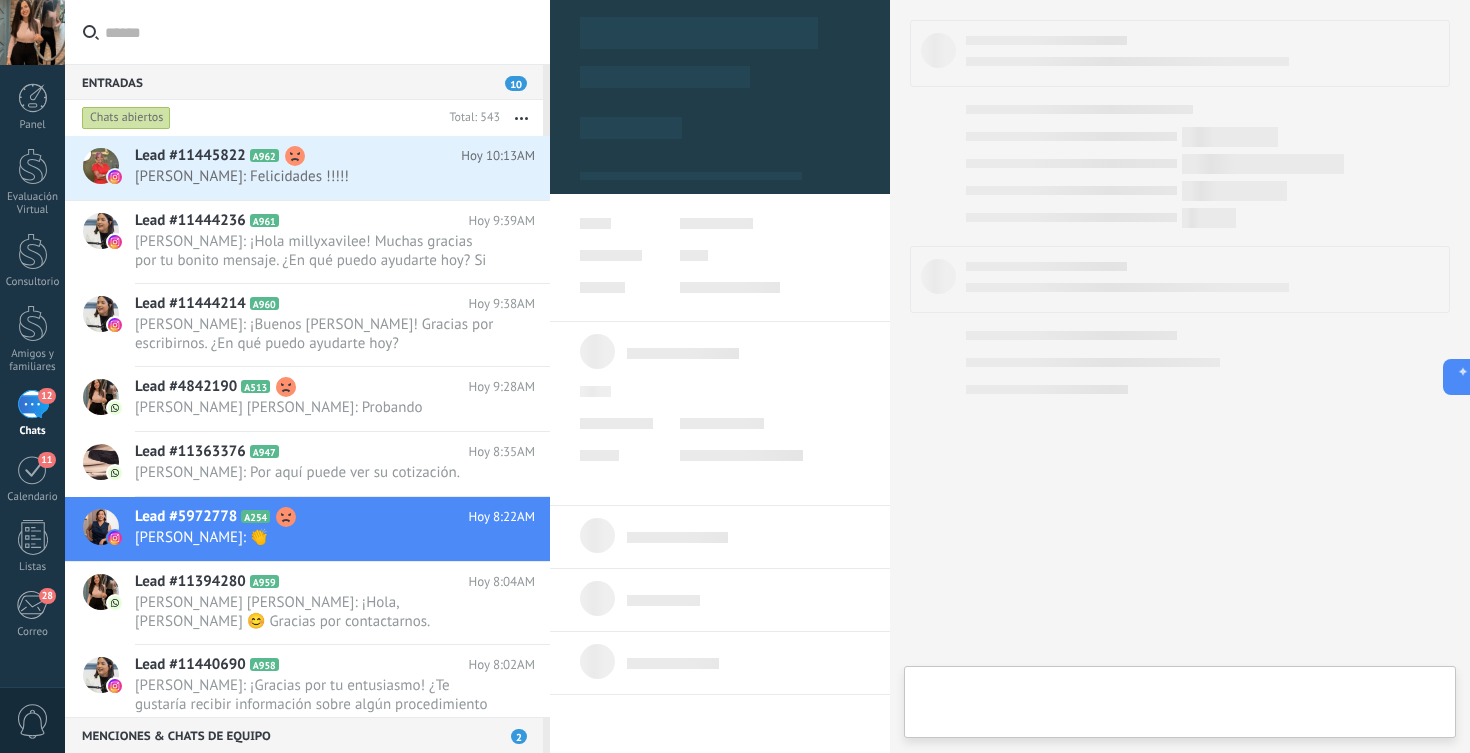 scroll, scrollTop: 0, scrollLeft: 0, axis: both 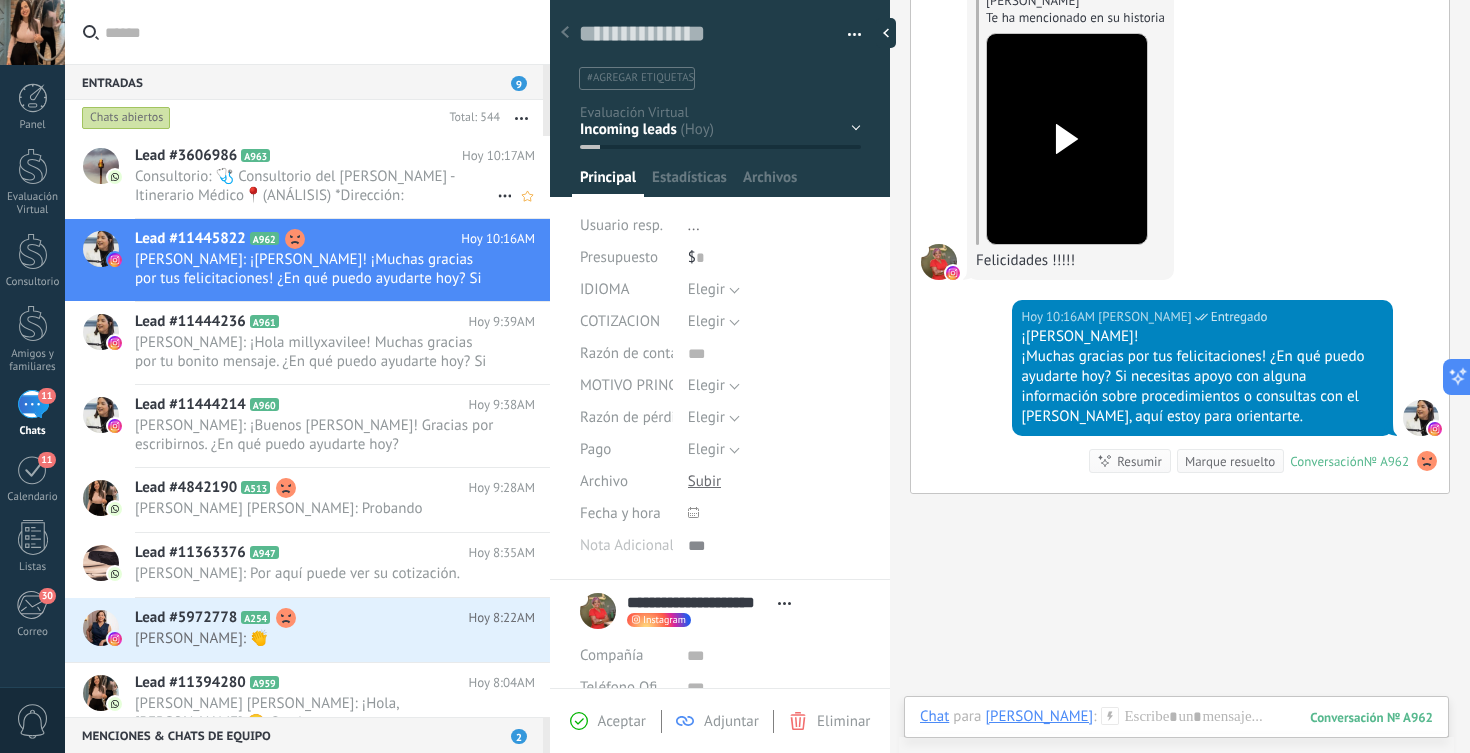 click on "Consultorio: 🩺 Consultorio del [PERSON_NAME] - Itinerario Médico📍(ANÁLISIS)  *Dirección: [PERSON_NAME][STREET_ADDRESS]..." at bounding box center (316, 186) 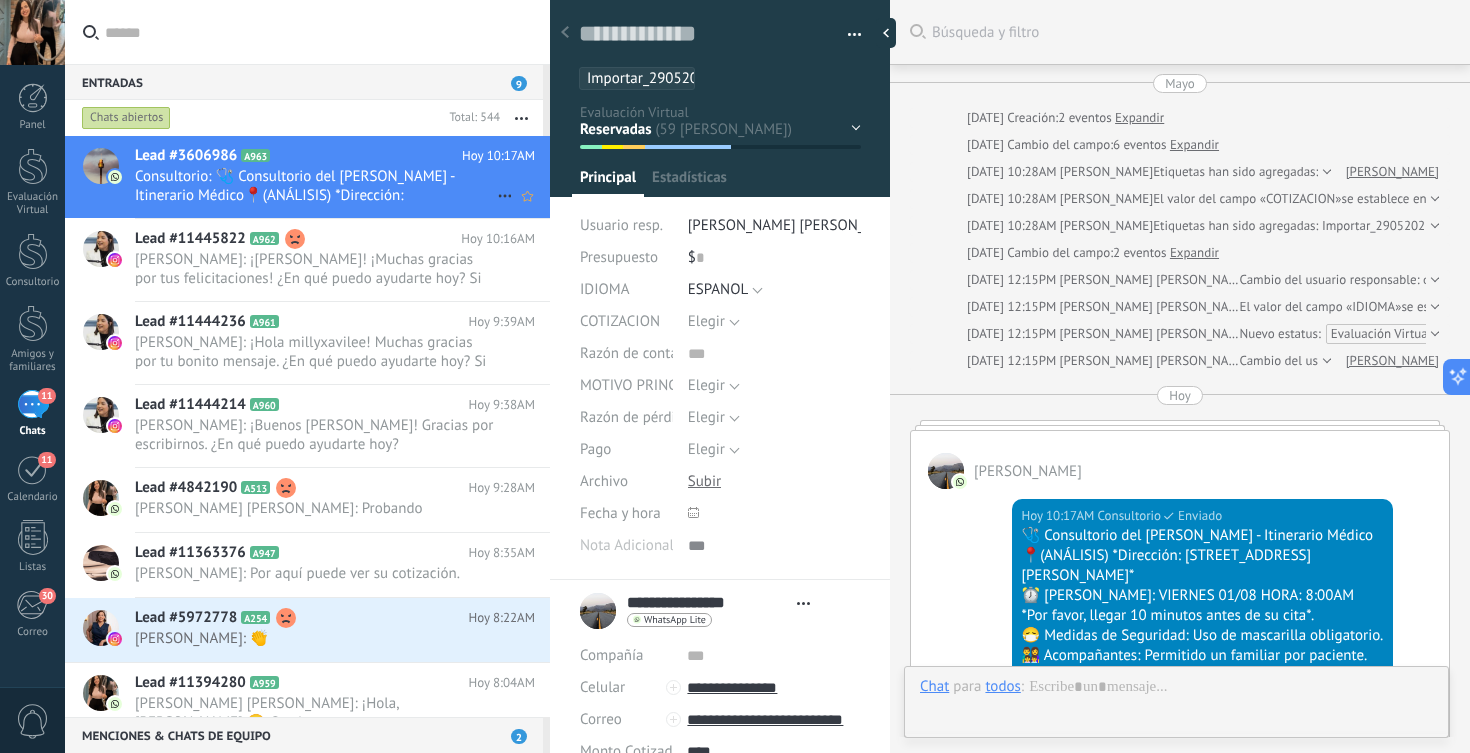 scroll, scrollTop: 30, scrollLeft: 0, axis: vertical 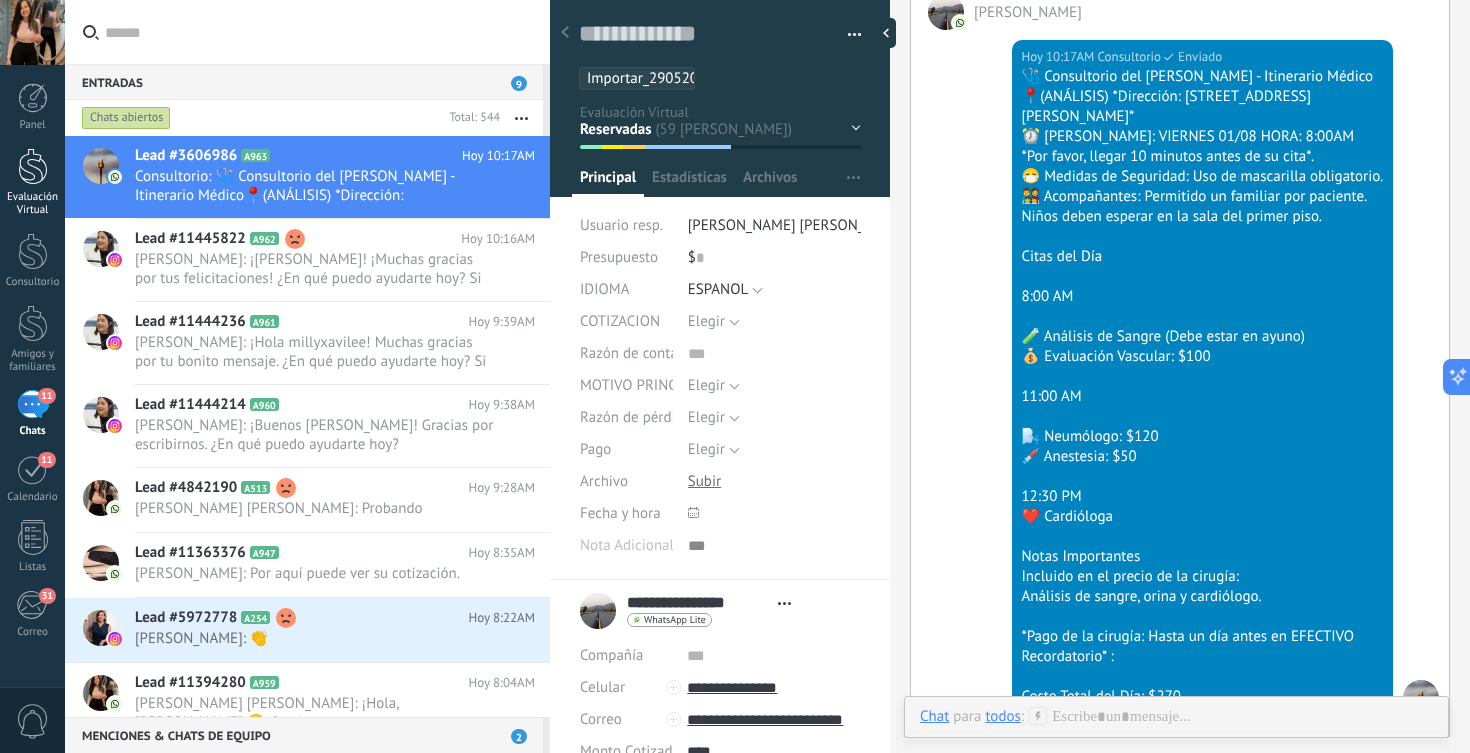 click at bounding box center [33, 166] 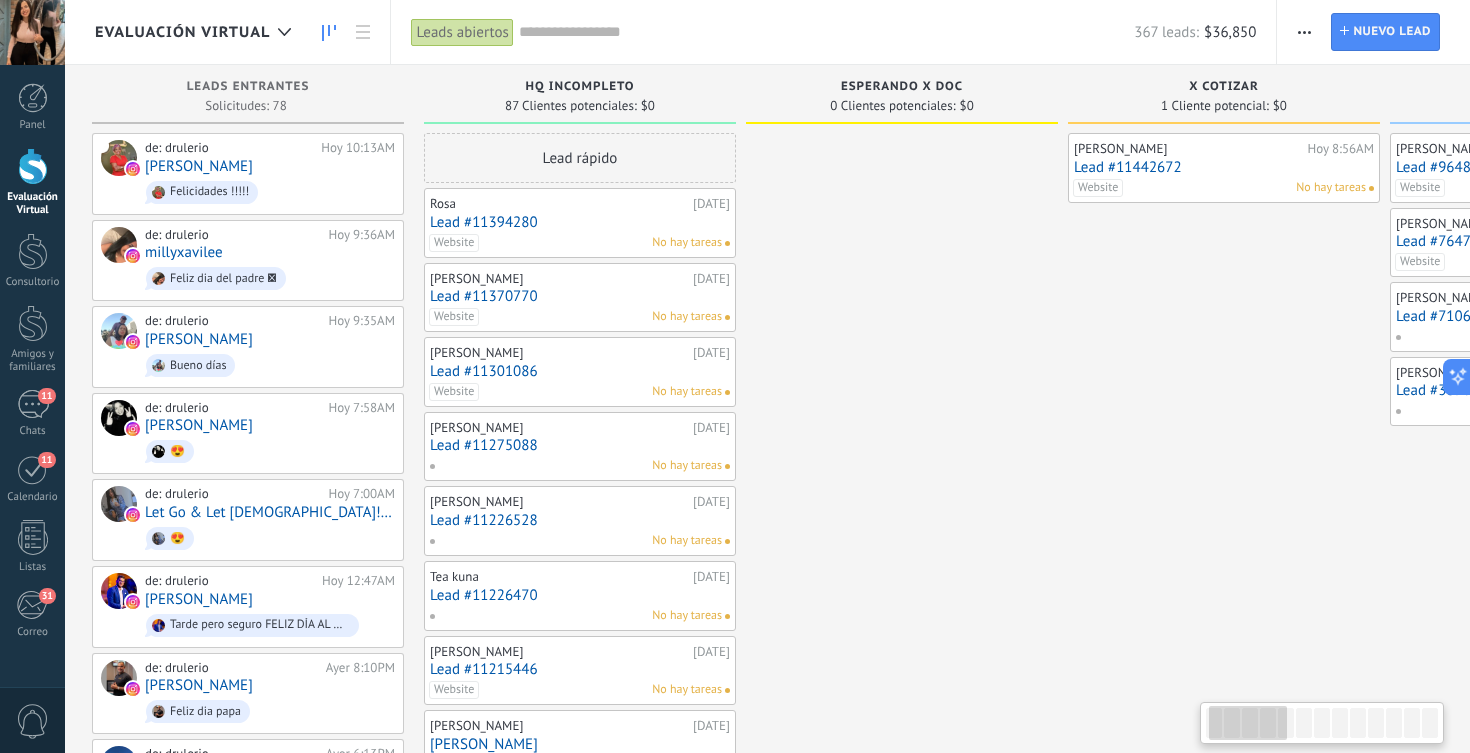 scroll, scrollTop: 0, scrollLeft: 0, axis: both 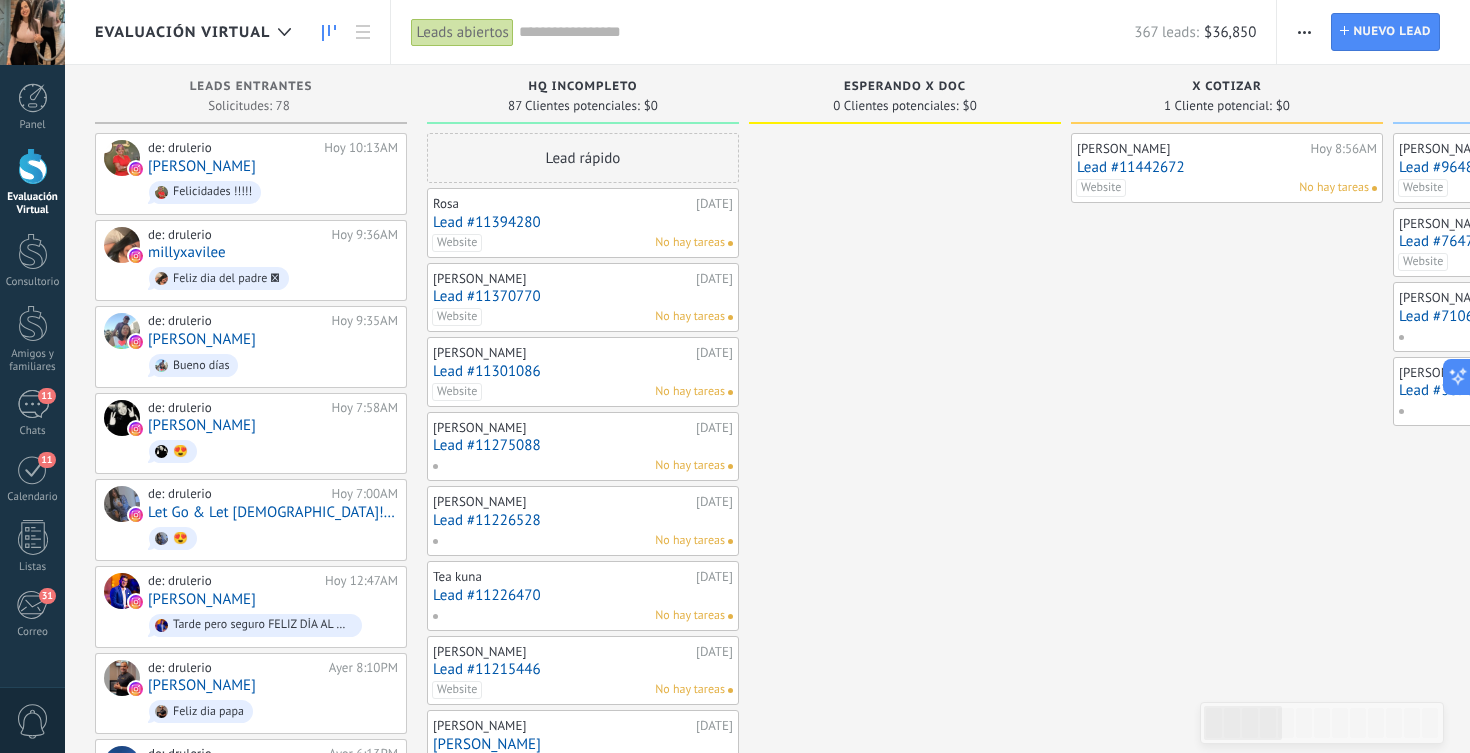 click on "Lead #11394280" at bounding box center [583, 222] 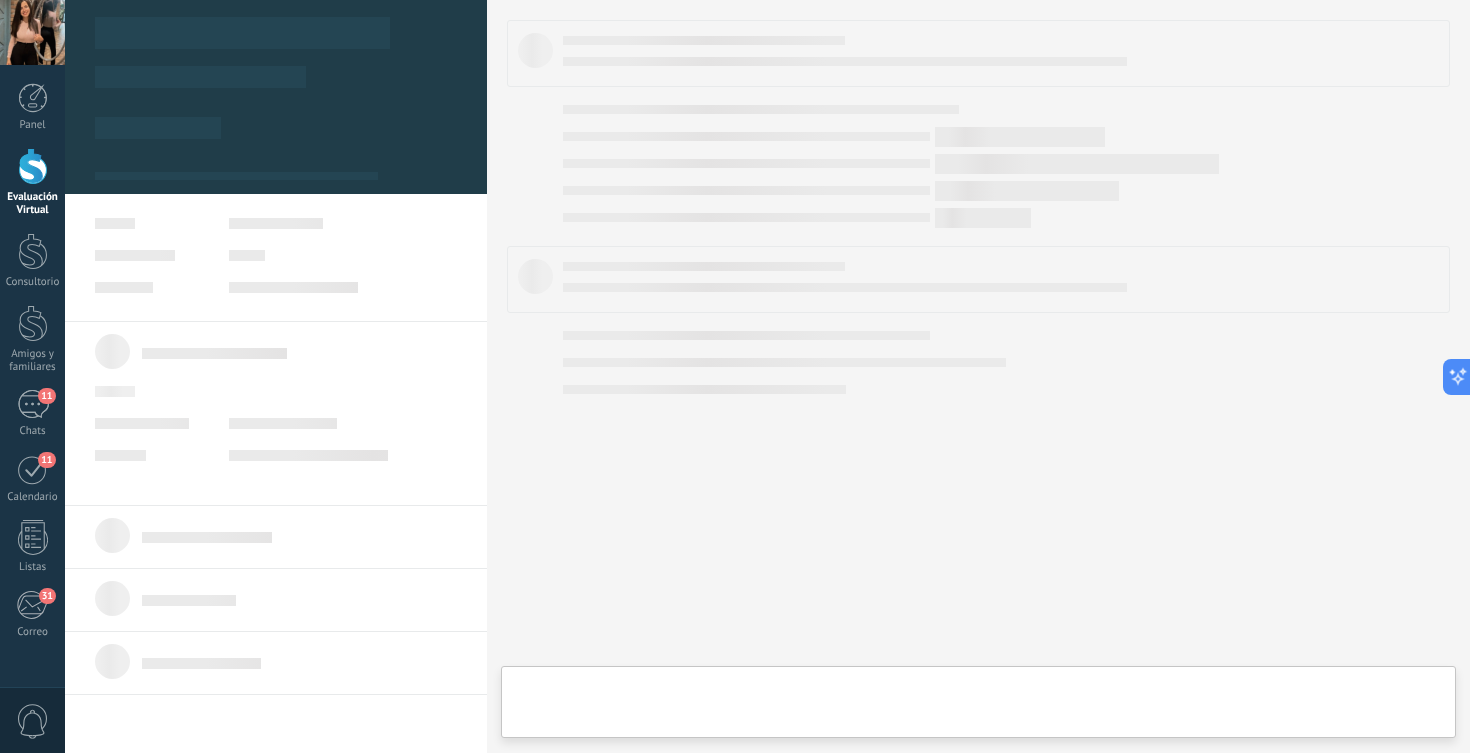 type on "**********" 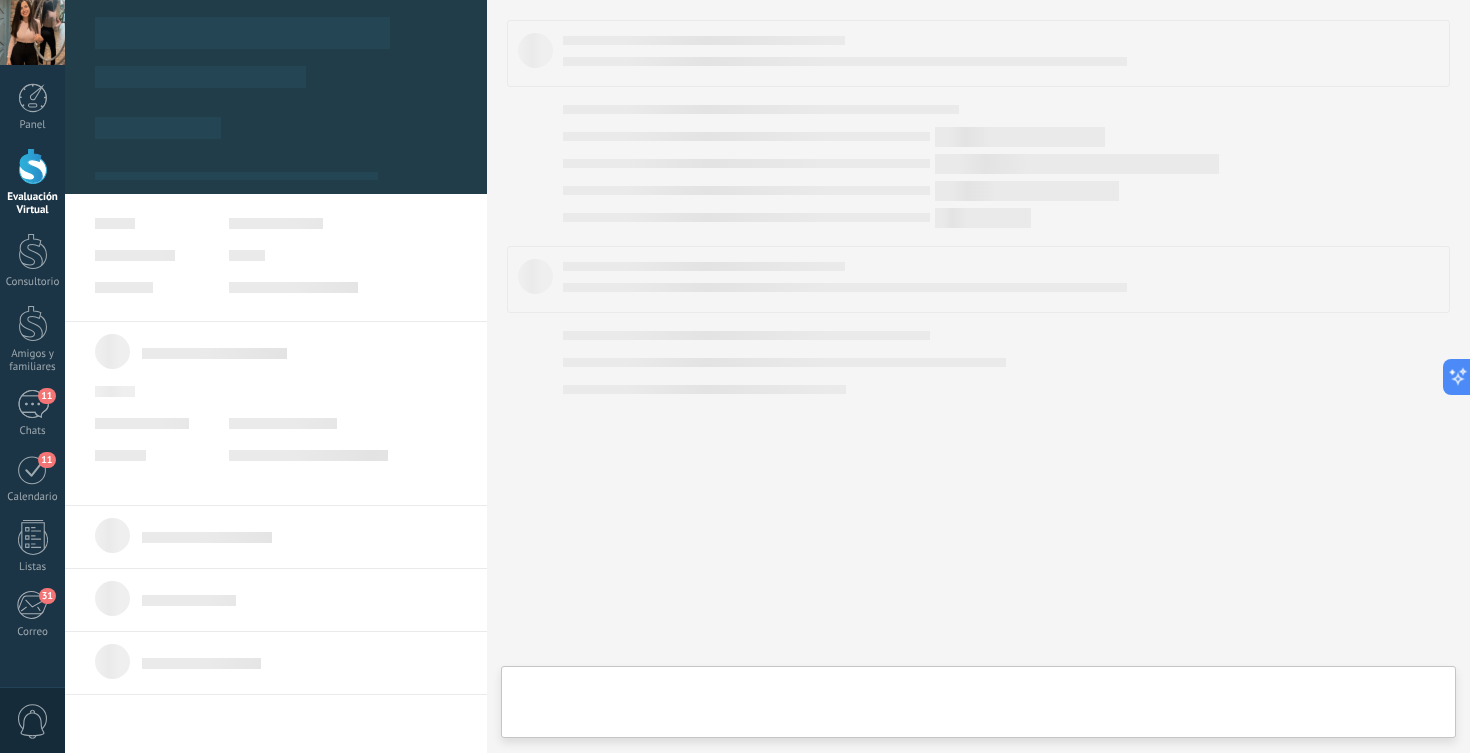 scroll, scrollTop: 30, scrollLeft: 0, axis: vertical 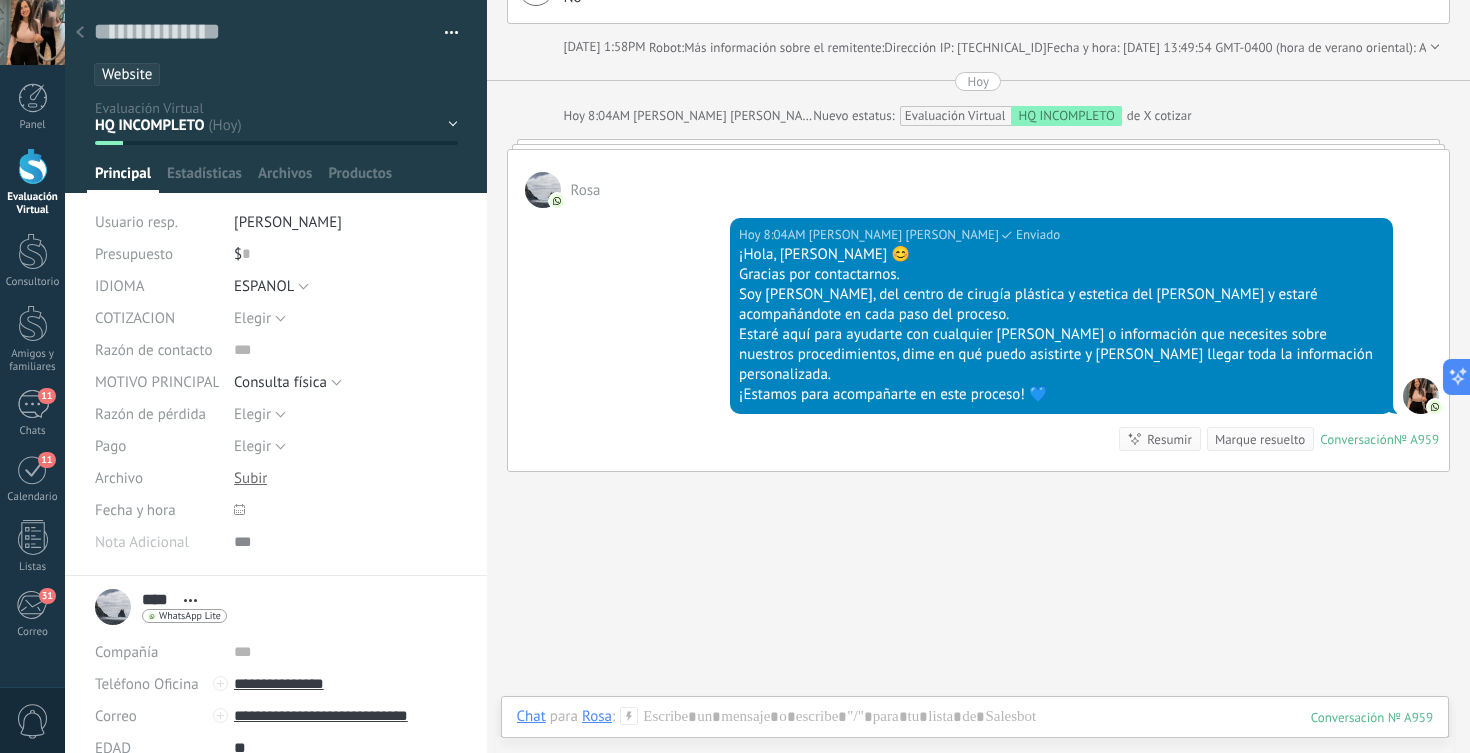 click on "Evaluación Virtual" at bounding box center [33, 204] 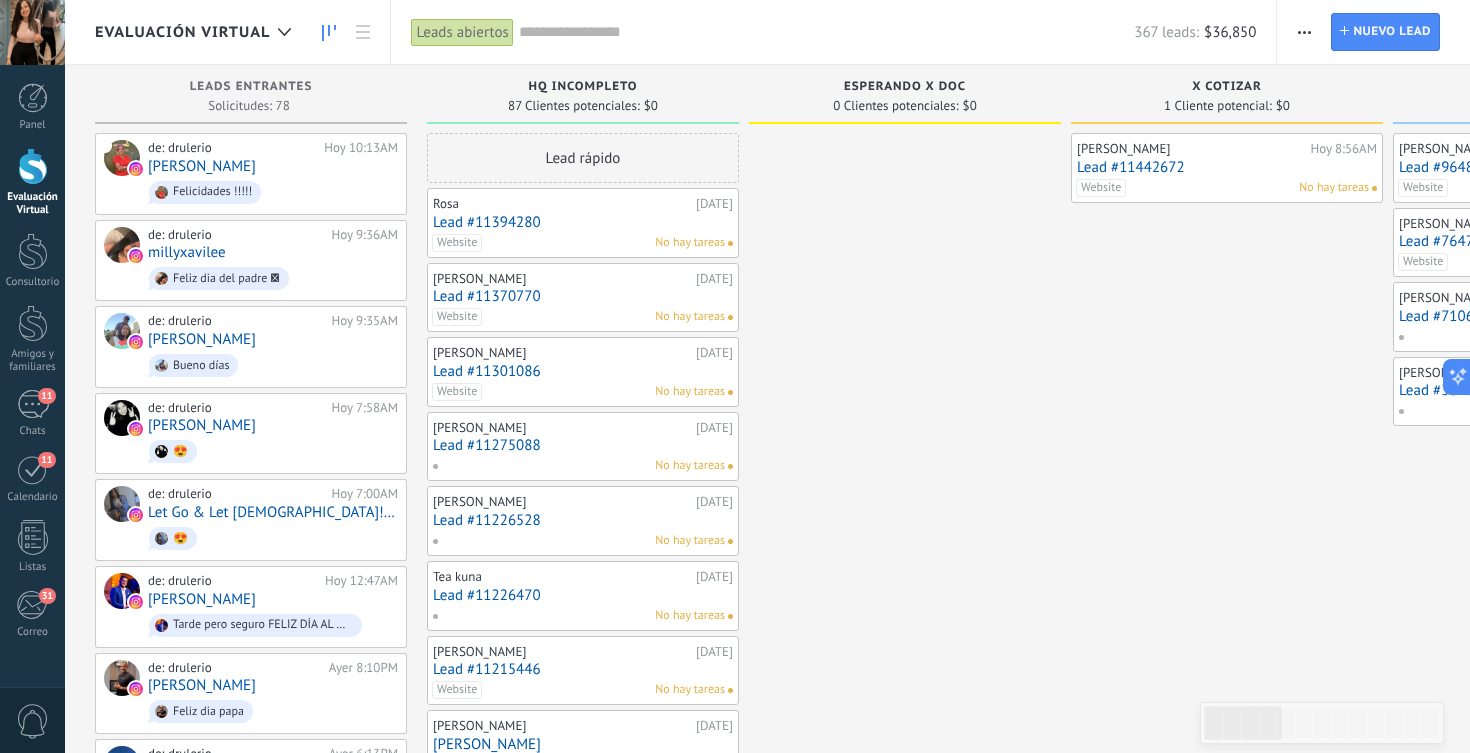 click on "367  leads:  $36,850" at bounding box center (888, 32) 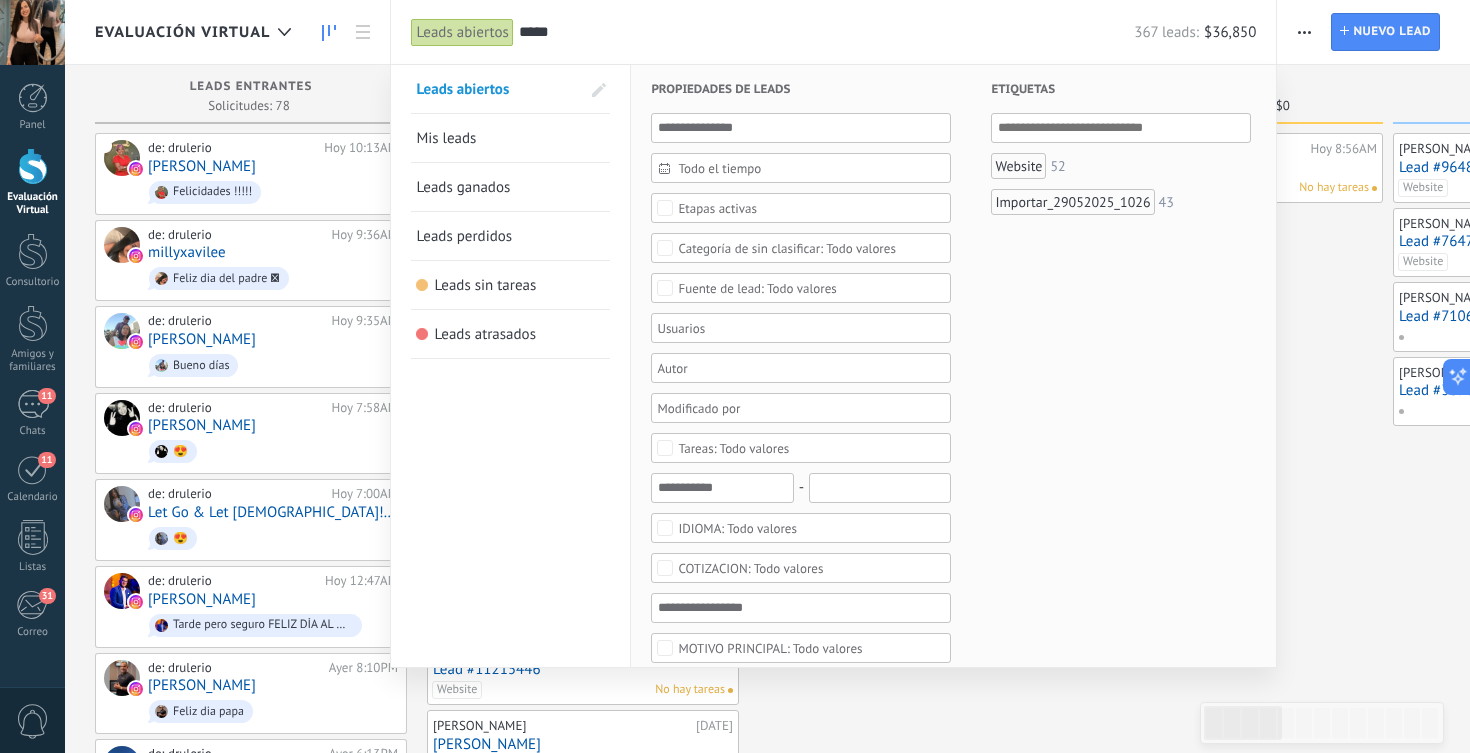 type on "*****" 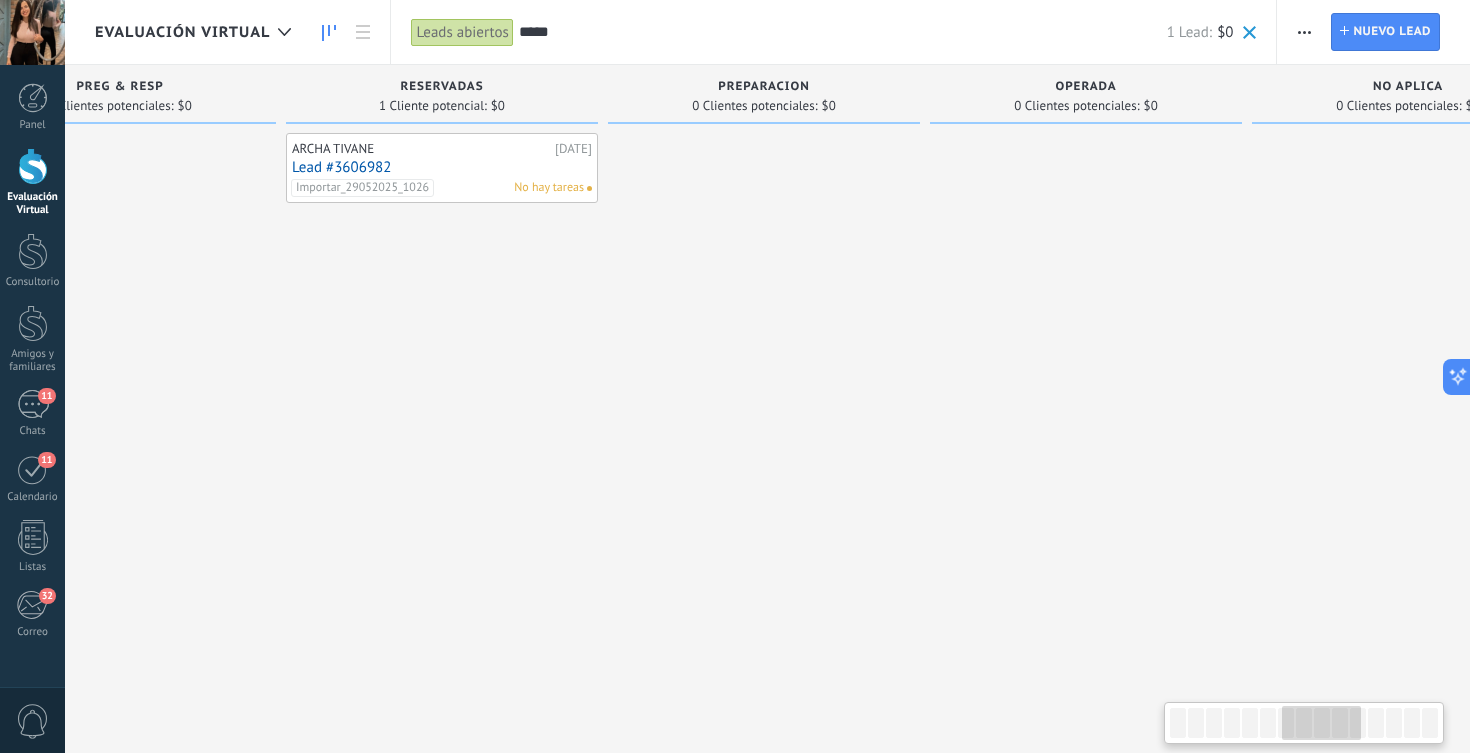 scroll, scrollTop: 0, scrollLeft: 2091, axis: horizontal 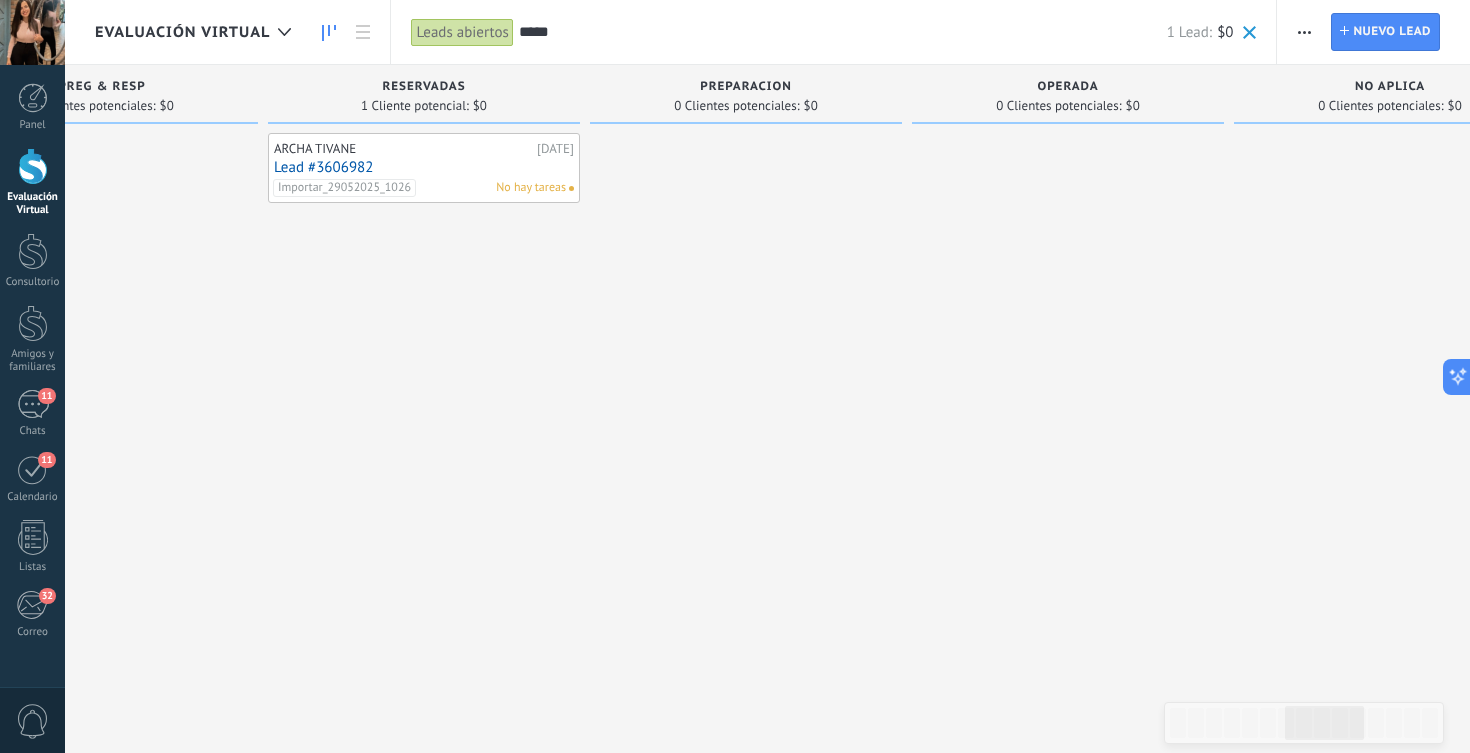 click on "Lead #3606982" at bounding box center [424, 167] 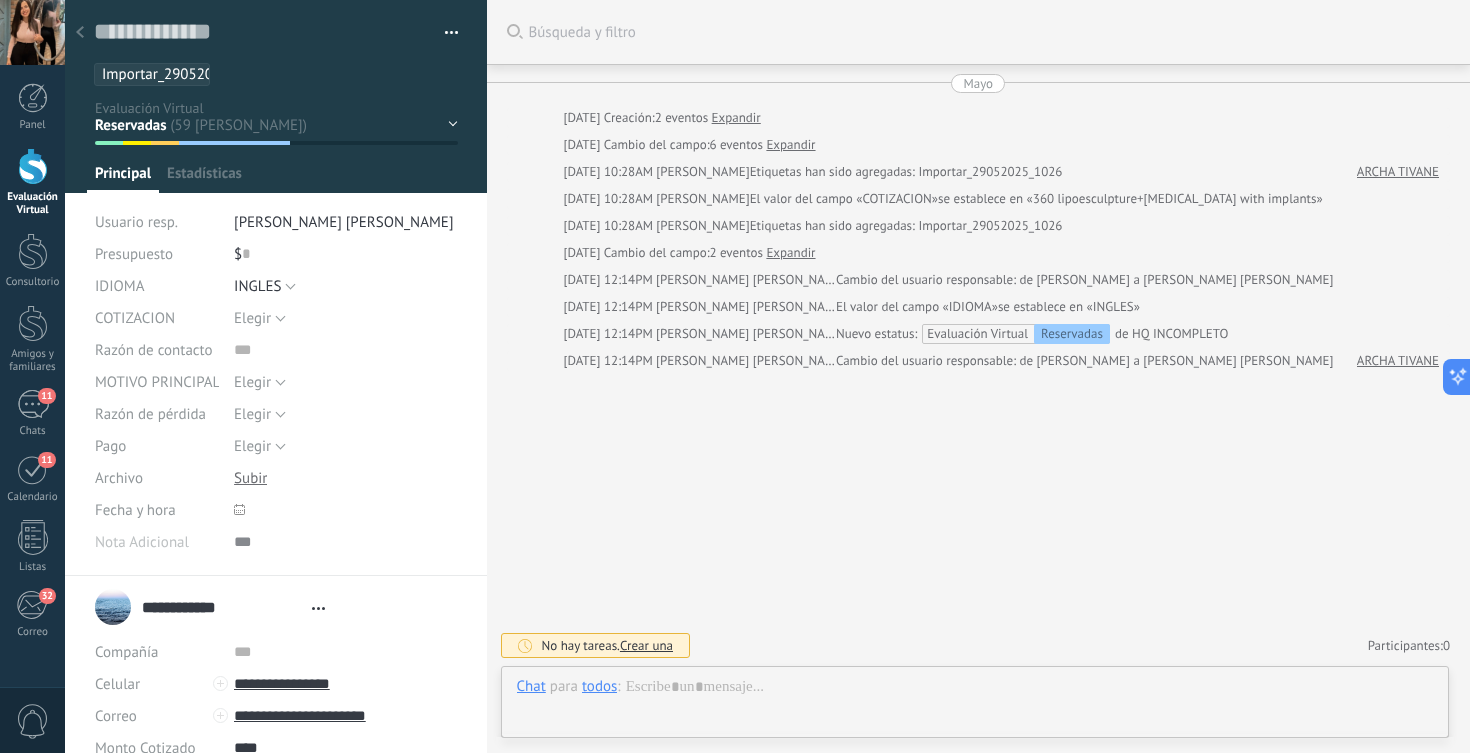 type on "**********" 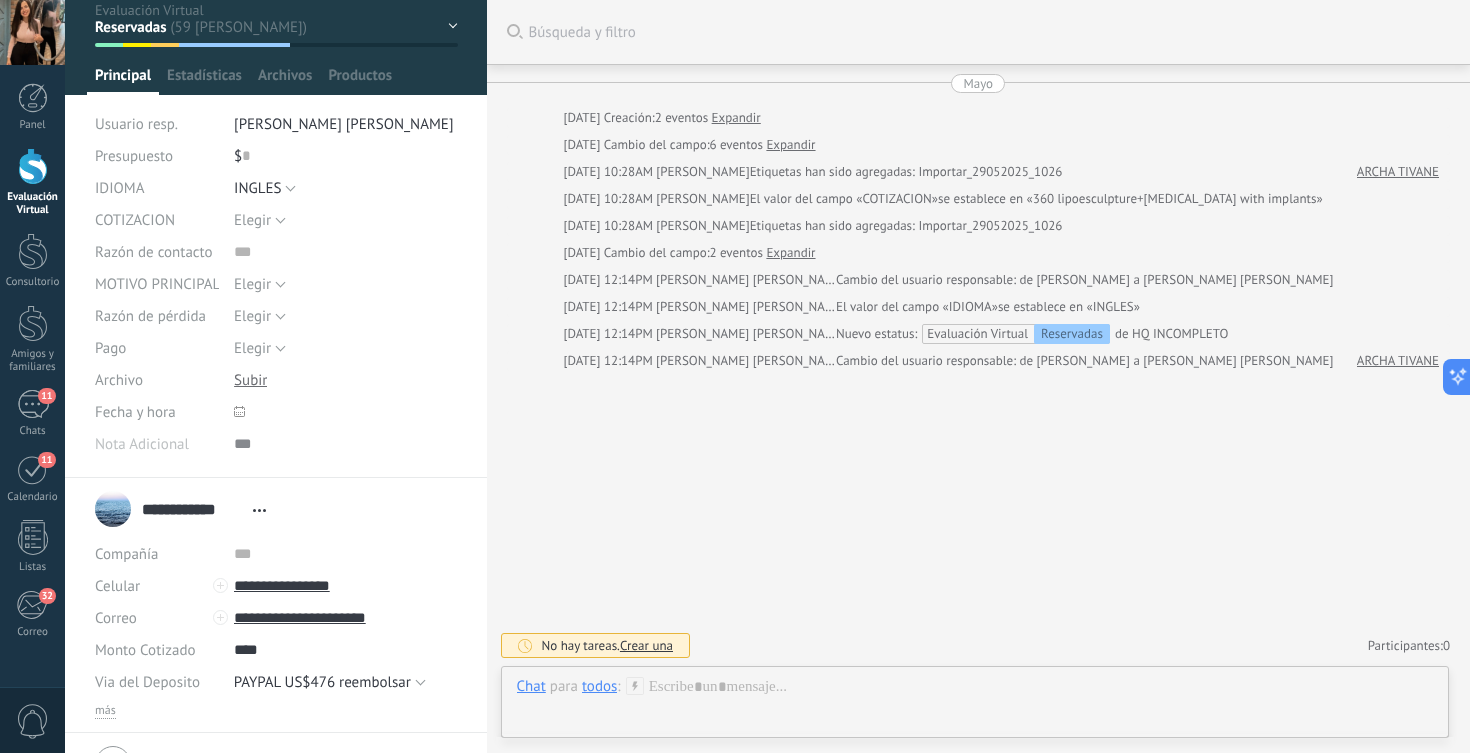 scroll, scrollTop: 0, scrollLeft: 0, axis: both 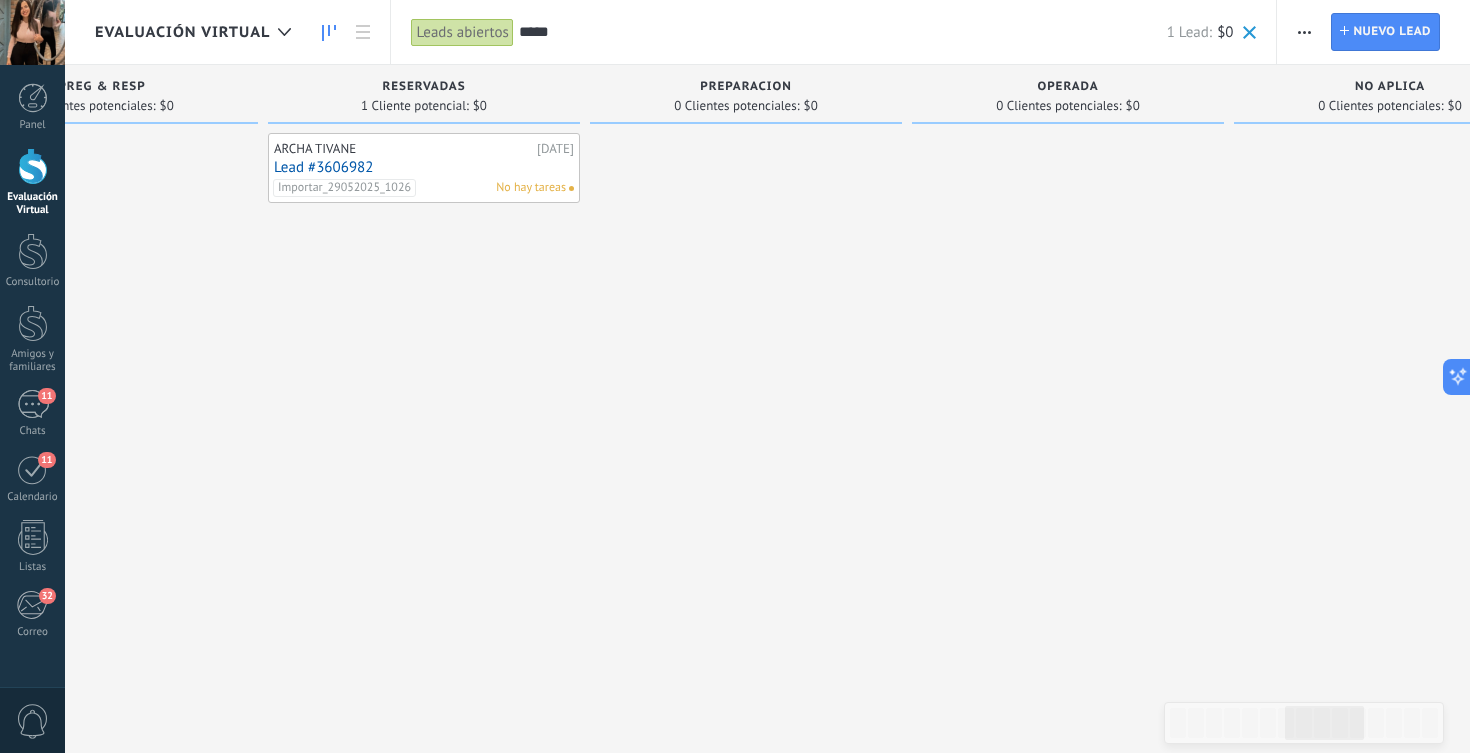 click on "*****" at bounding box center [843, 32] 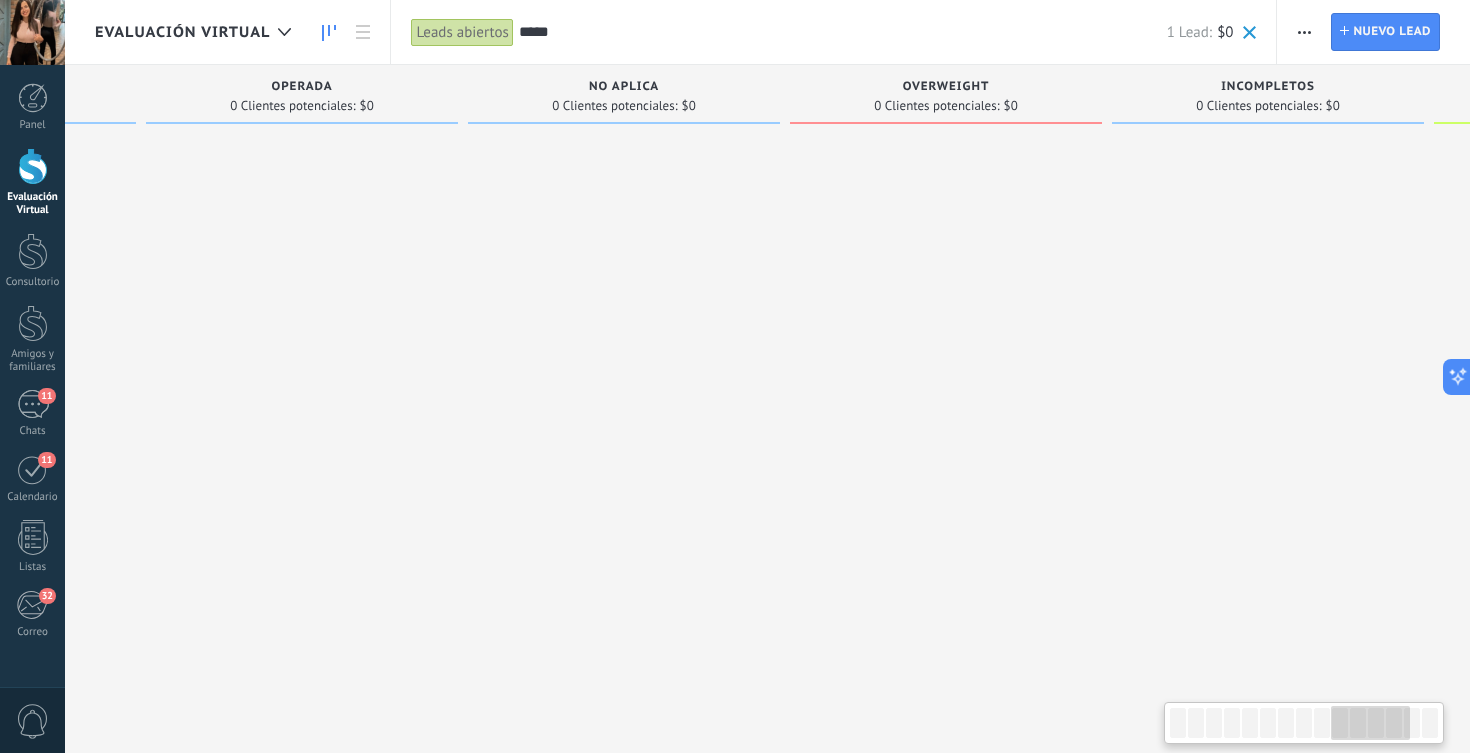 scroll, scrollTop: 0, scrollLeft: 2971, axis: horizontal 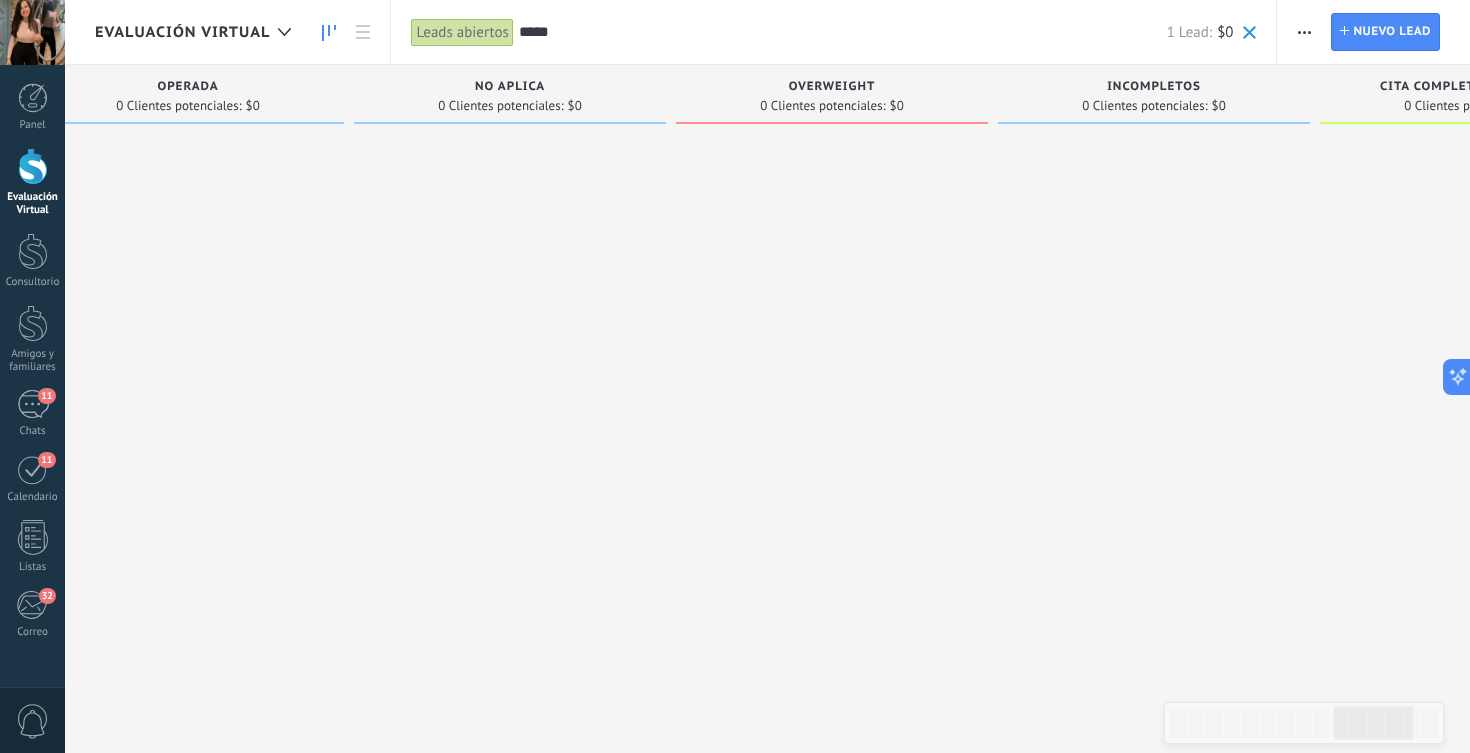 click at bounding box center (832, 379) 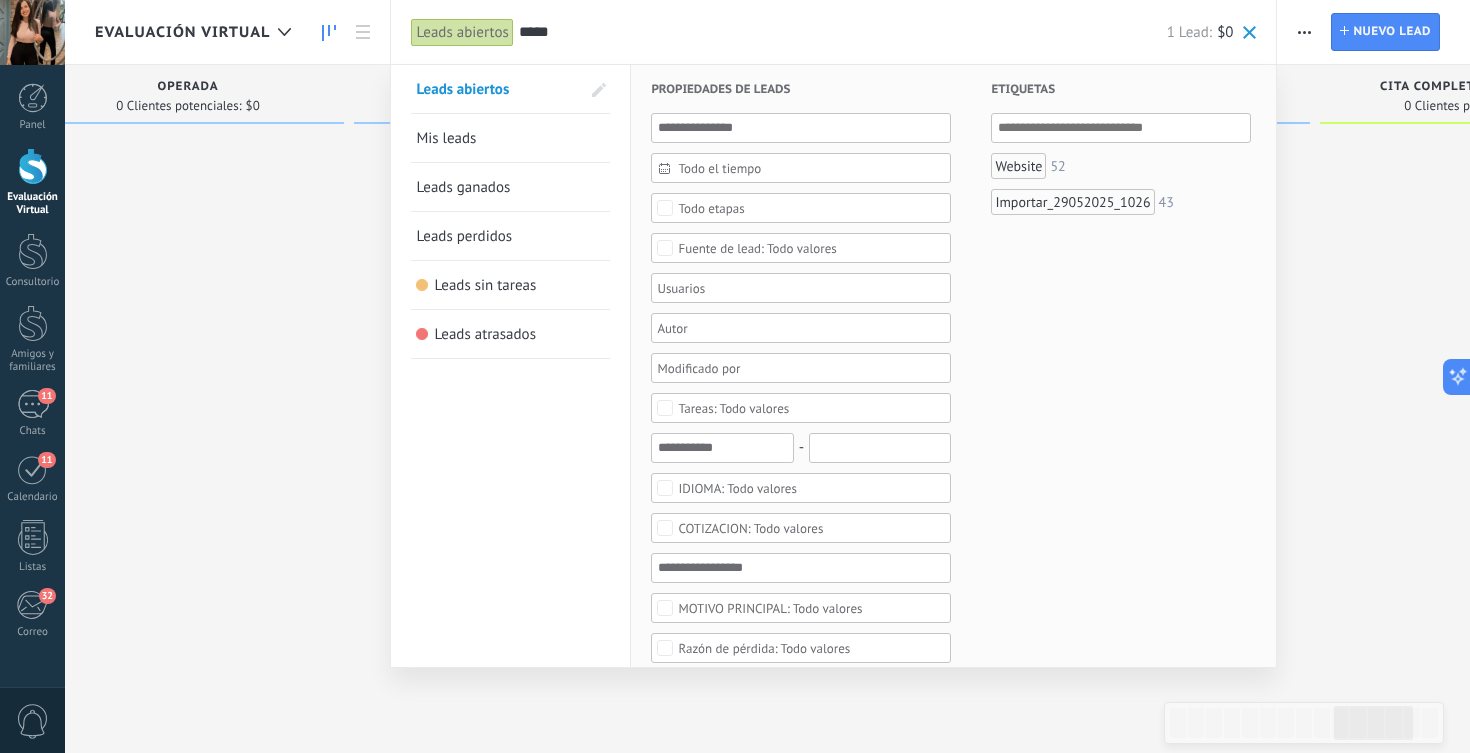 click on "***** 1 Lead:  $0" at bounding box center (888, 32) 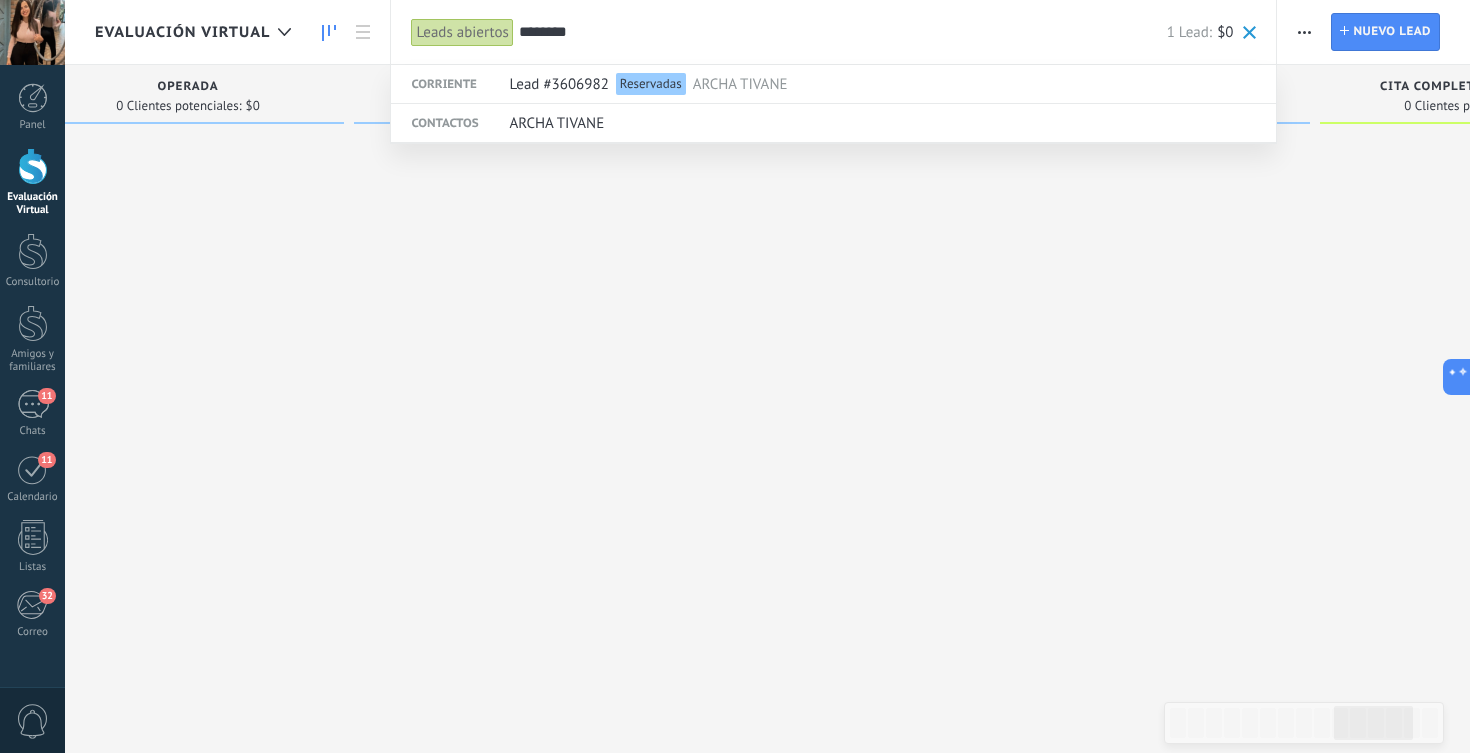 click on "********" at bounding box center [843, 32] 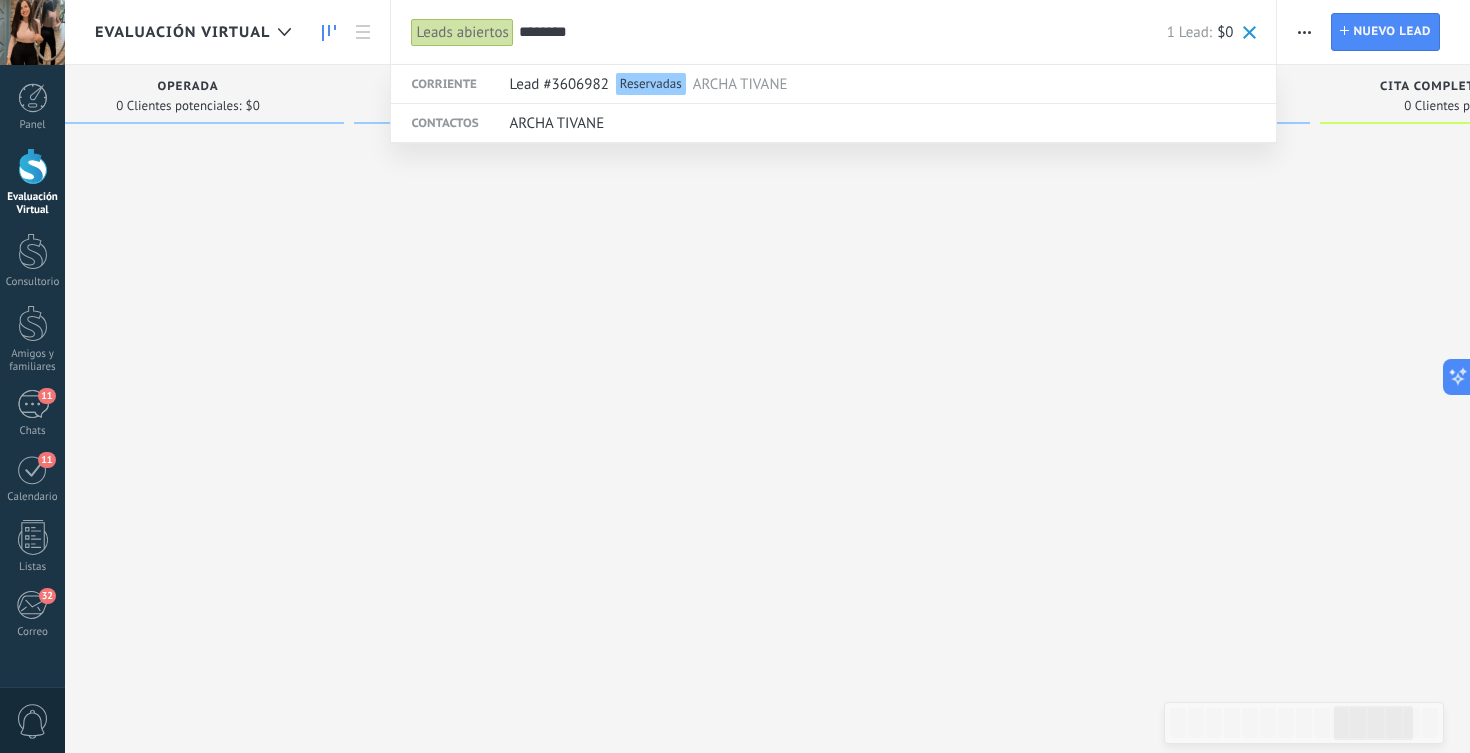click on "********" at bounding box center [843, 32] 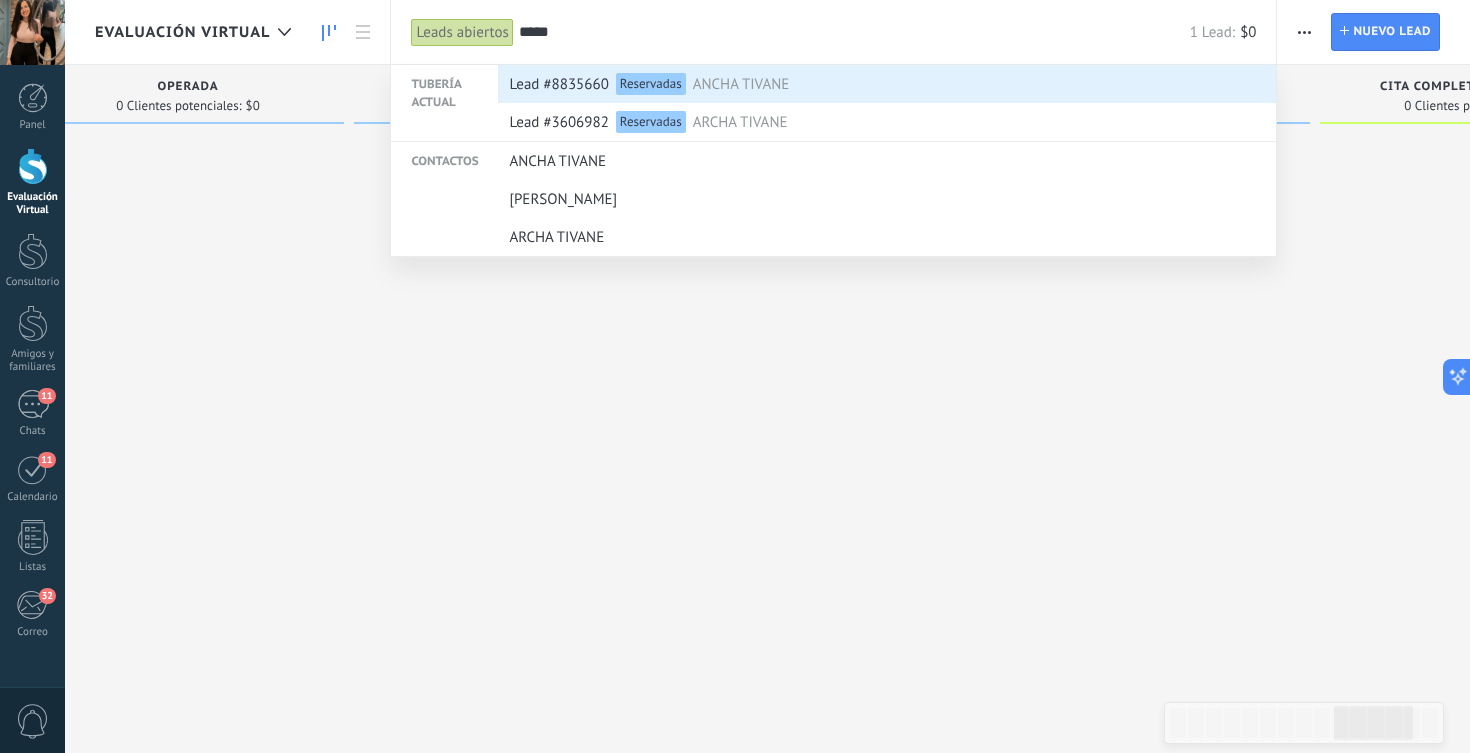 type on "*****" 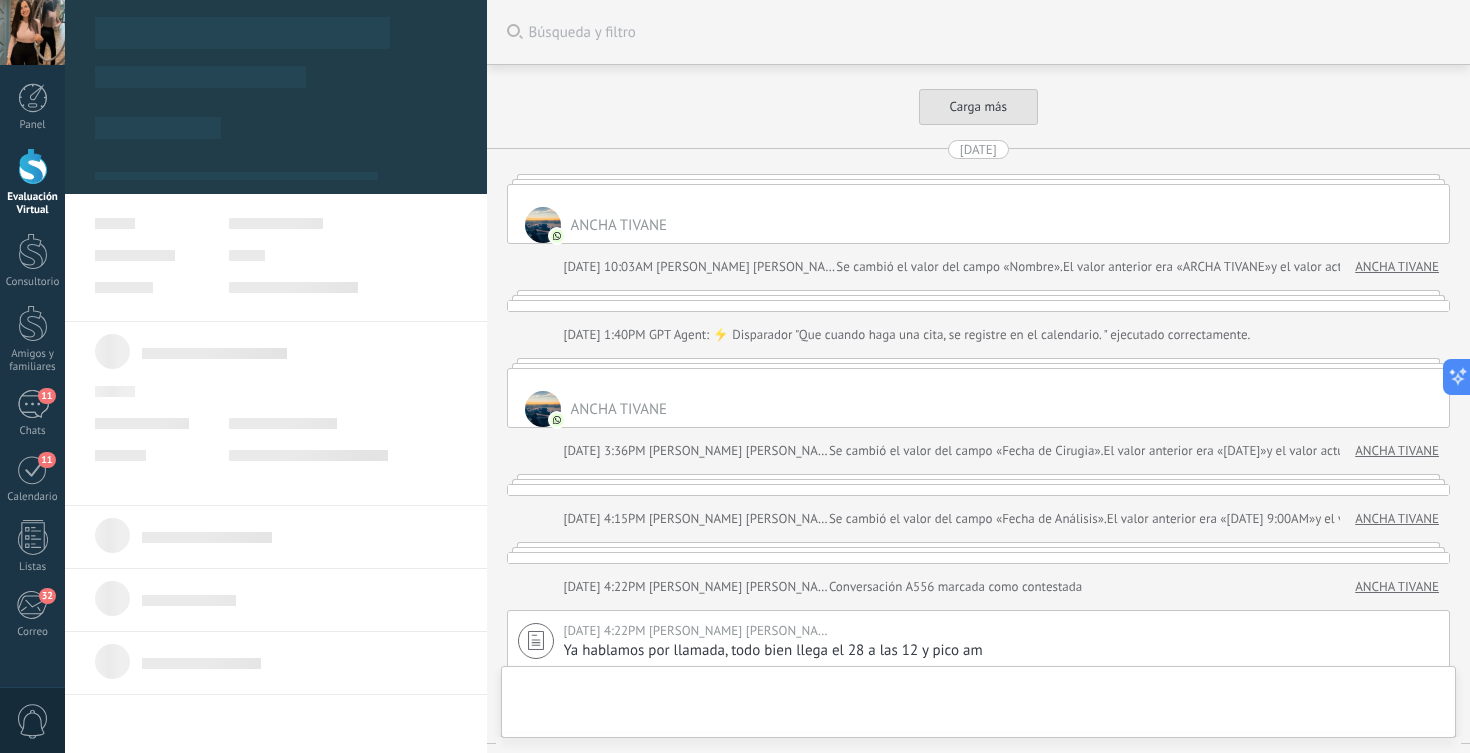 scroll, scrollTop: 11882, scrollLeft: 0, axis: vertical 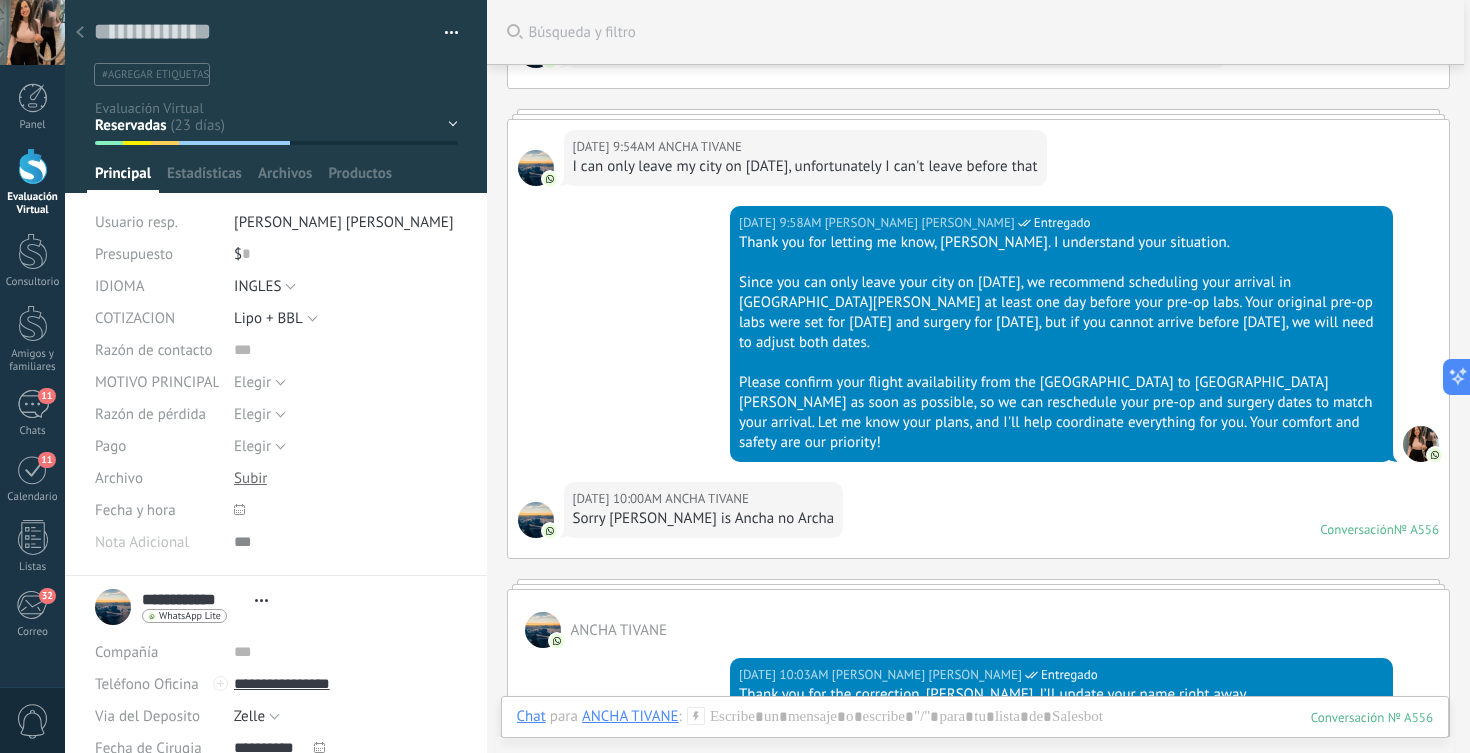 click at bounding box center (33, 166) 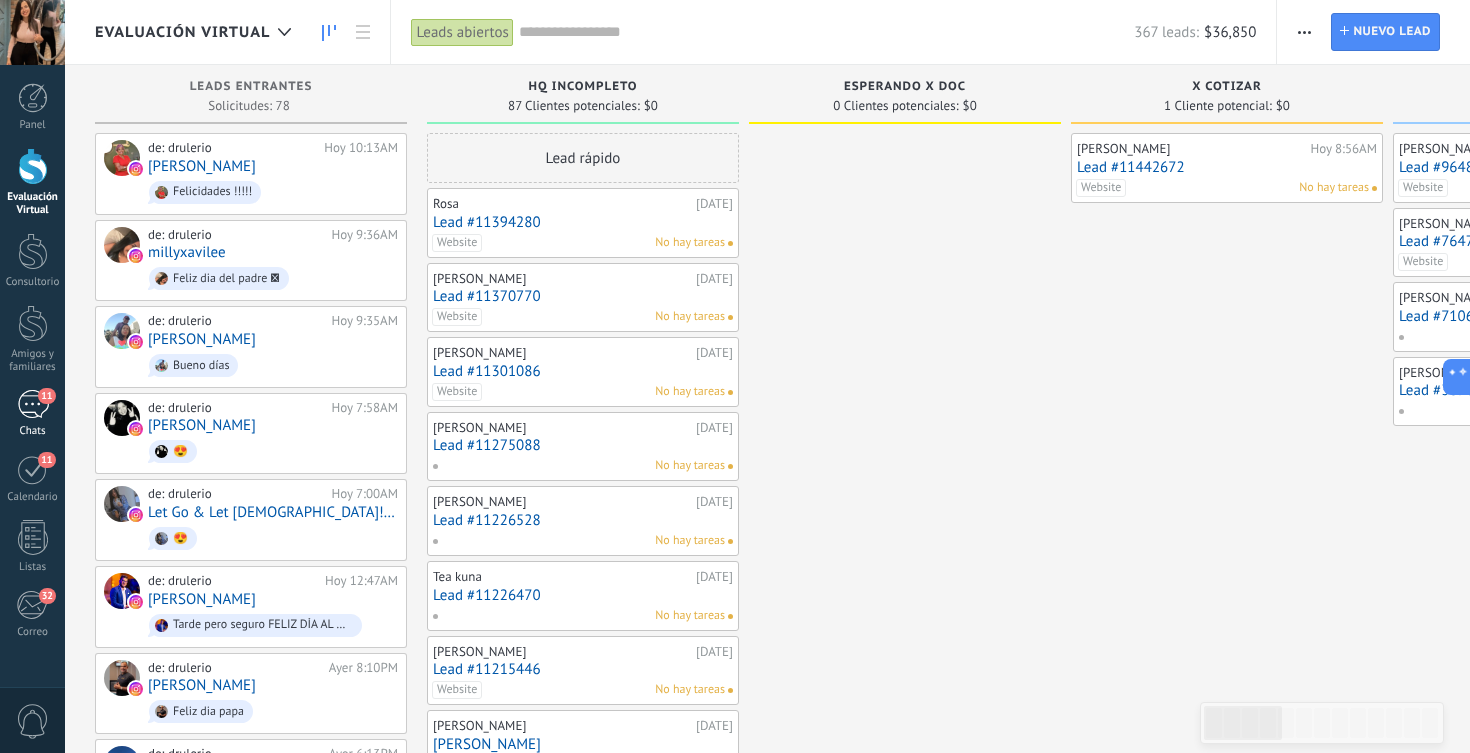 click on "11" at bounding box center (33, 404) 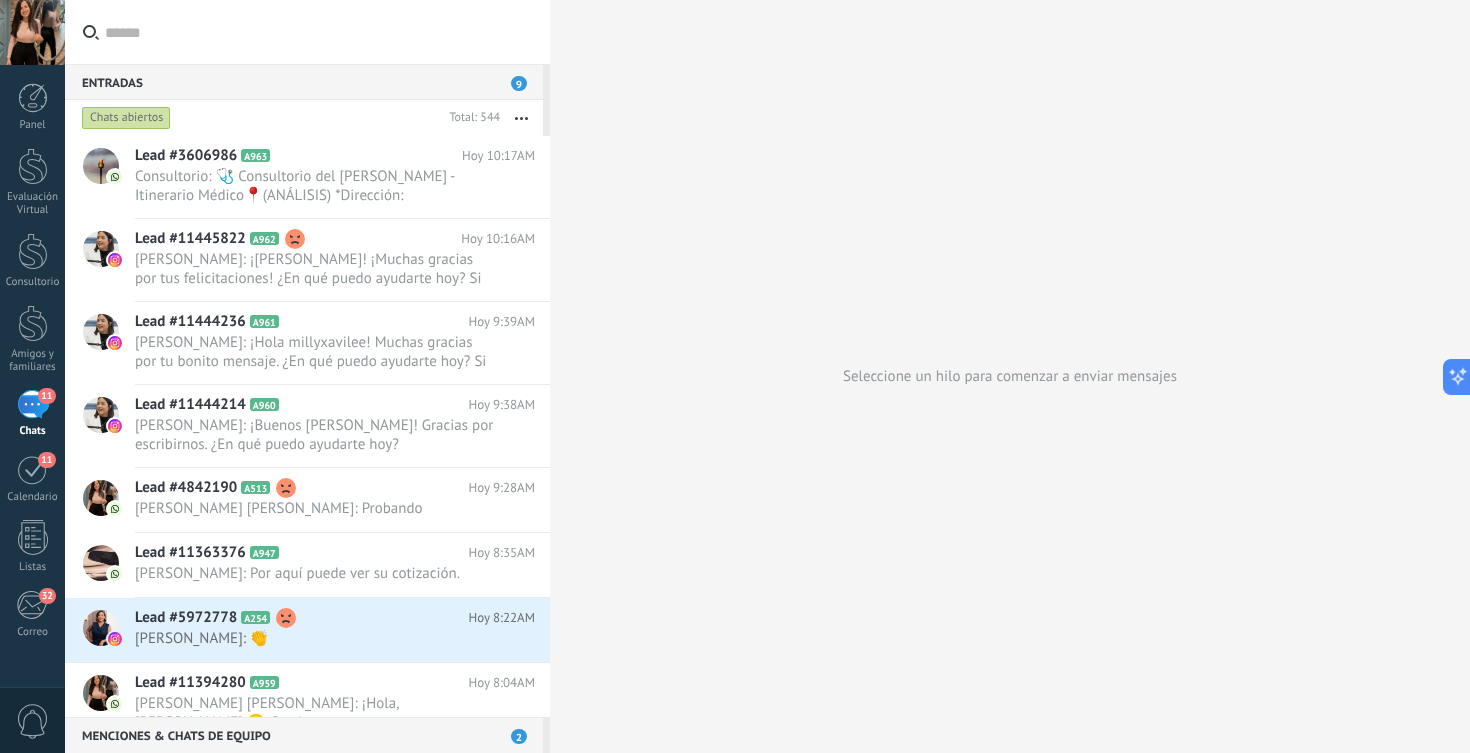 click at bounding box center [319, 32] 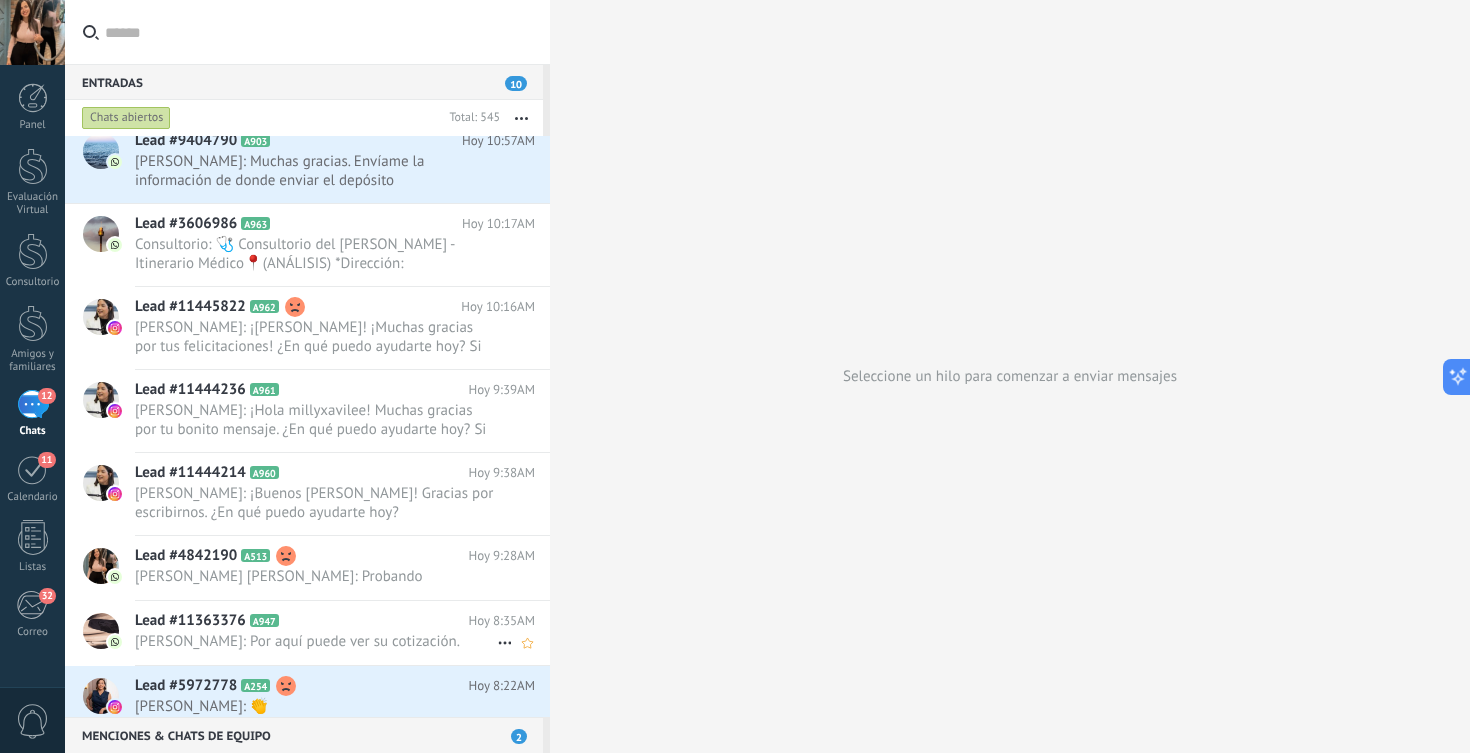 scroll, scrollTop: 0, scrollLeft: 0, axis: both 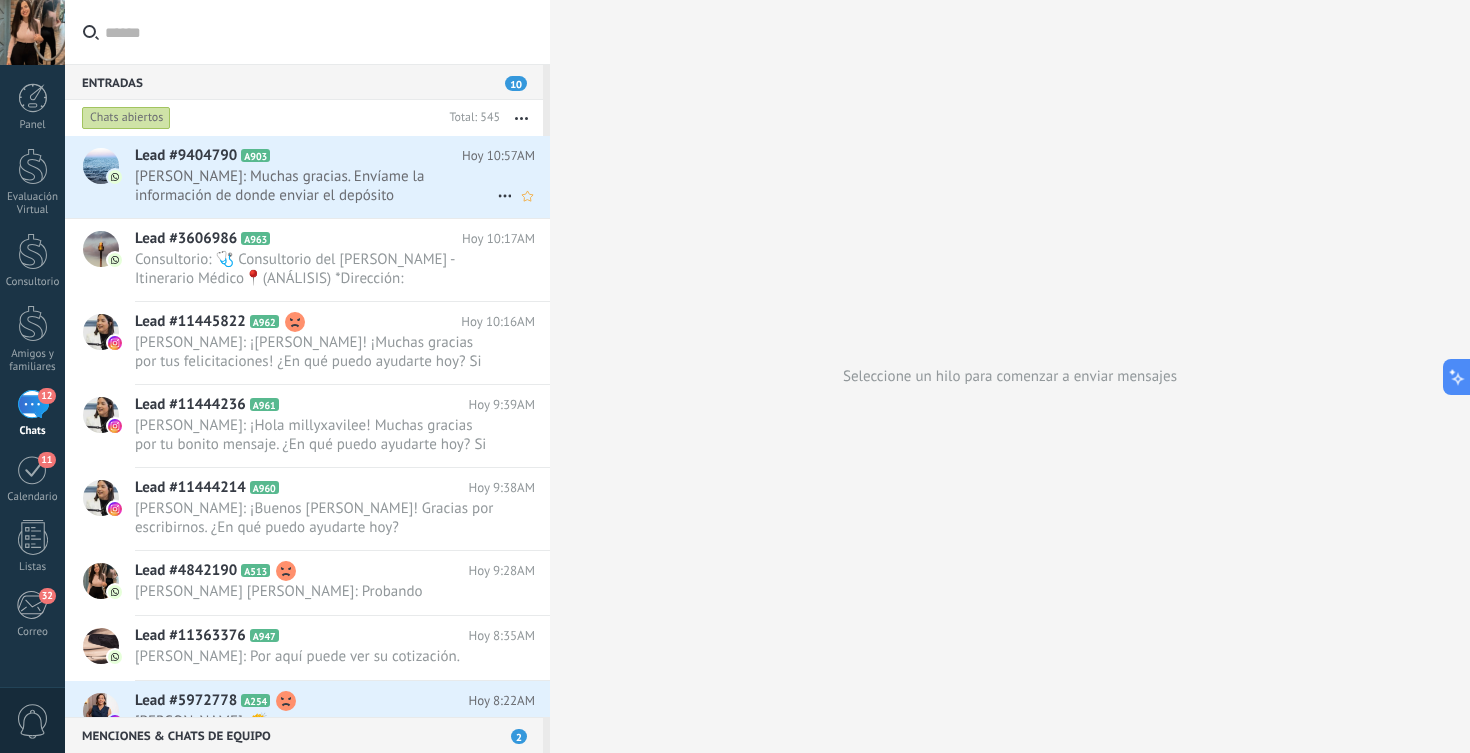 click on "Lead #9404790
A903
Hoy 10:57AM
Jennifer Estrella: Muchas gracias. Envíame la información de donde enviar el depósito" at bounding box center (342, 177) 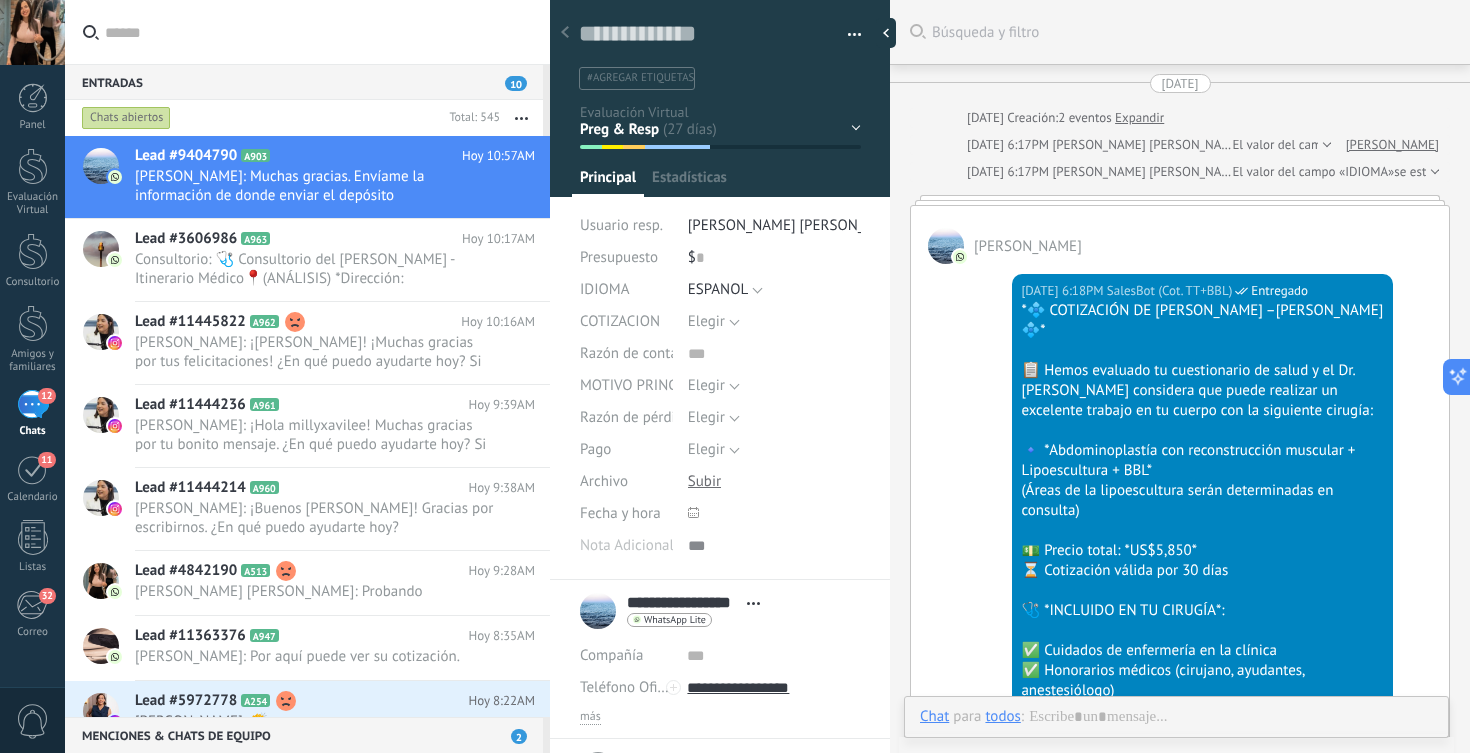 scroll, scrollTop: 30, scrollLeft: 0, axis: vertical 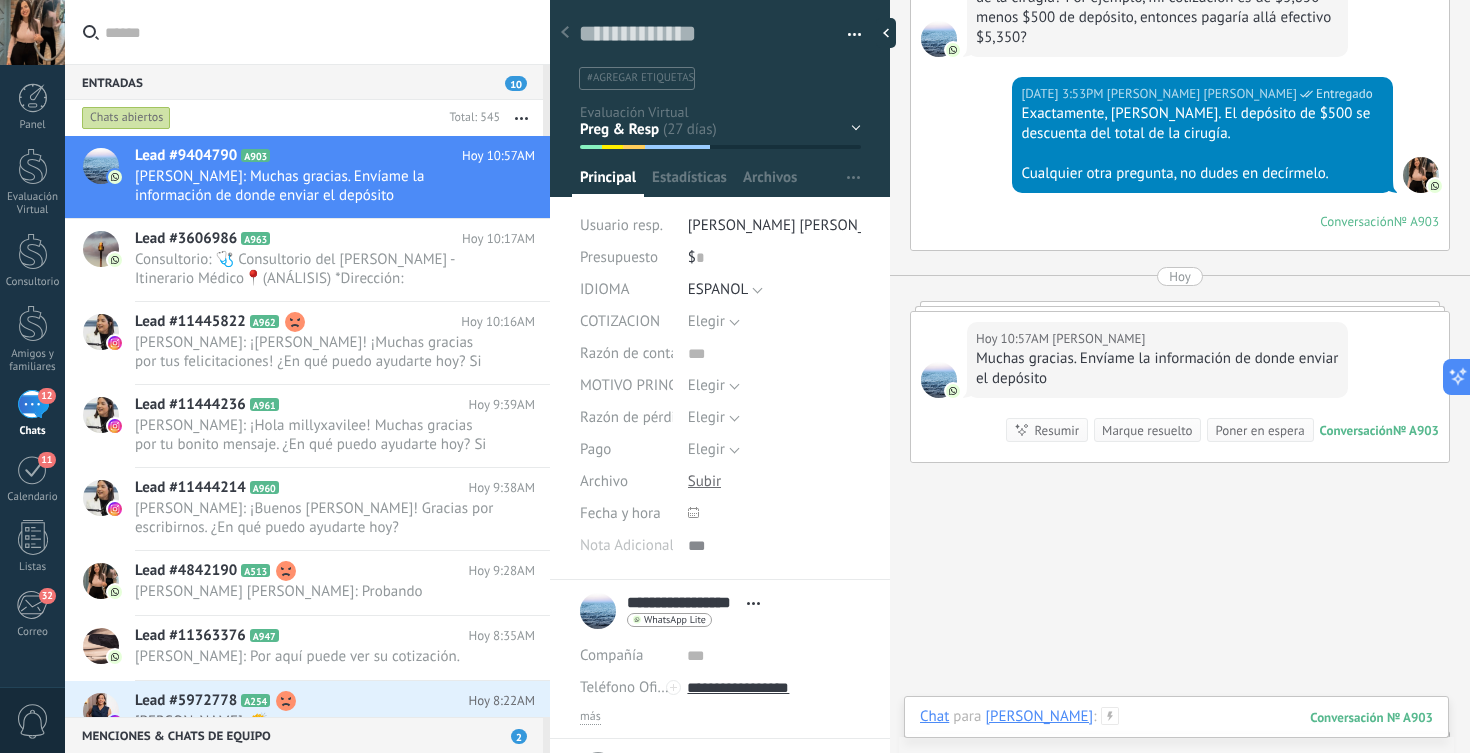 click at bounding box center (1176, 737) 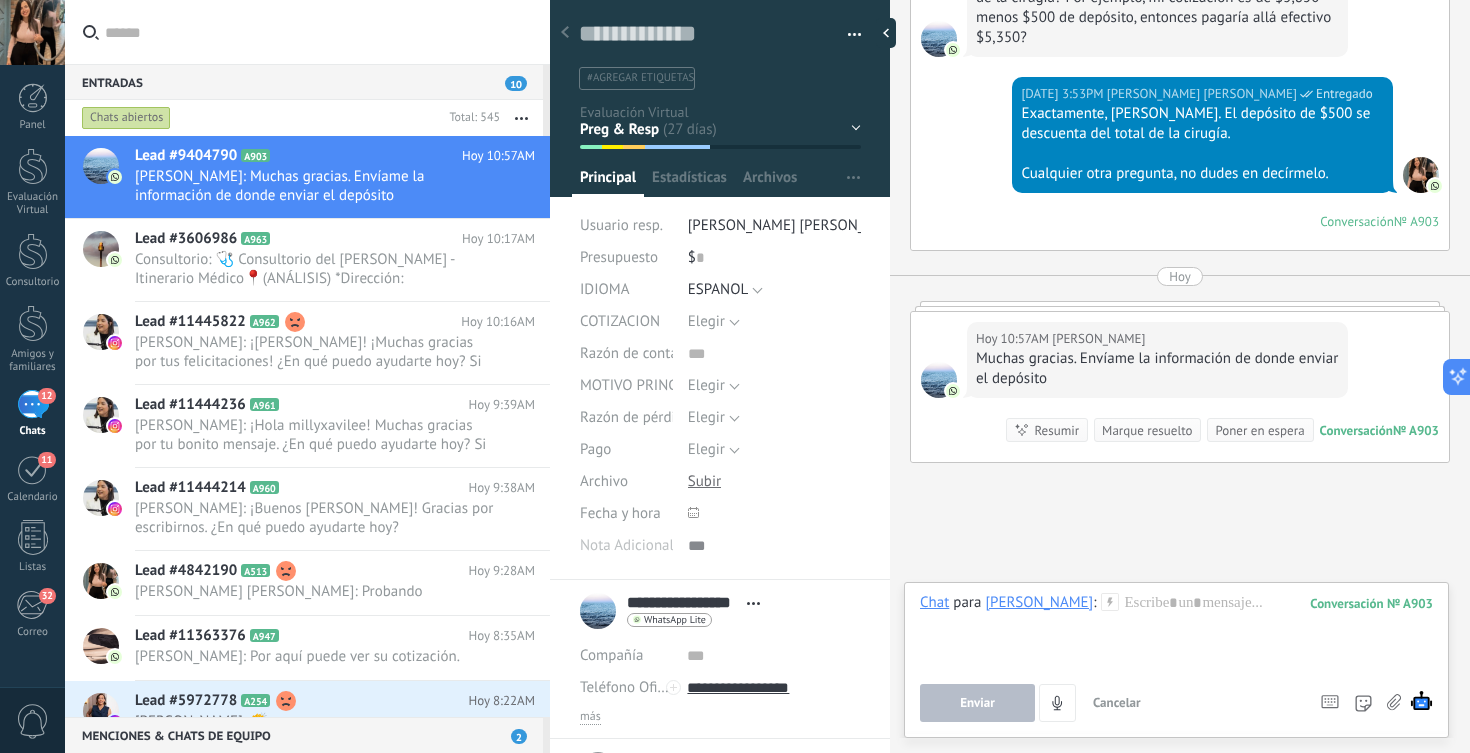click on "Cancelar" at bounding box center [1117, 702] 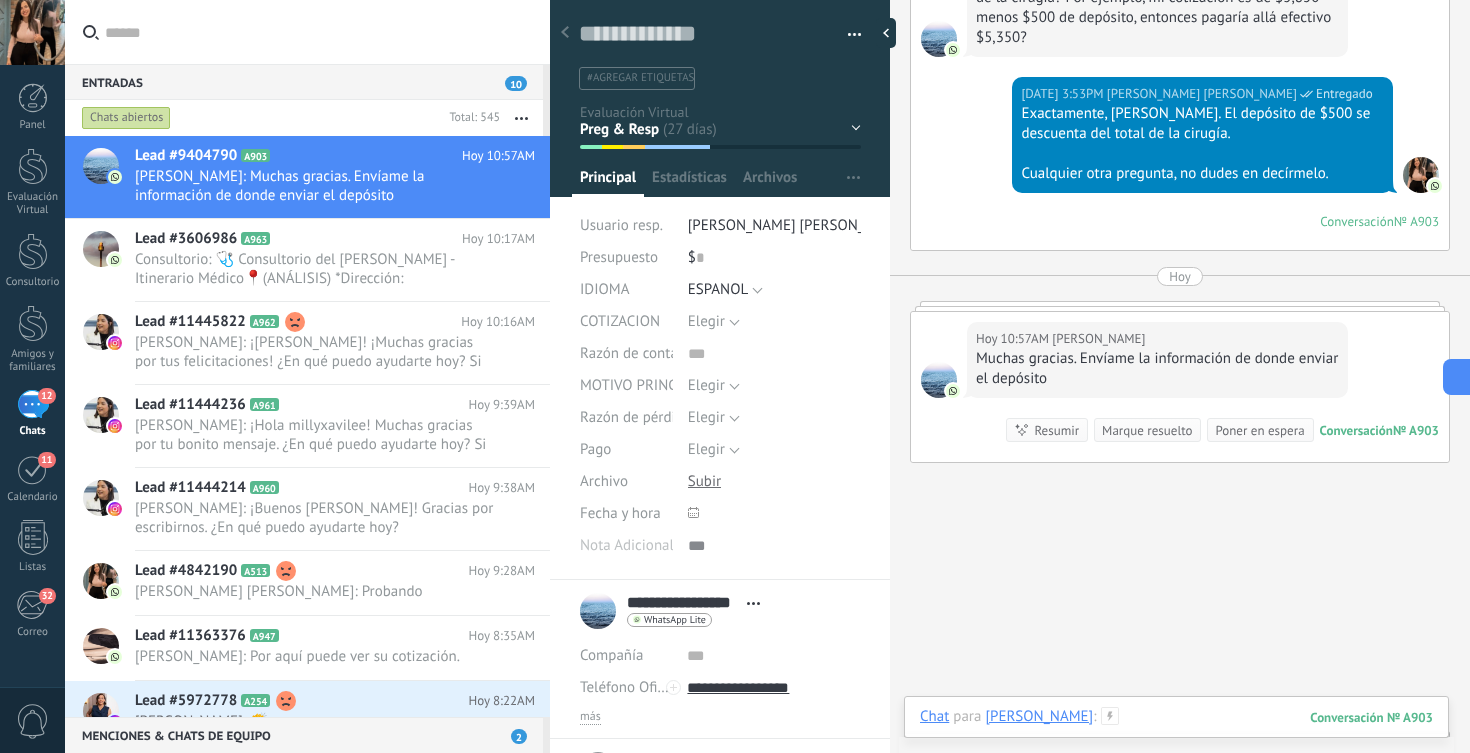 click at bounding box center [1176, 737] 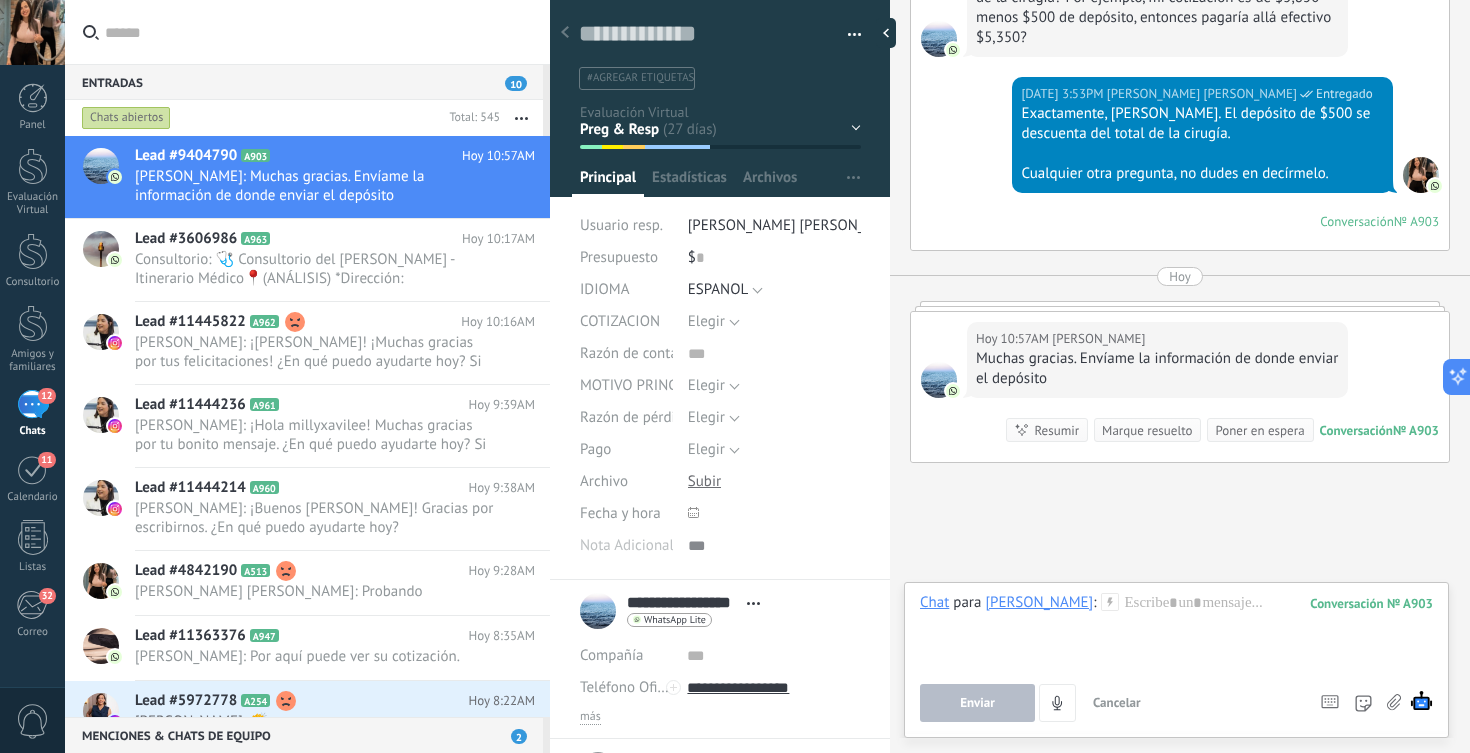 click on "Cancelar" at bounding box center (1117, 702) 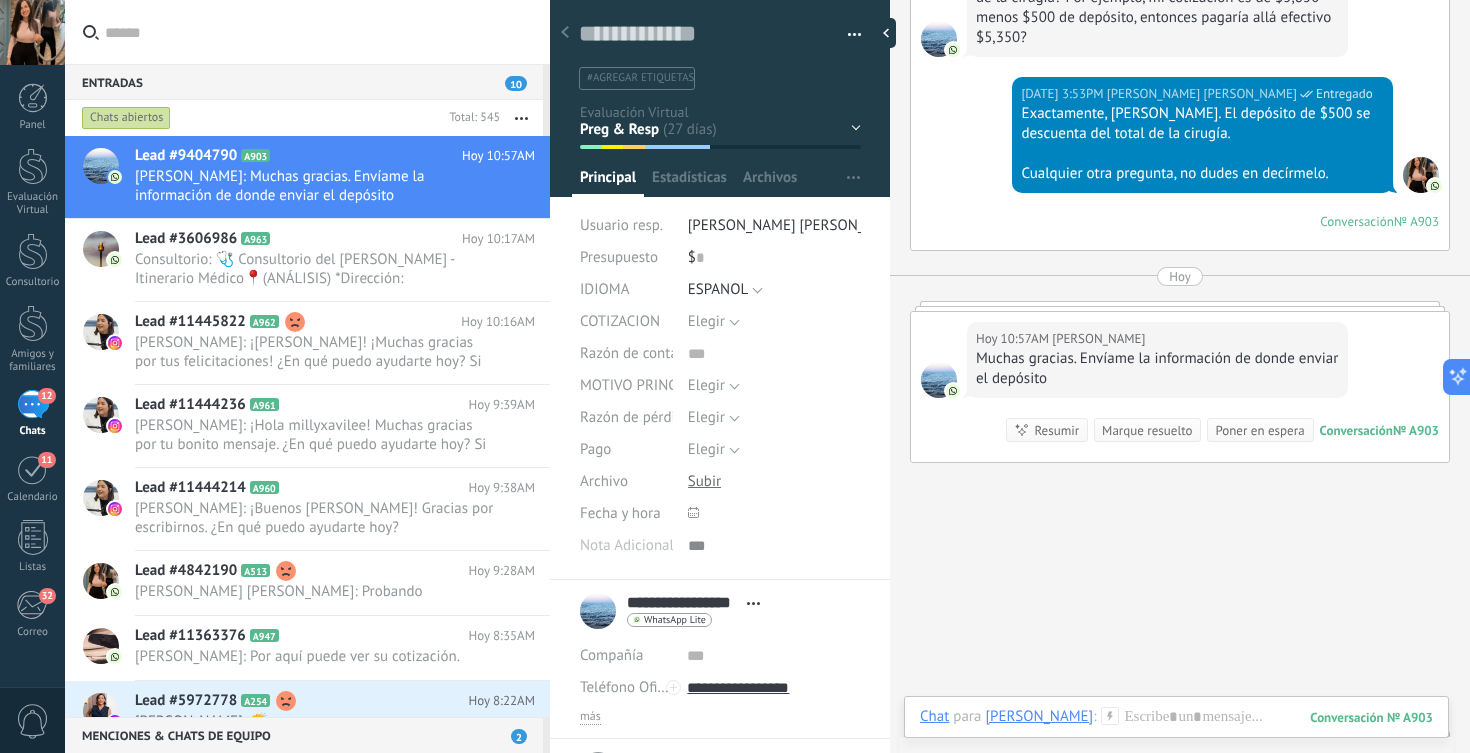 click at bounding box center [1176, 743] 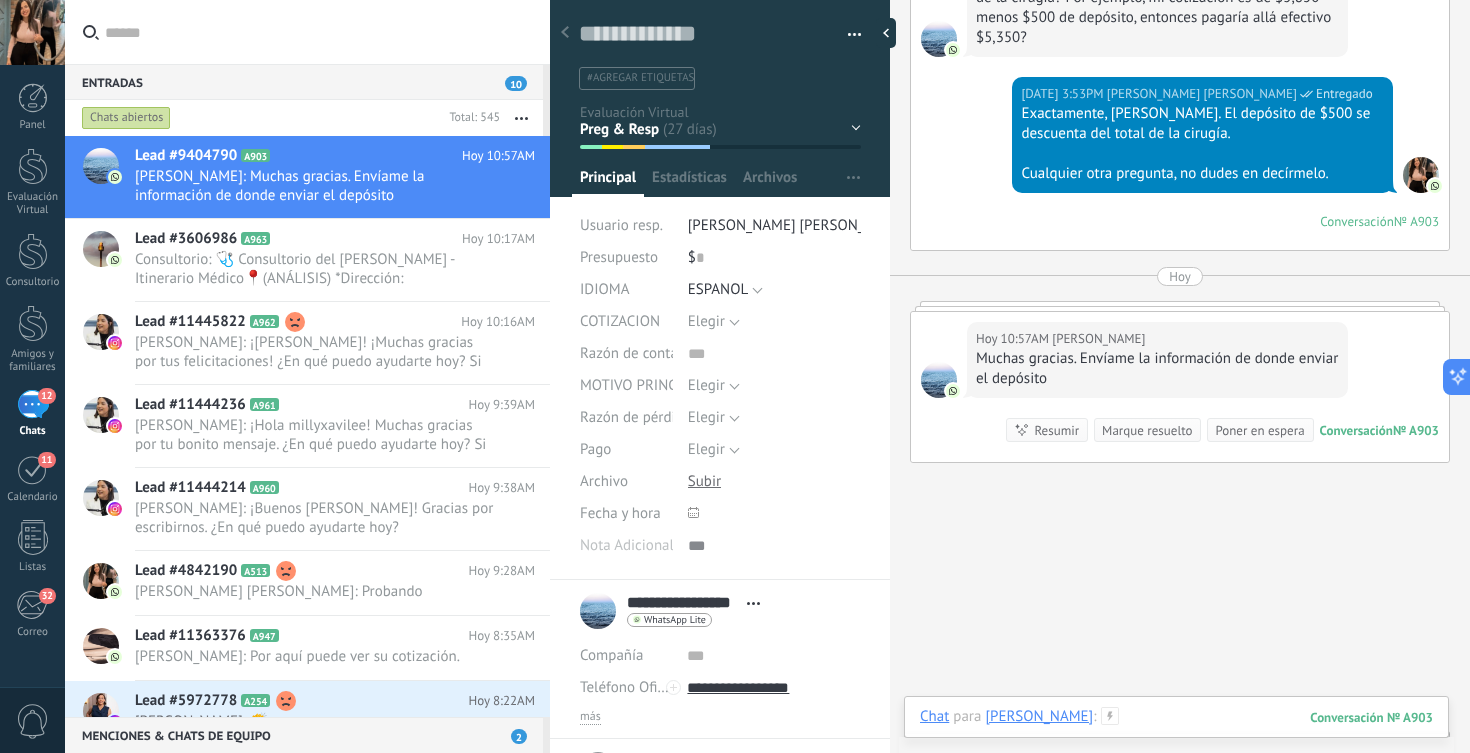 click at bounding box center (1176, 737) 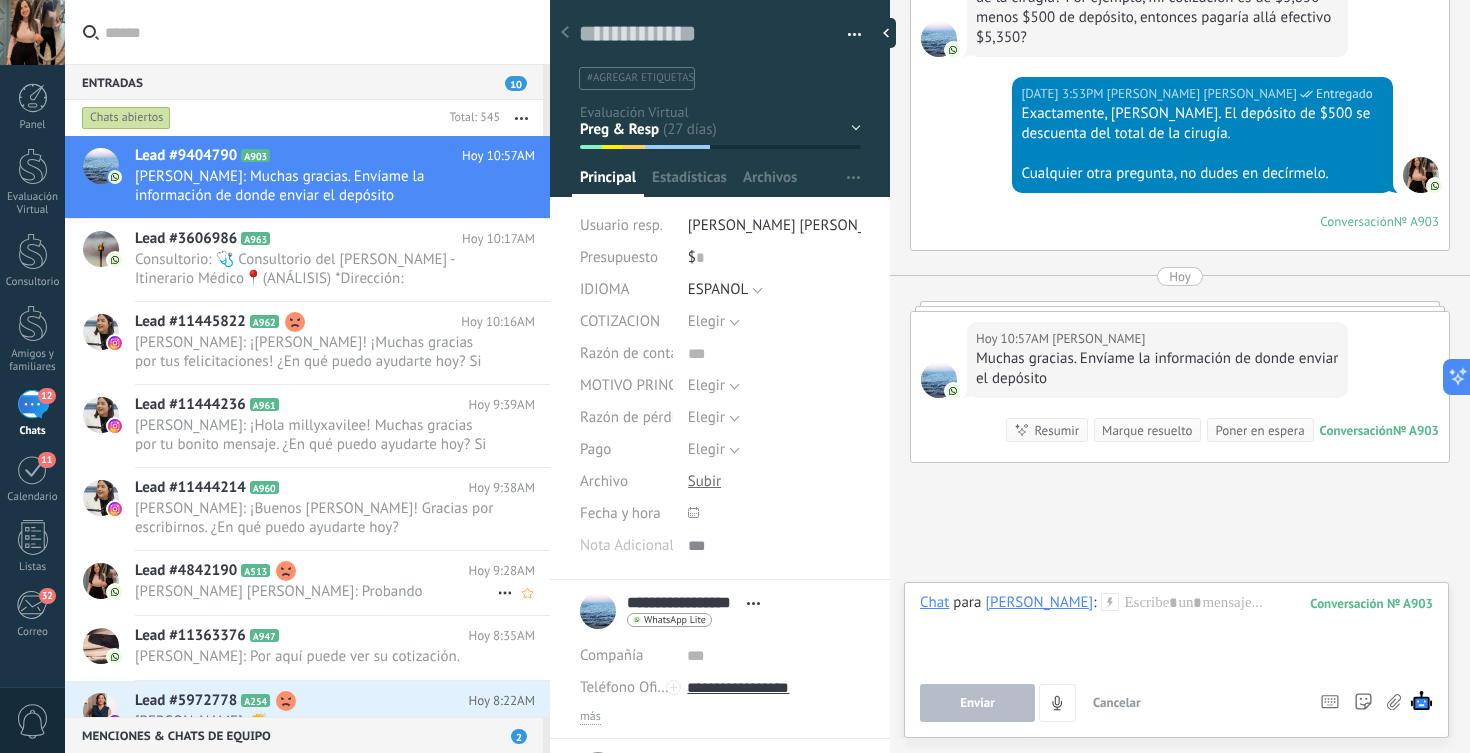 click on "Lead #4842190
A513" at bounding box center [301, 571] 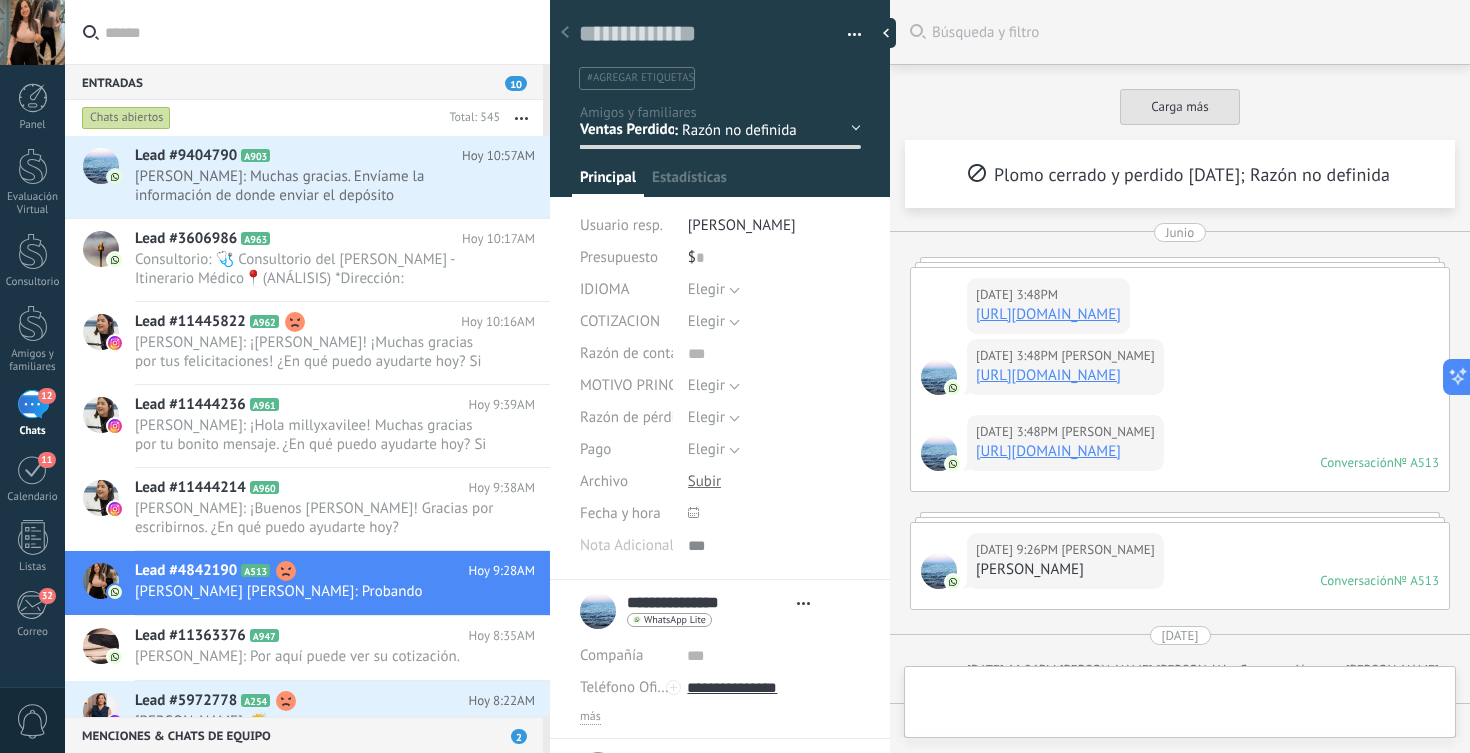 type on "**********" 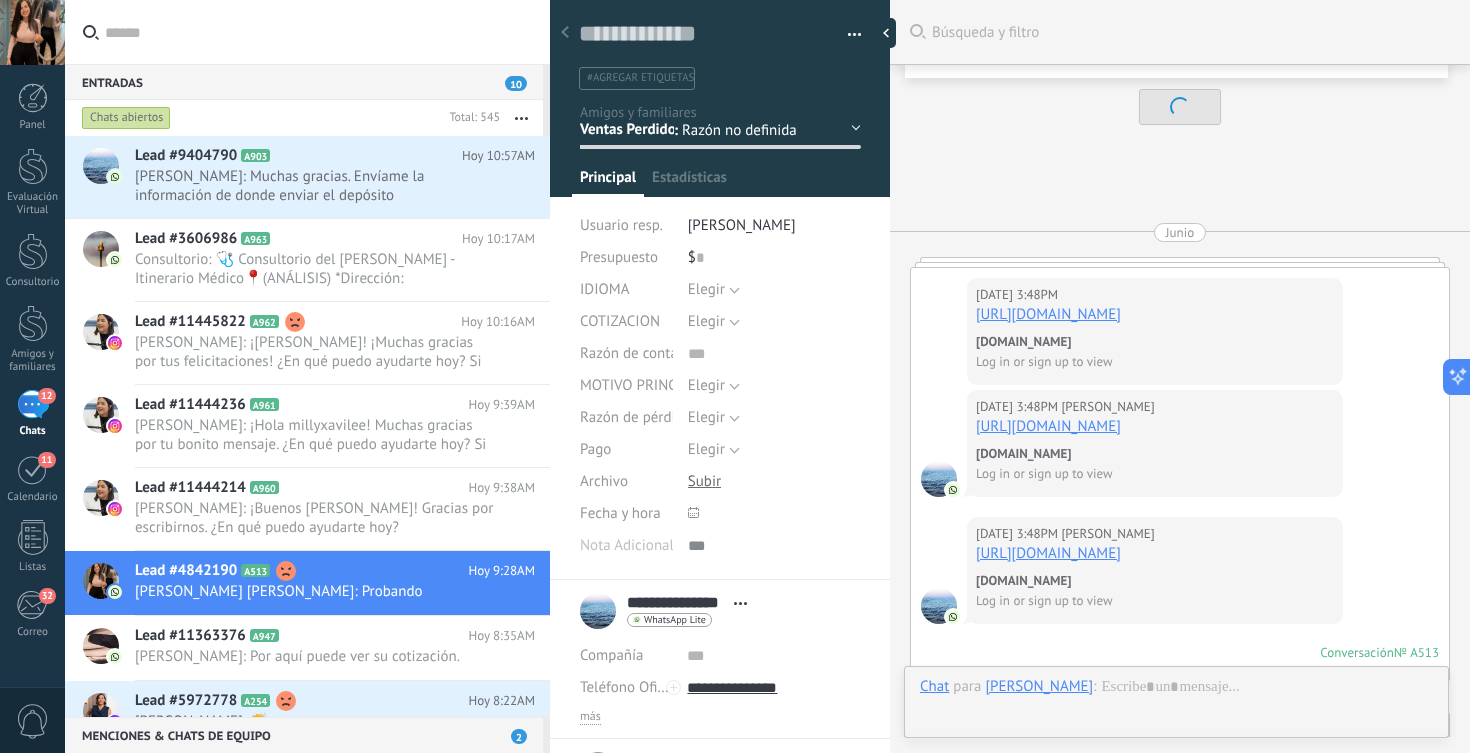 scroll, scrollTop: 6354, scrollLeft: 0, axis: vertical 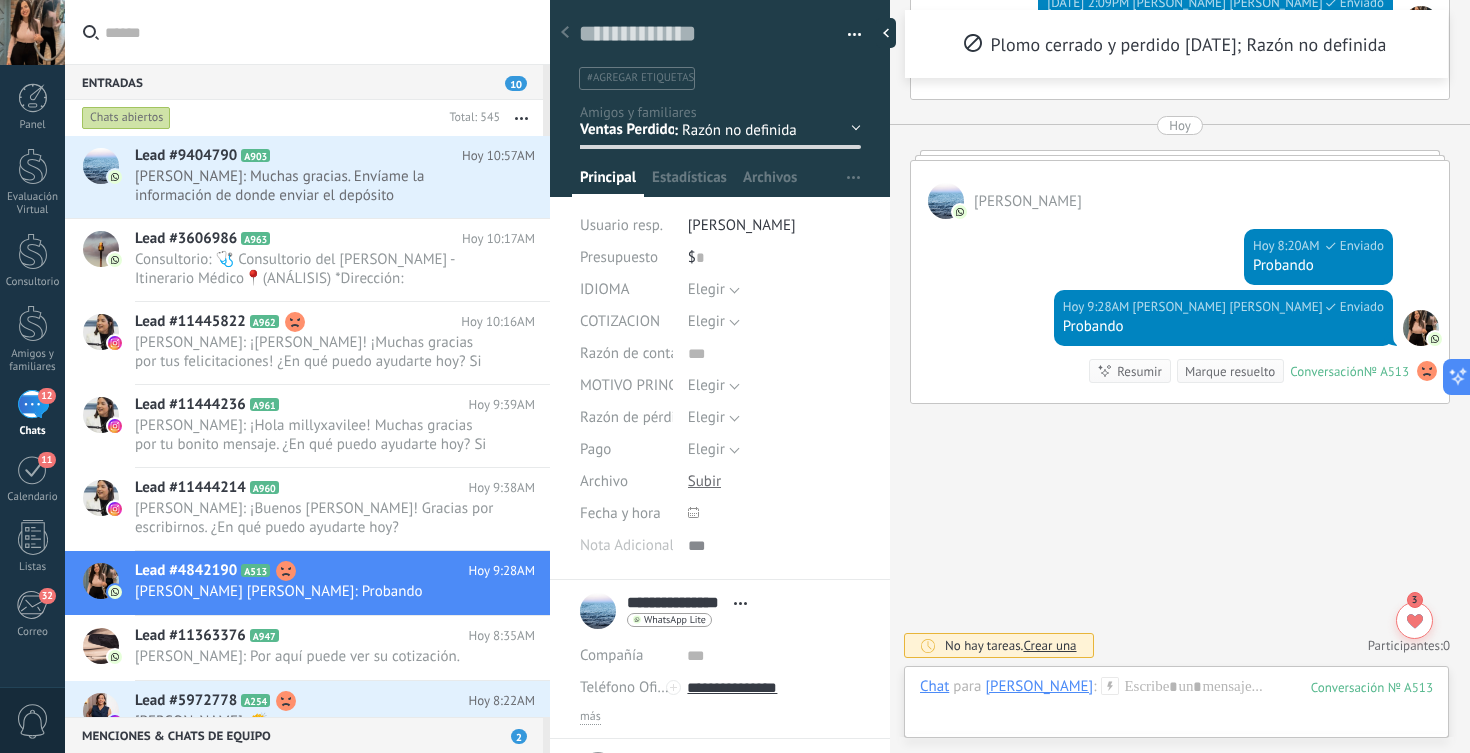 click on "Chat Correo Nota Tarea Chat   para   Dr Jairo Ulerio : 513 Enviar Cancelar Rastrear clics en links ? Reducir links largos y rastrear clics: cuando se habilita, los URLs que envías serán reemplazados con links de rastreo. Una vez clickeados, un evento se registrará en el feed del lead. Abajo seleccione las fuentes que utilizan esta  en Ajustes Las plantillas no pueden ser editadas La sesión de mensajería finaliza en: Atajos – ejecutar bots y plantillas – seleccionar acción – mencionar a un colega – seleccionar el destinatario – insertar valor del campo Kommo AI Beta Corregir gramática y ortografía Hacerlo profesional Hacerlo amistoso Hacerlo ingenioso Hacerlo más largo Hacerlo más corto Simplificarlo" at bounding box center [1176, 702] 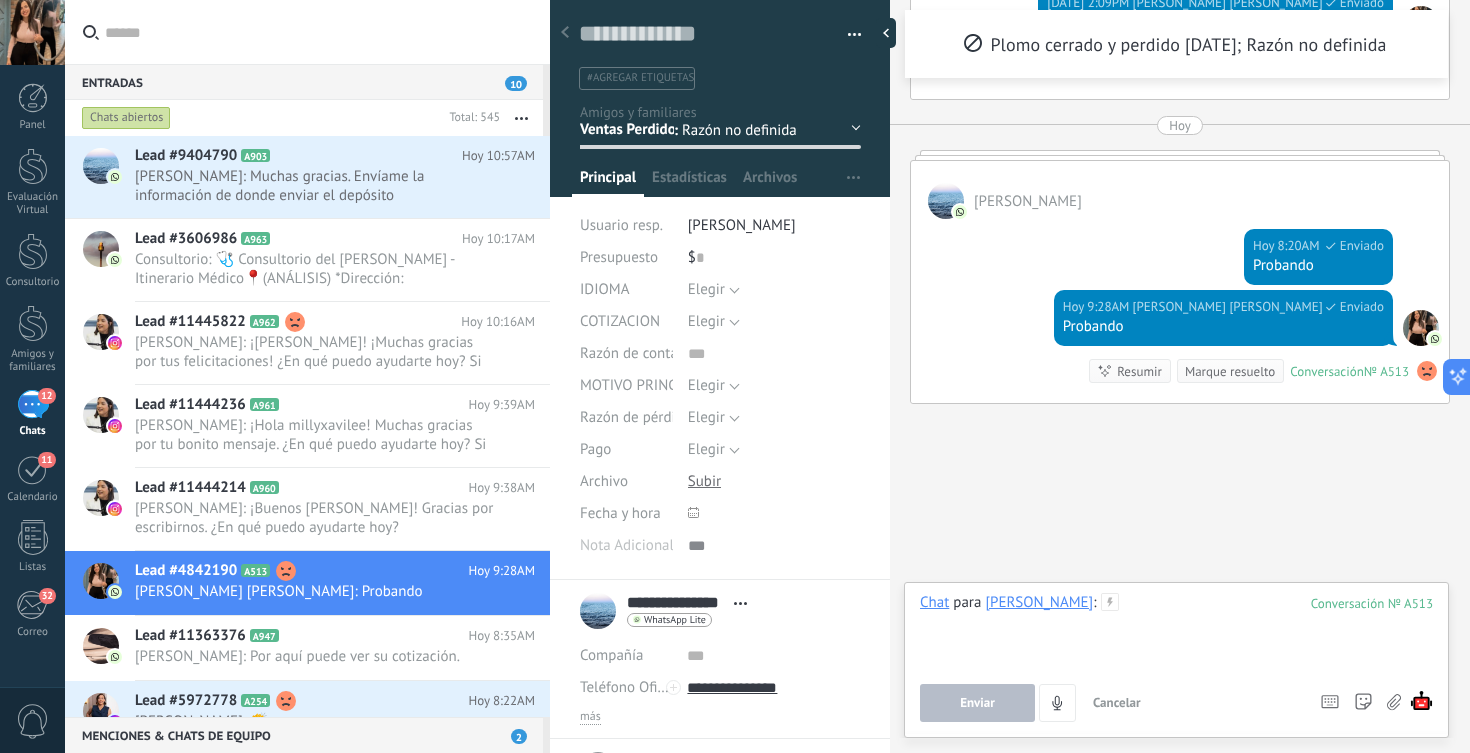 click at bounding box center [1176, 631] 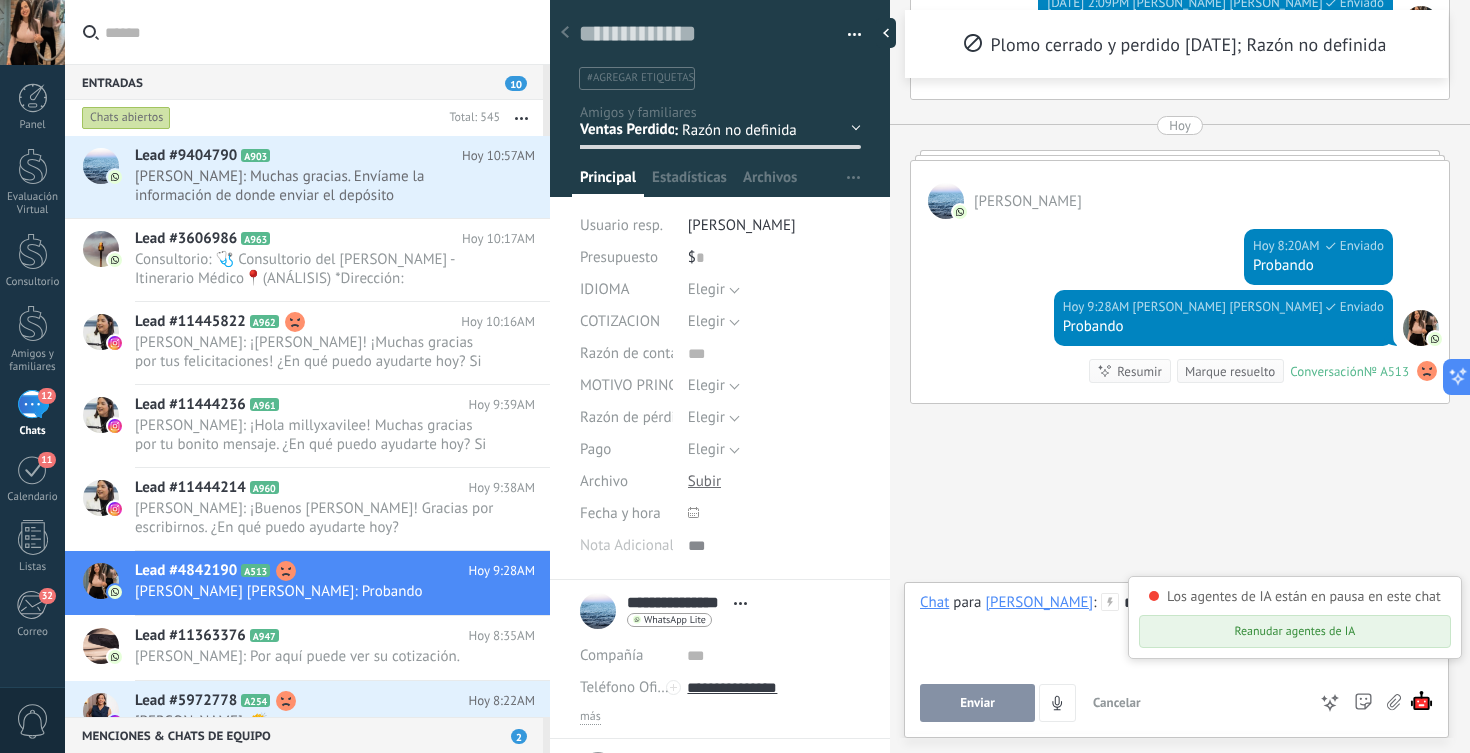 click on "Enviar" at bounding box center [977, 703] 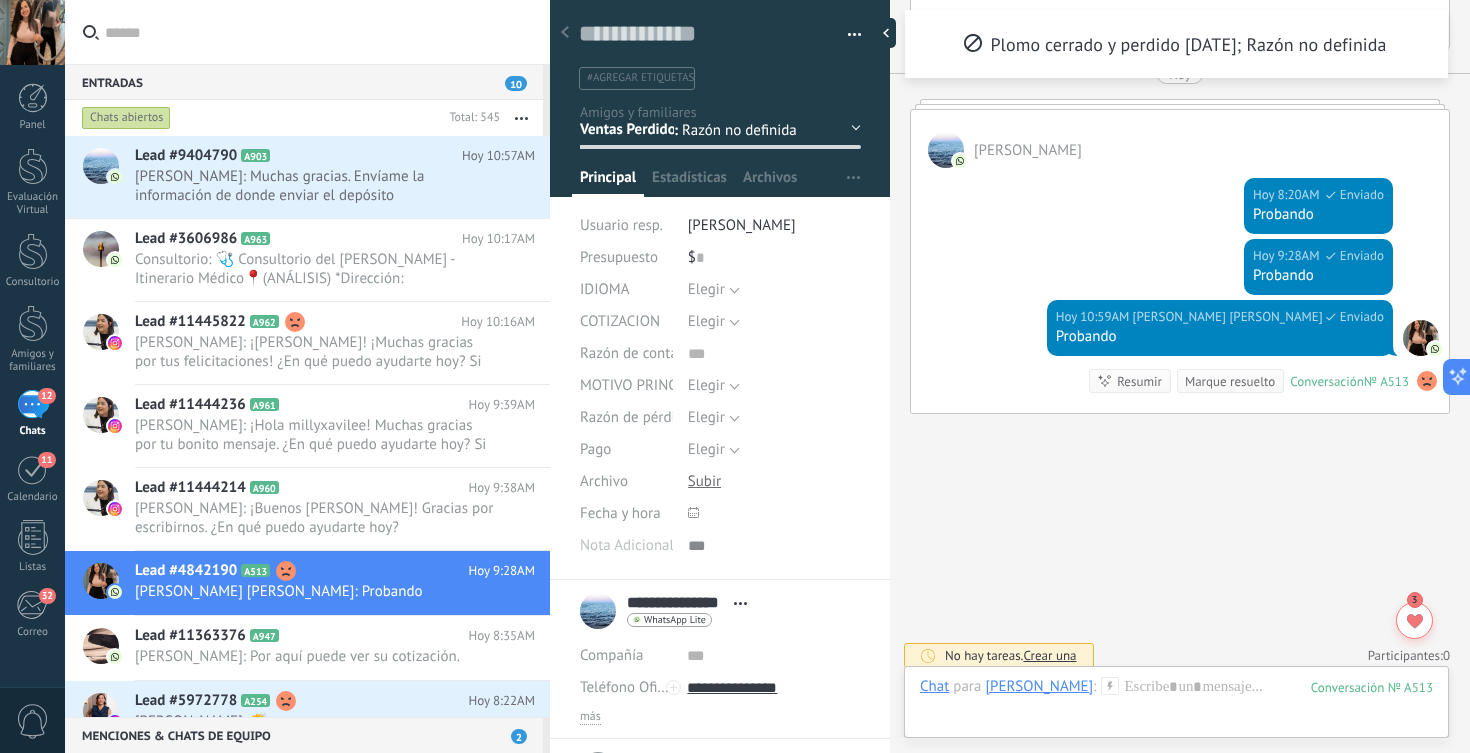 scroll, scrollTop: 6415, scrollLeft: 0, axis: vertical 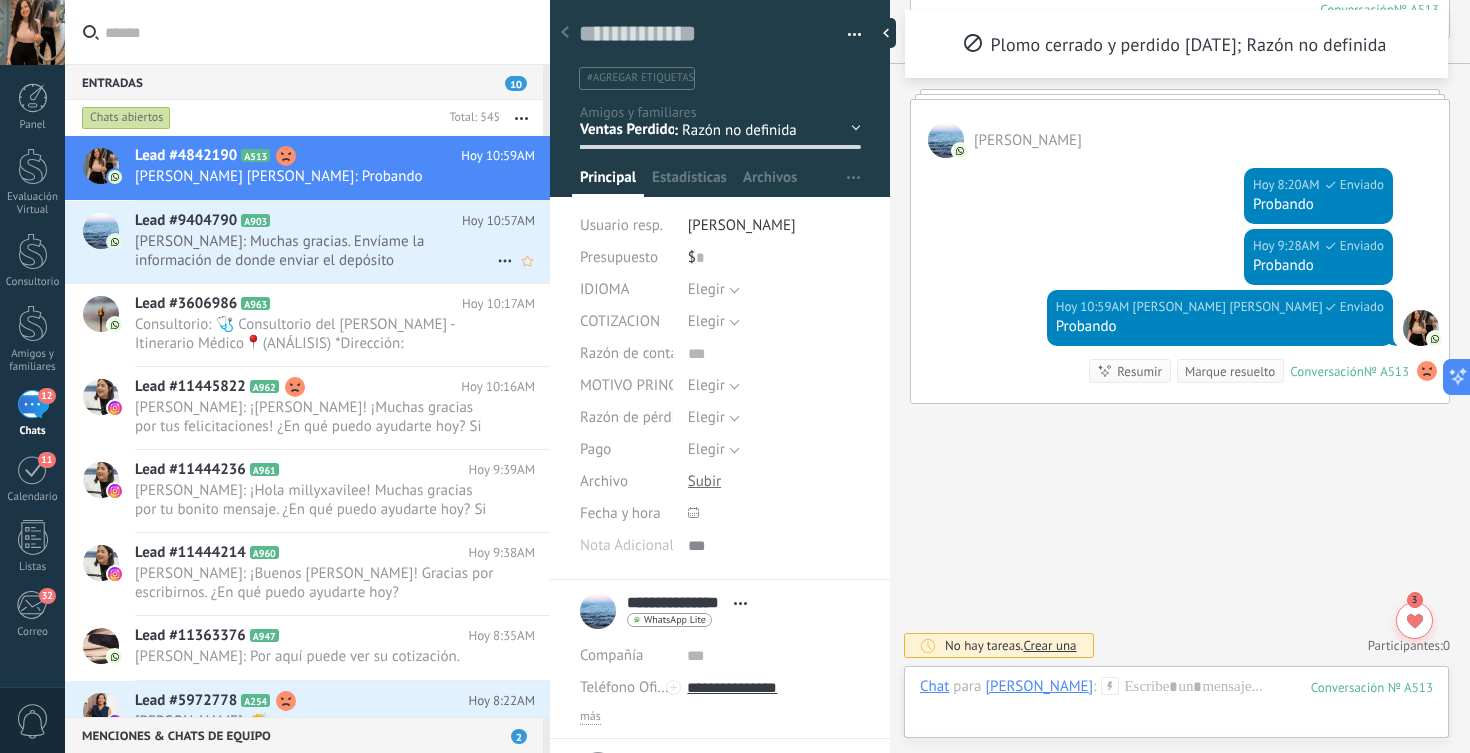 click on "Jennifer Estrella: Muchas gracias. Envíame la información de donde enviar el depósito" at bounding box center (316, 251) 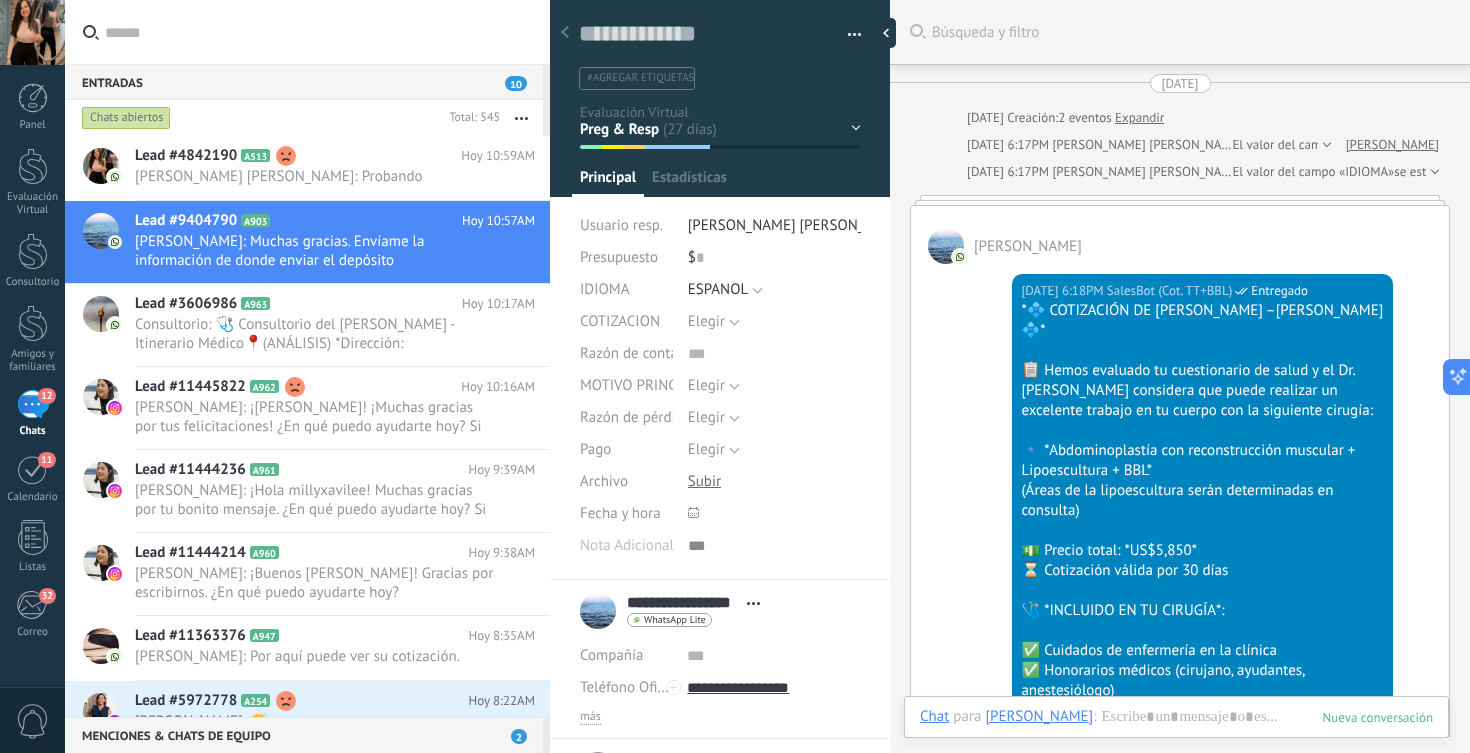scroll, scrollTop: 30, scrollLeft: 0, axis: vertical 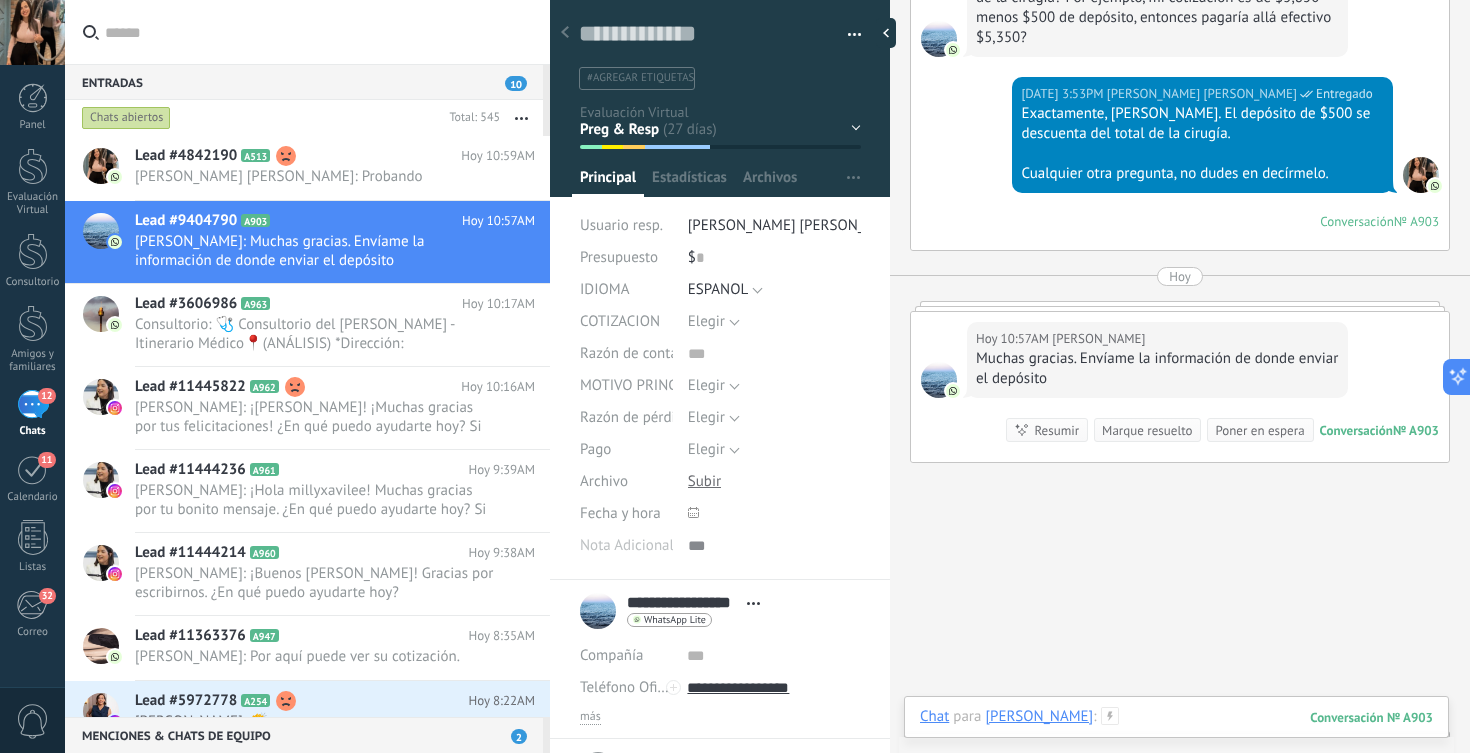 click at bounding box center (1176, 737) 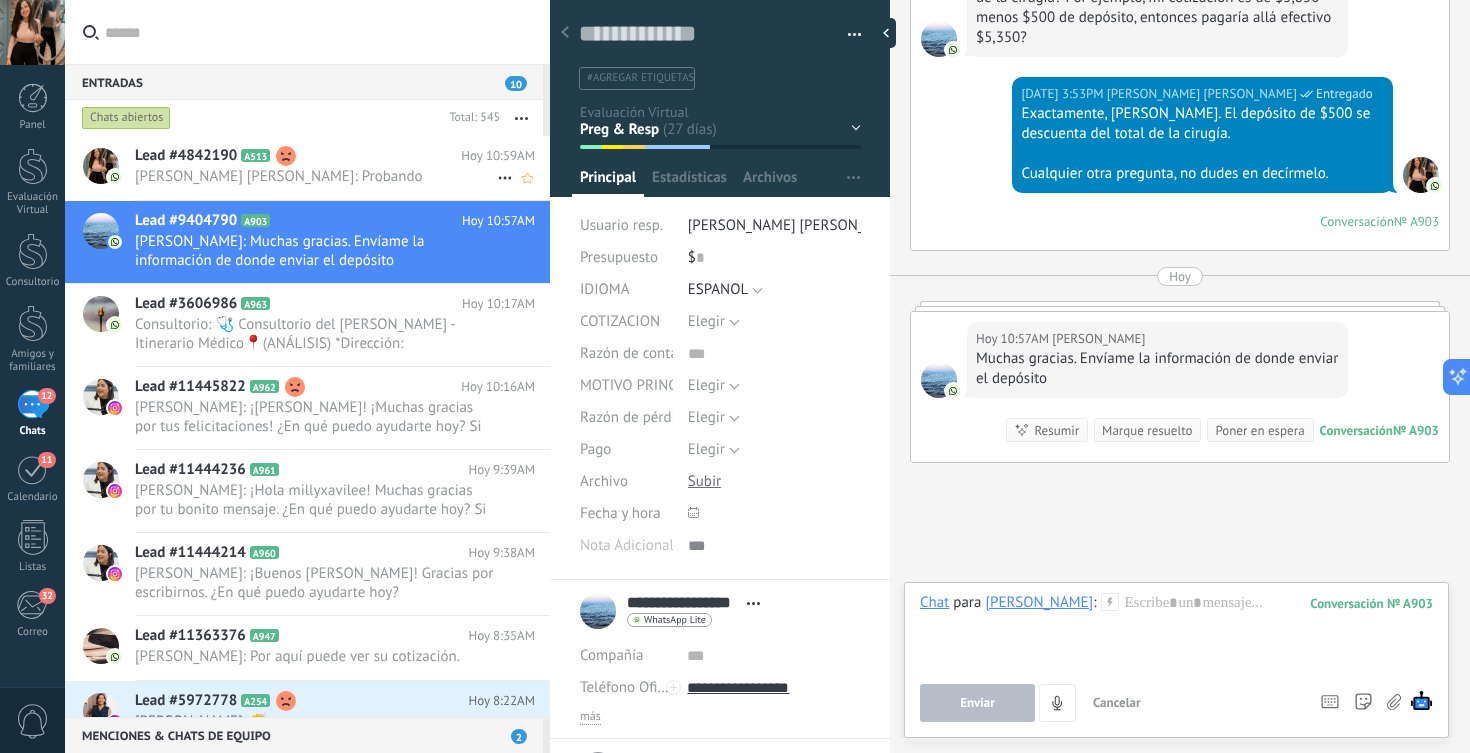 click on "Lead #4842190
A513" at bounding box center (298, 156) 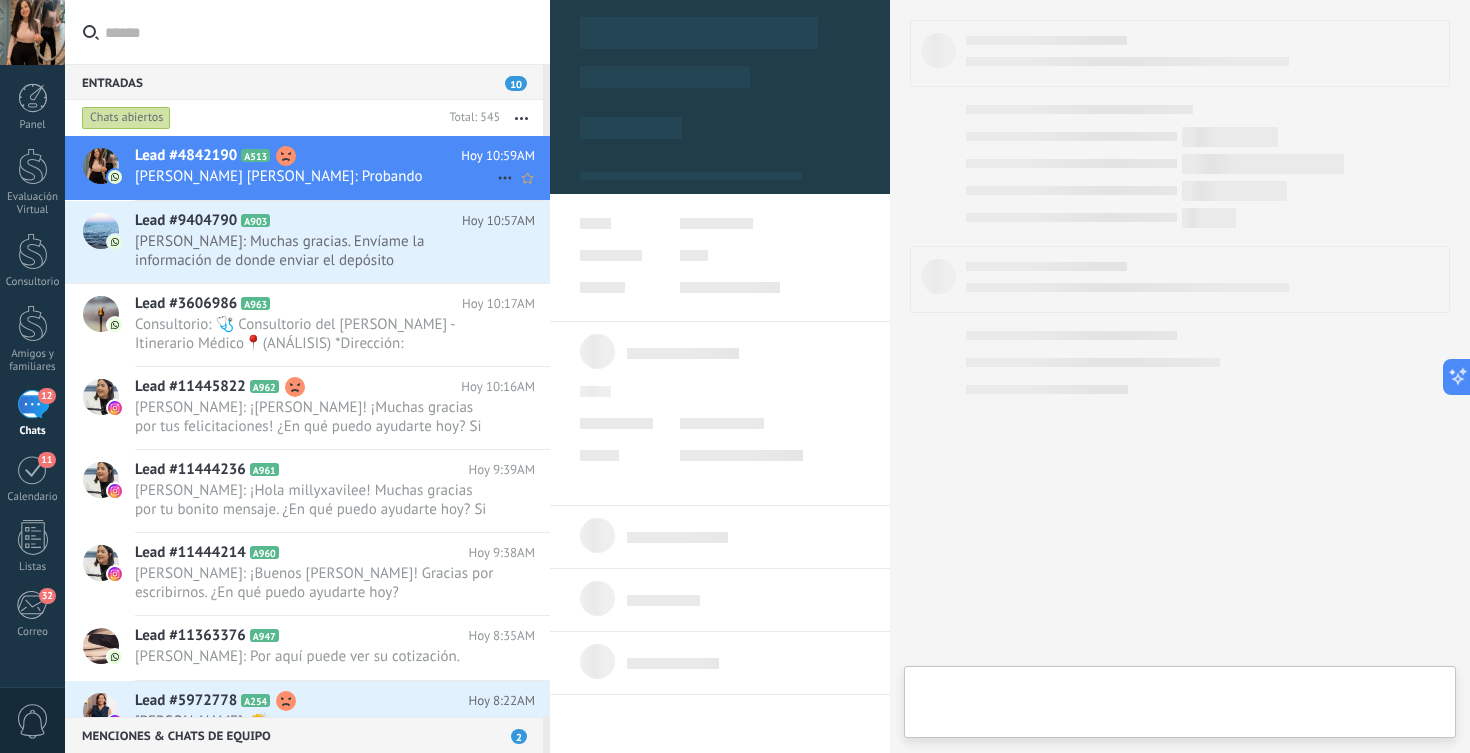 type on "**********" 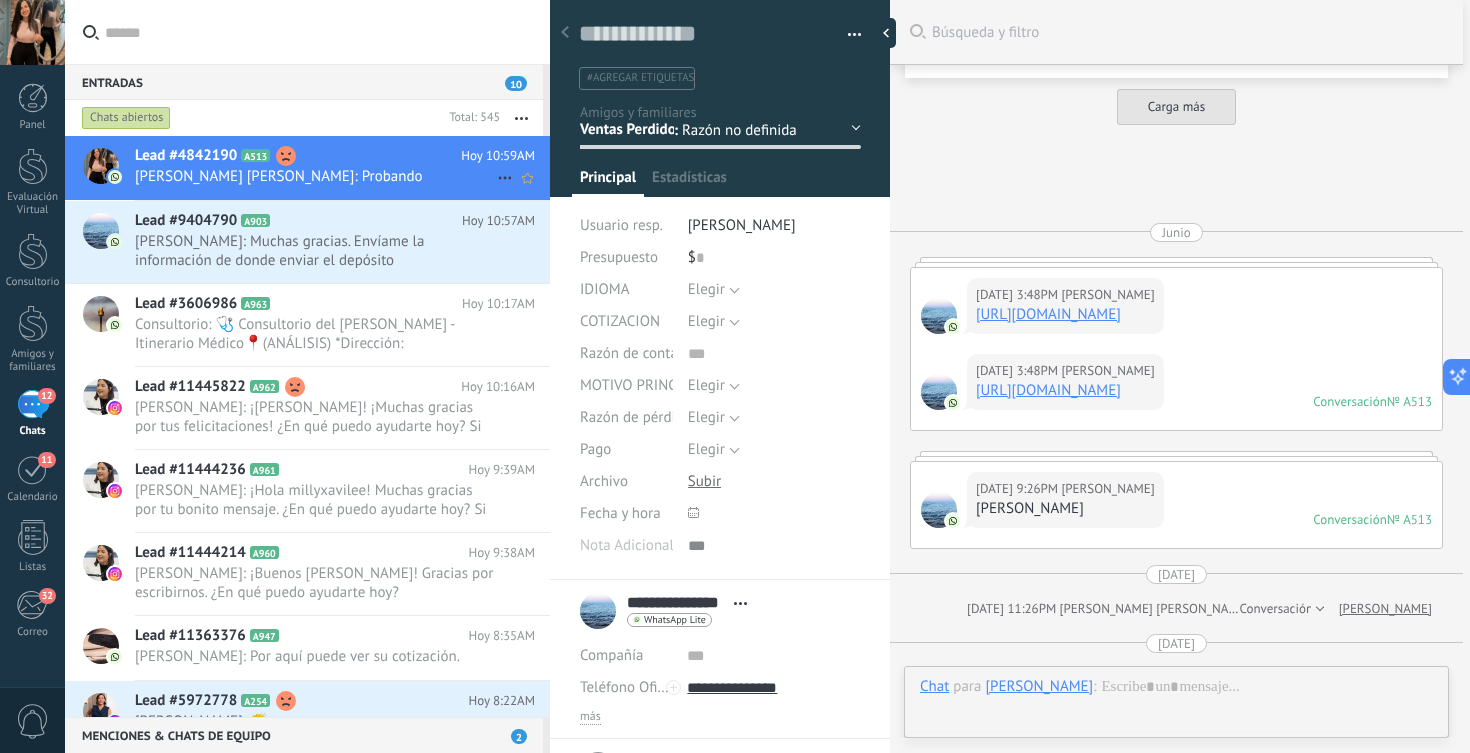 scroll, scrollTop: 30, scrollLeft: 0, axis: vertical 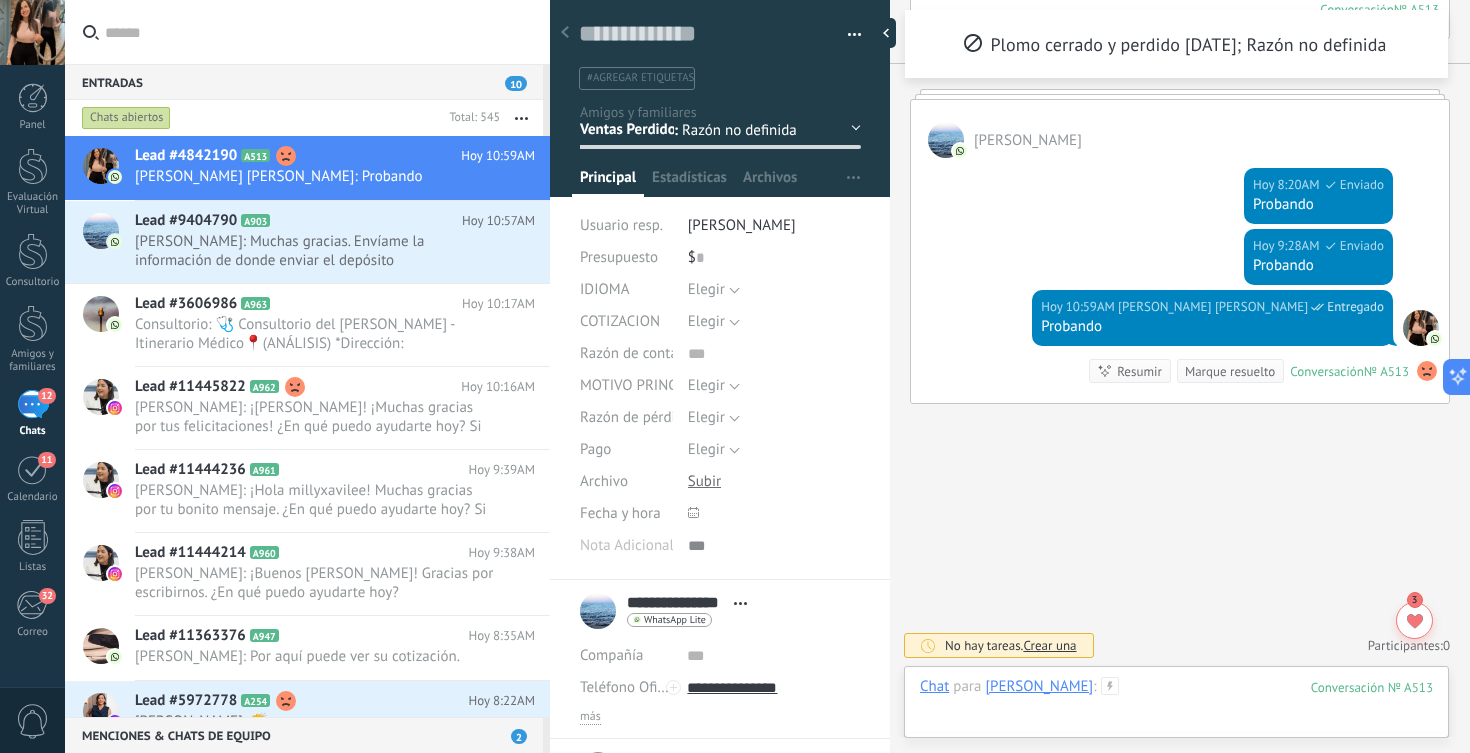 click at bounding box center (1176, 707) 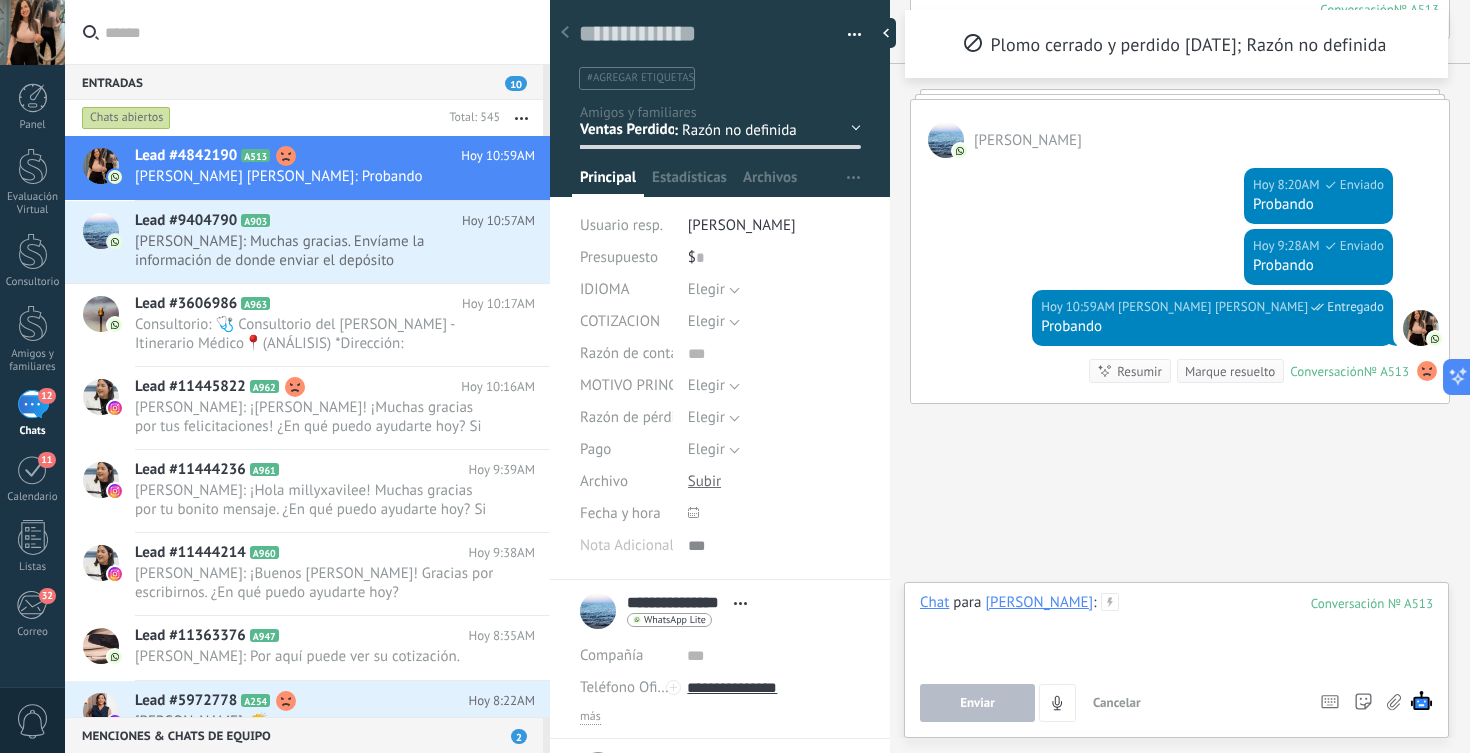type 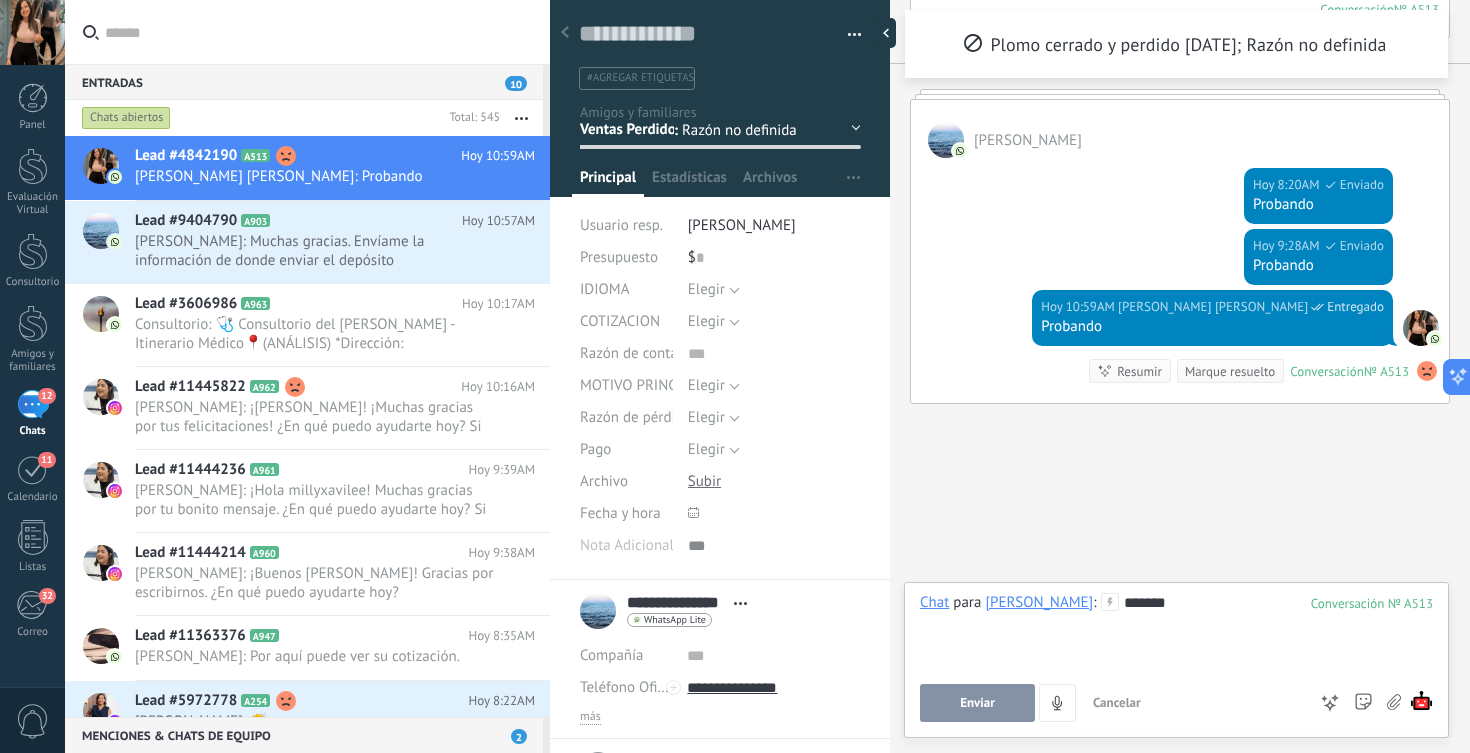 click on "Enviar" at bounding box center [977, 703] 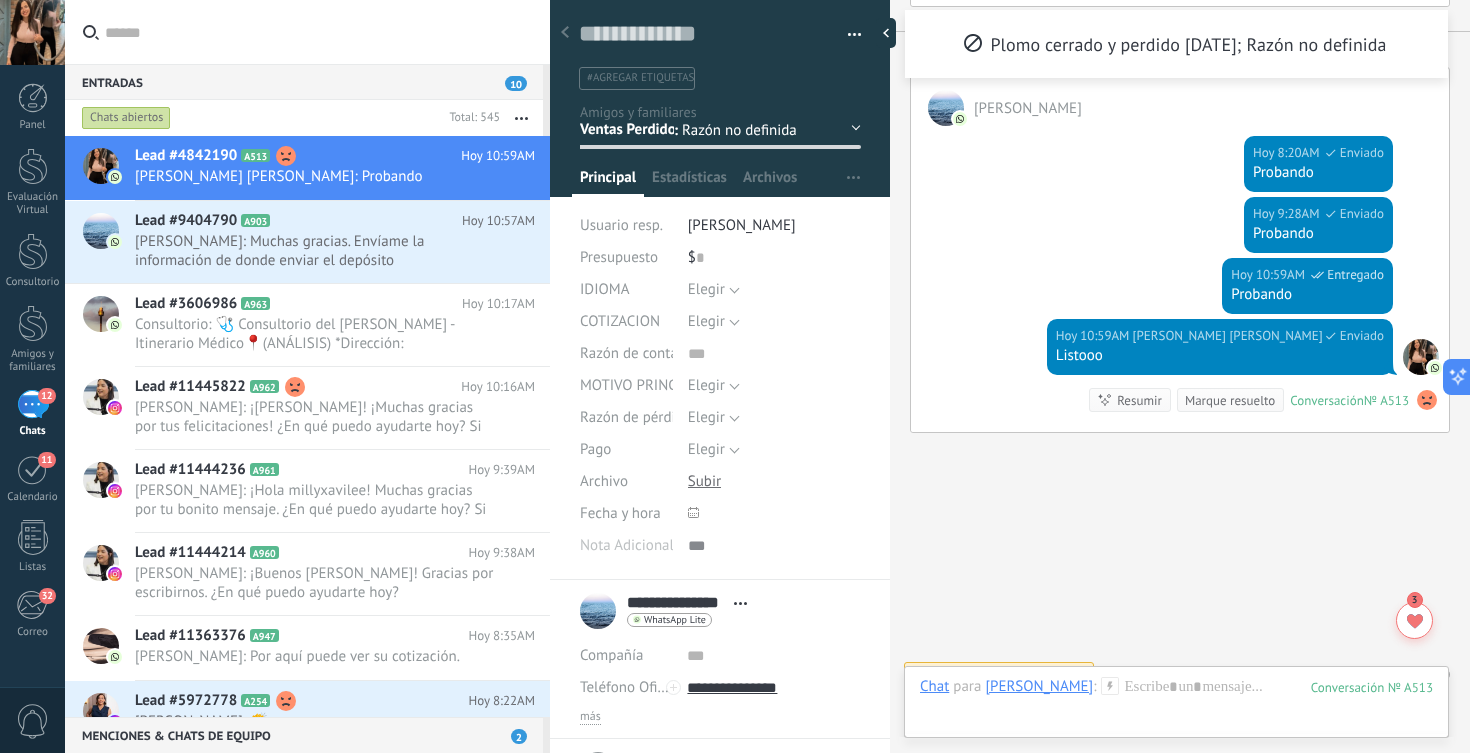 scroll, scrollTop: 6345, scrollLeft: 0, axis: vertical 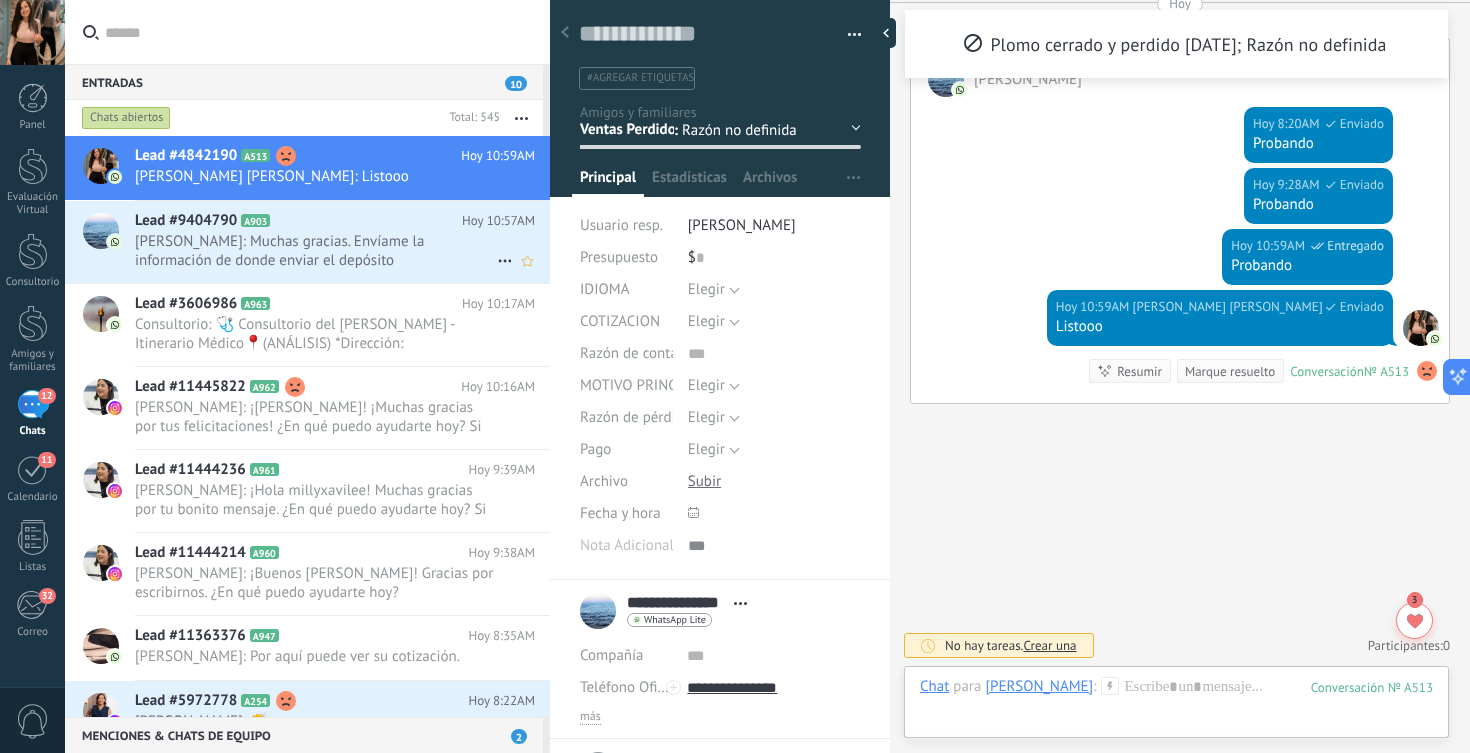 click on "Jennifer Estrella: Muchas gracias. Envíame la información de donde enviar el depósito" at bounding box center (316, 251) 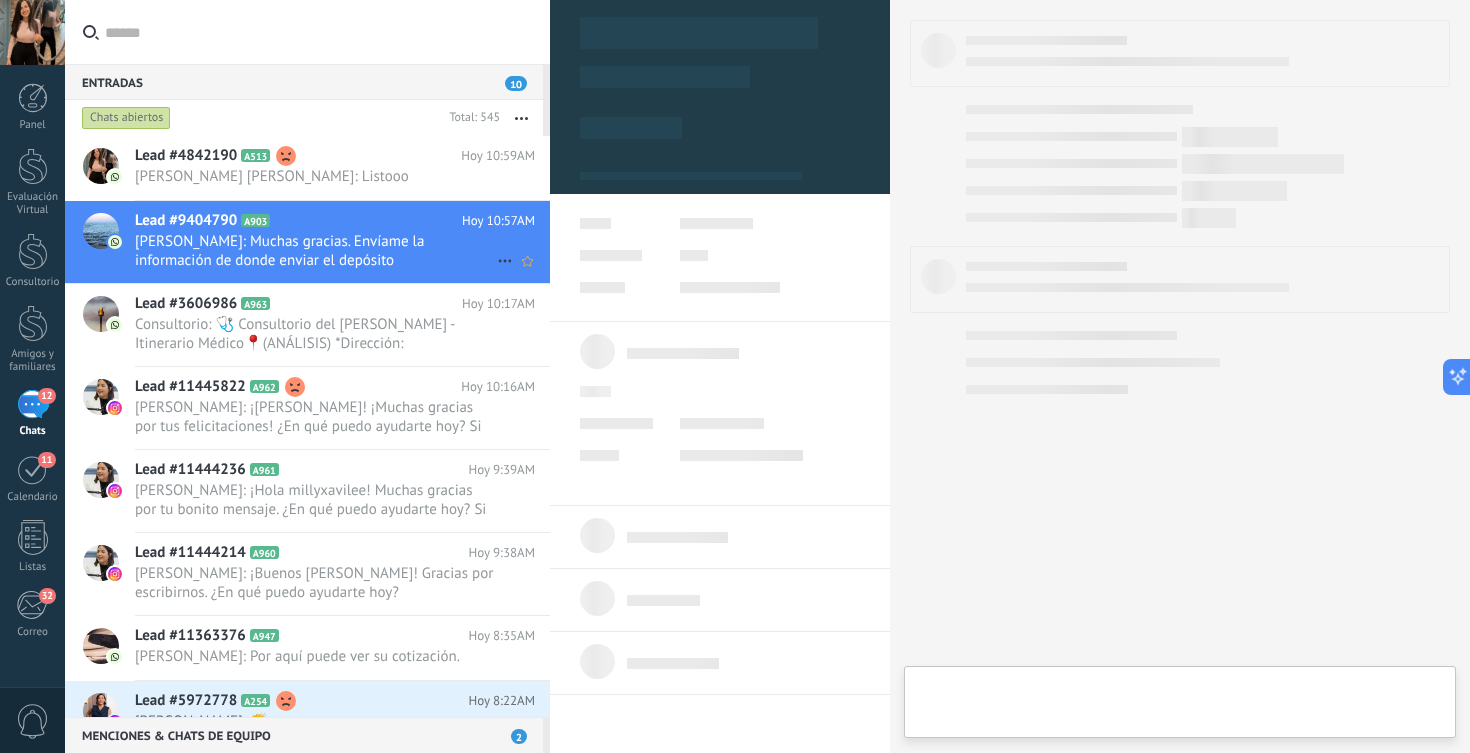 type on "**********" 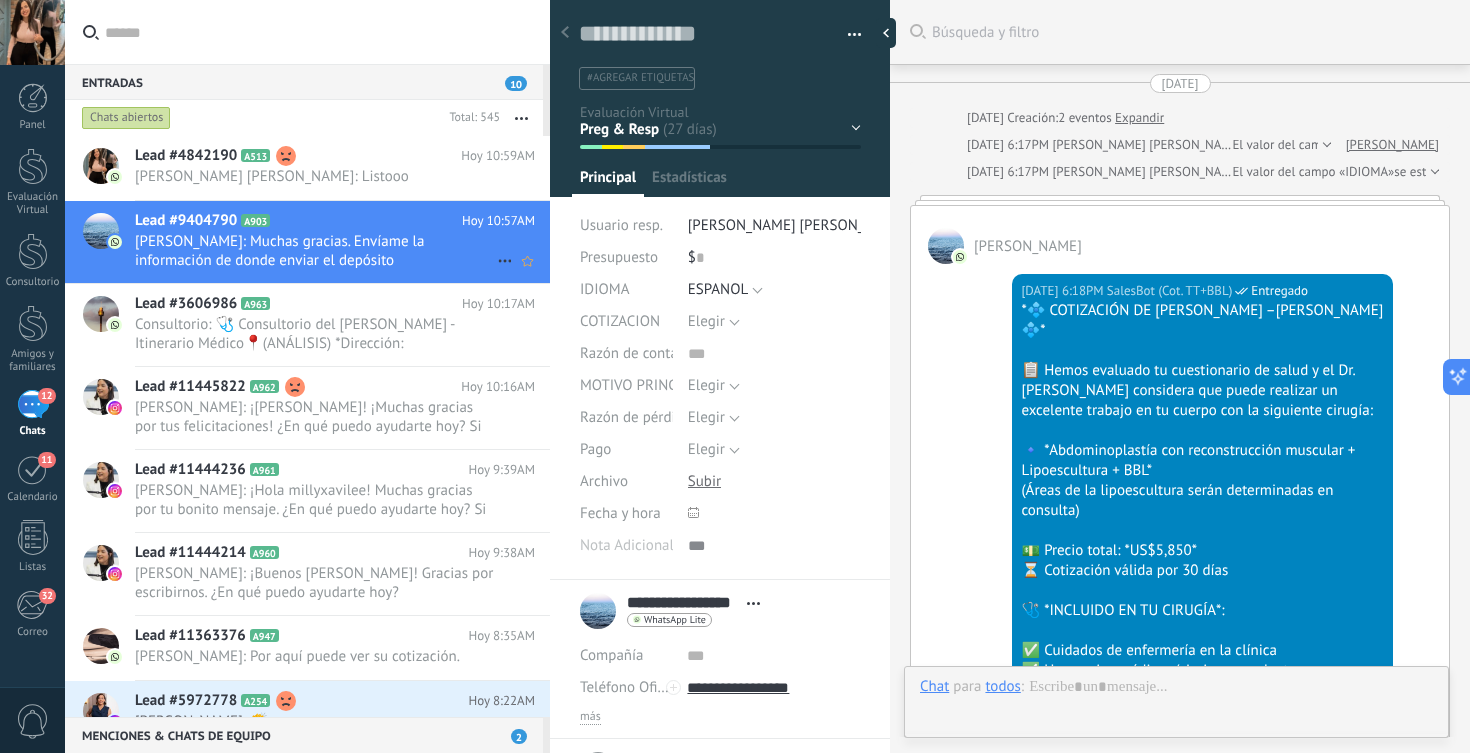 scroll, scrollTop: 30, scrollLeft: 0, axis: vertical 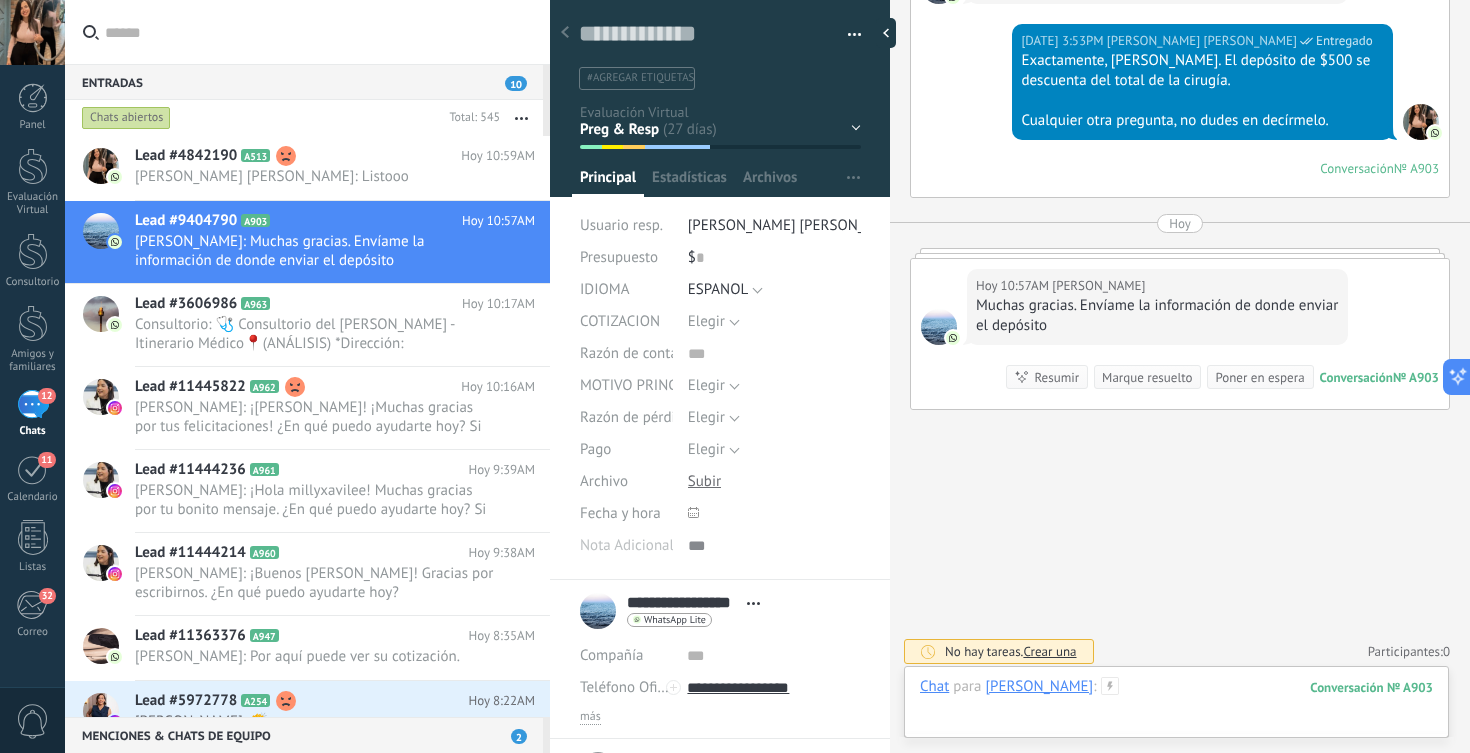 click at bounding box center [1176, 707] 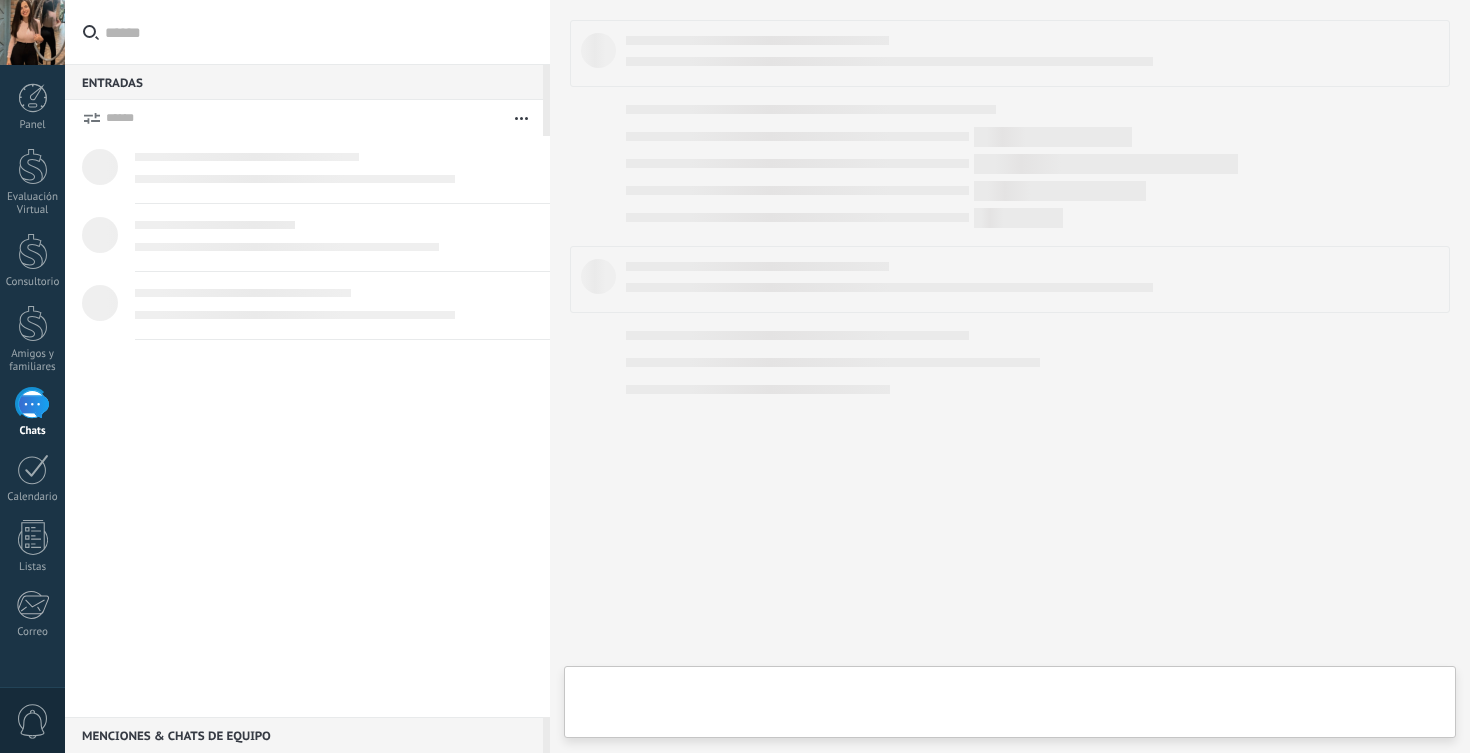 scroll, scrollTop: 0, scrollLeft: 0, axis: both 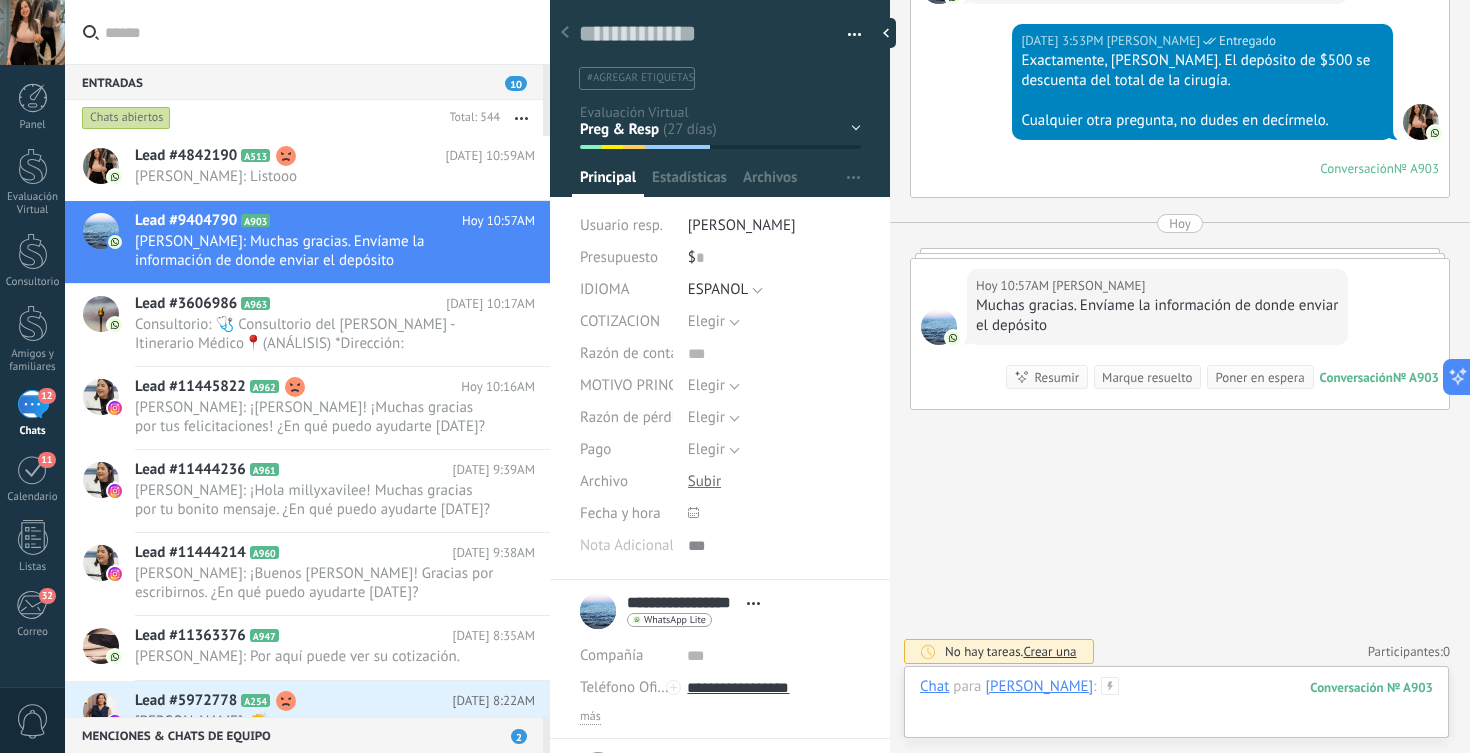 click at bounding box center (1176, 707) 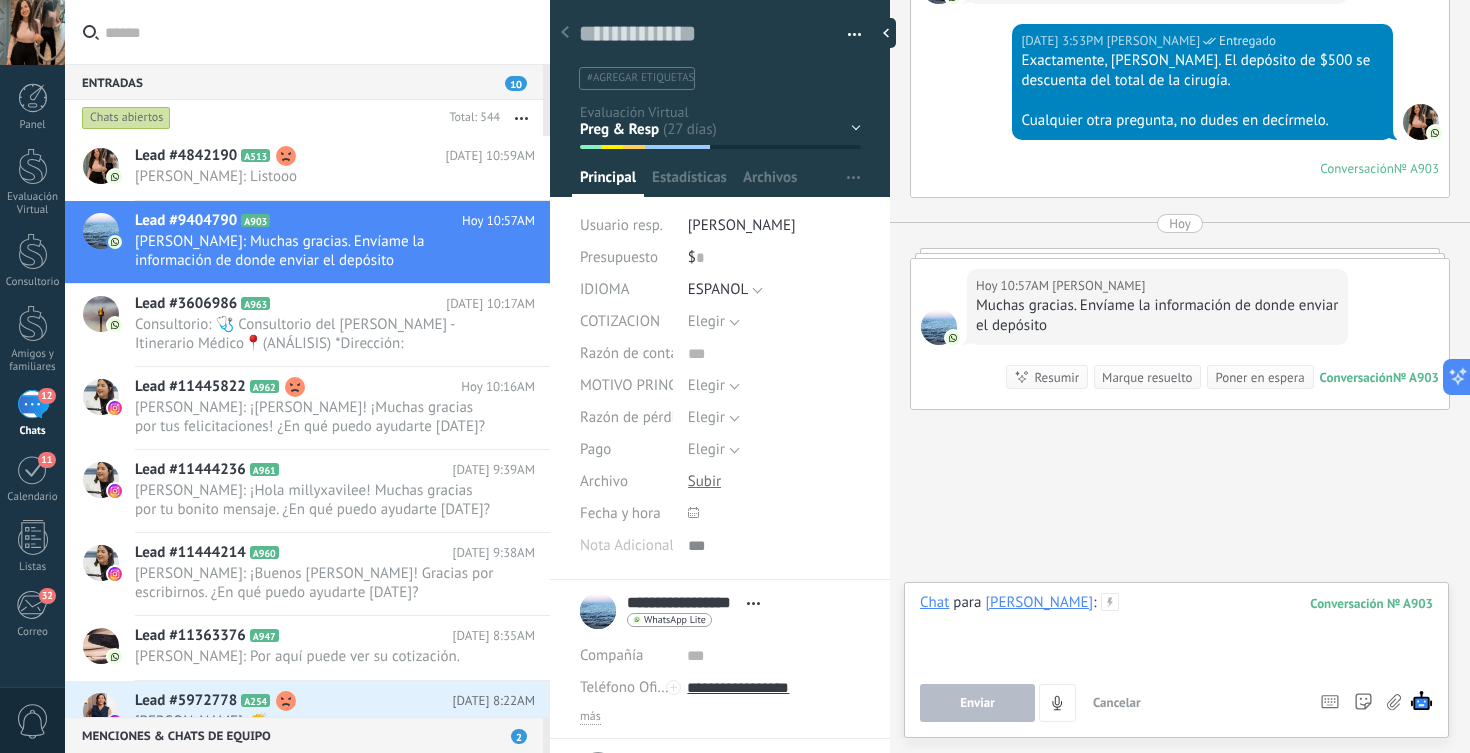 scroll, scrollTop: 27036, scrollLeft: 0, axis: vertical 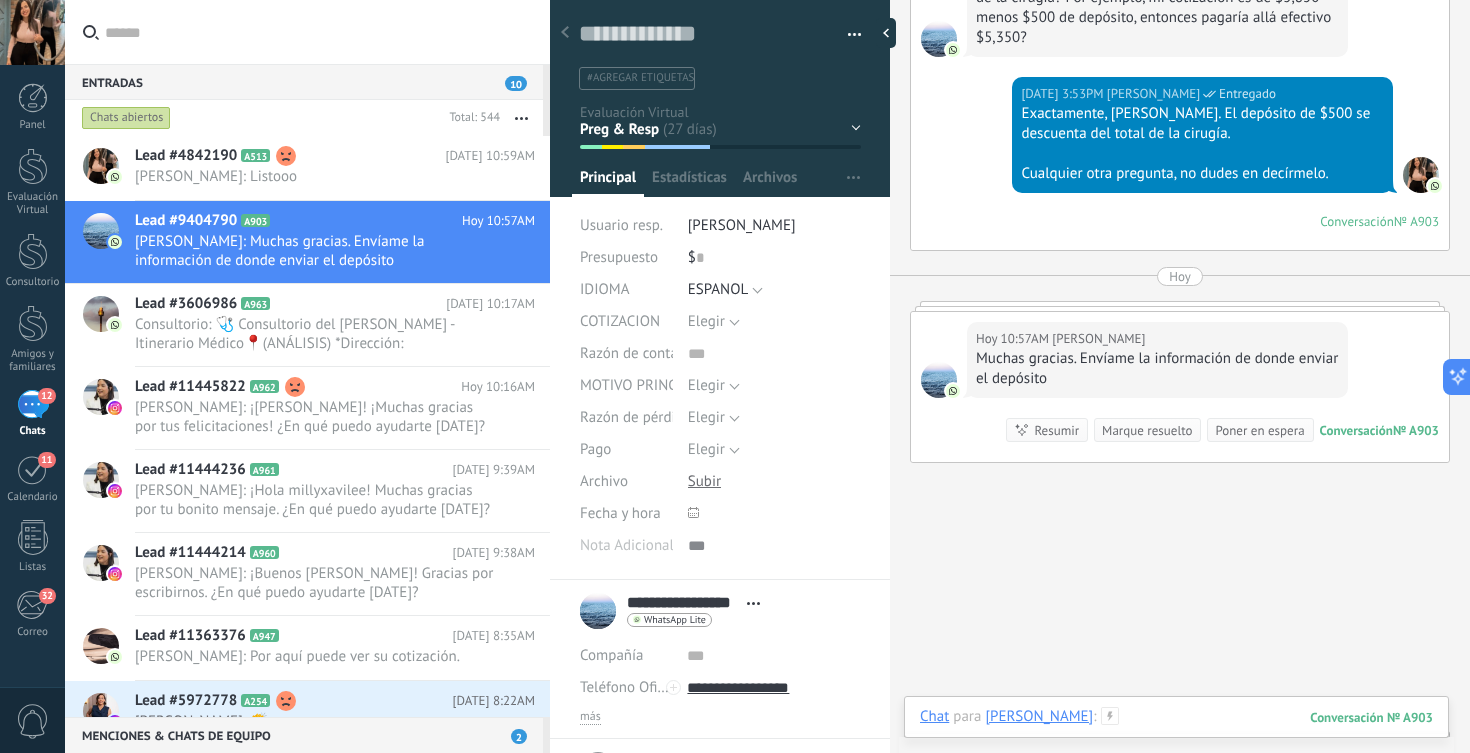 click at bounding box center (1176, 737) 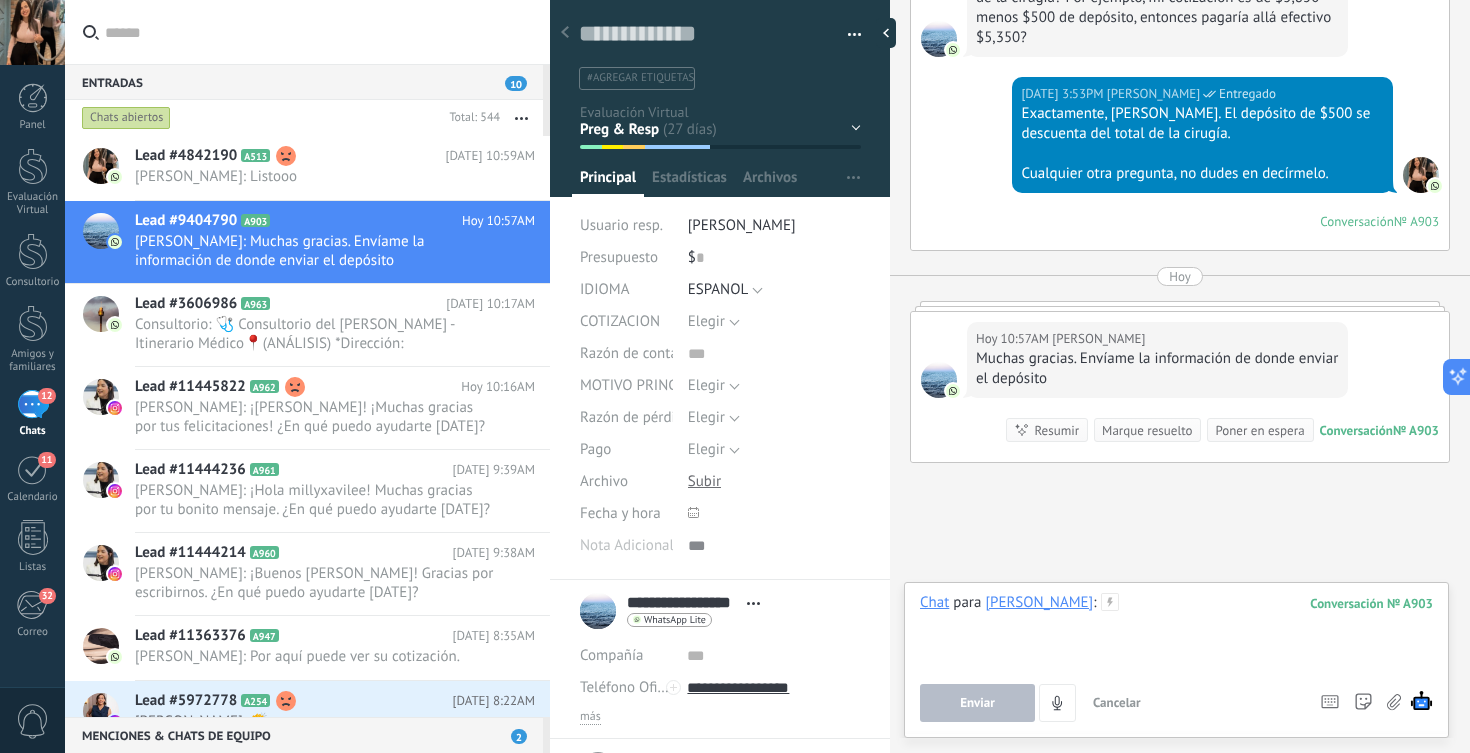 scroll, scrollTop: 27036, scrollLeft: 0, axis: vertical 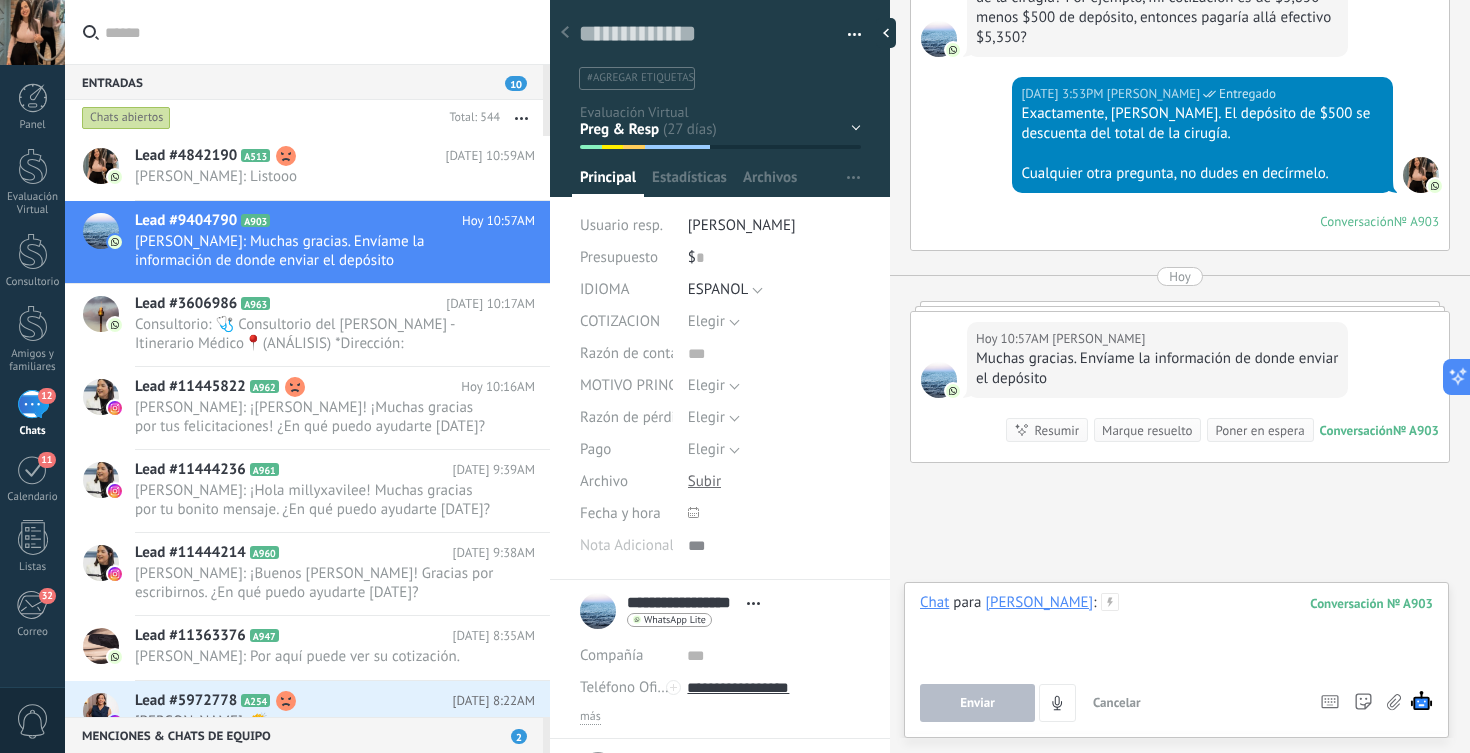 type 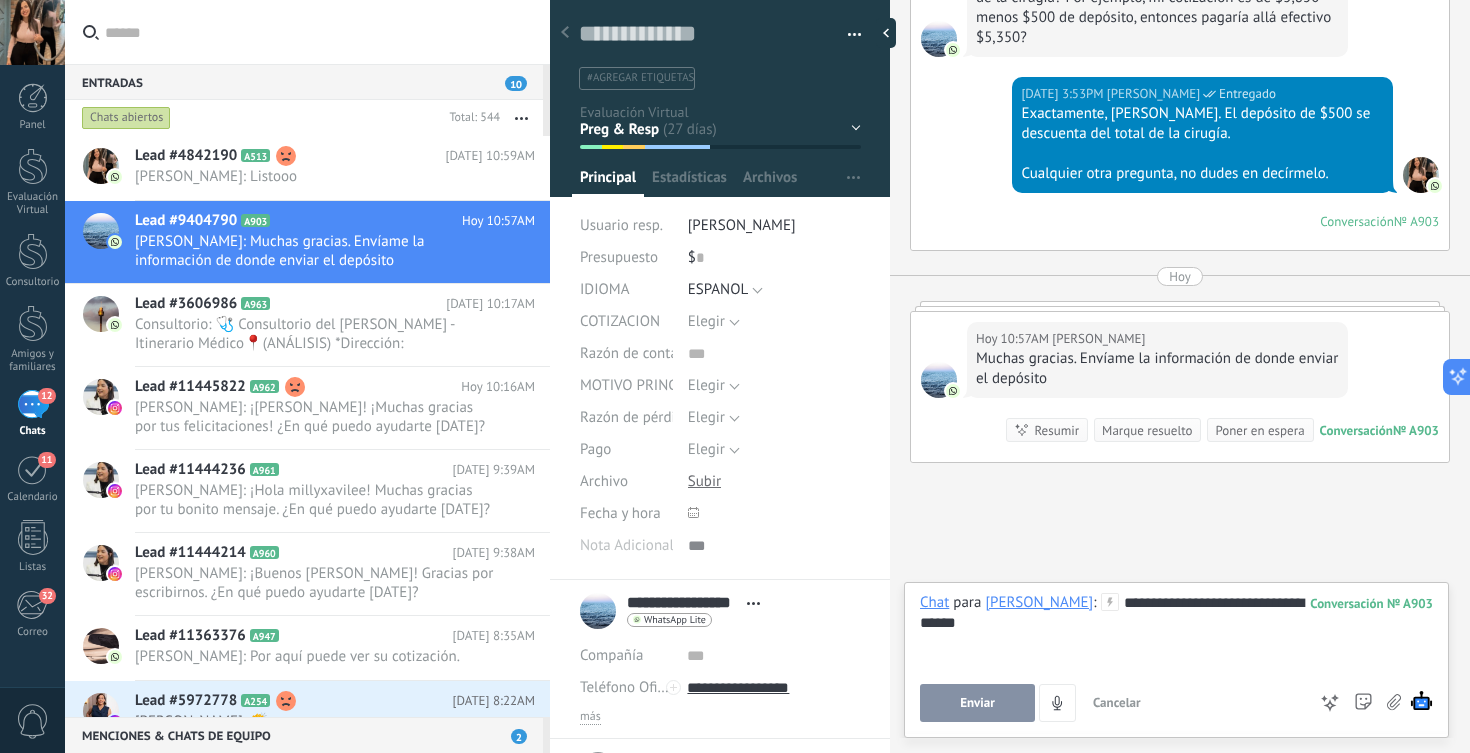 click on "Enviar" at bounding box center [977, 703] 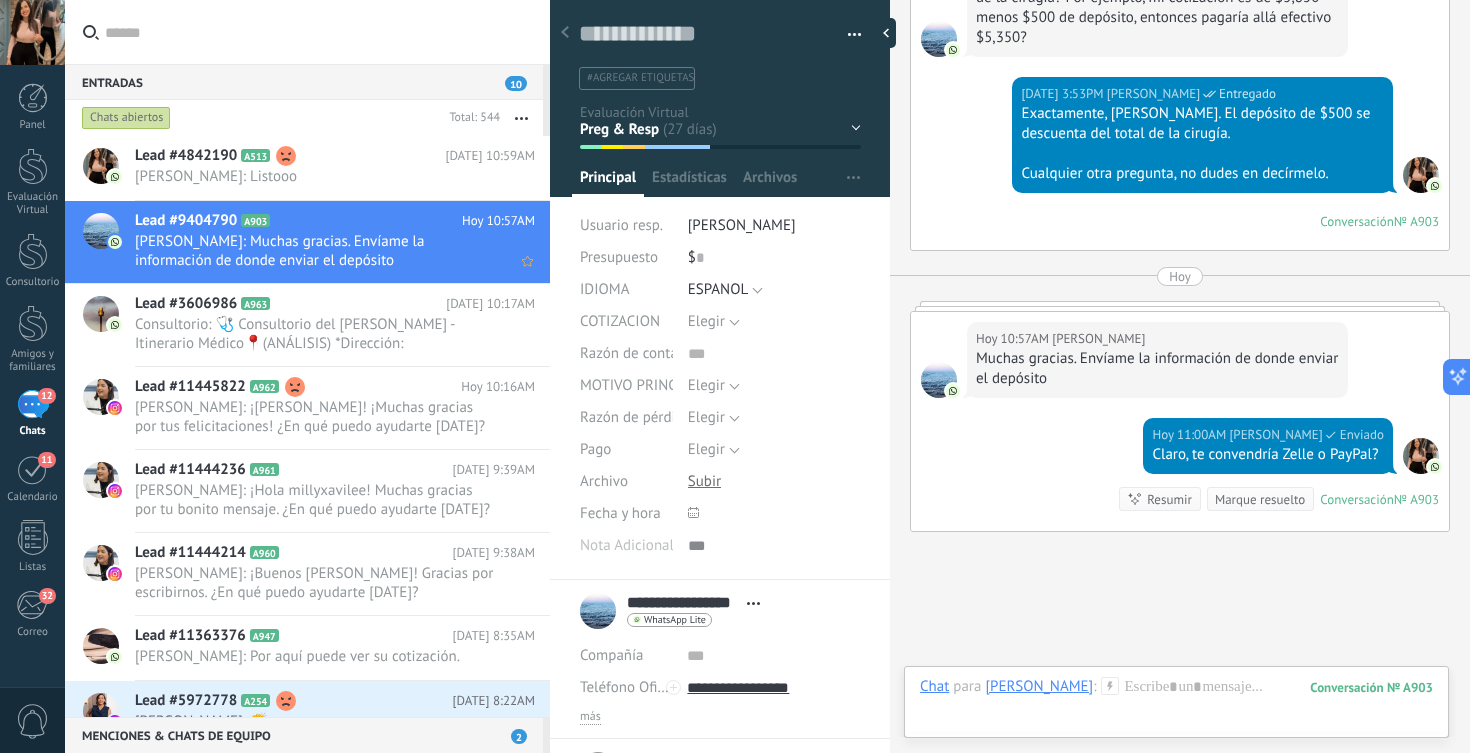 scroll, scrollTop: 4091, scrollLeft: 0, axis: vertical 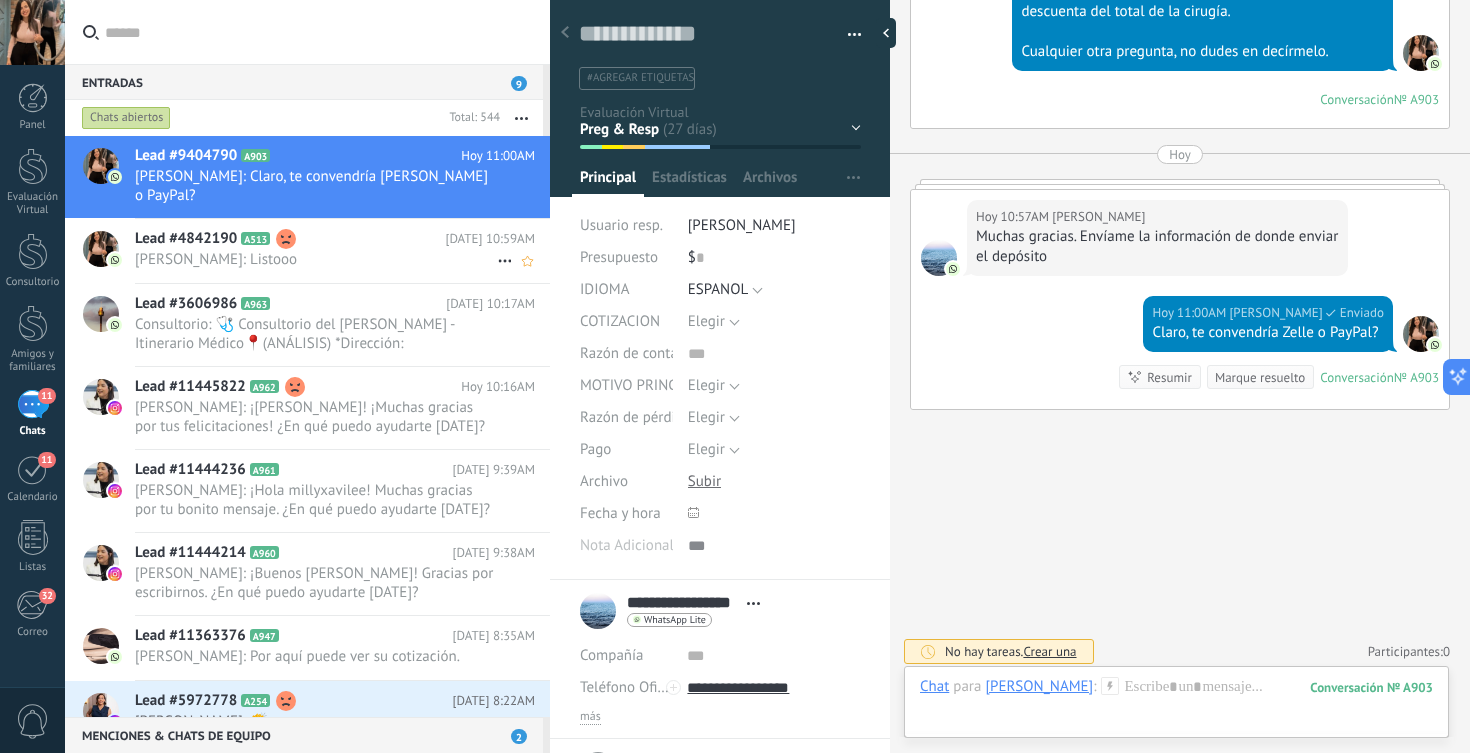click on "[PERSON_NAME]: Listooo" at bounding box center (316, 259) 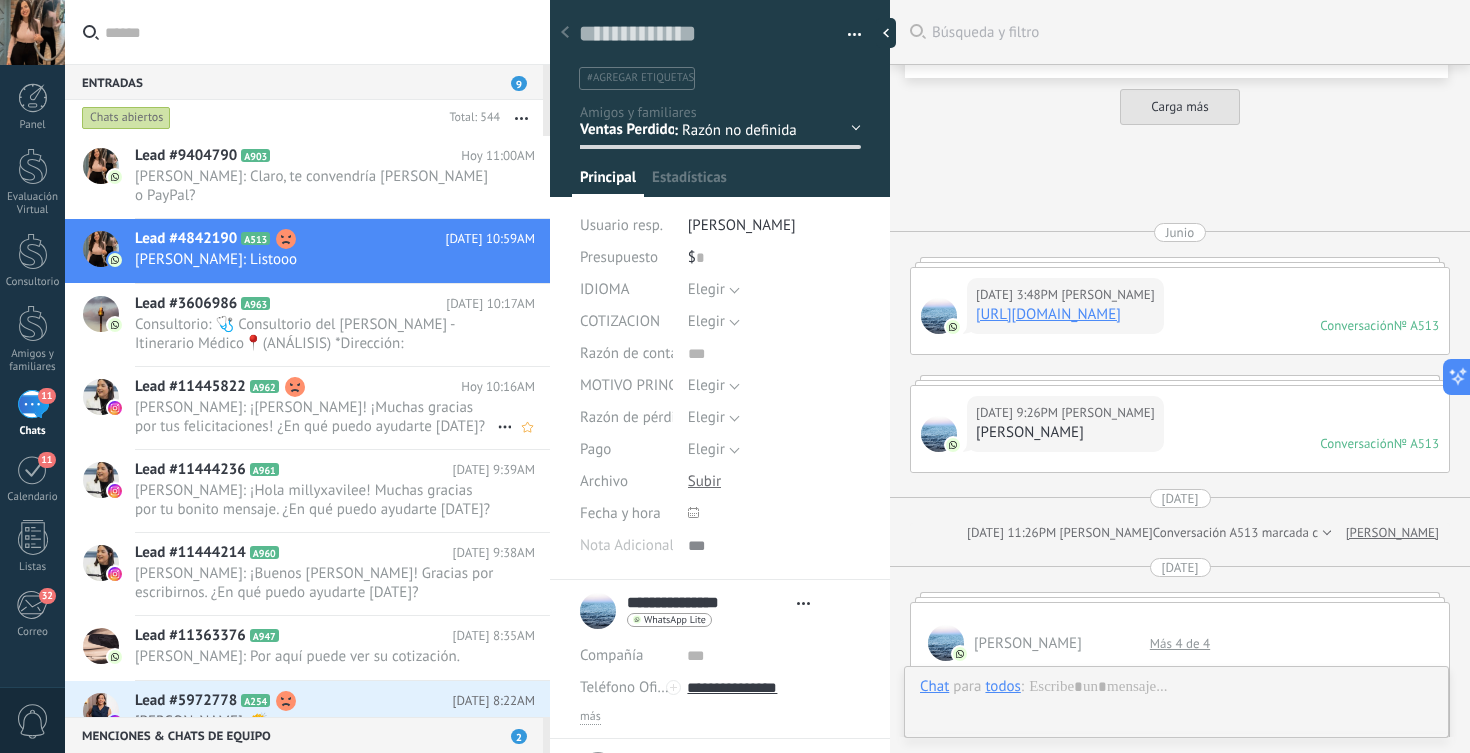click on "[PERSON_NAME]: ¡[PERSON_NAME]!
¡Muchas gracias por tus felicitaciones! ¿En qué puedo ayudarte [DATE]? Si necesitas apoyo con algu..." at bounding box center (316, 417) 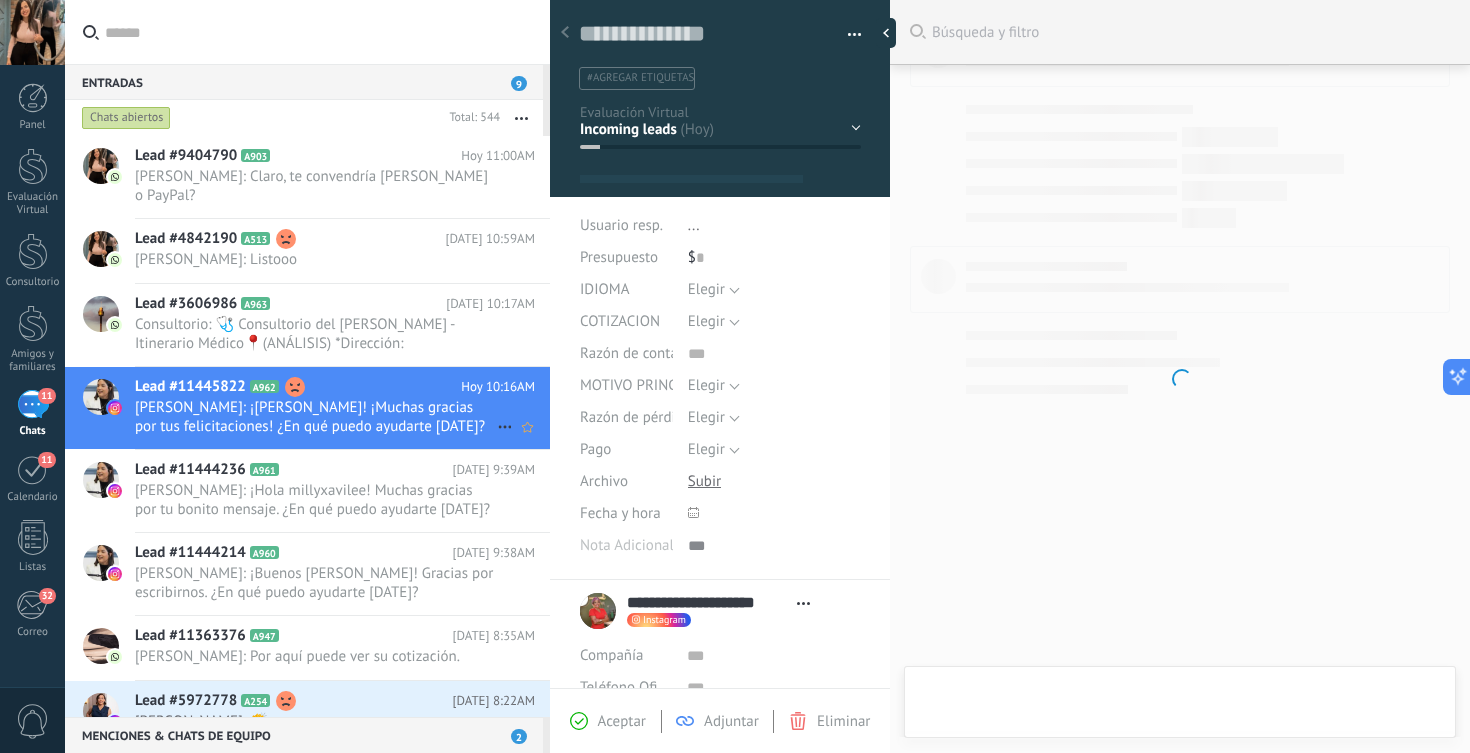 scroll, scrollTop: 276, scrollLeft: 0, axis: vertical 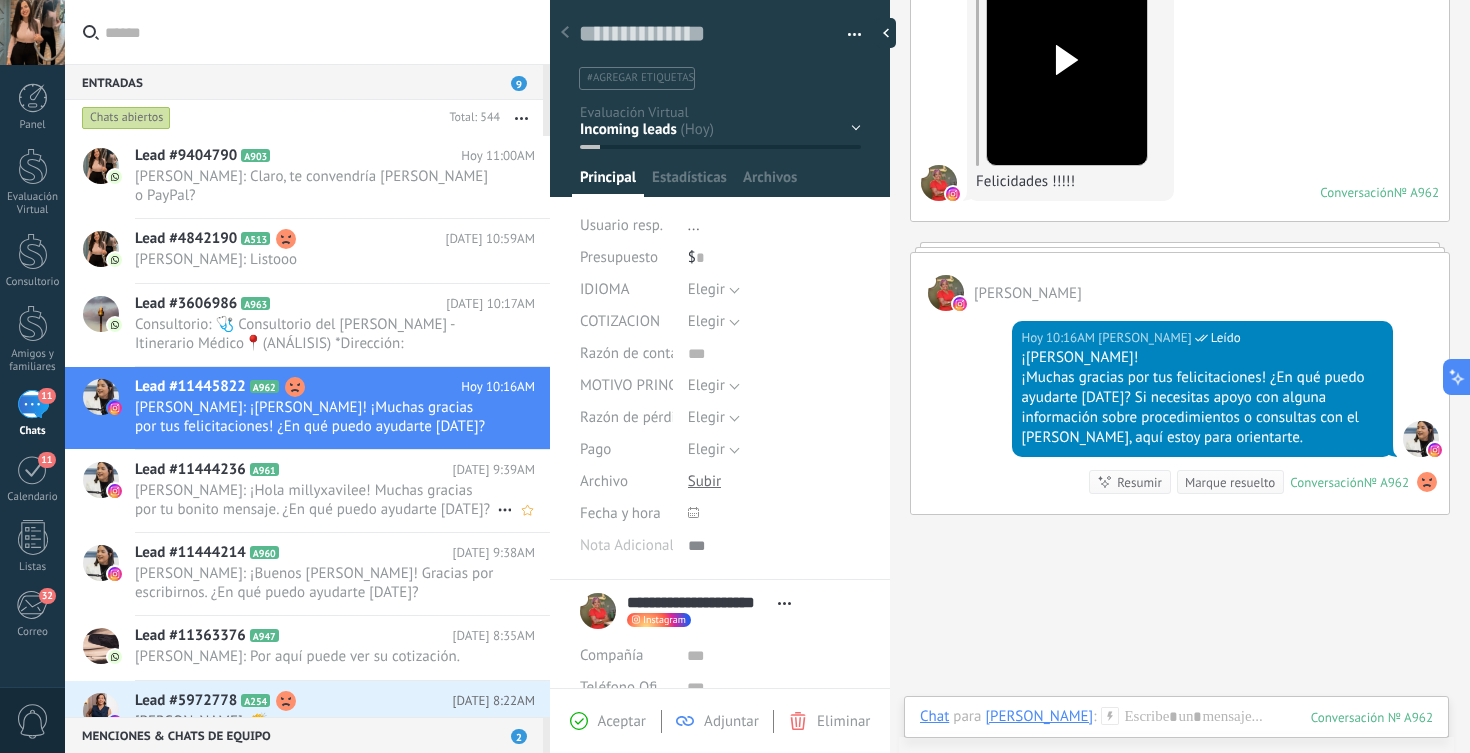 click on "Lead #11444236
A961" at bounding box center (294, 470) 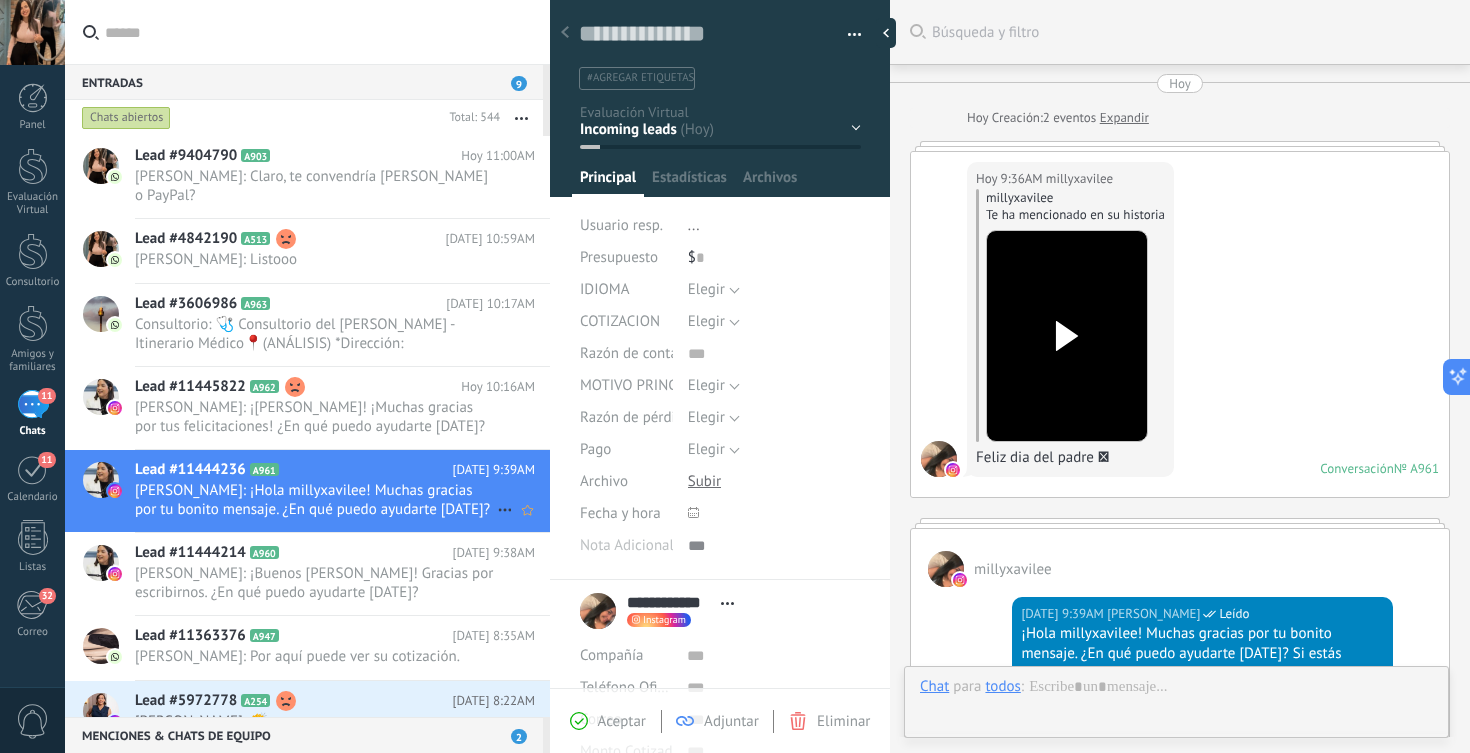 scroll, scrollTop: 385, scrollLeft: 0, axis: vertical 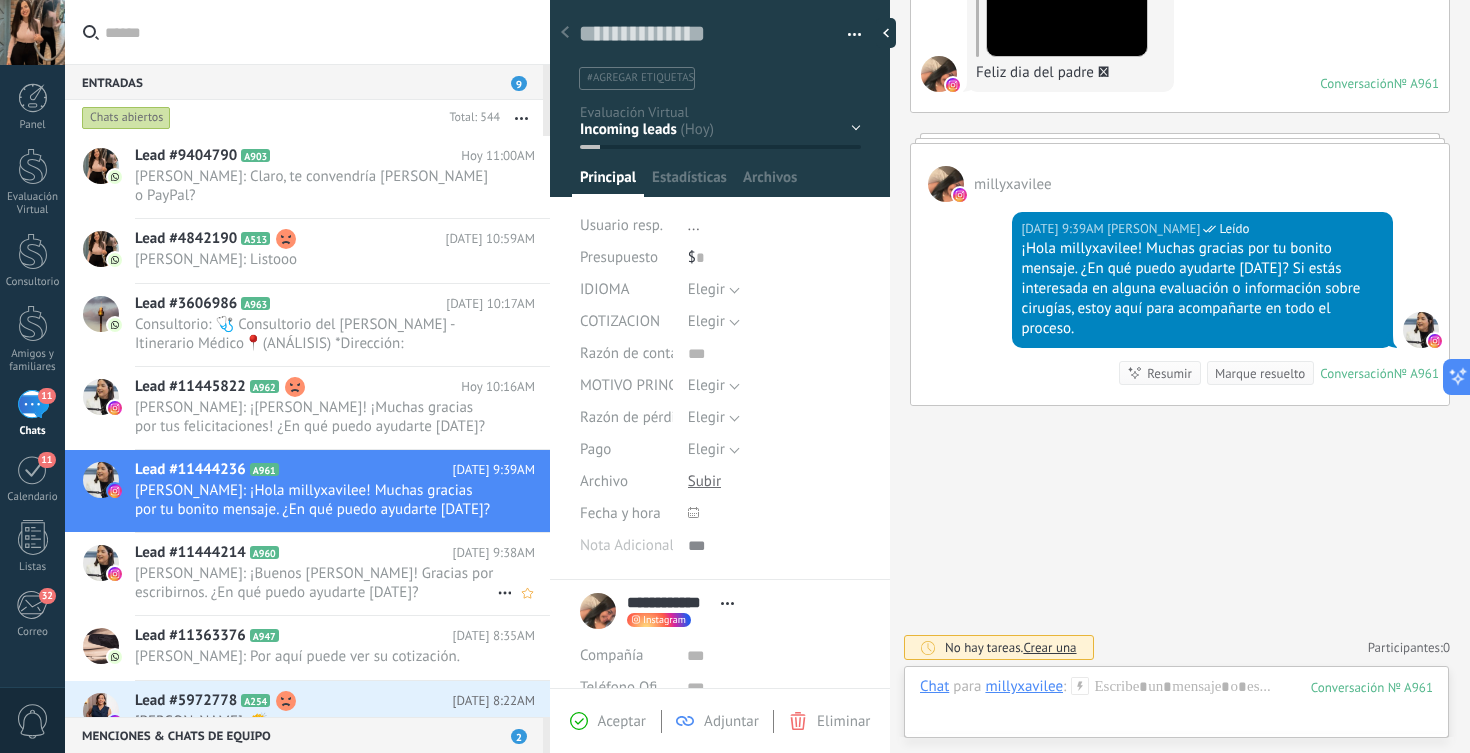 click on "[PERSON_NAME]: ¡Buenos [PERSON_NAME]!
Gracias por escribirnos.
¿En qué puedo ayudarte [DATE]?" at bounding box center [316, 583] 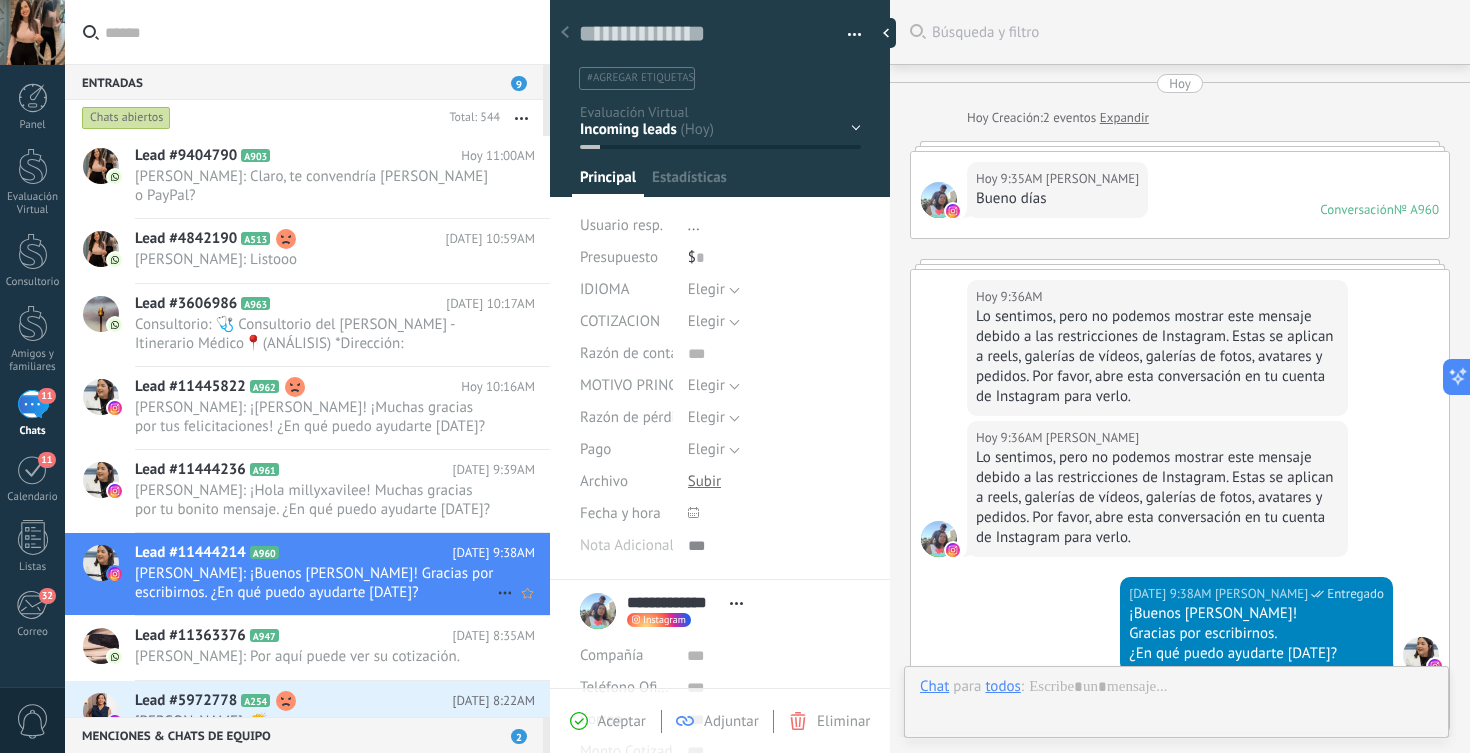 scroll, scrollTop: 326, scrollLeft: 0, axis: vertical 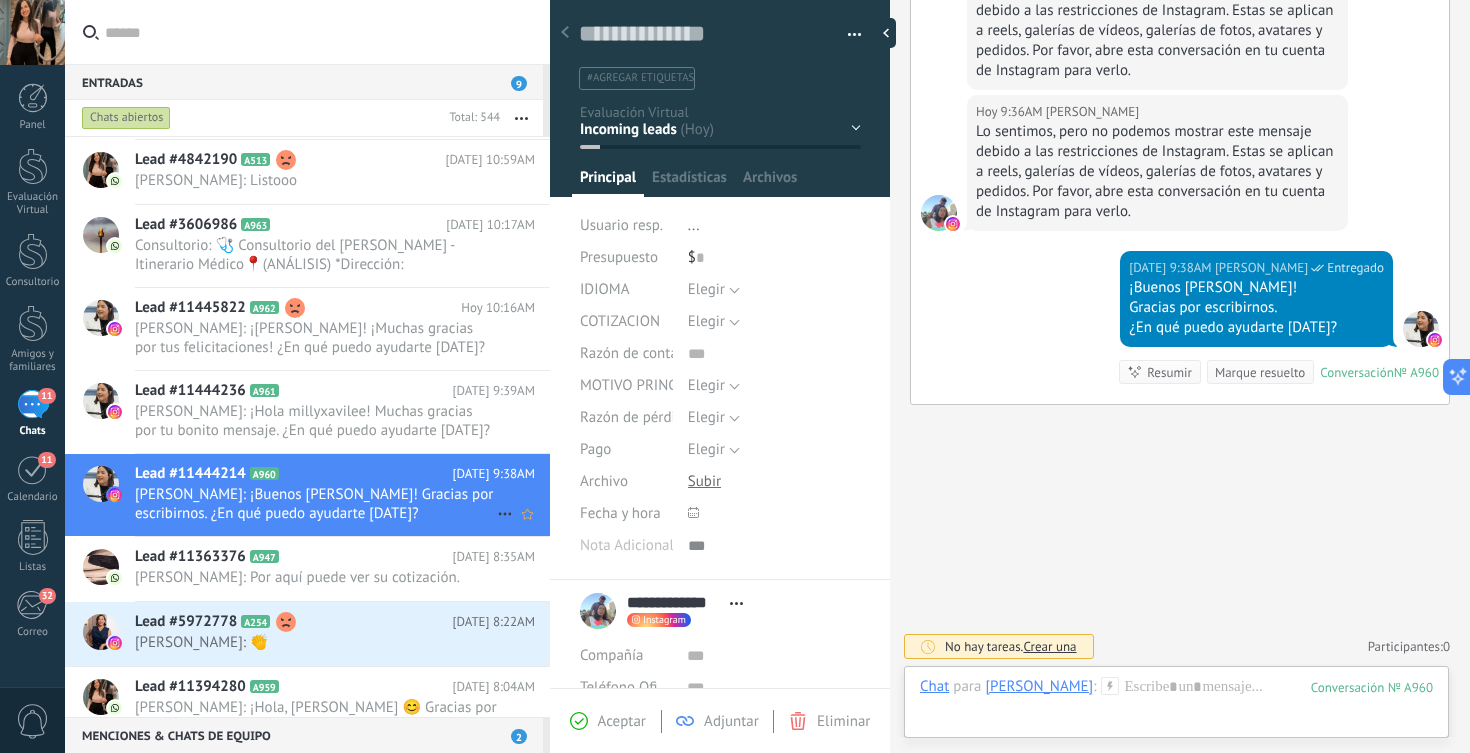 click on "[PERSON_NAME]: Por aquí puede ver su cotización." at bounding box center [316, 577] 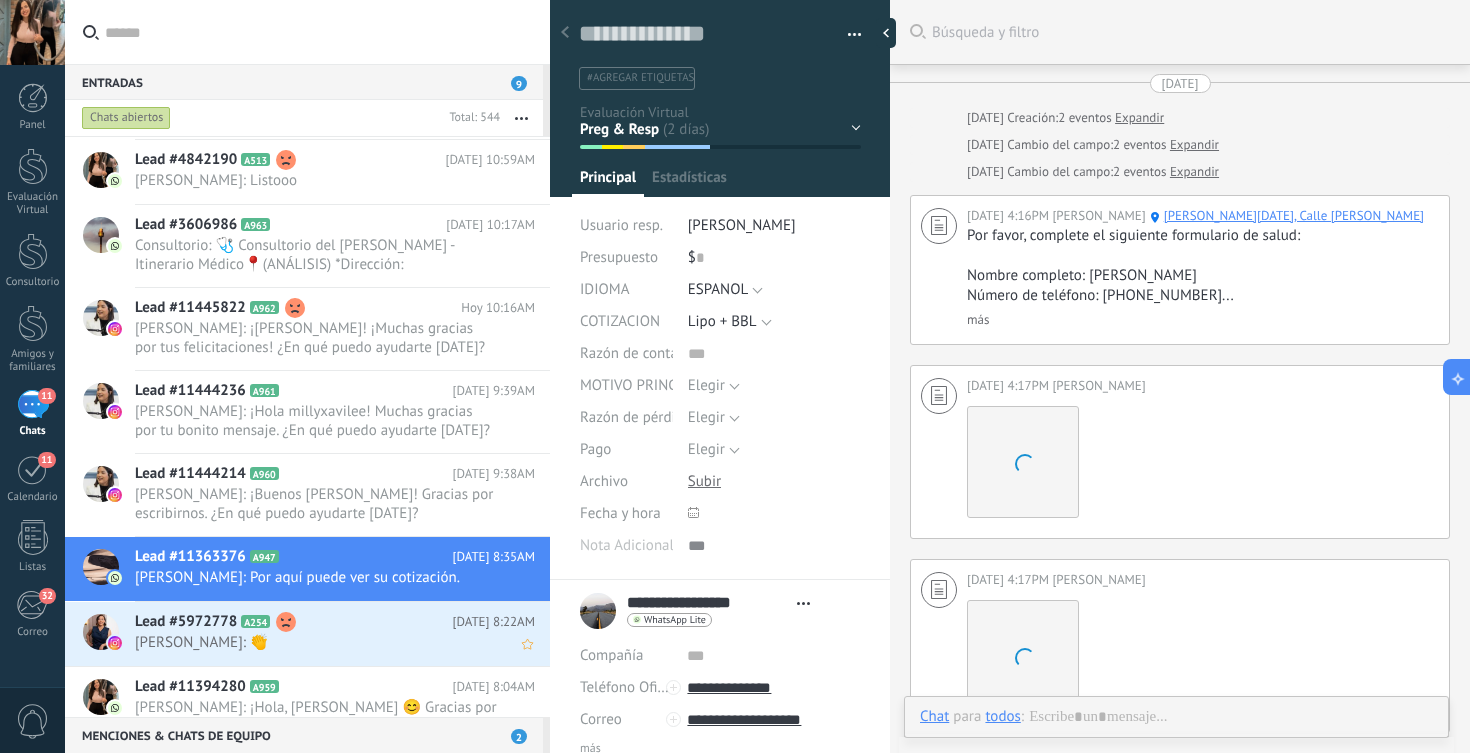 scroll, scrollTop: 30, scrollLeft: 0, axis: vertical 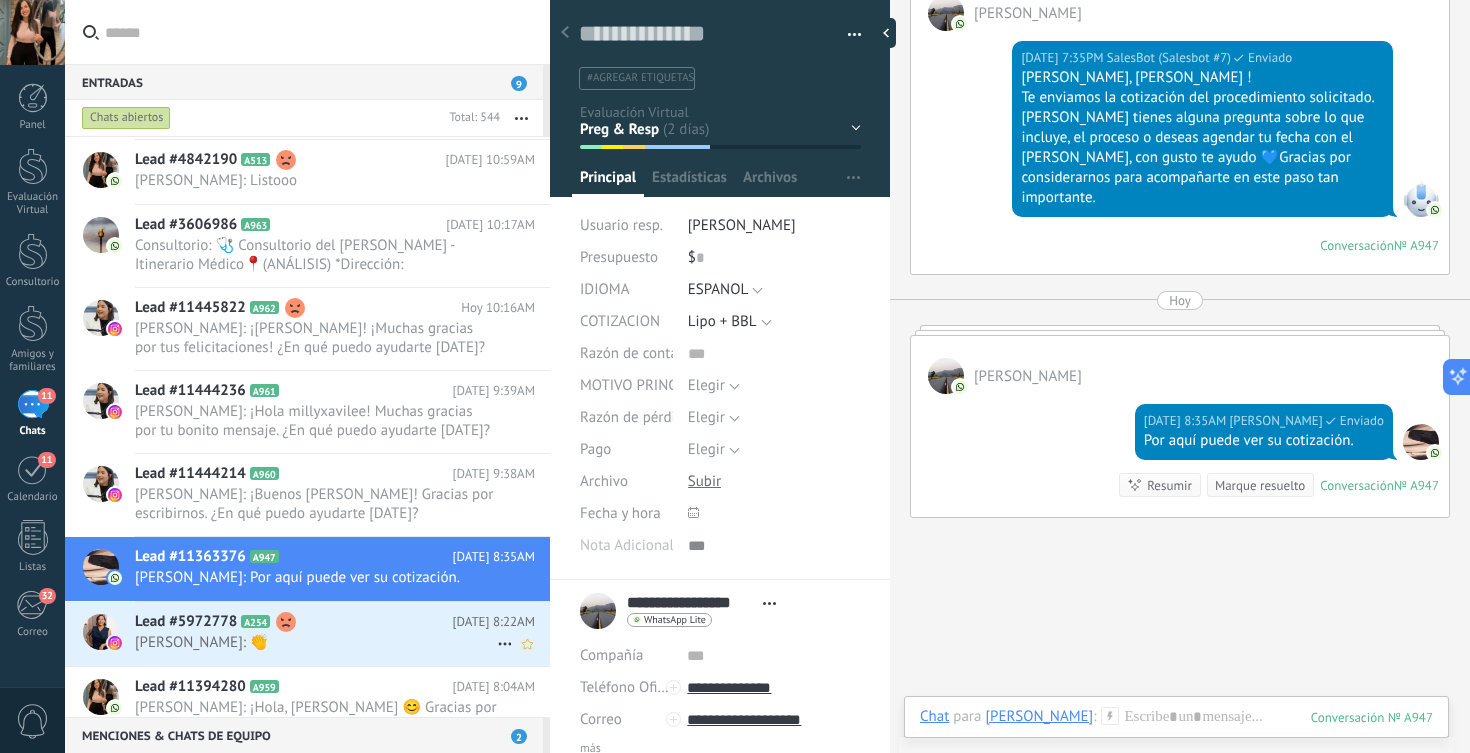 click on "Lead #5972778
A254" at bounding box center [294, 622] 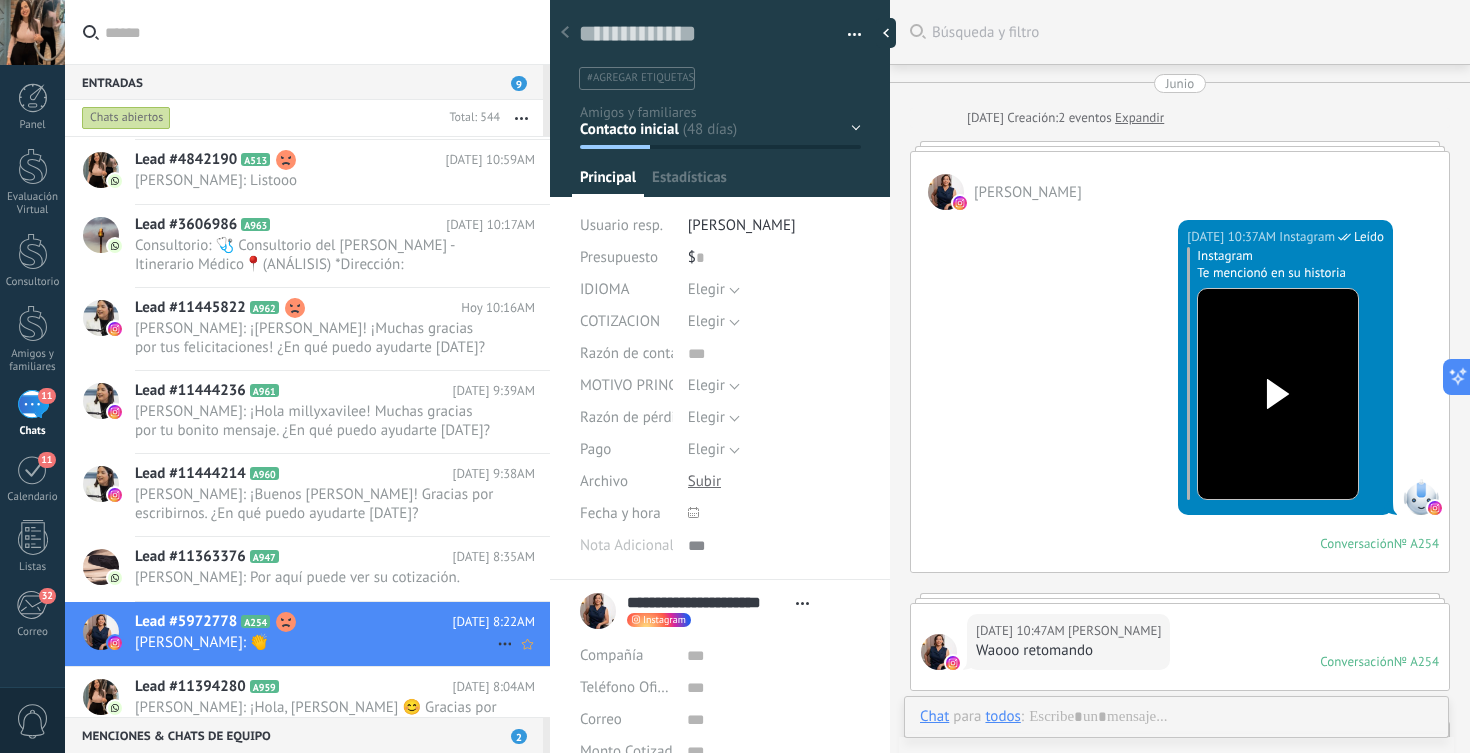 scroll, scrollTop: 4036, scrollLeft: 0, axis: vertical 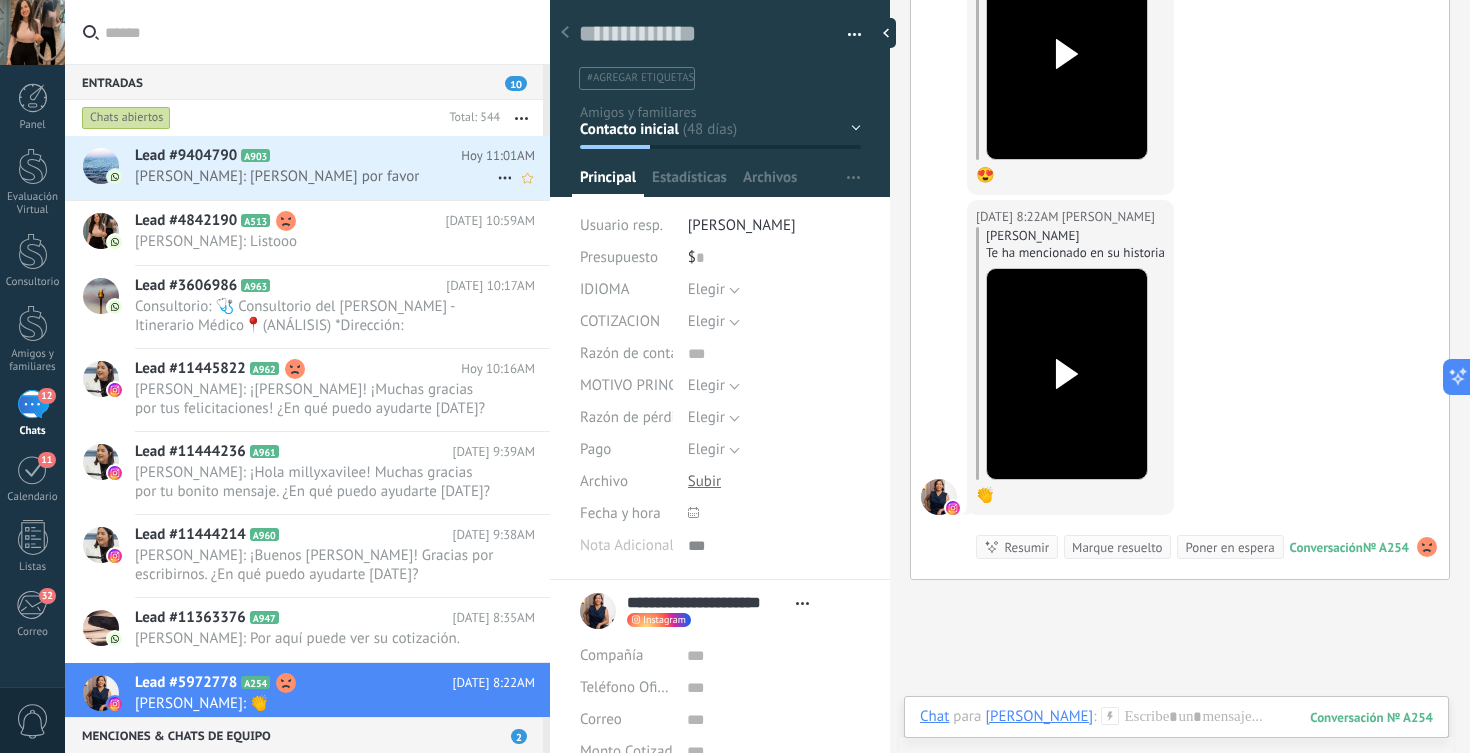 click on "Lead #9404790
A903
Hoy 11:01AM
Jennifer Estrella: Zelle por favor" at bounding box center (342, 167) 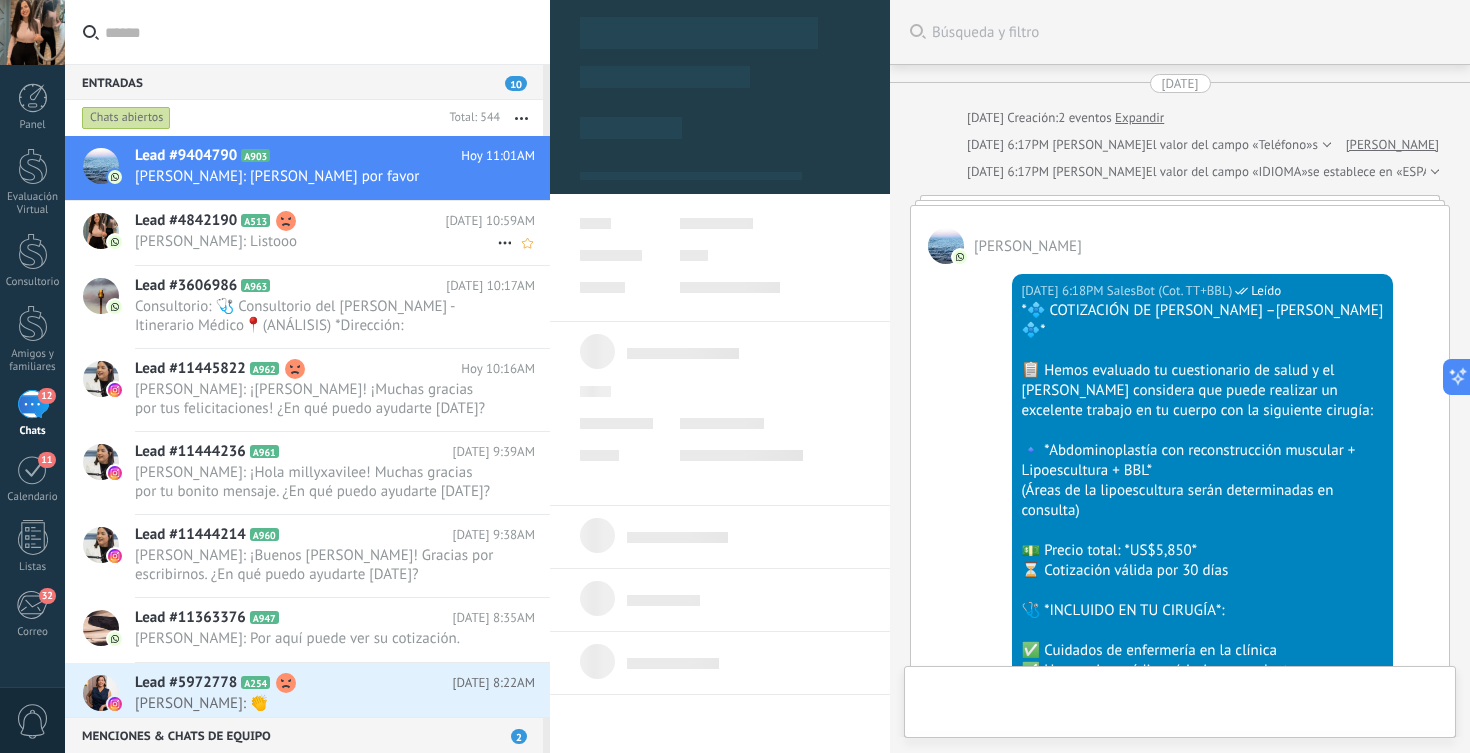 scroll, scrollTop: 4174, scrollLeft: 0, axis: vertical 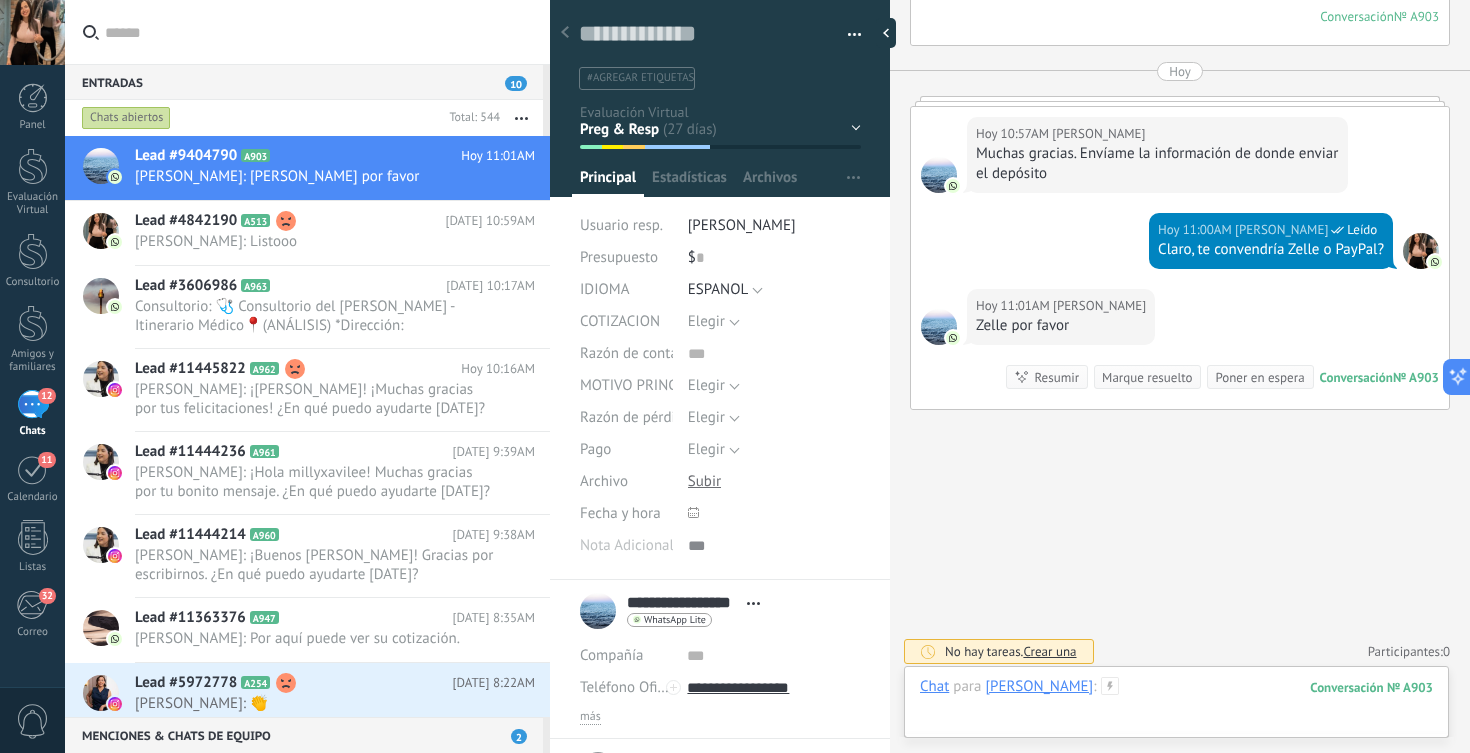 click at bounding box center [1176, 707] 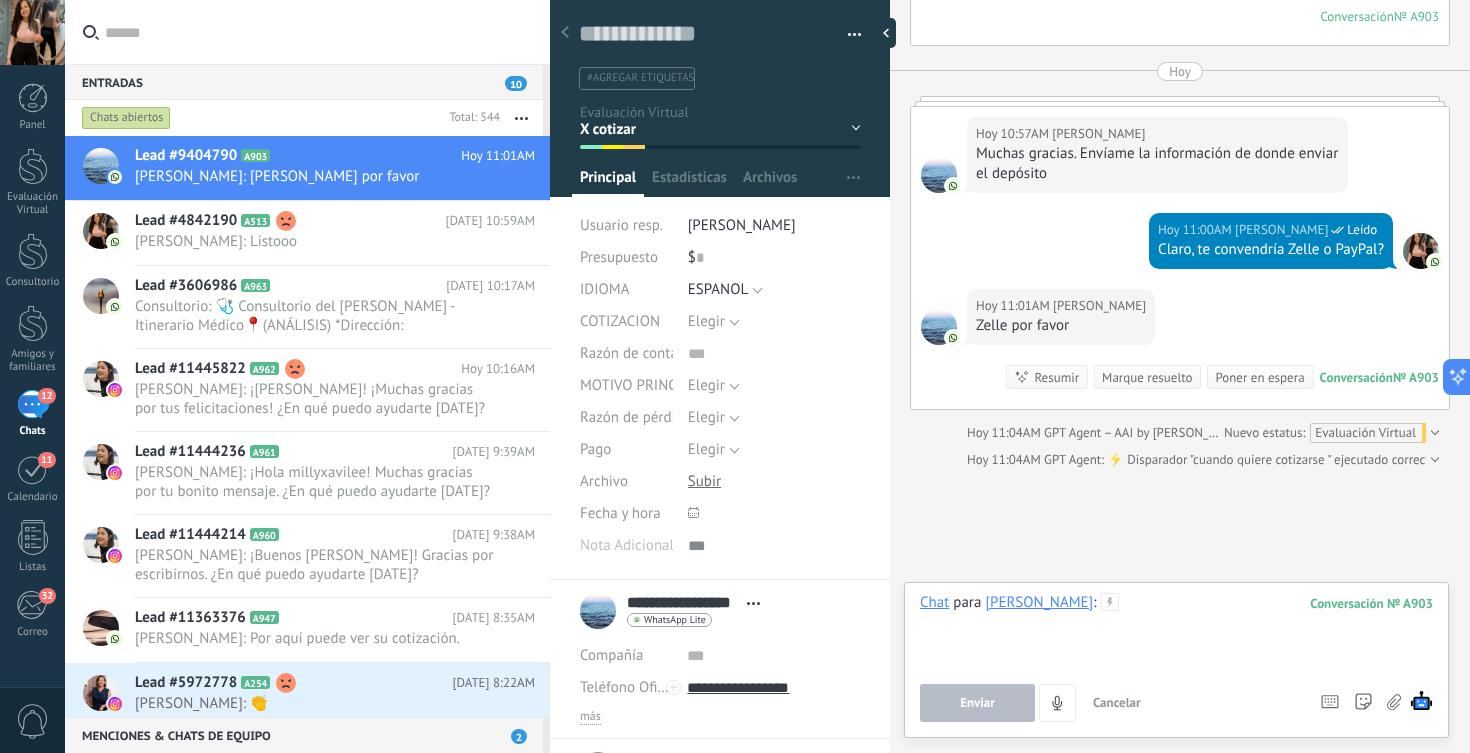 scroll, scrollTop: 4234, scrollLeft: 0, axis: vertical 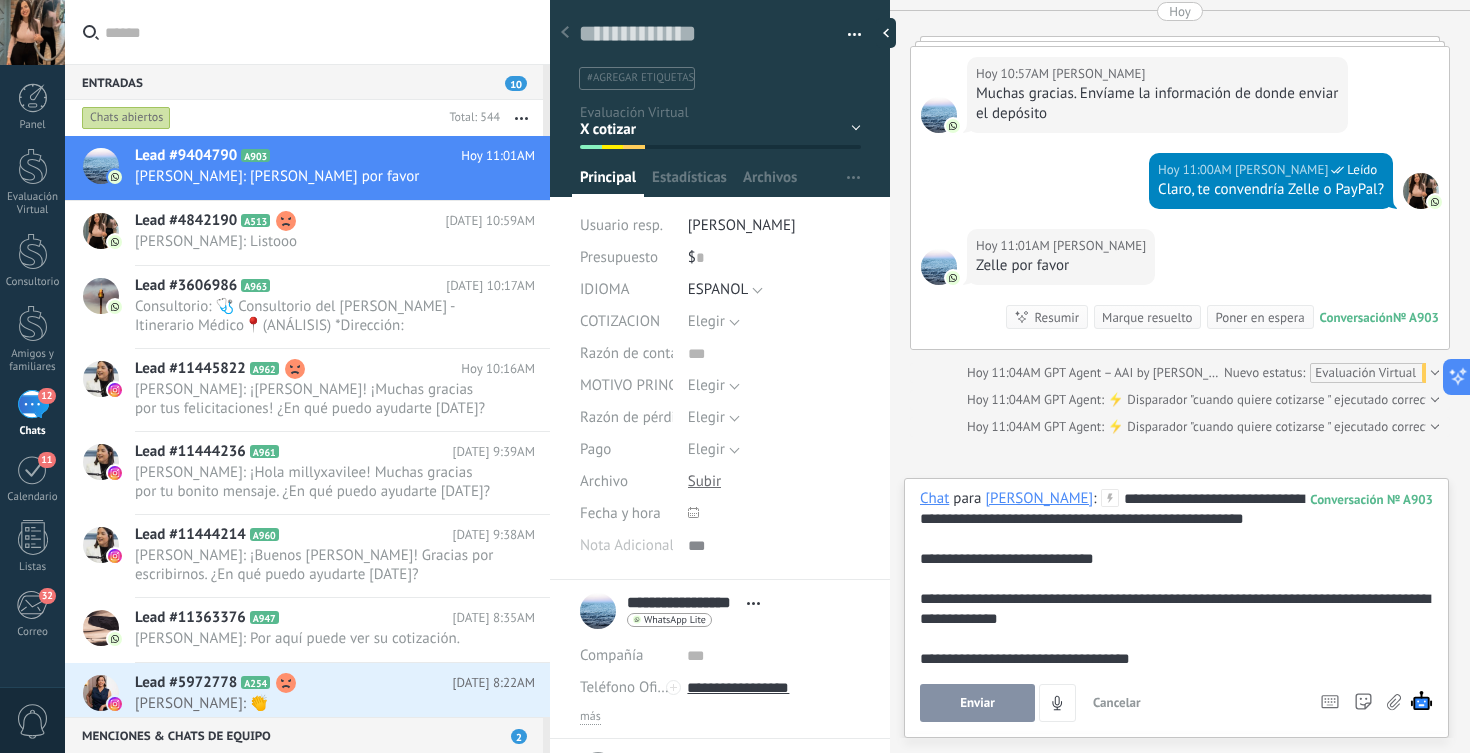 click on "Enviar" at bounding box center [977, 703] 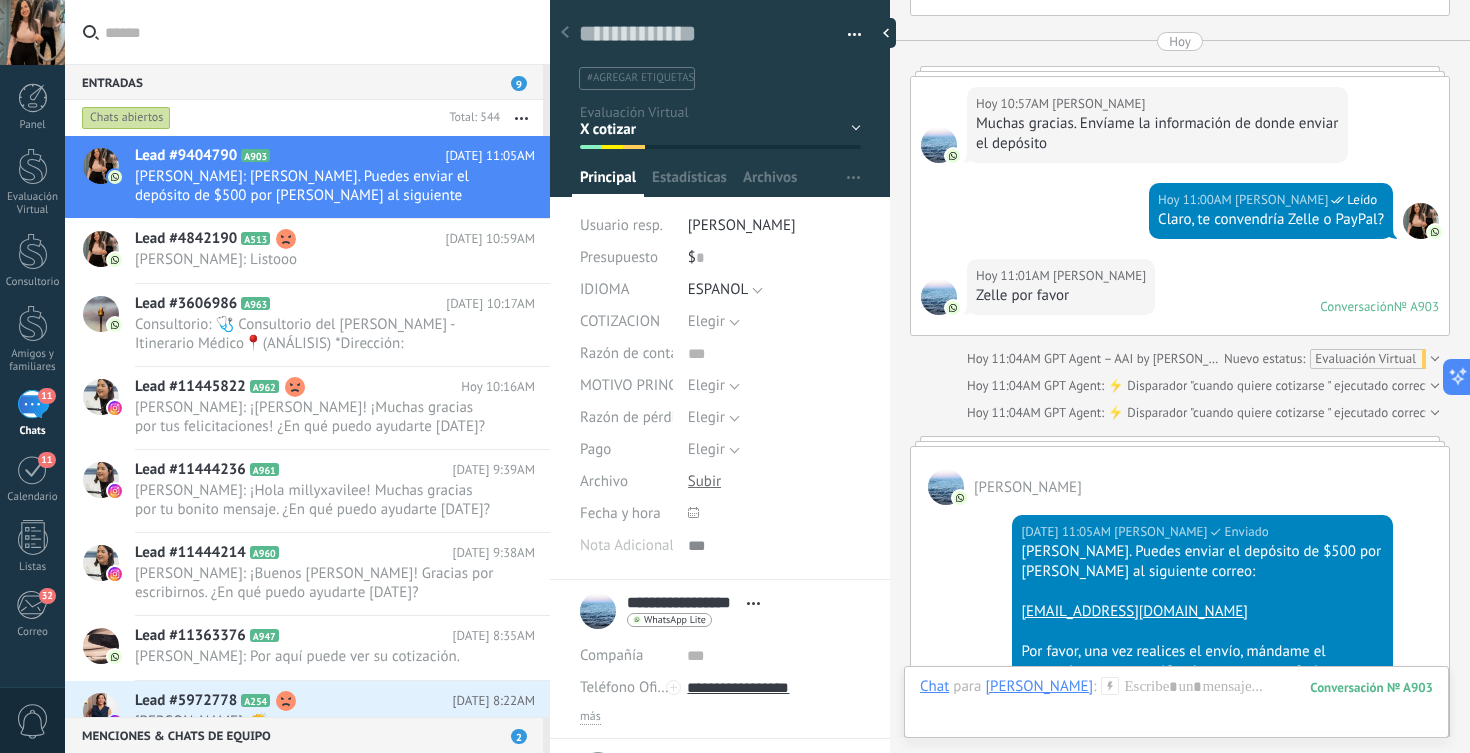 scroll, scrollTop: 4583, scrollLeft: 0, axis: vertical 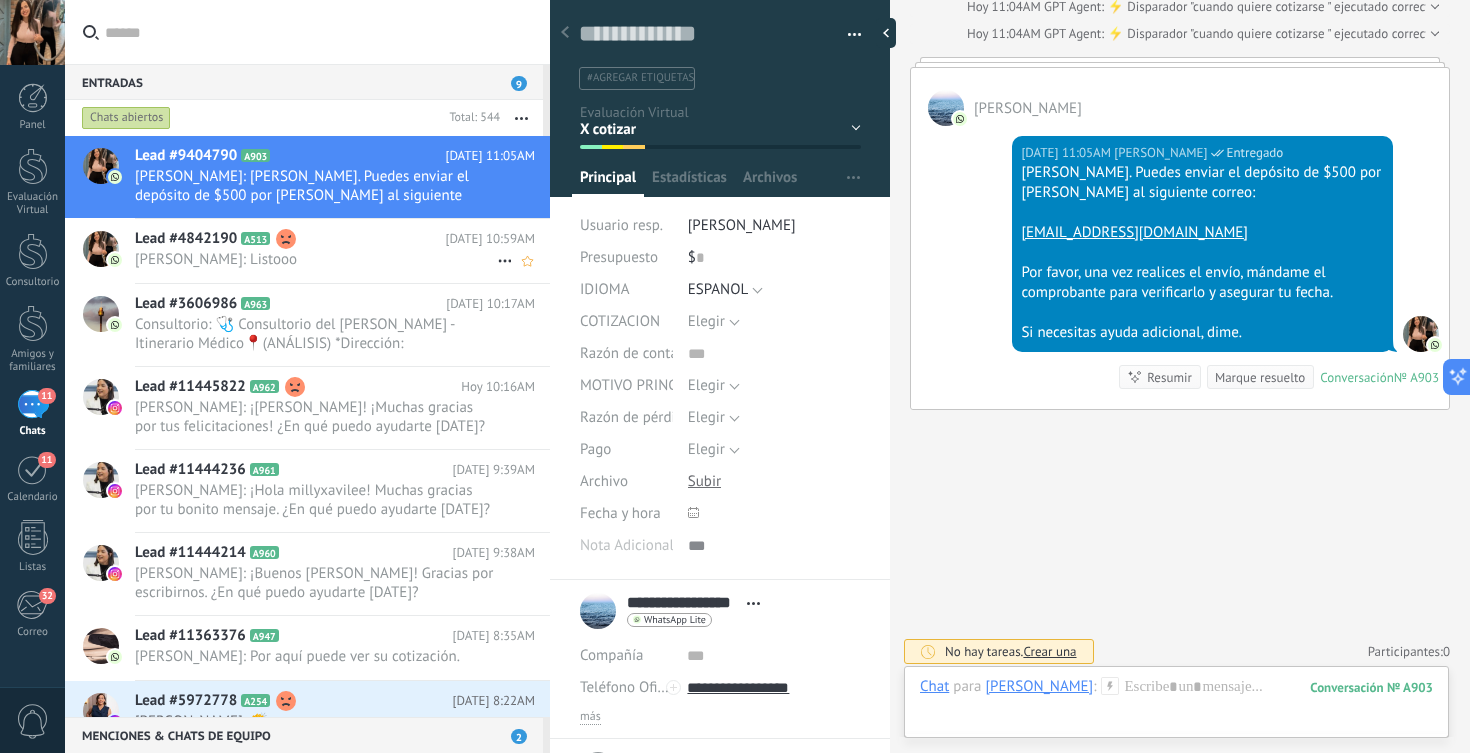 click on "[PERSON_NAME]: Listooo" at bounding box center [316, 259] 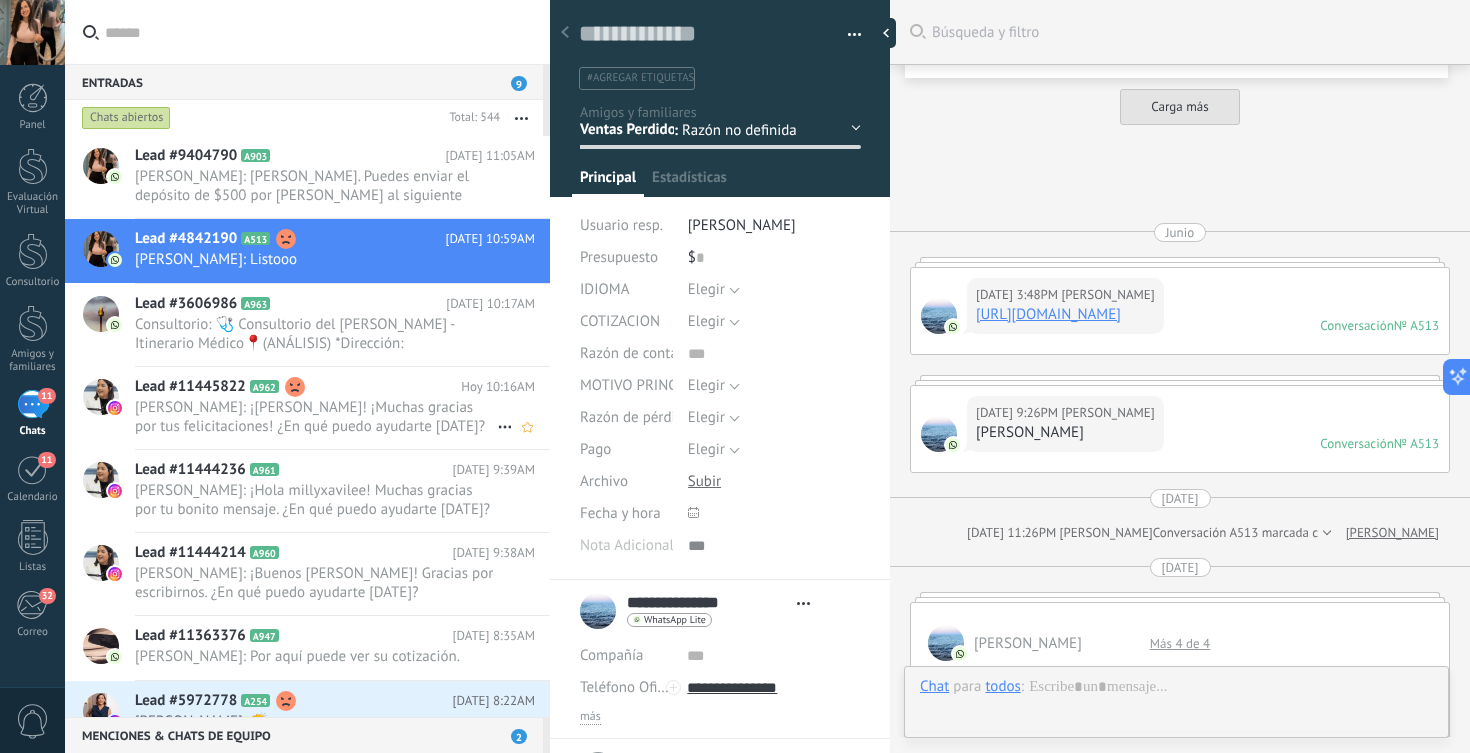 scroll, scrollTop: 6169, scrollLeft: 0, axis: vertical 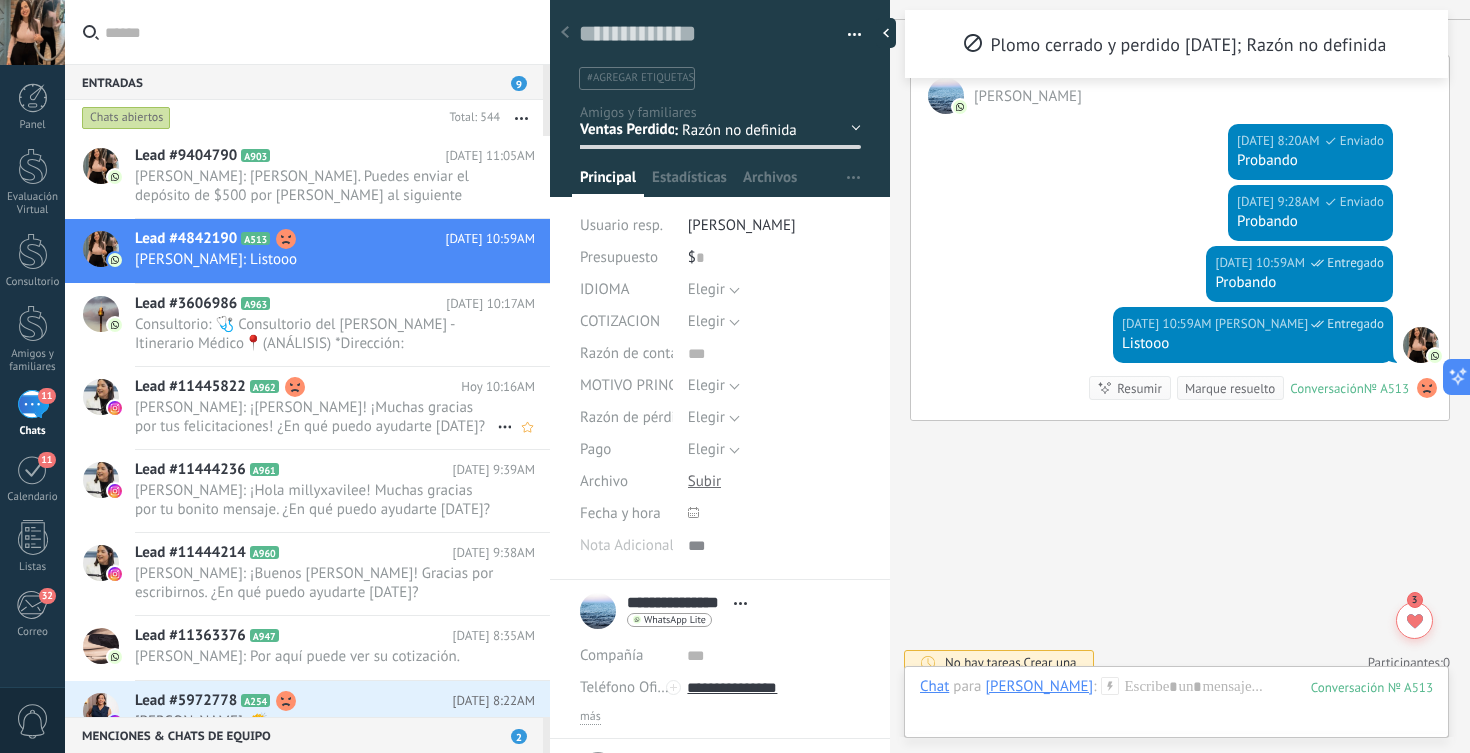 click on "[PERSON_NAME]: ¡[PERSON_NAME]!
¡Muchas gracias por tus felicitaciones! ¿En qué puedo ayudarte [DATE]? Si necesitas apoyo con algu..." at bounding box center [316, 417] 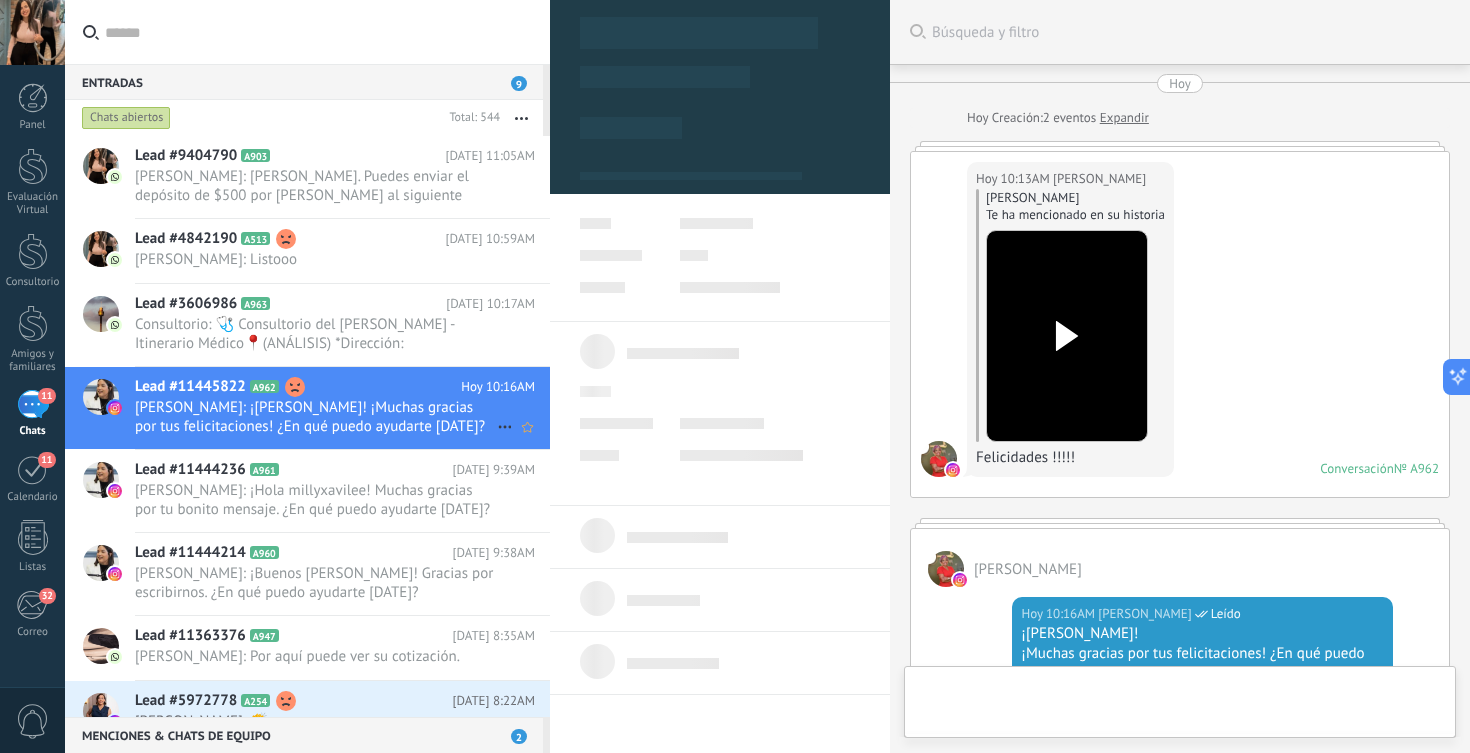 scroll, scrollTop: 385, scrollLeft: 0, axis: vertical 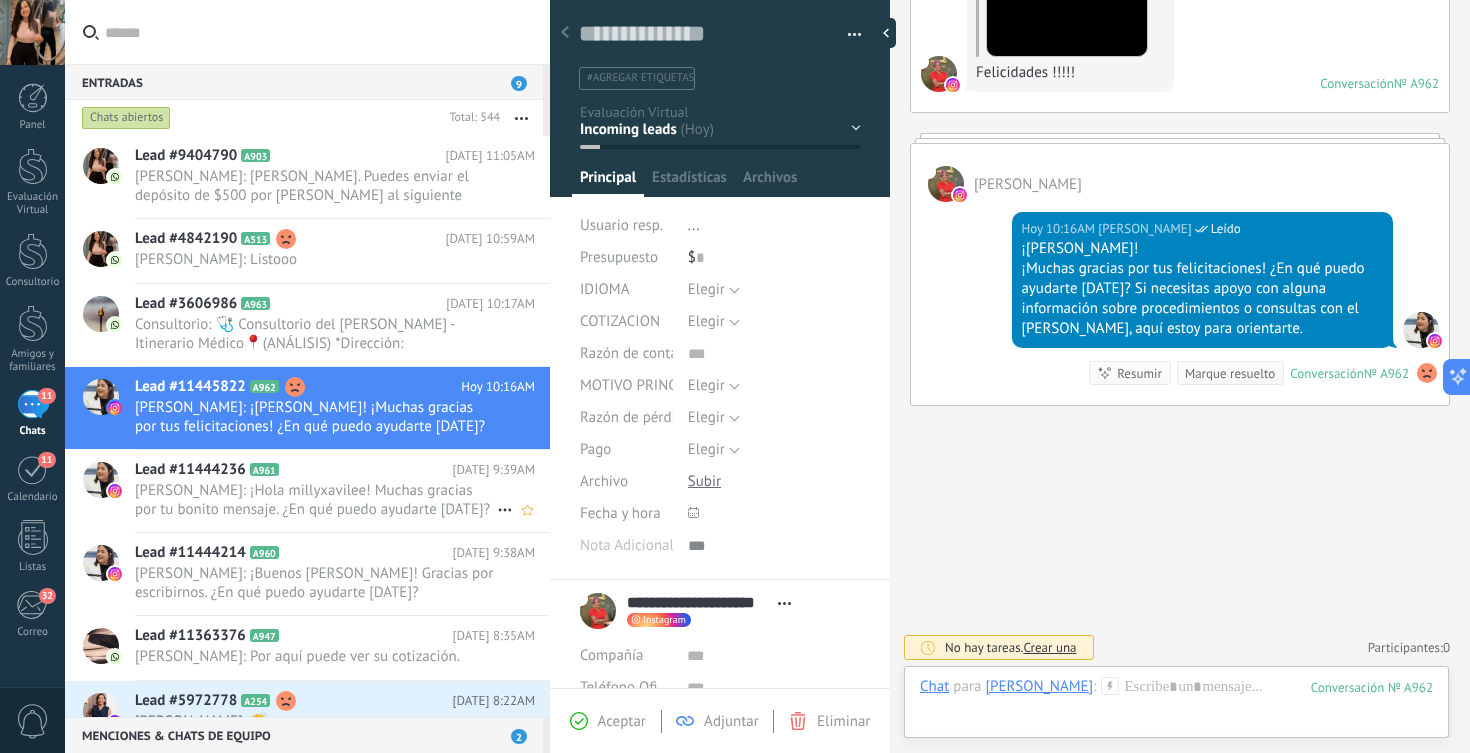 click on "[PERSON_NAME]: ¡Hola millyxavilee! Muchas gracias por tu bonito mensaje. ¿En qué puedo ayudarte [DATE]? Si estás interesada en a..." at bounding box center (316, 500) 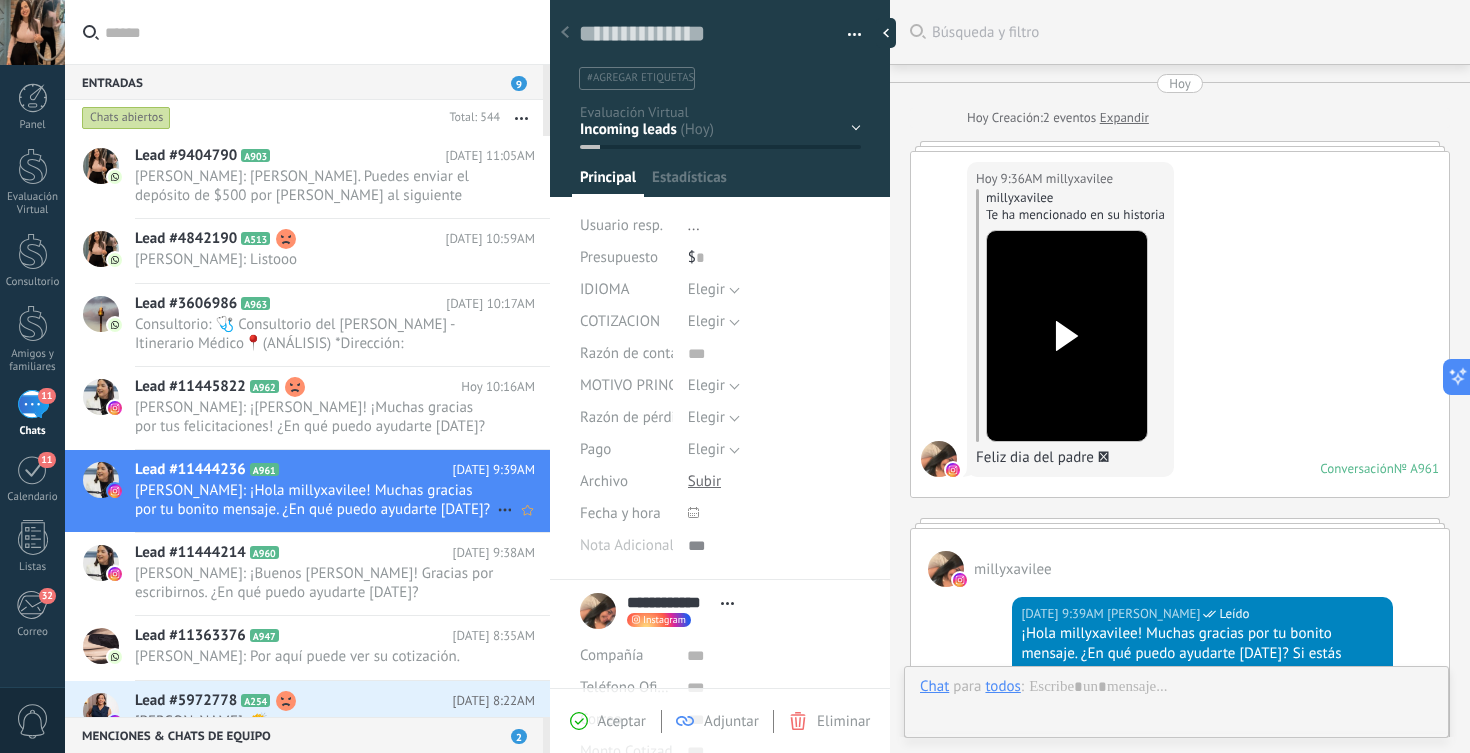 scroll, scrollTop: 20, scrollLeft: 0, axis: vertical 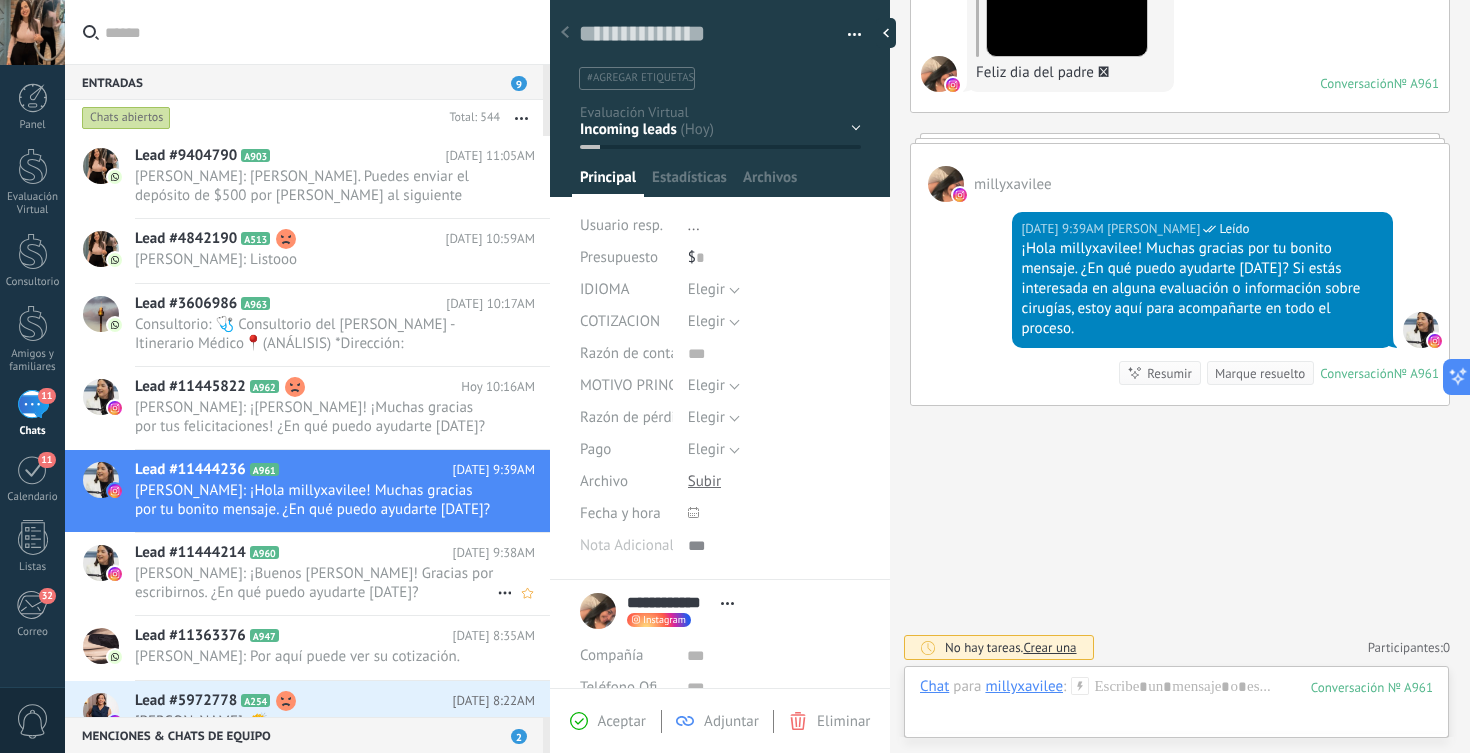 click on "Lead #11444214
A960" at bounding box center [294, 553] 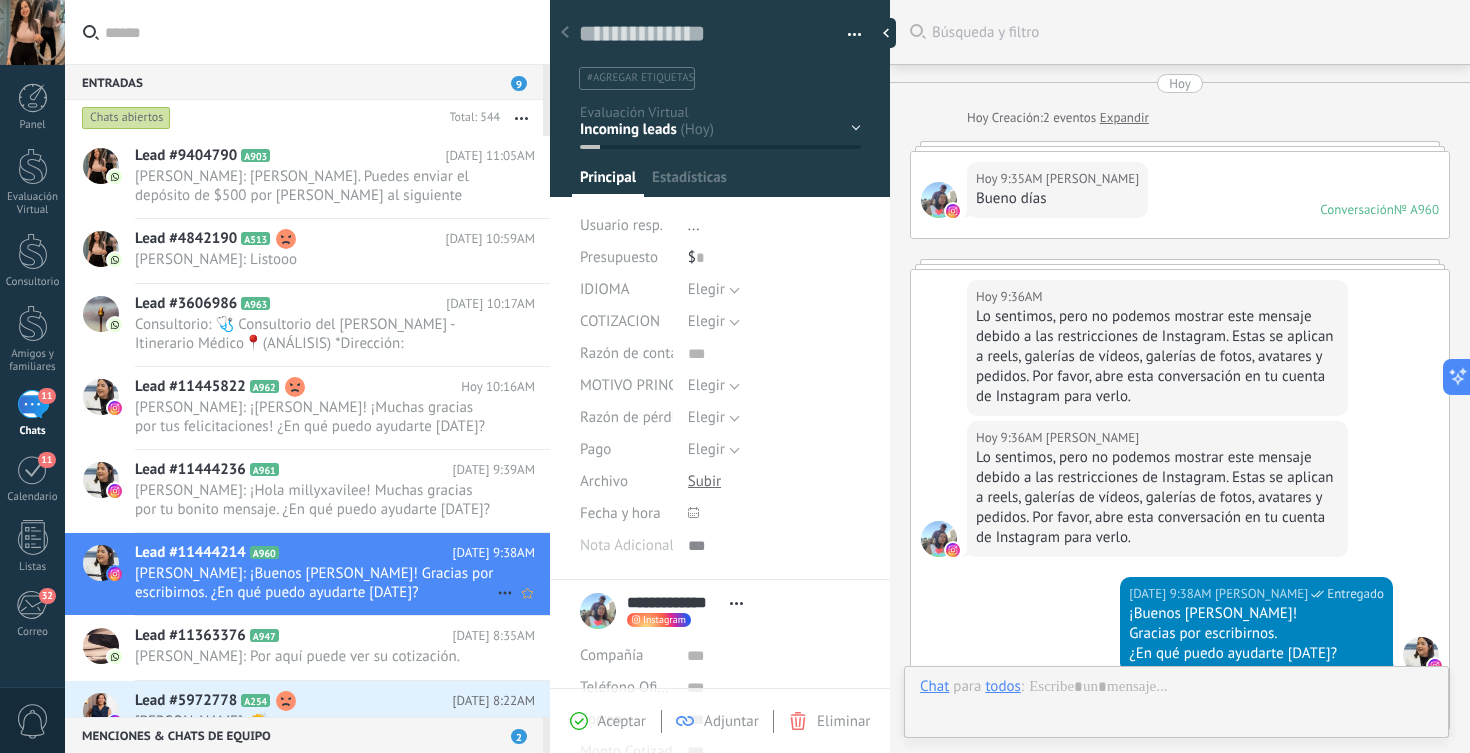 scroll, scrollTop: 20, scrollLeft: 0, axis: vertical 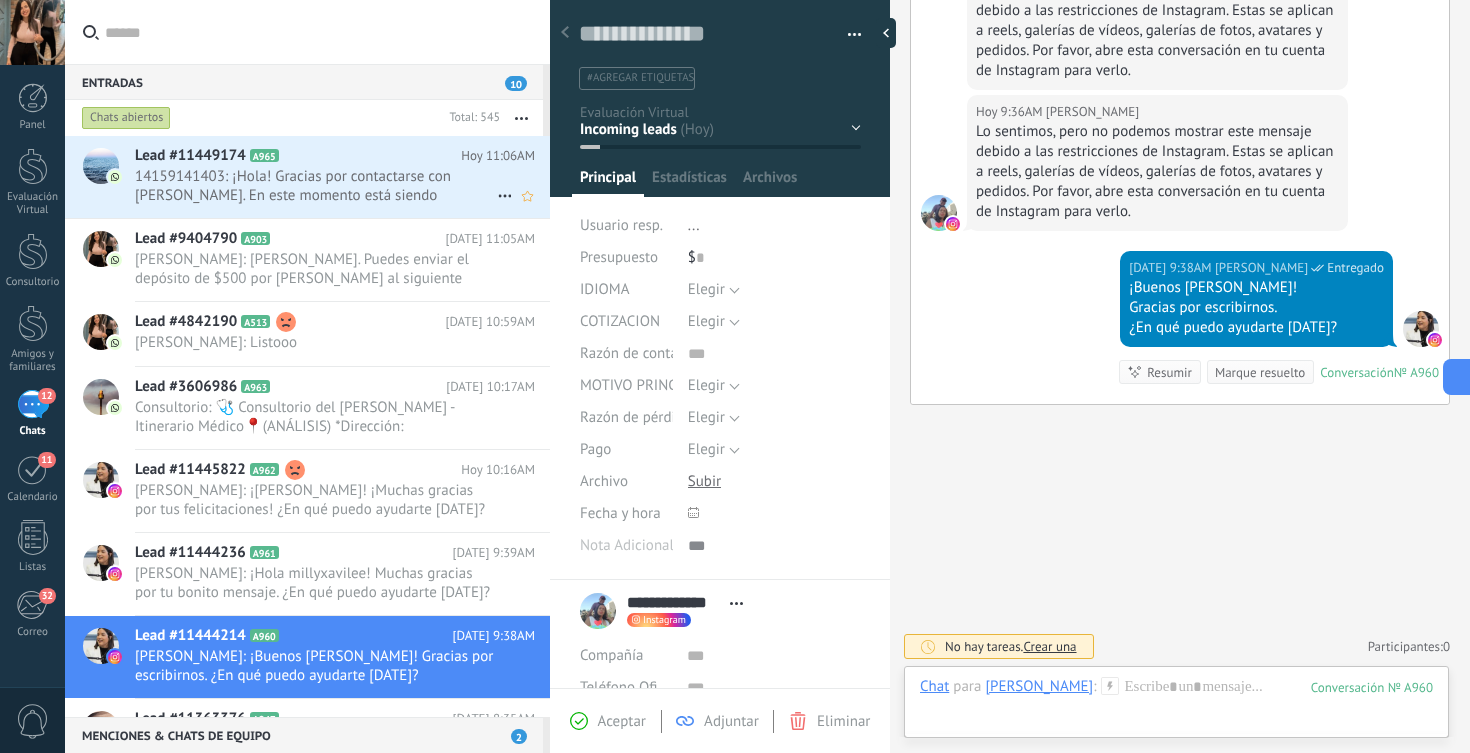 click on "Hoy 11:06AM" at bounding box center (498, 156) 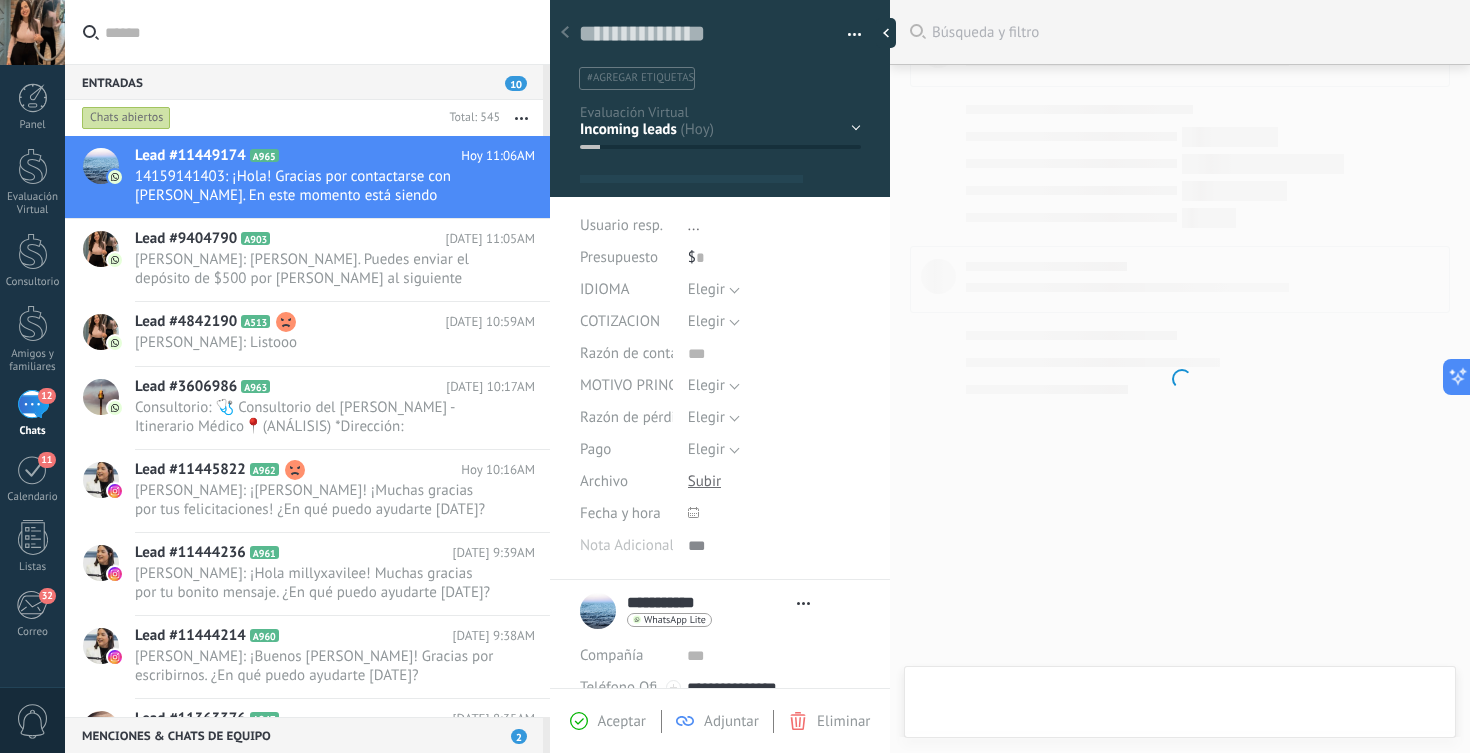 scroll, scrollTop: 30, scrollLeft: 0, axis: vertical 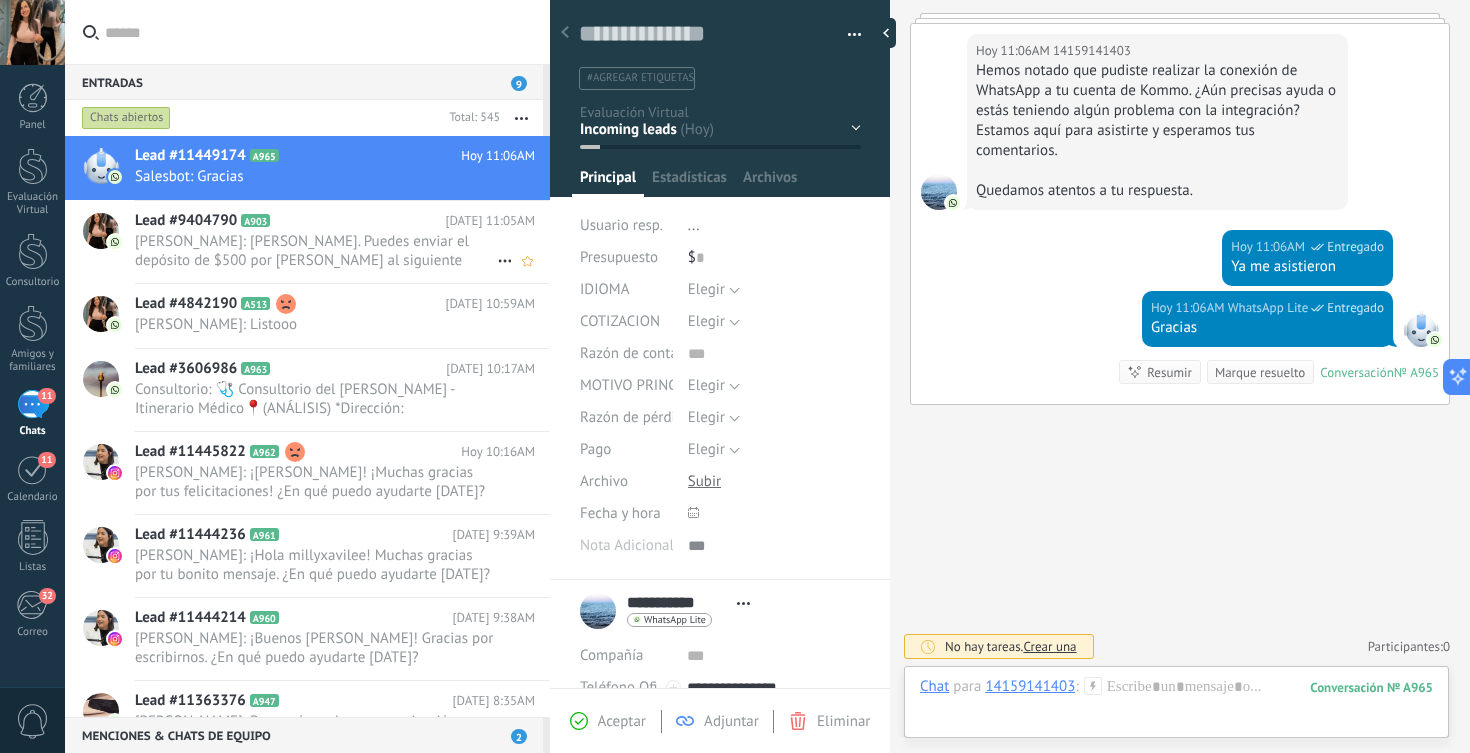 click on "Maria Elena: Perfecto, Jennifer. Puedes enviar el depósito de $500 por Zelle al siguiente correo:
drjairouleriovargas@gmail.com
Por favor, una vez realices el envío, mándame el comprobante para verificarlo y asegurar tu fecha.
Si necesitas ayuda adicional, dime." at bounding box center [316, 251] 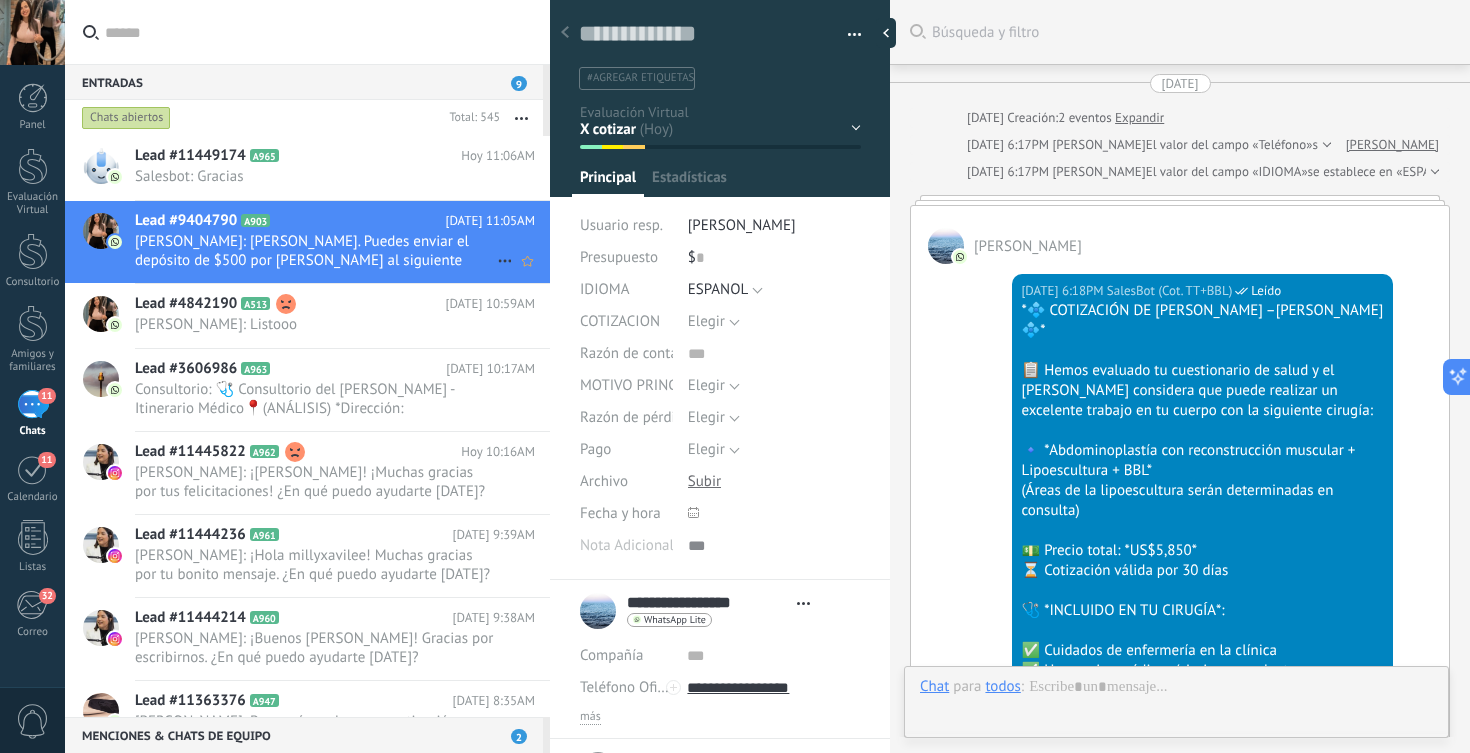 scroll, scrollTop: 4407, scrollLeft: 0, axis: vertical 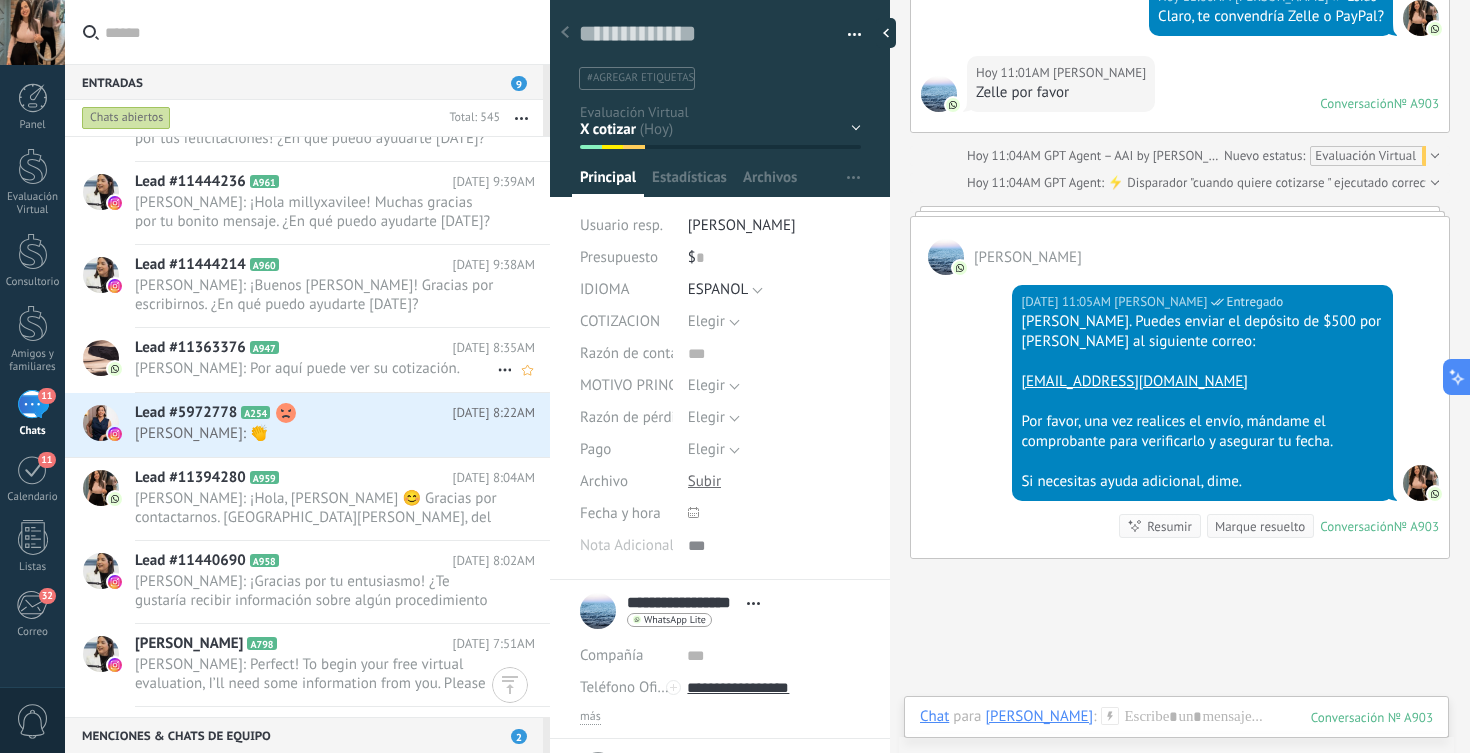 click on "Lead #11363376
A947" at bounding box center [294, 348] 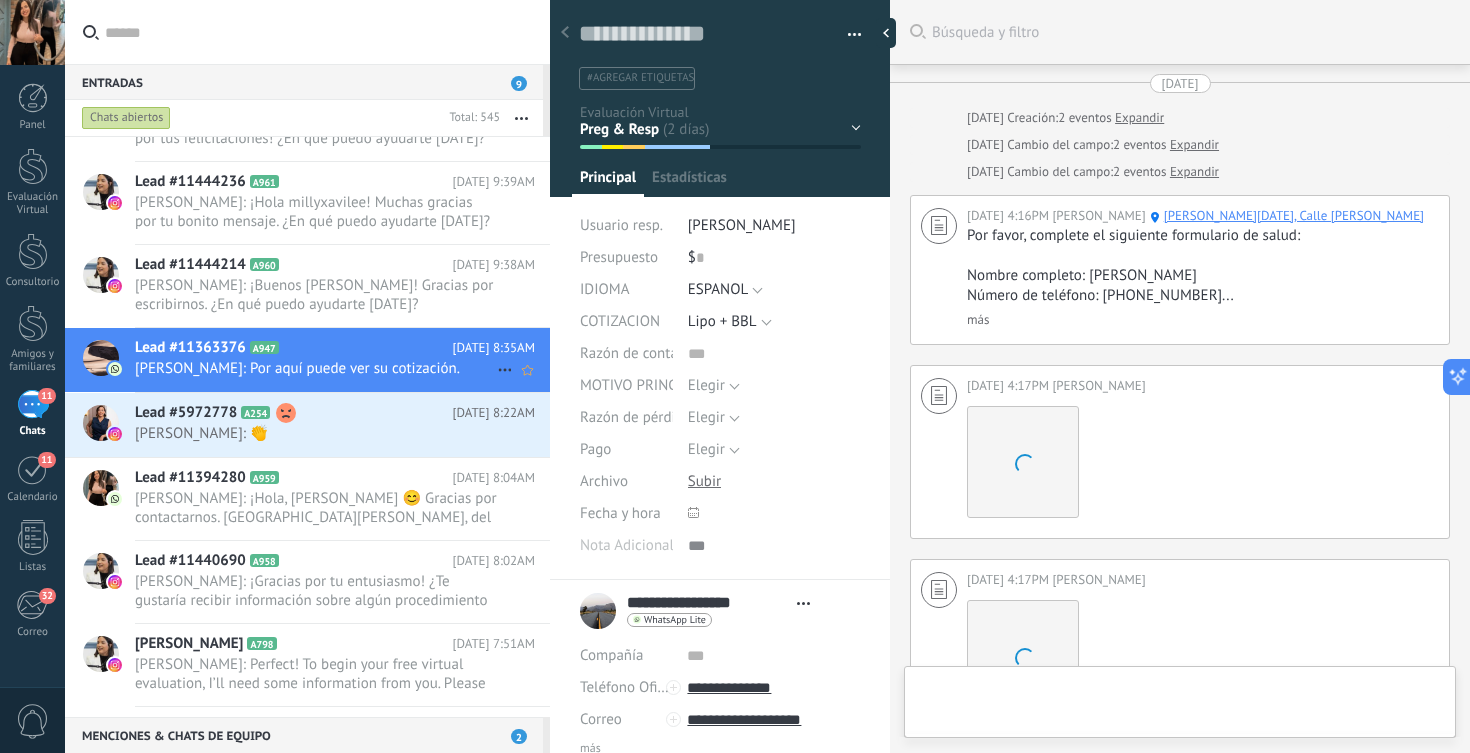scroll, scrollTop: 30, scrollLeft: 0, axis: vertical 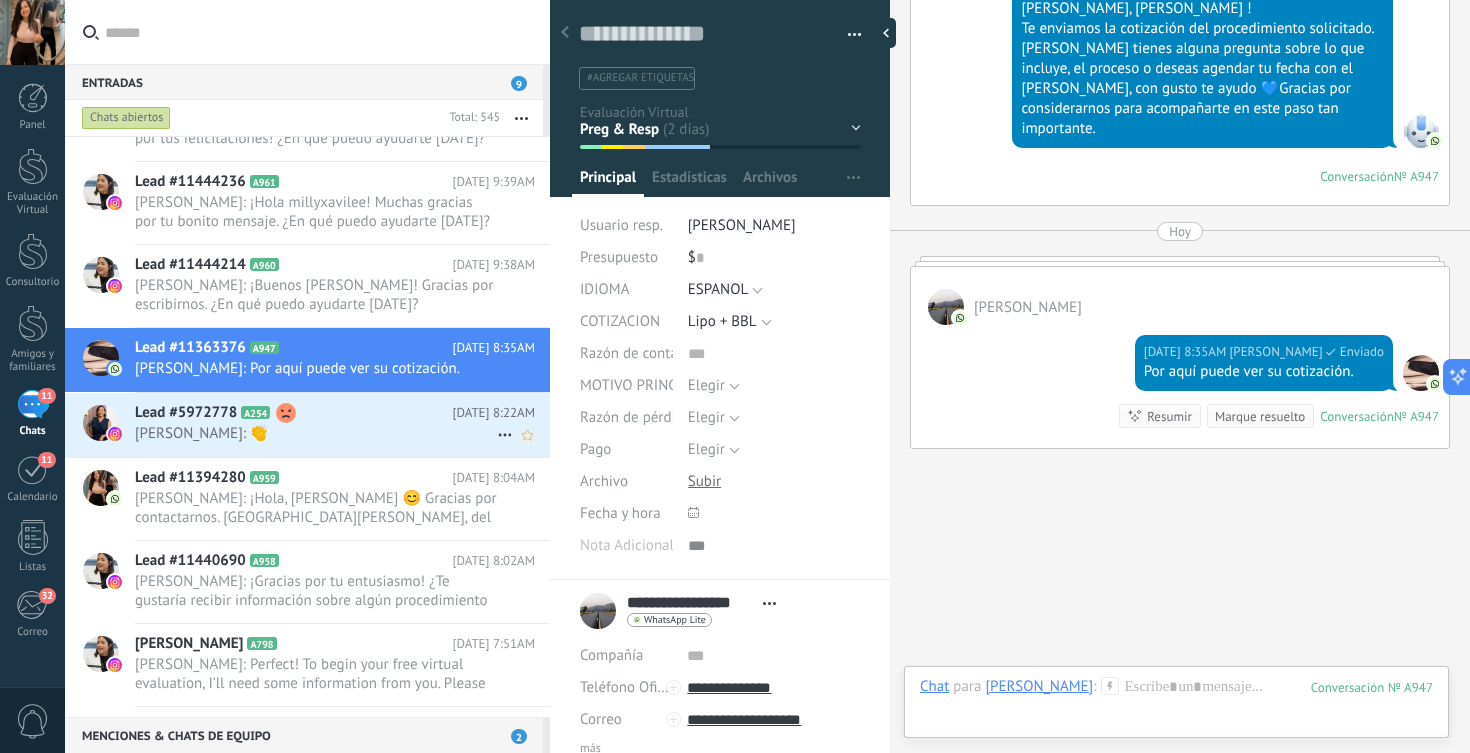 click on "[PERSON_NAME]: 👏" at bounding box center [316, 433] 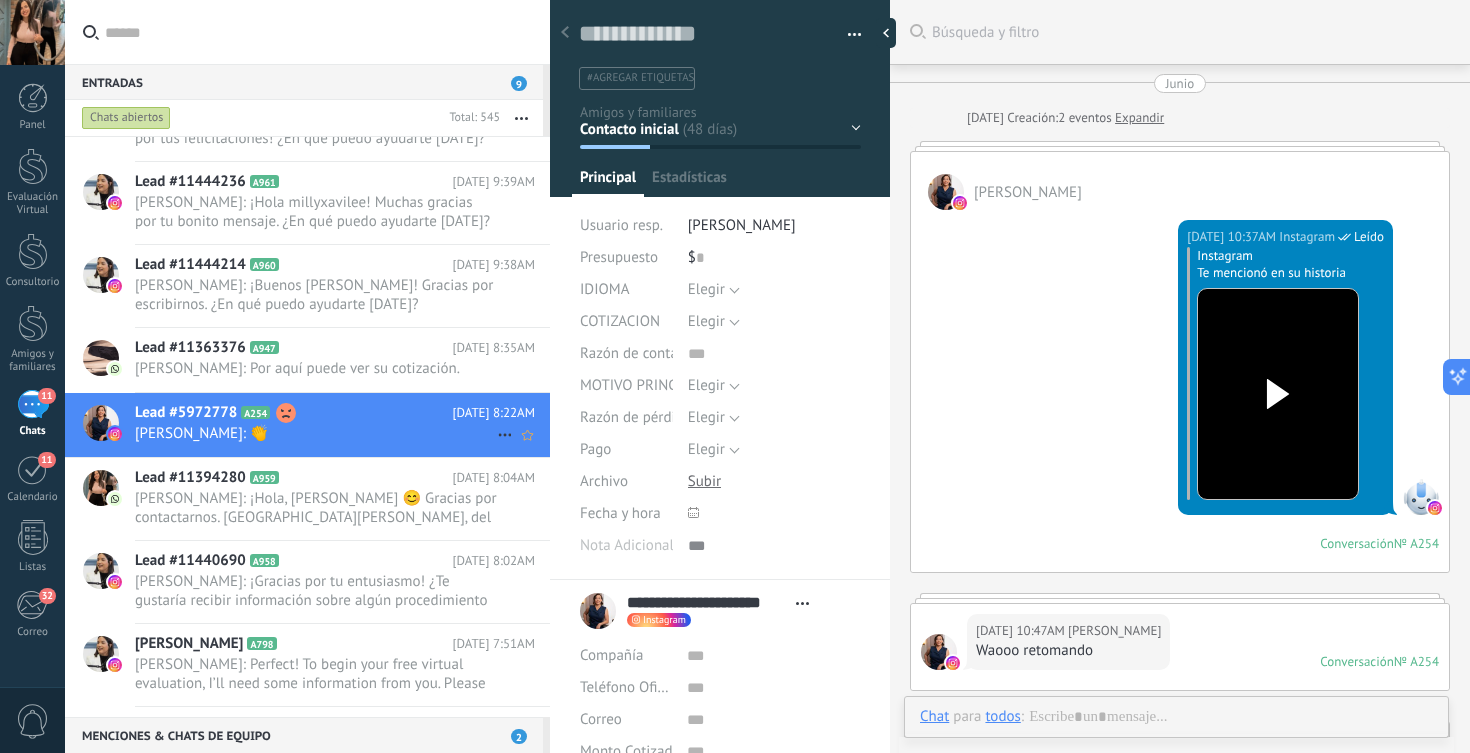 scroll, scrollTop: 4036, scrollLeft: 0, axis: vertical 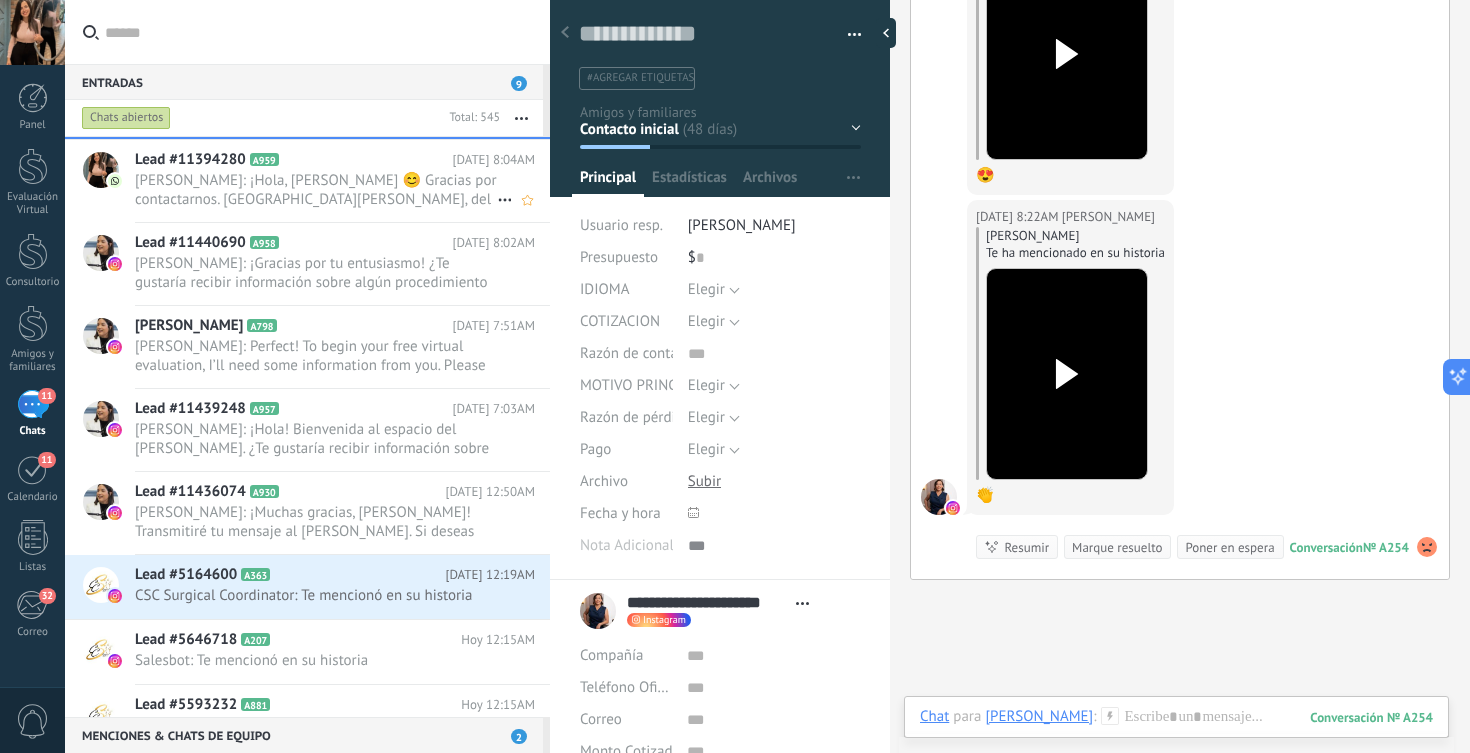 click on "Maria Elena: ¡Hola, Rosa  😊
Gracias por contactarnos.
Soy María, del centro de cirugía plástica y estetica del Dr. Jairo U..." at bounding box center (316, 190) 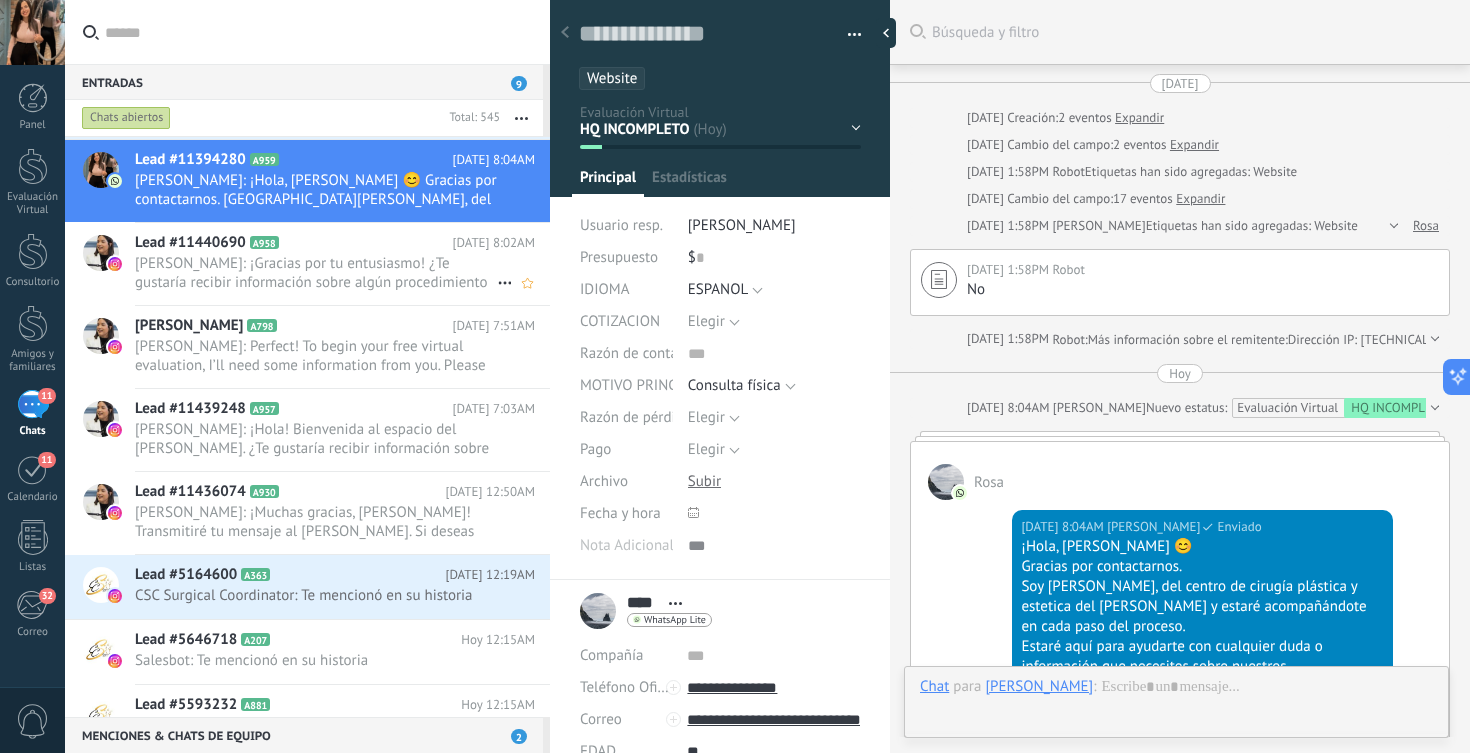 scroll, scrollTop: 30, scrollLeft: 0, axis: vertical 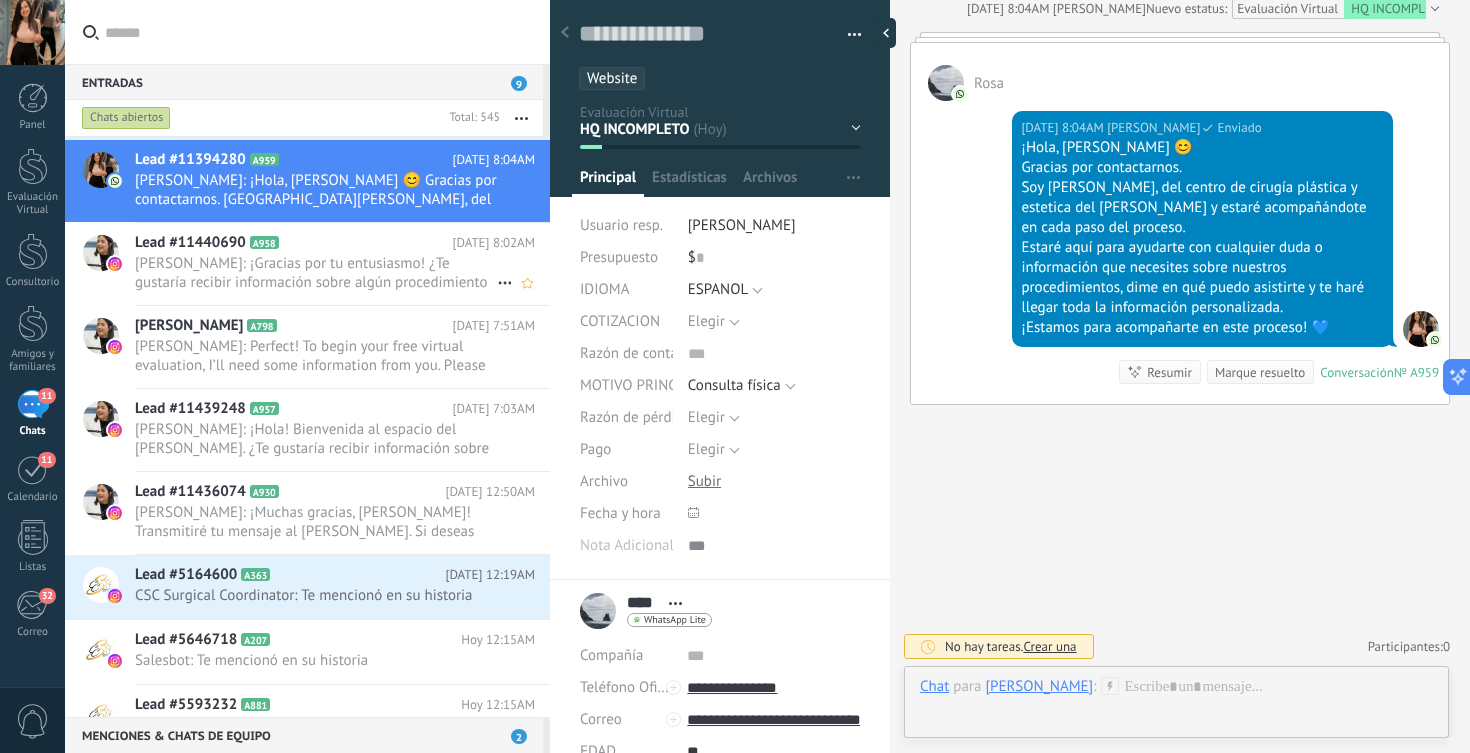 click on "Laura Rodriguez: ¡Gracias por tu entusiasmo!
¿Te gustaría recibir información sobre algún procedimiento o evaluación con el D..." at bounding box center [316, 273] 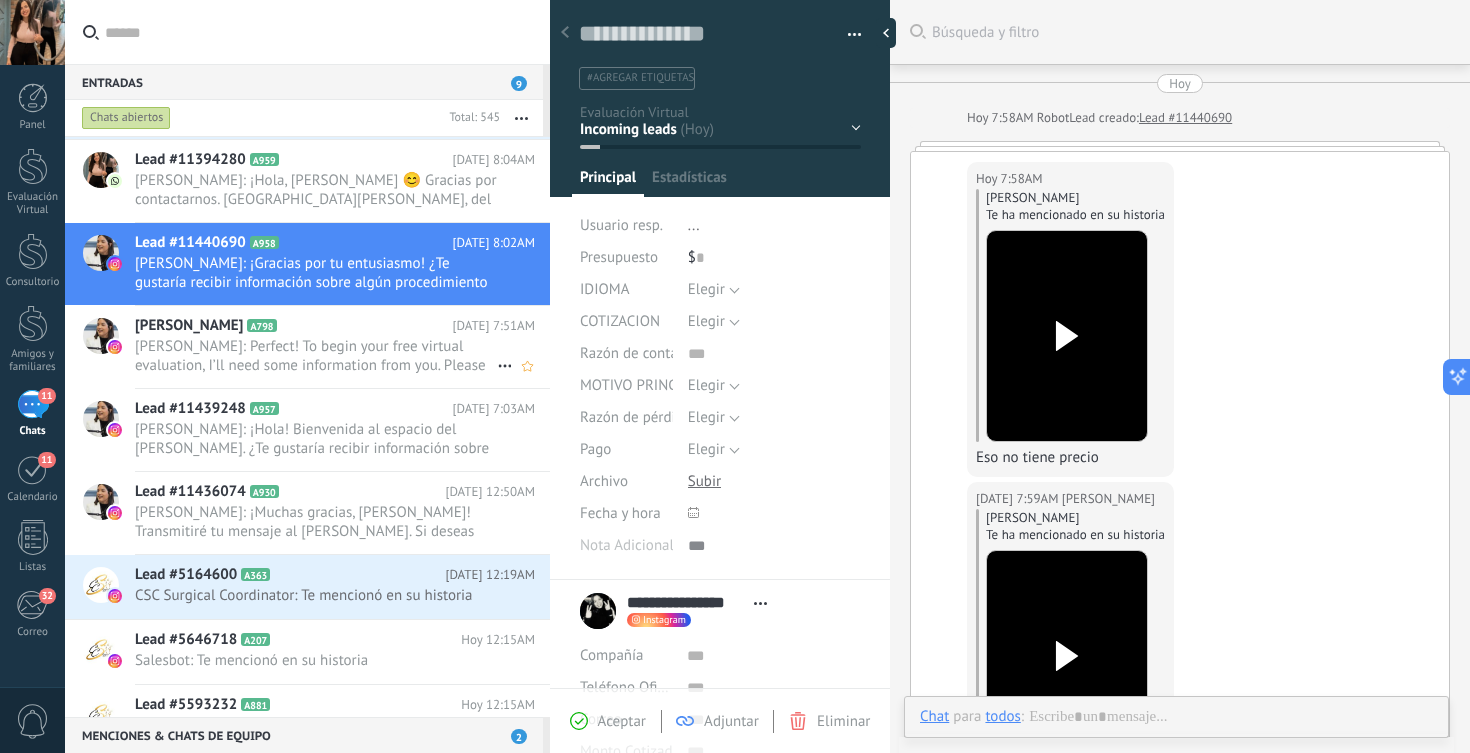 scroll, scrollTop: 20, scrollLeft: 0, axis: vertical 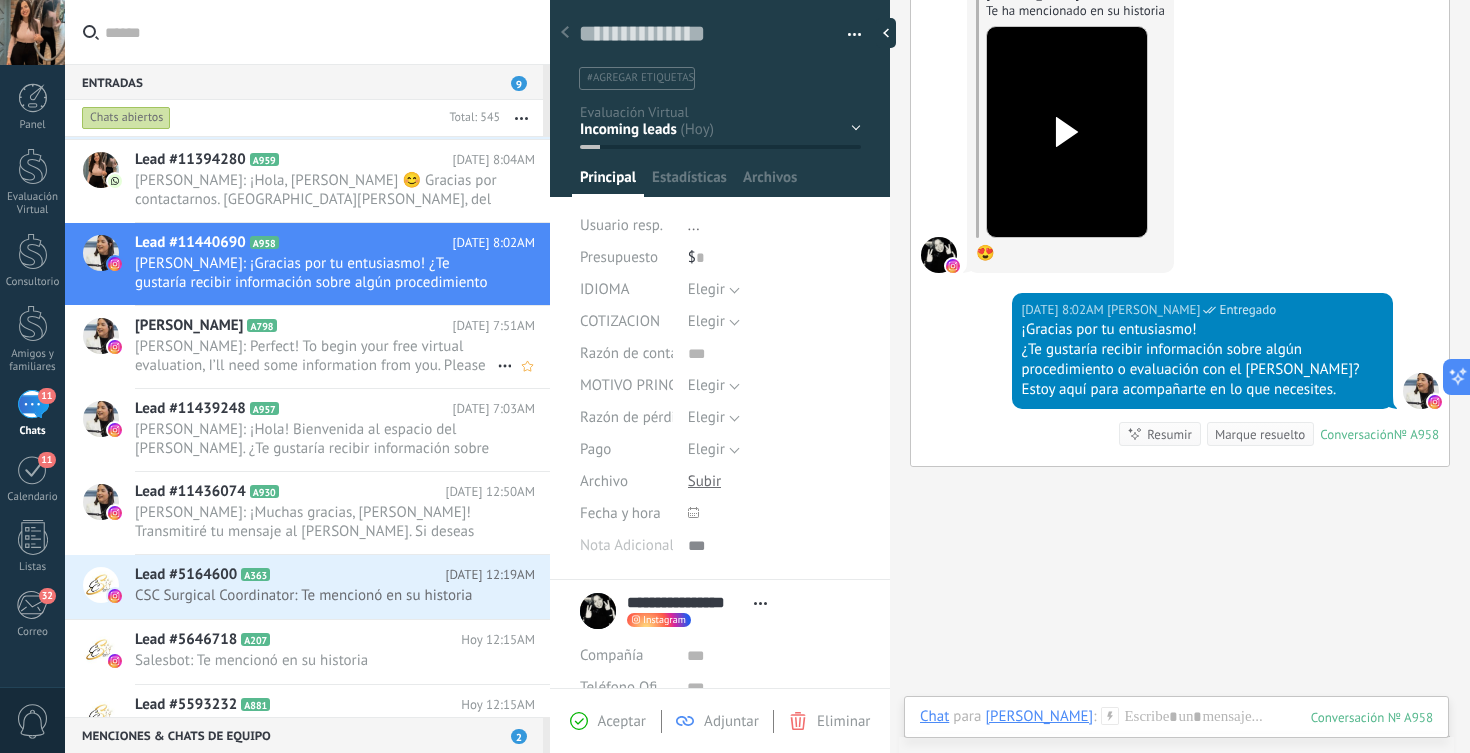 click on "Laura Rodriguez: Perfect! To begin your free virtual evaluation, I’ll need some information from you. Please answer the followi..." at bounding box center (316, 356) 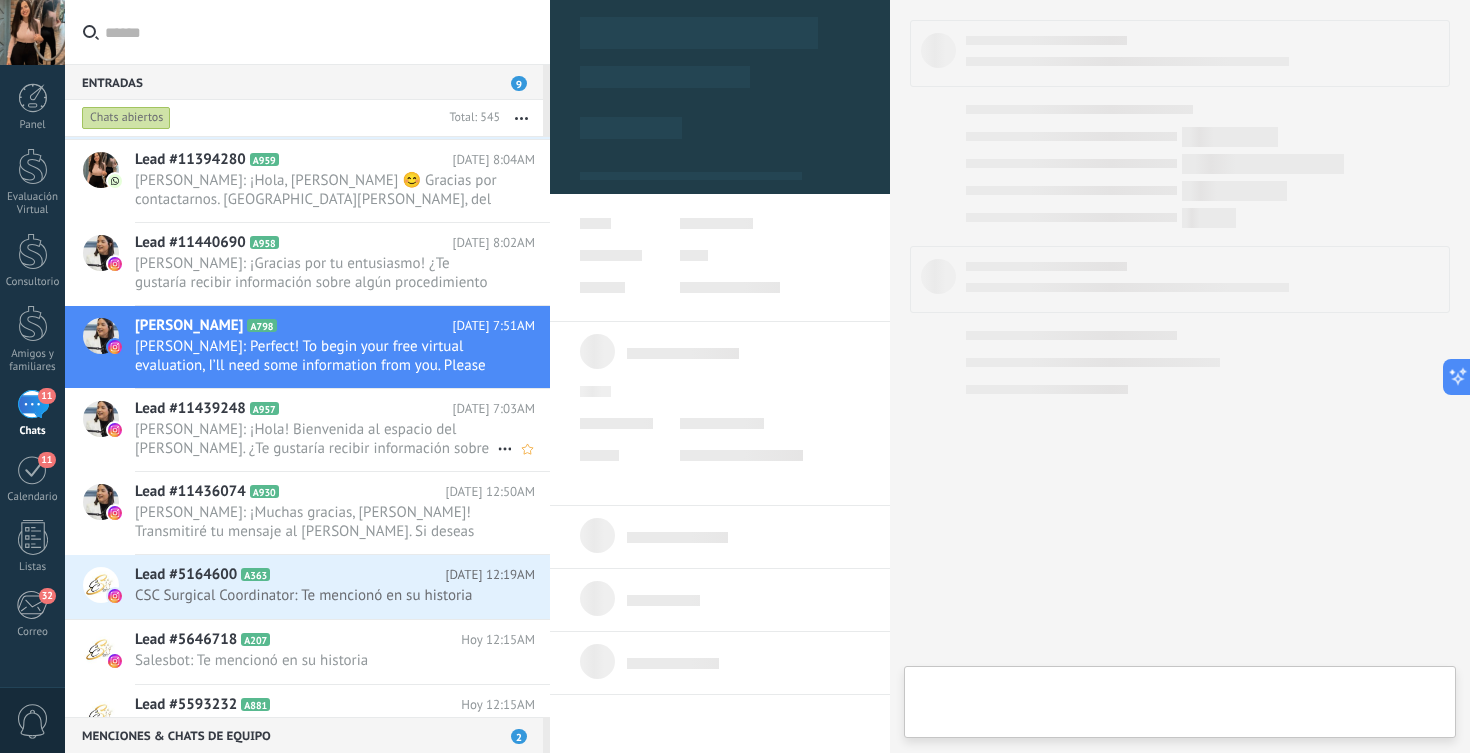 scroll, scrollTop: 20, scrollLeft: 0, axis: vertical 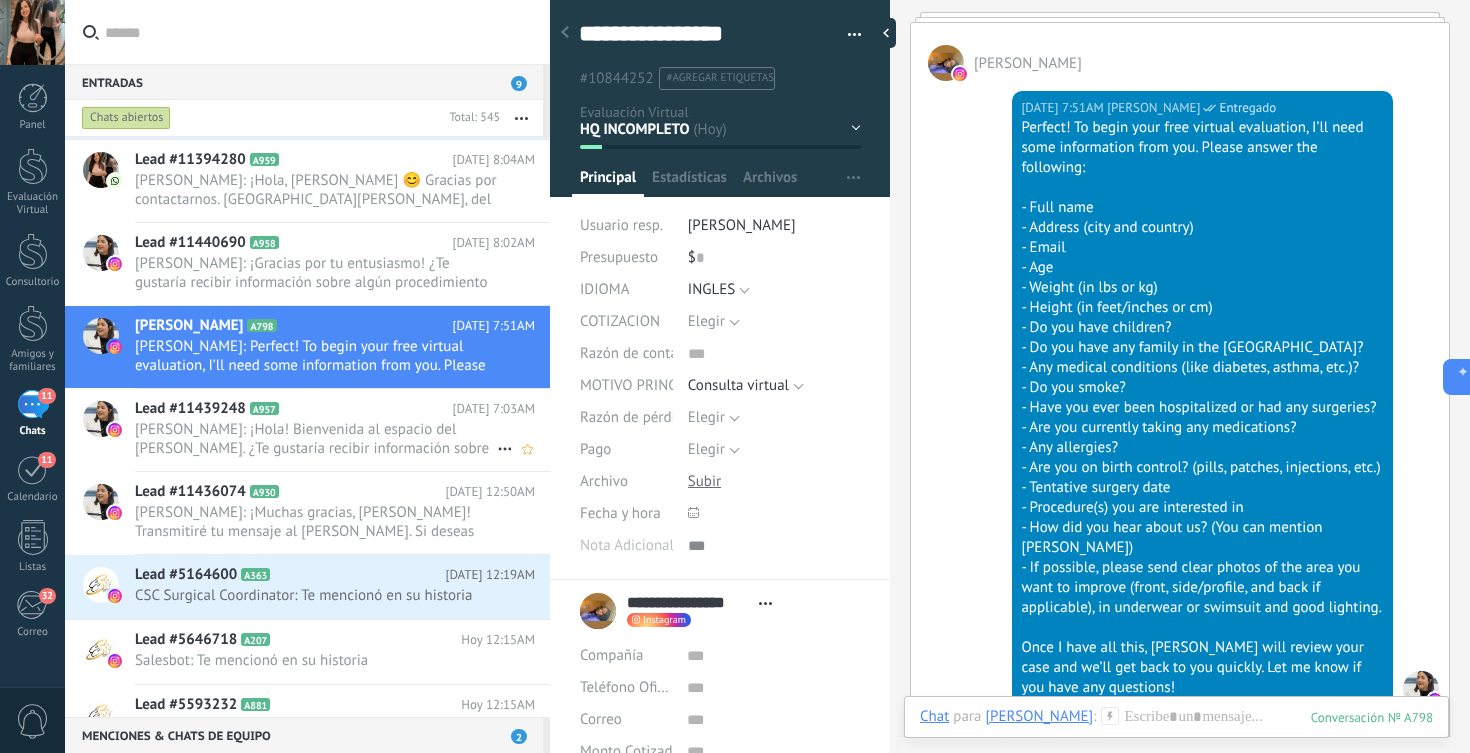 click on "Laura Rodriguez: ¡Hola! Bienvenida al espacio del Dr. Jairo Ulerio.
¿Te gustaría recibir información sobre nuestros procedimie..." at bounding box center [316, 439] 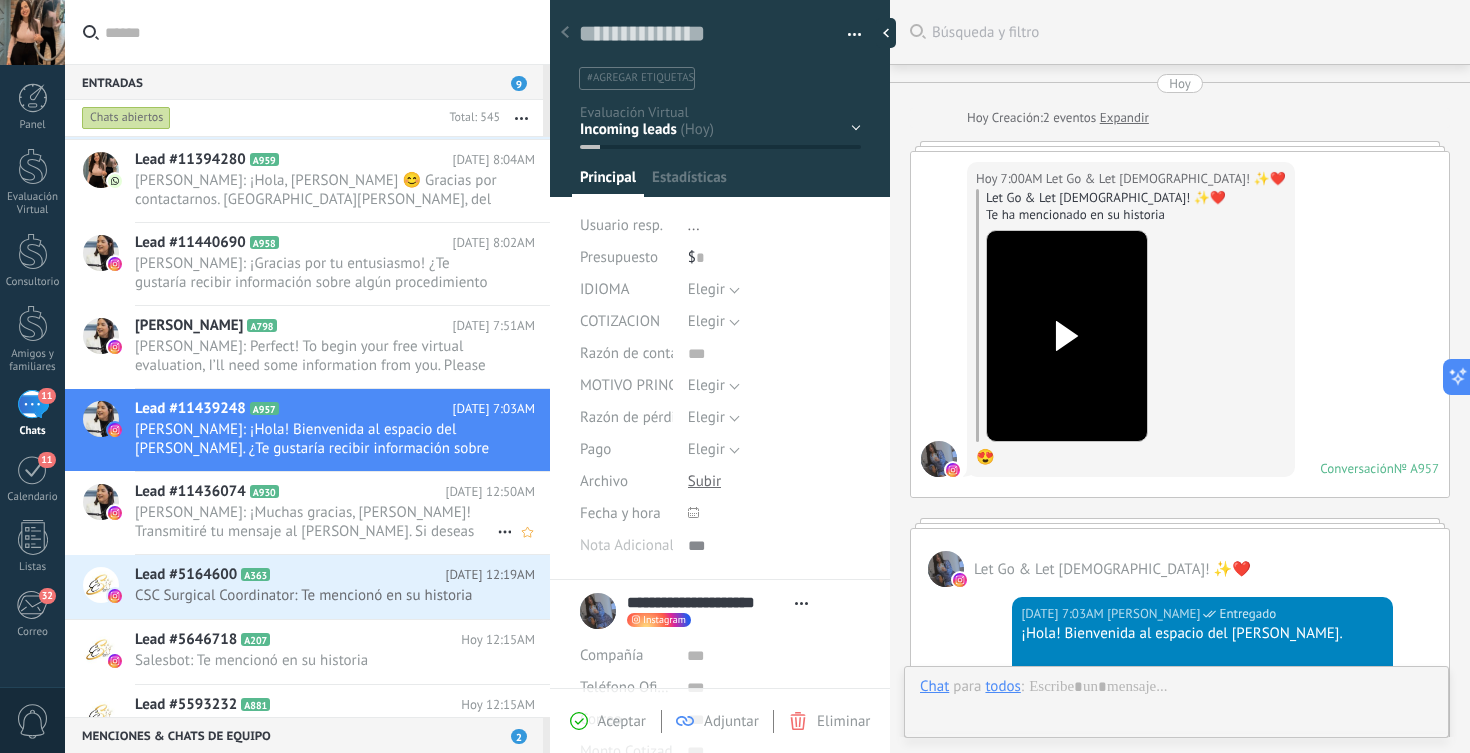 scroll, scrollTop: 20, scrollLeft: 0, axis: vertical 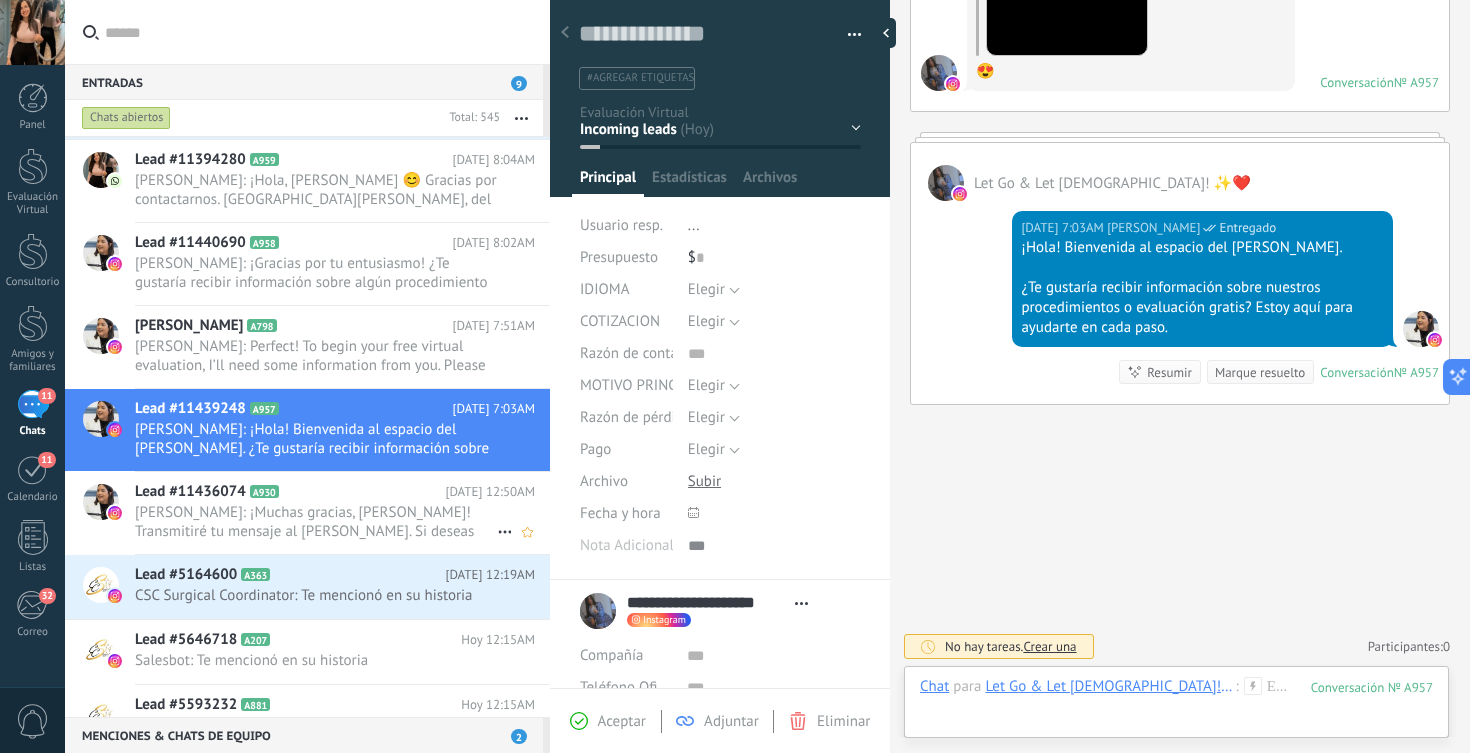 click on "Lead #11436074
A930" at bounding box center [290, 492] 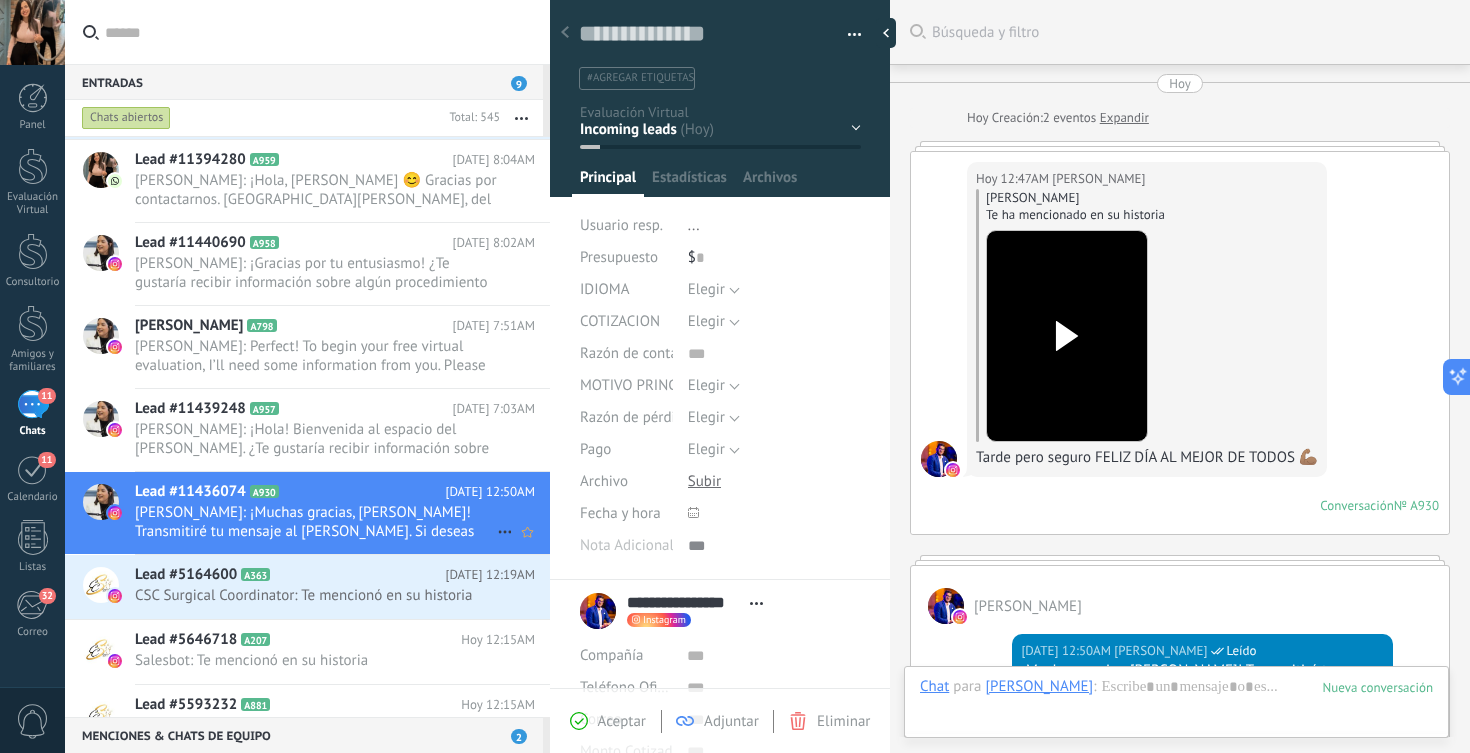 scroll, scrollTop: 20, scrollLeft: 0, axis: vertical 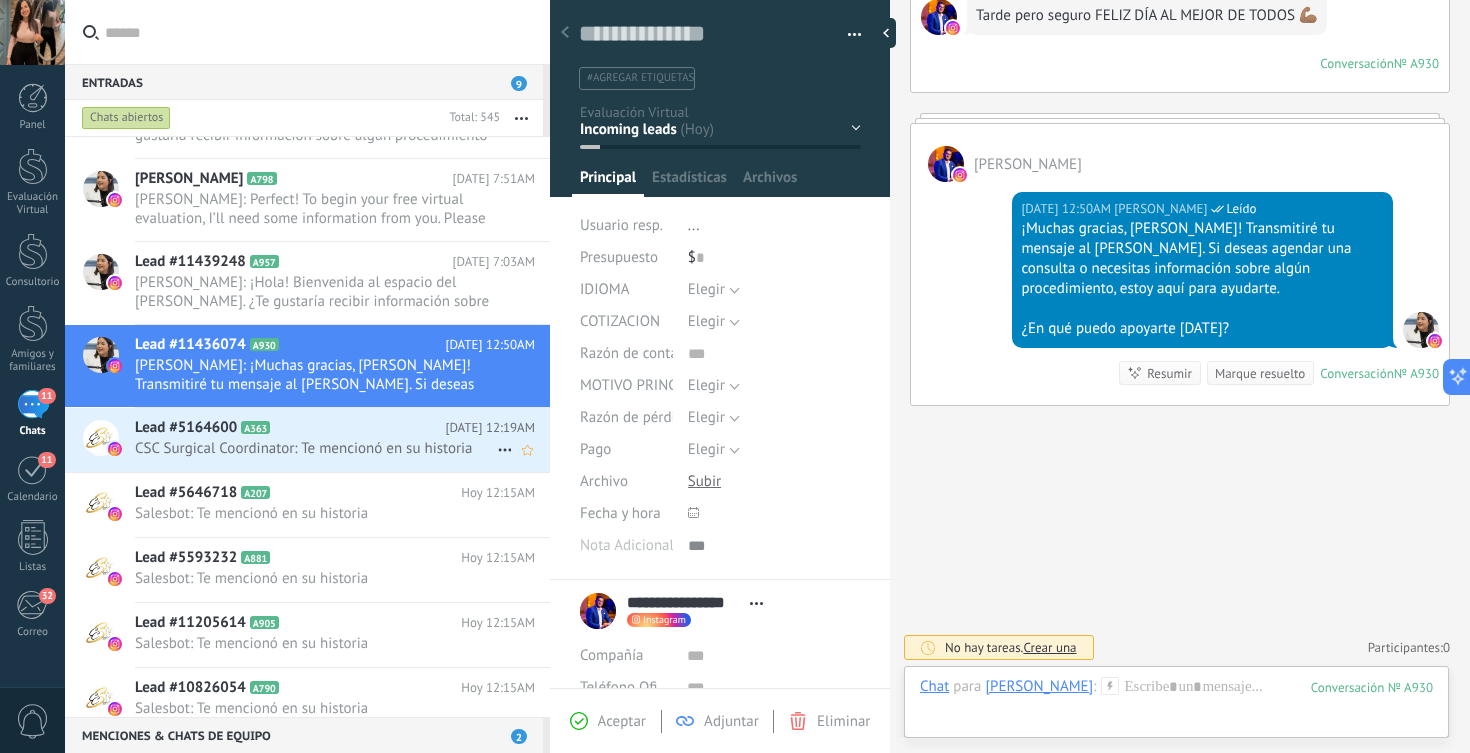 click on "Lead #5164600
A363" at bounding box center [290, 428] 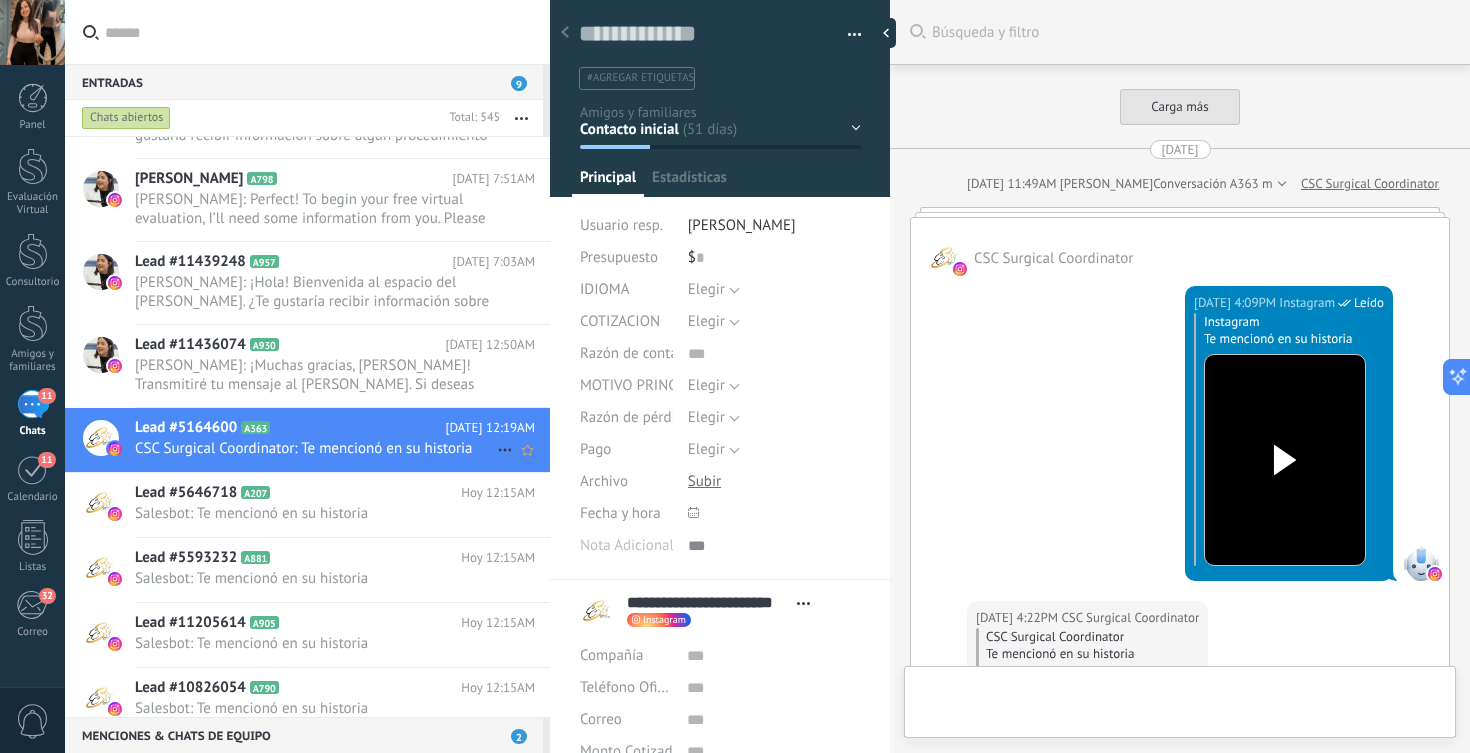 scroll, scrollTop: 20, scrollLeft: 0, axis: vertical 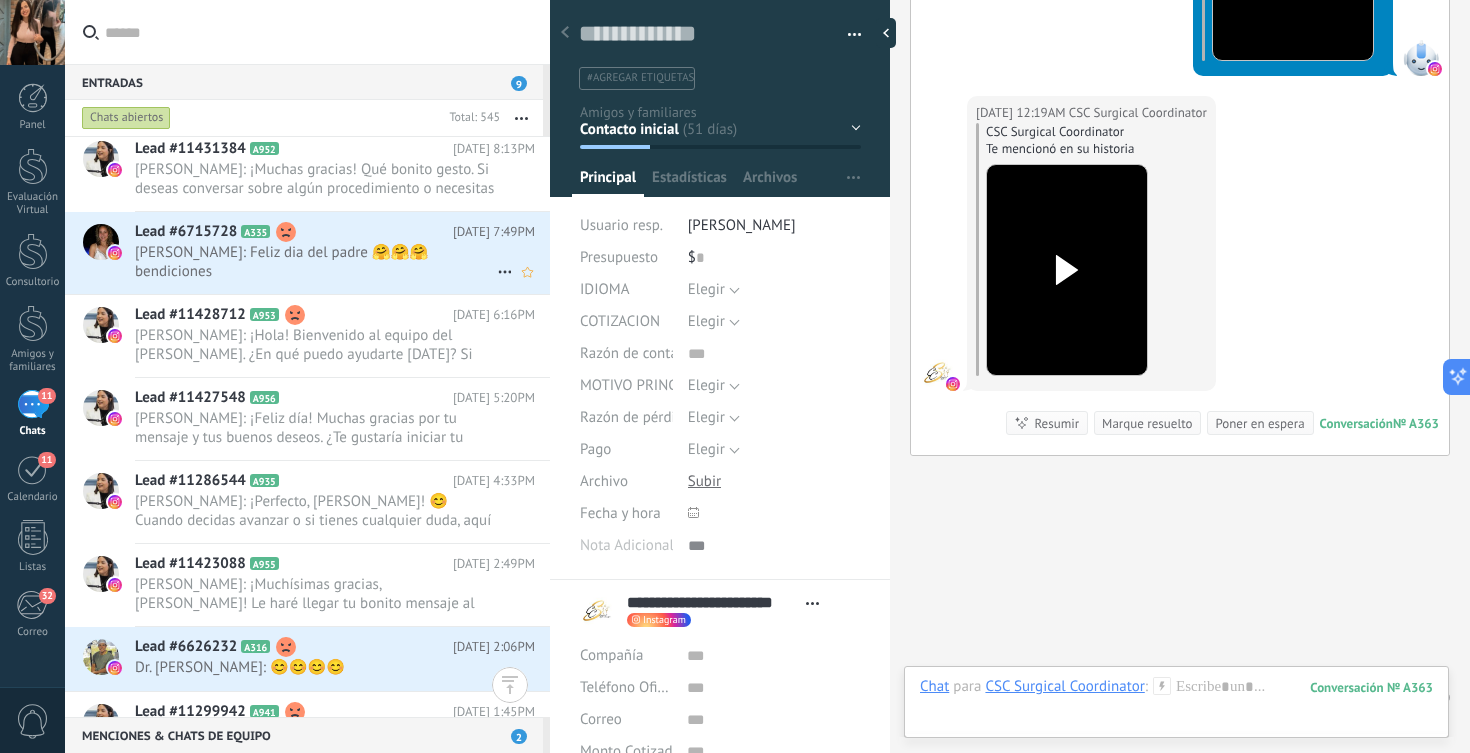 click on "Laura De Pérez: Feliz dia del padre 🤗🤗🤗bendiciones" at bounding box center (316, 262) 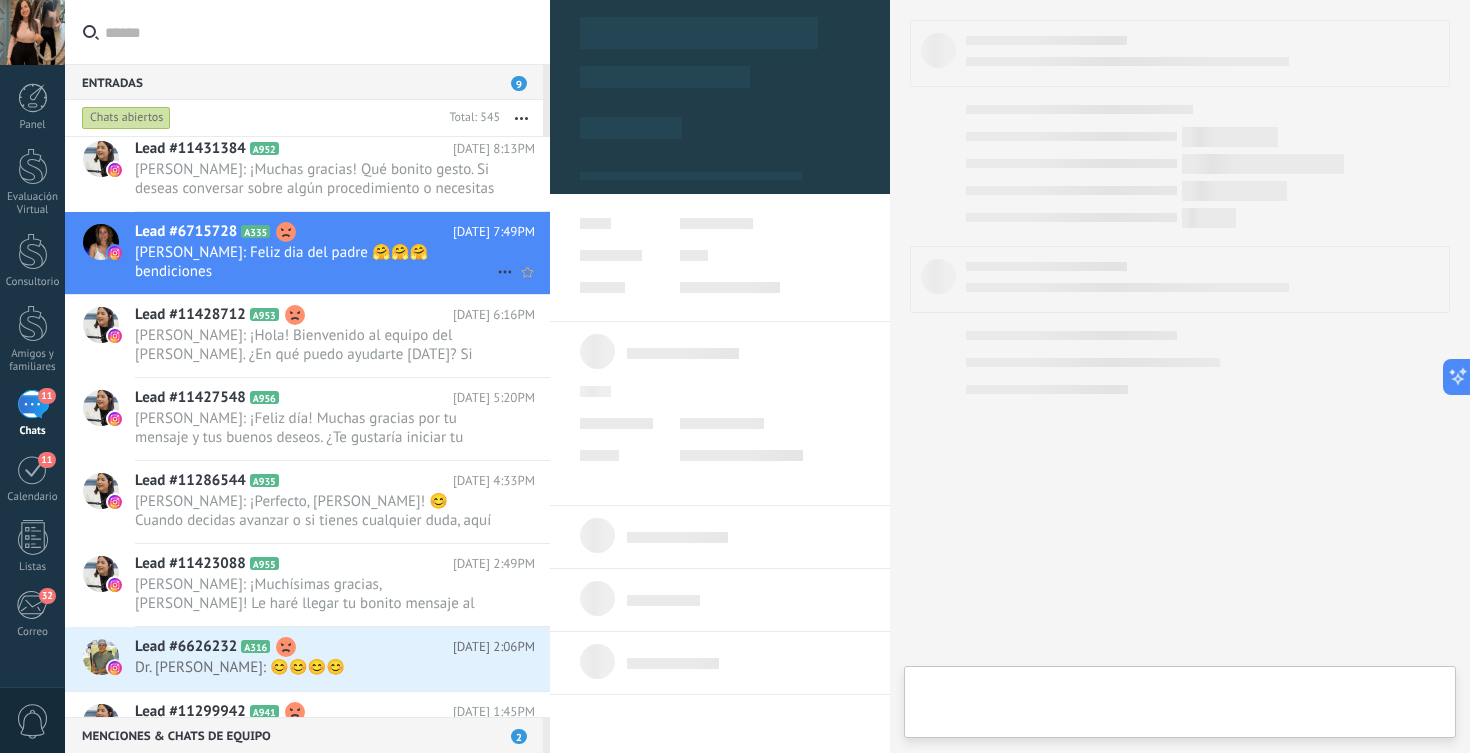 scroll, scrollTop: 30, scrollLeft: 0, axis: vertical 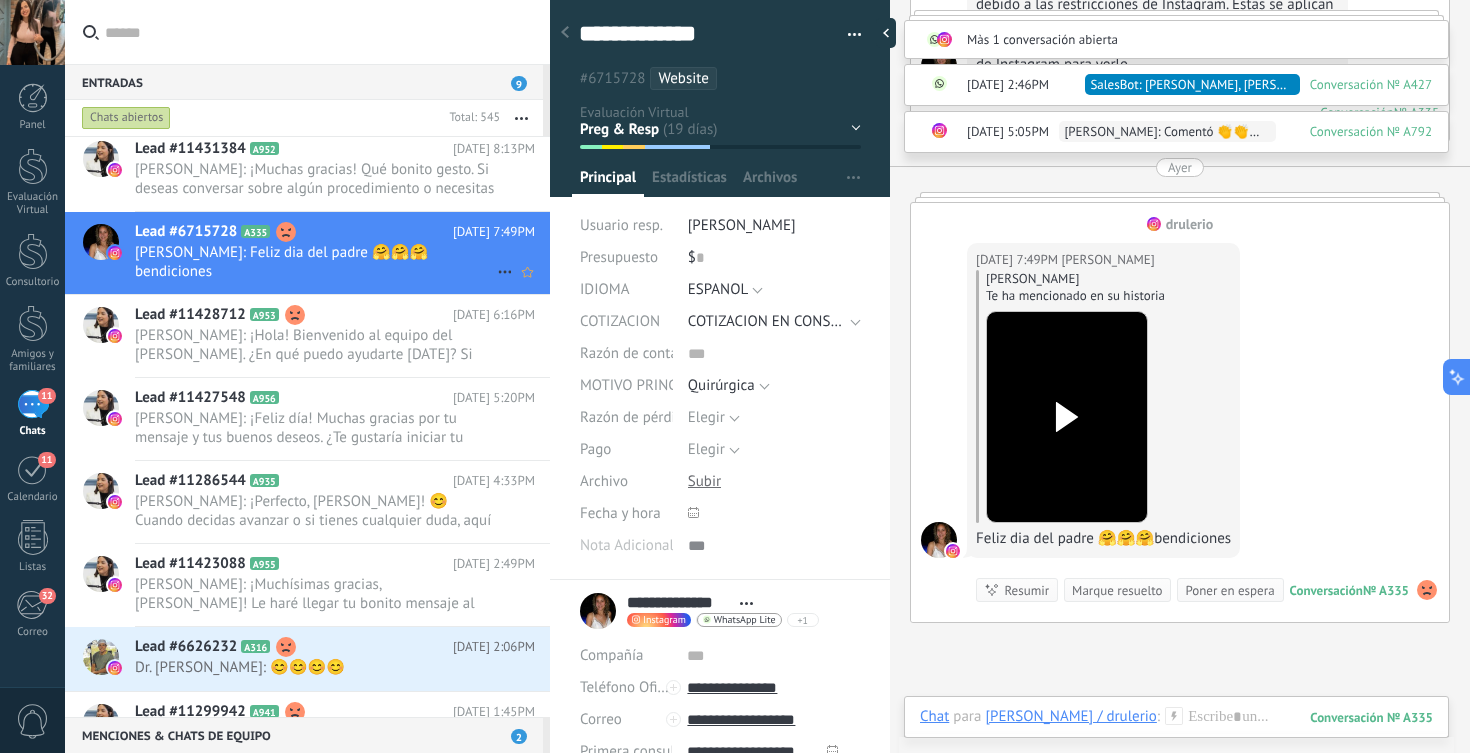 click 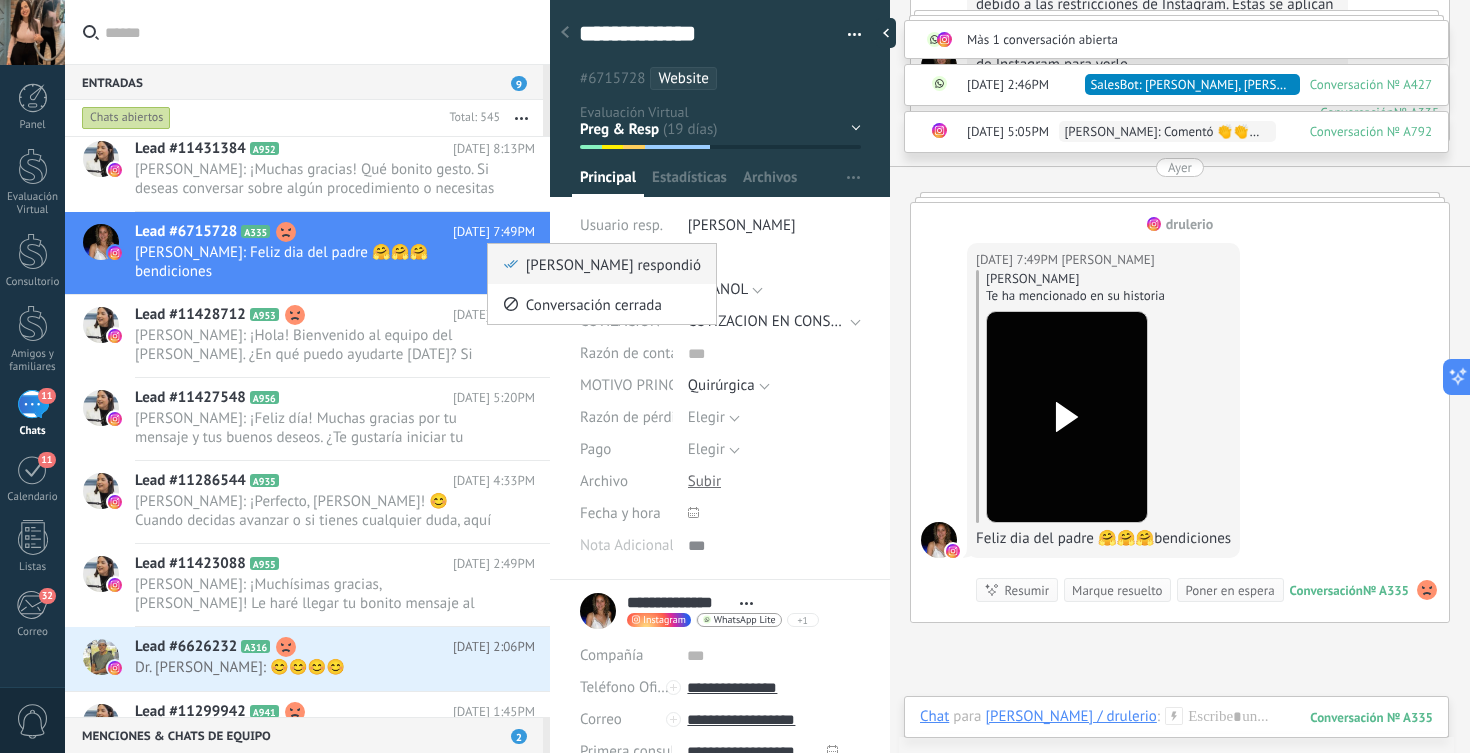 click 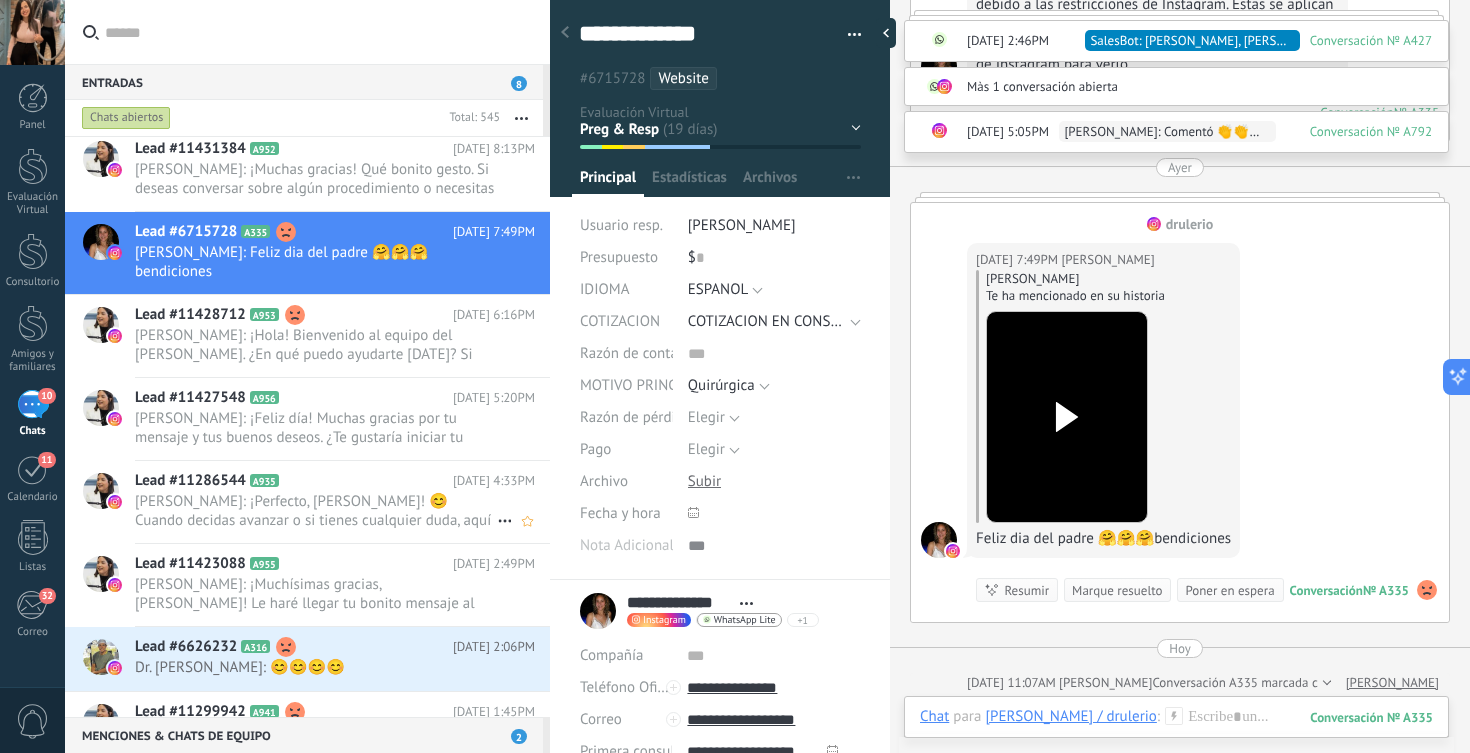 scroll, scrollTop: 5194, scrollLeft: 0, axis: vertical 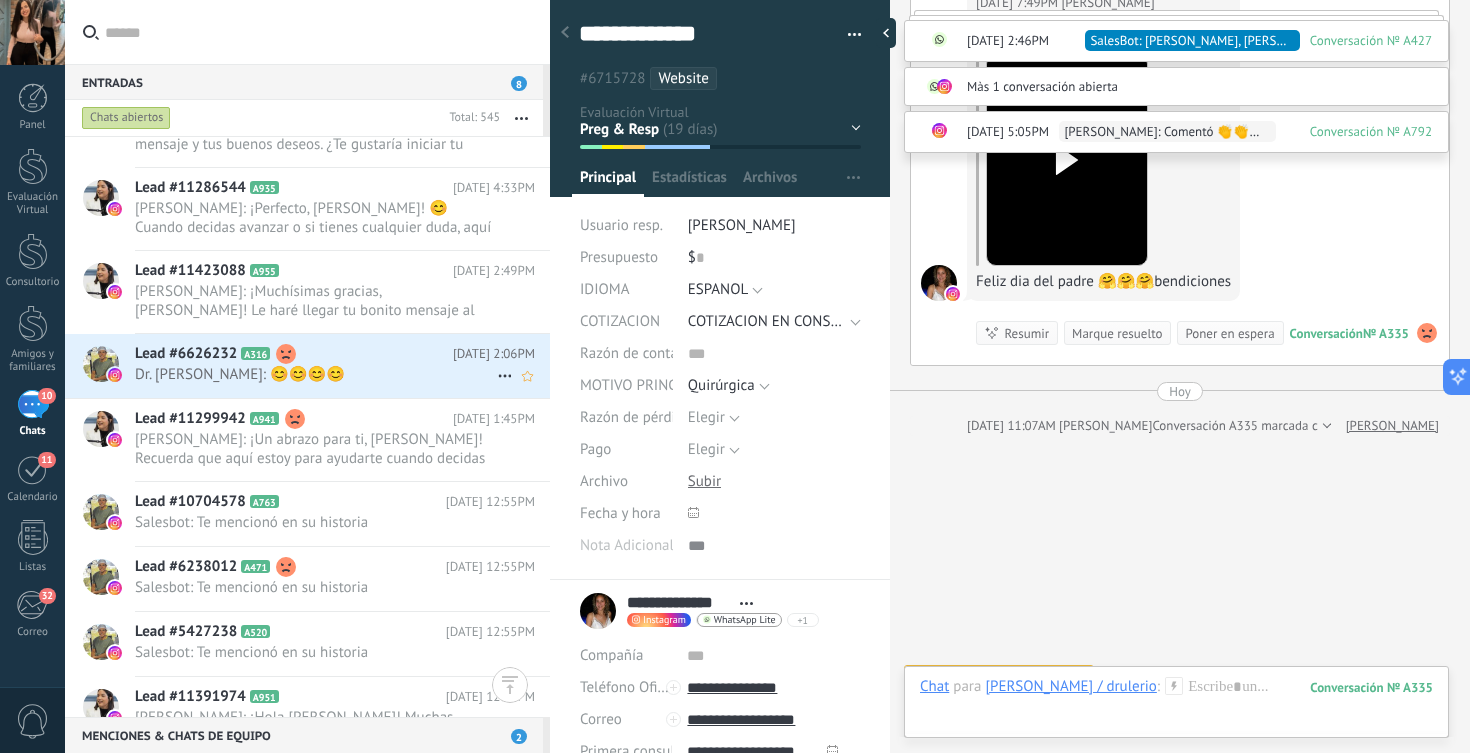 click on "Lead #6626232
A316" at bounding box center (294, 354) 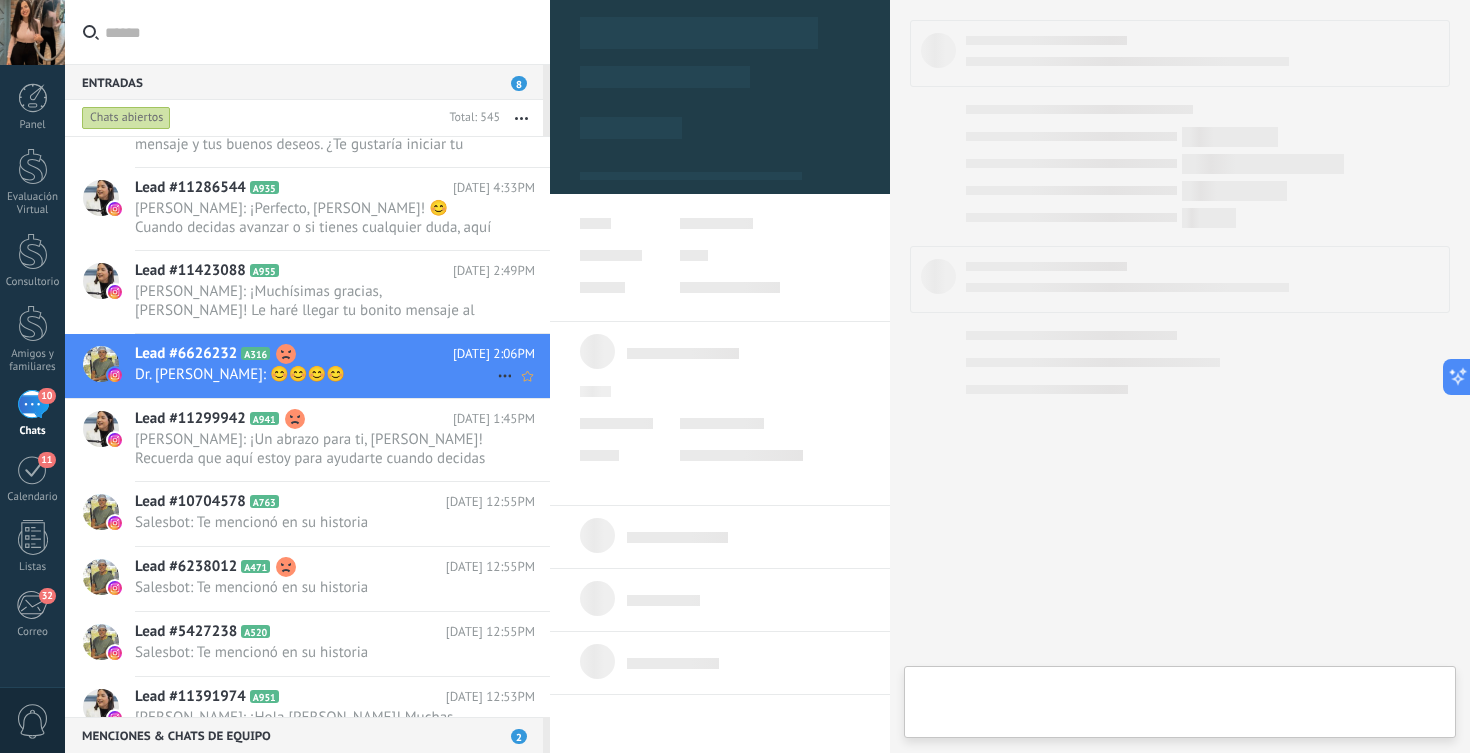 scroll 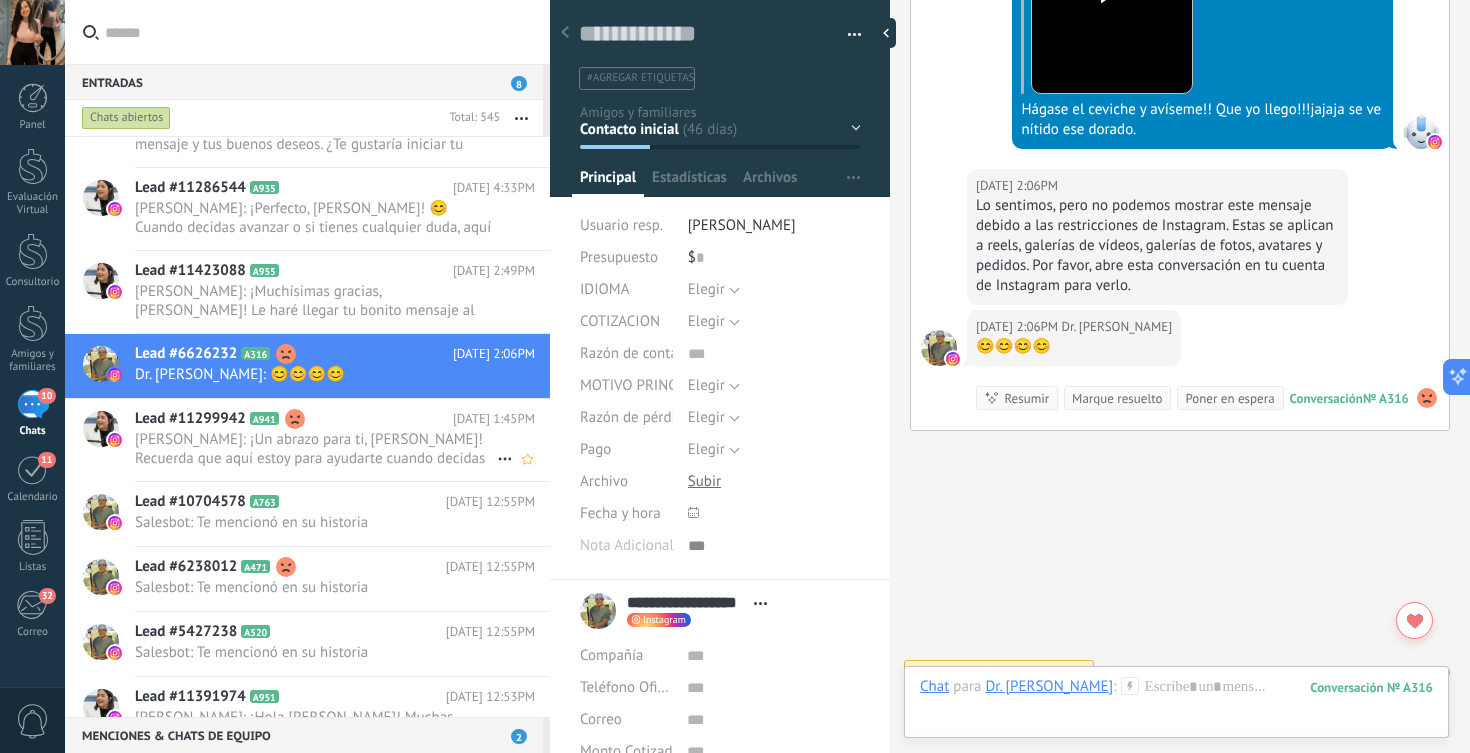 click on "Laura Rodriguez: ¡Un abrazo para ti, Yudelka! Recuerda que aquí estoy para ayudarte cuando decidas dar el paso. Que tengas un d..." at bounding box center (316, 449) 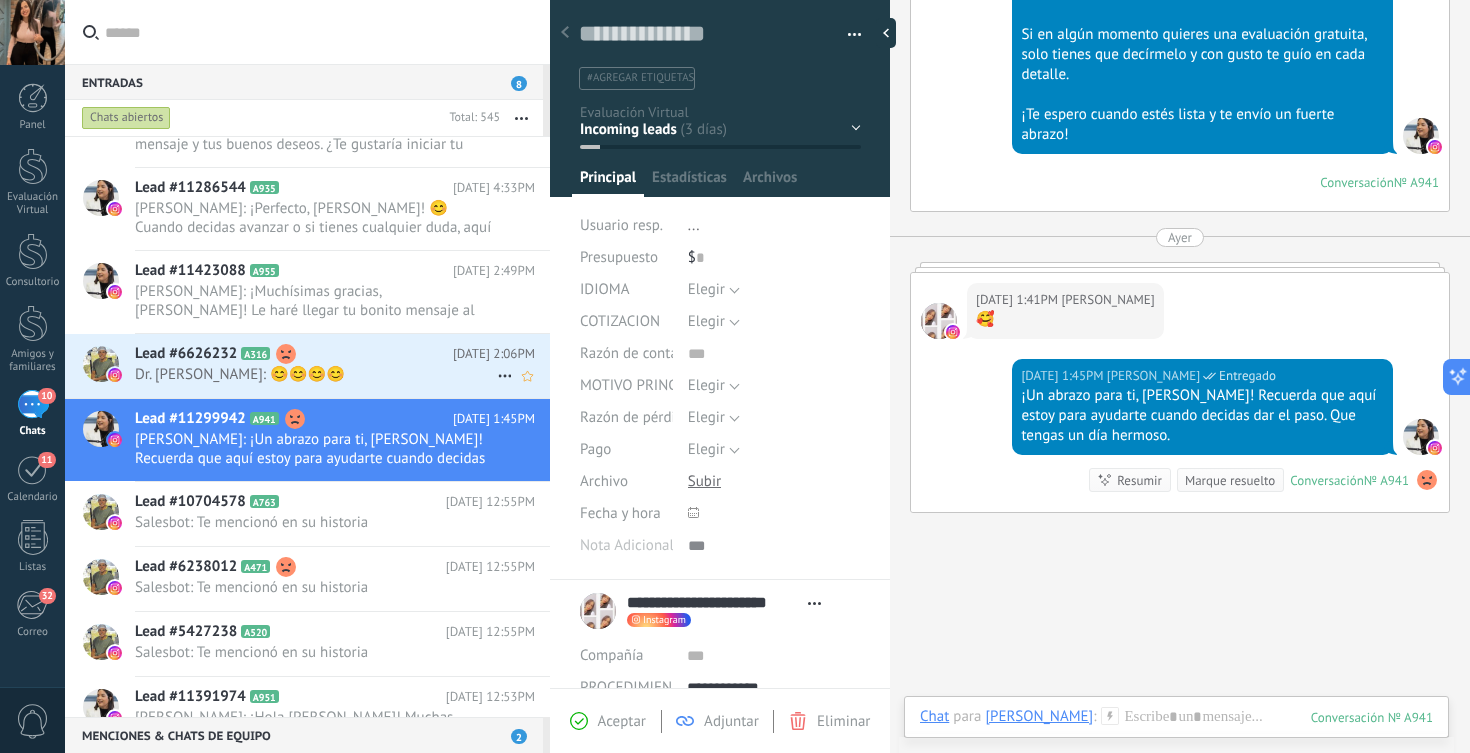 click 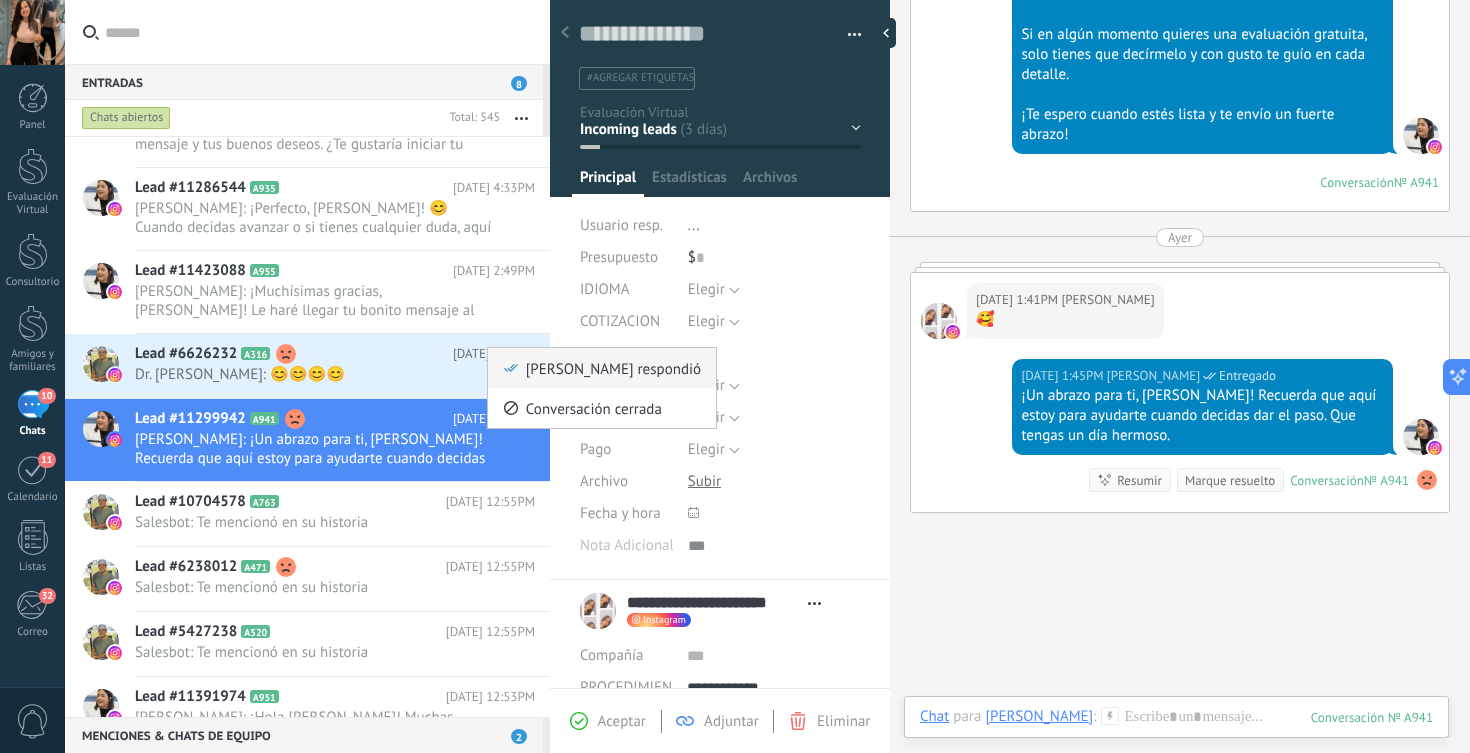 click on "[PERSON_NAME] respondió" at bounding box center [602, 368] 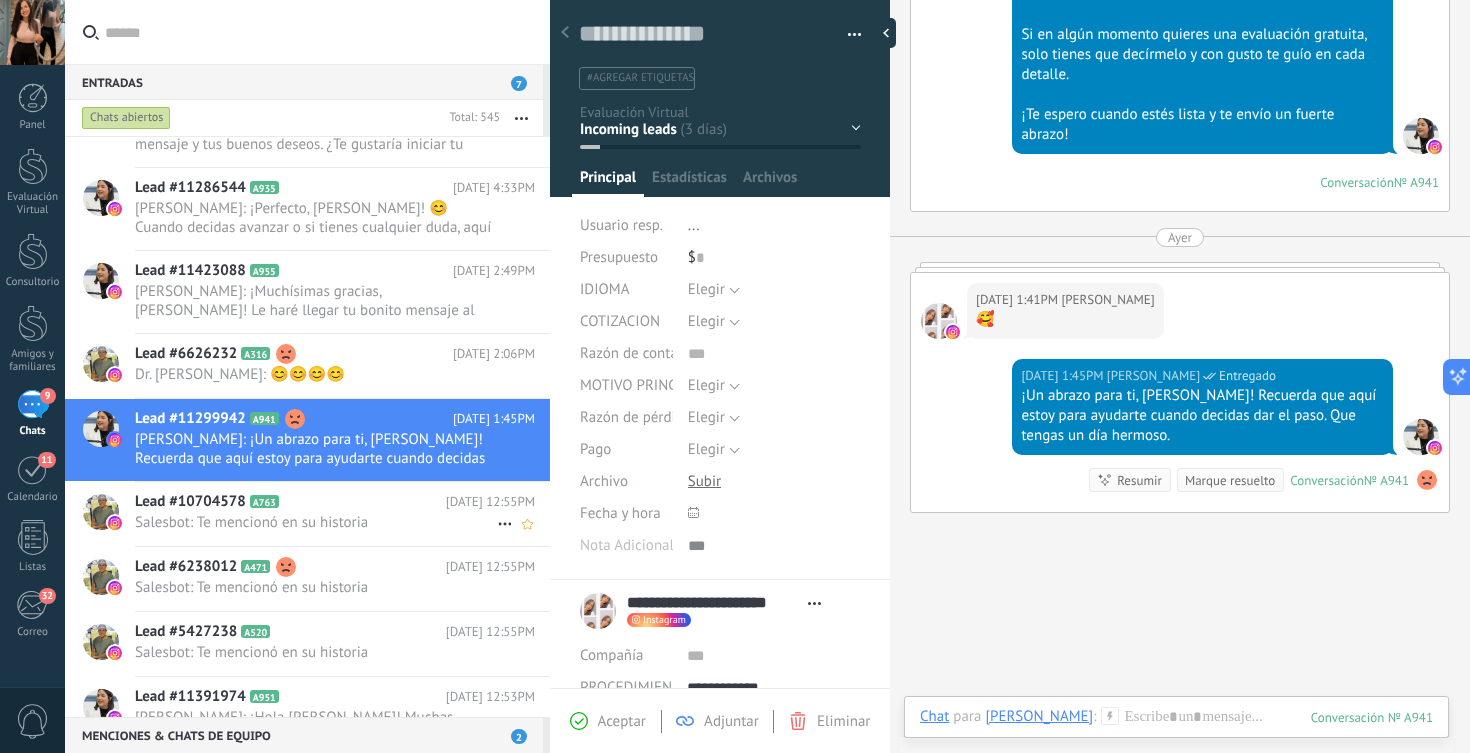 click on "Lead #10704578
A763" at bounding box center (290, 502) 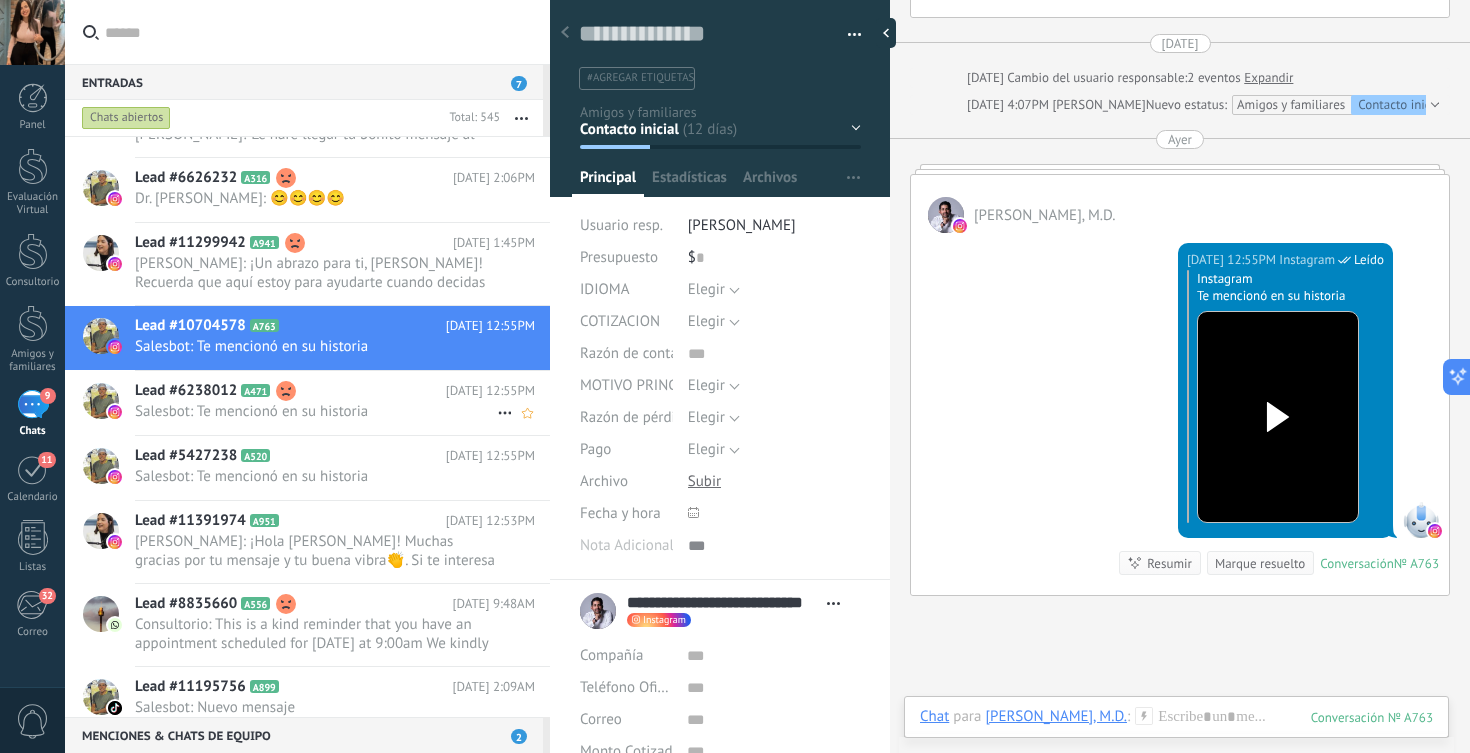click on "Lead #6238012
A471
Ayer 12:55PM
Salesbot: Te mencionó en su historia" at bounding box center (342, 402) 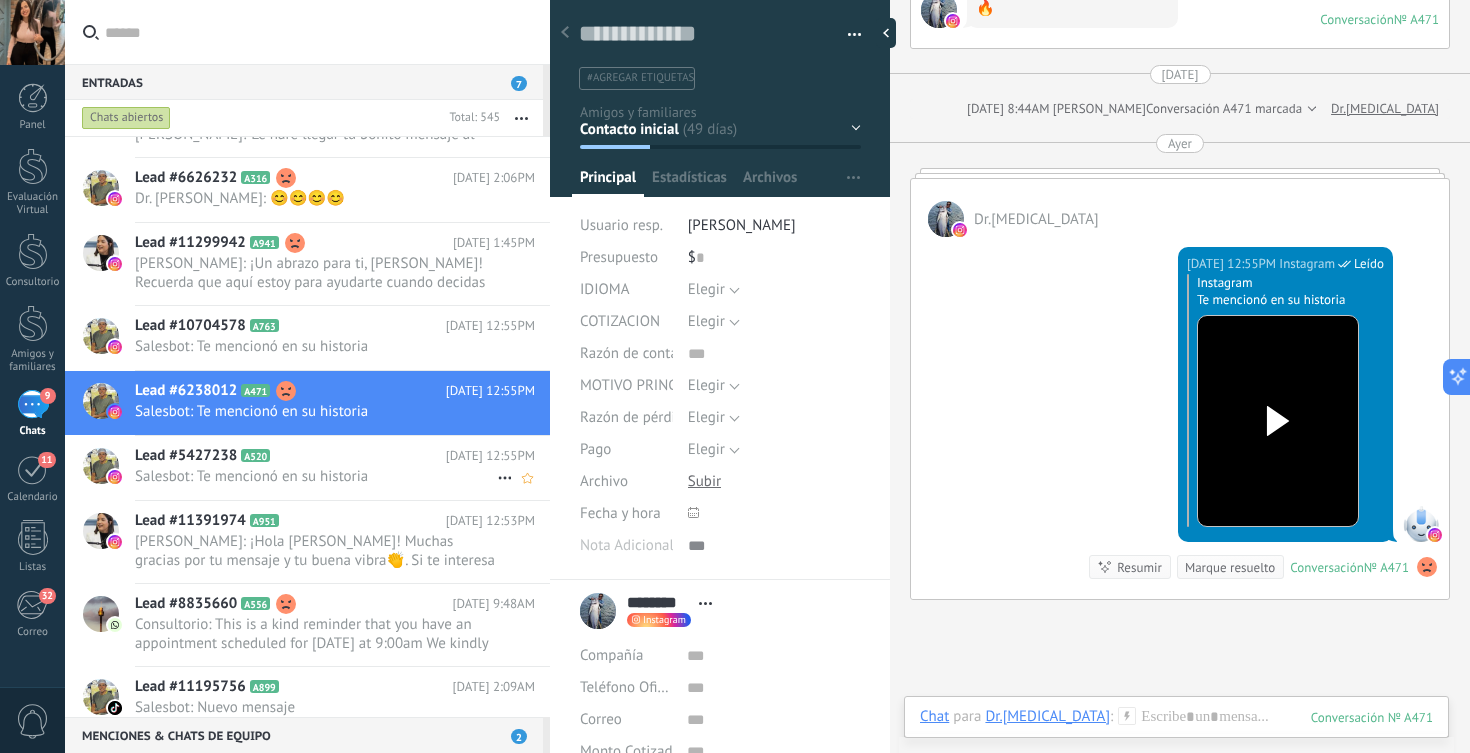 click on "Lead #5427238
A520" at bounding box center (290, 456) 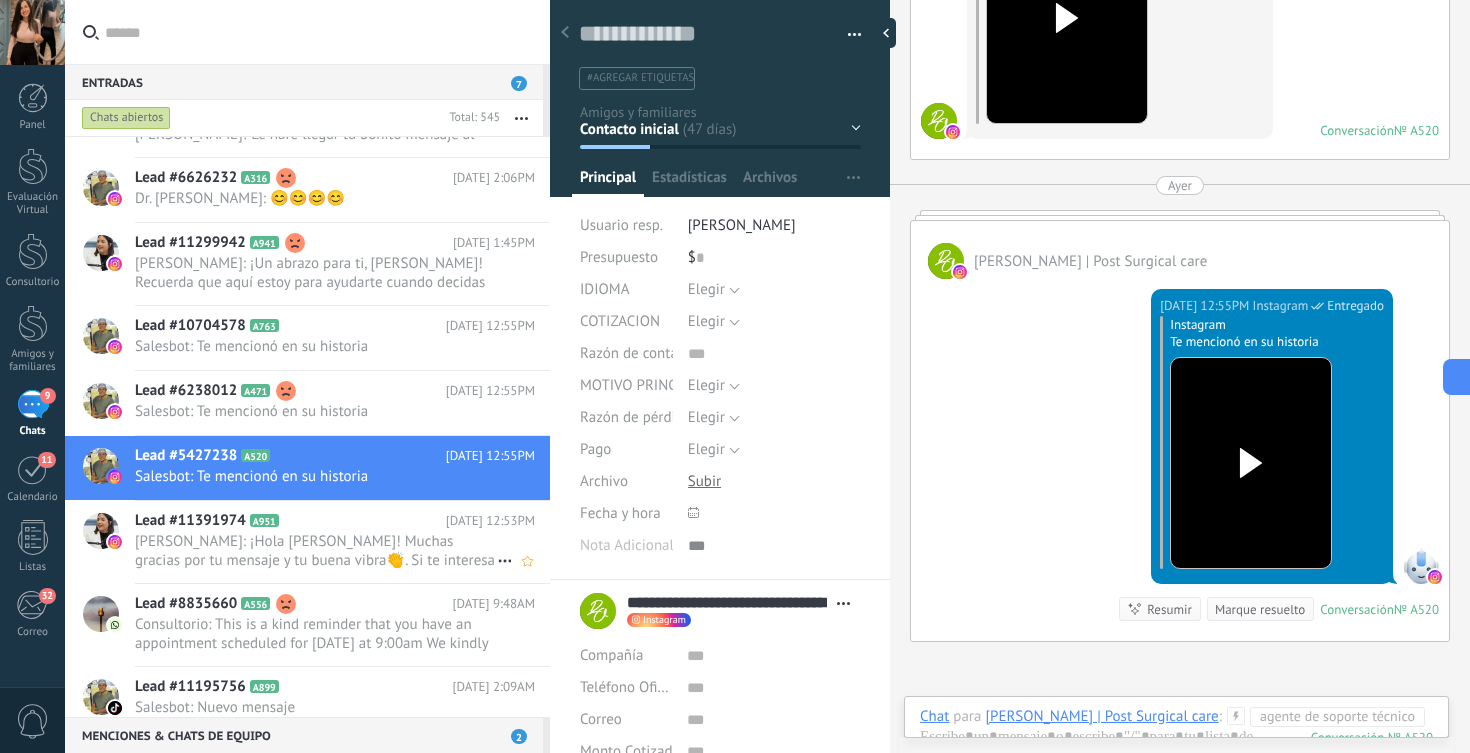 click on "Laura Rodriguez: ¡Hola Eliramirez!
Muchas gracias por tu mensaje y tu buena vibra👏.
Si te interesa información sobre nuestr..." at bounding box center (316, 551) 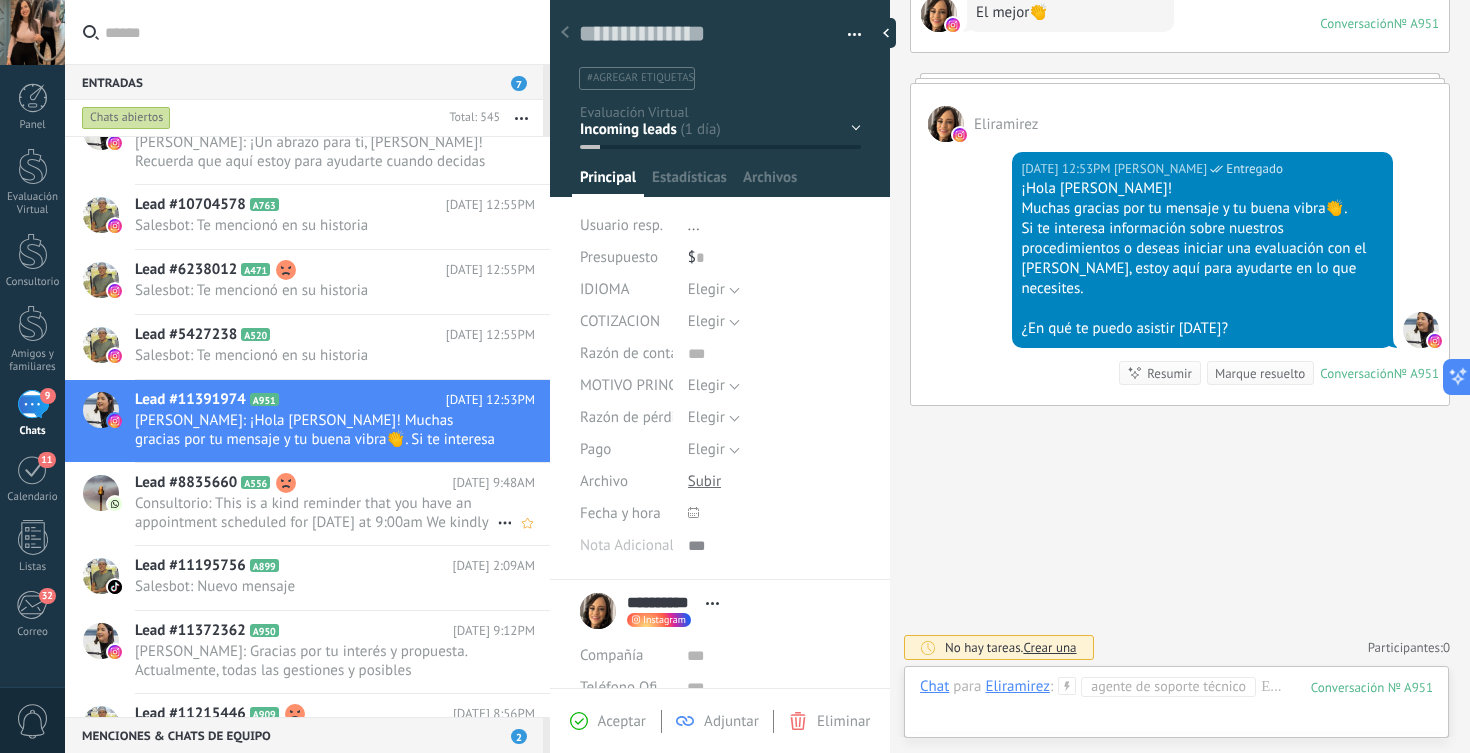 click on "Consultorio: This is a kind reminder that you have an appointment scheduled for Monday at 9:00am
We kindly ask you to arri..." at bounding box center (316, 513) 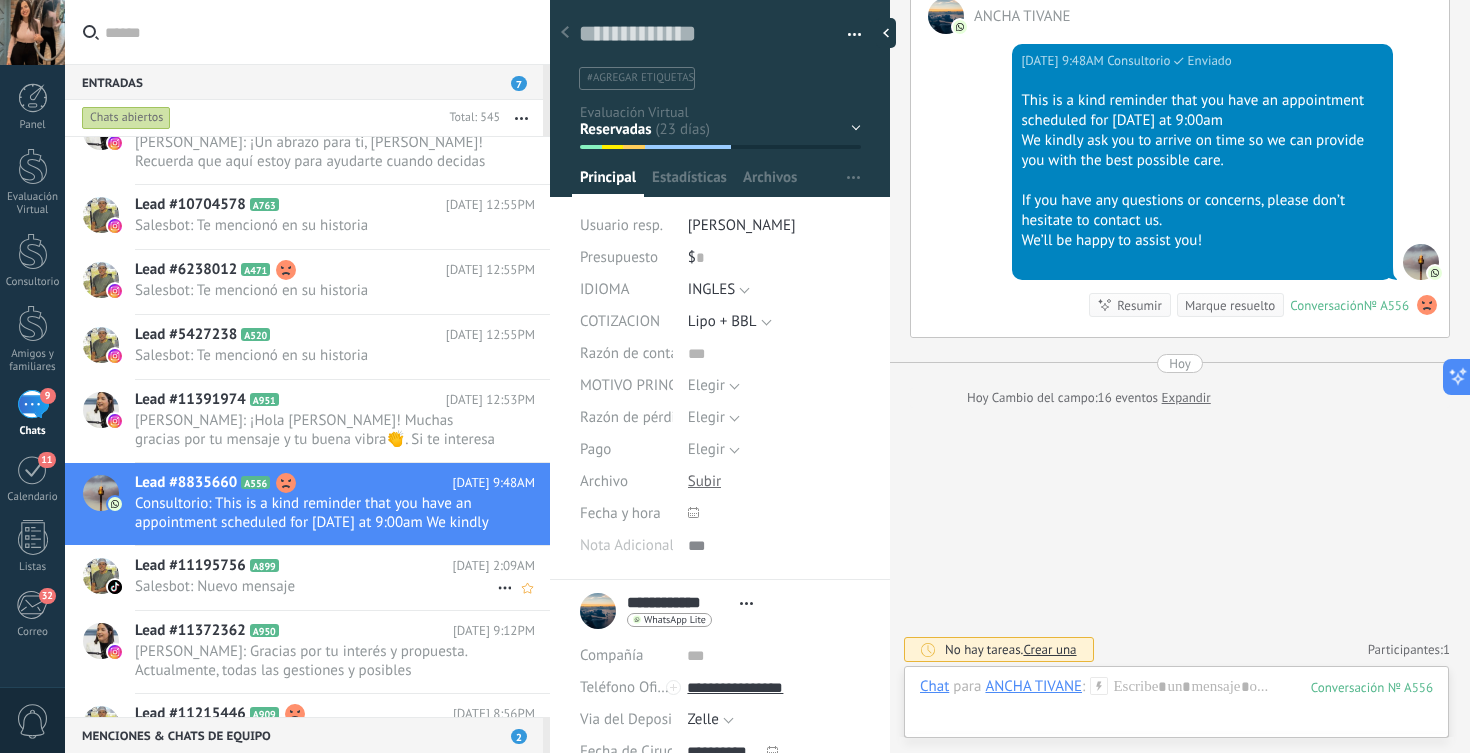 click on "Salesbot: Nuevo mensaje" at bounding box center (316, 586) 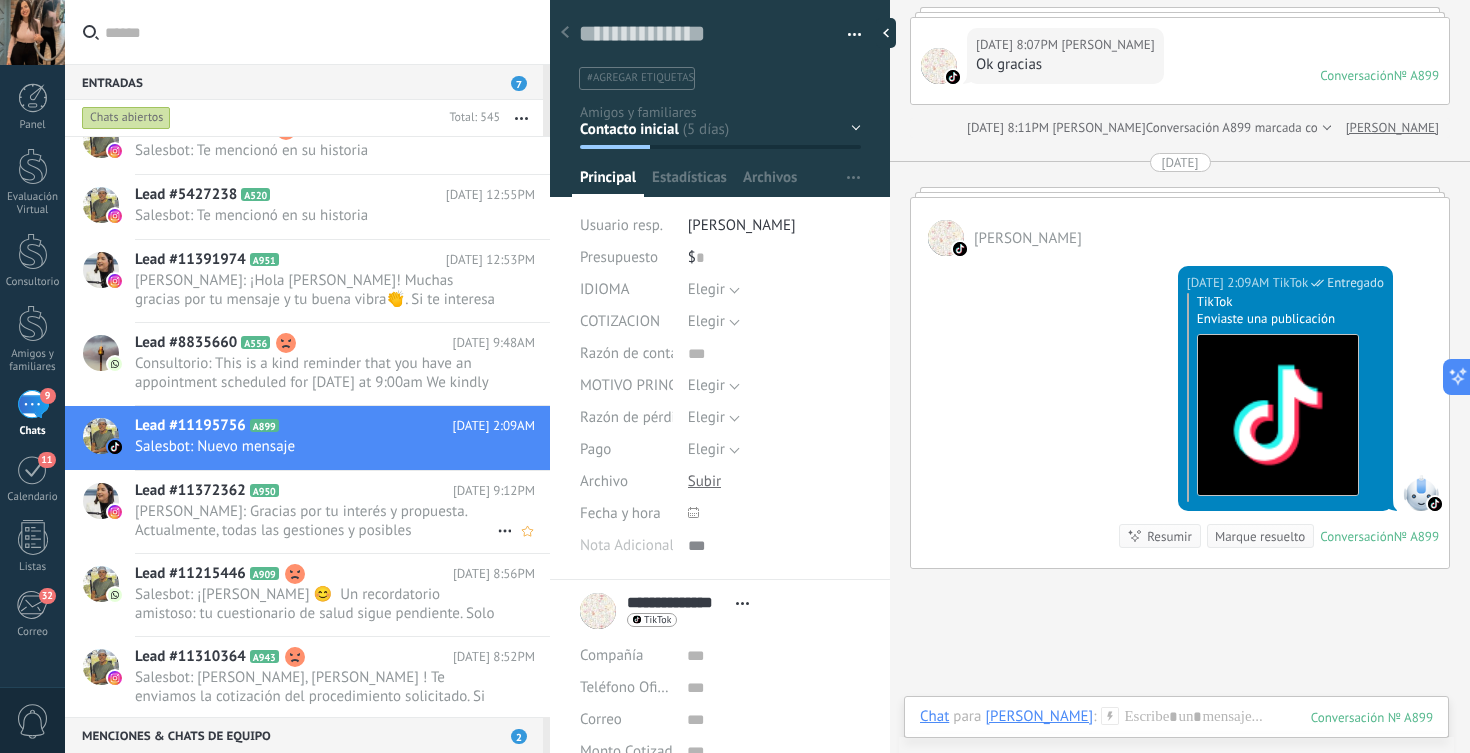 click on "Laura Rodriguez: Gracias por tu interés y propuesta. Actualmente, todas las gestiones y posibles colaboraciones se analizan des..." at bounding box center (316, 521) 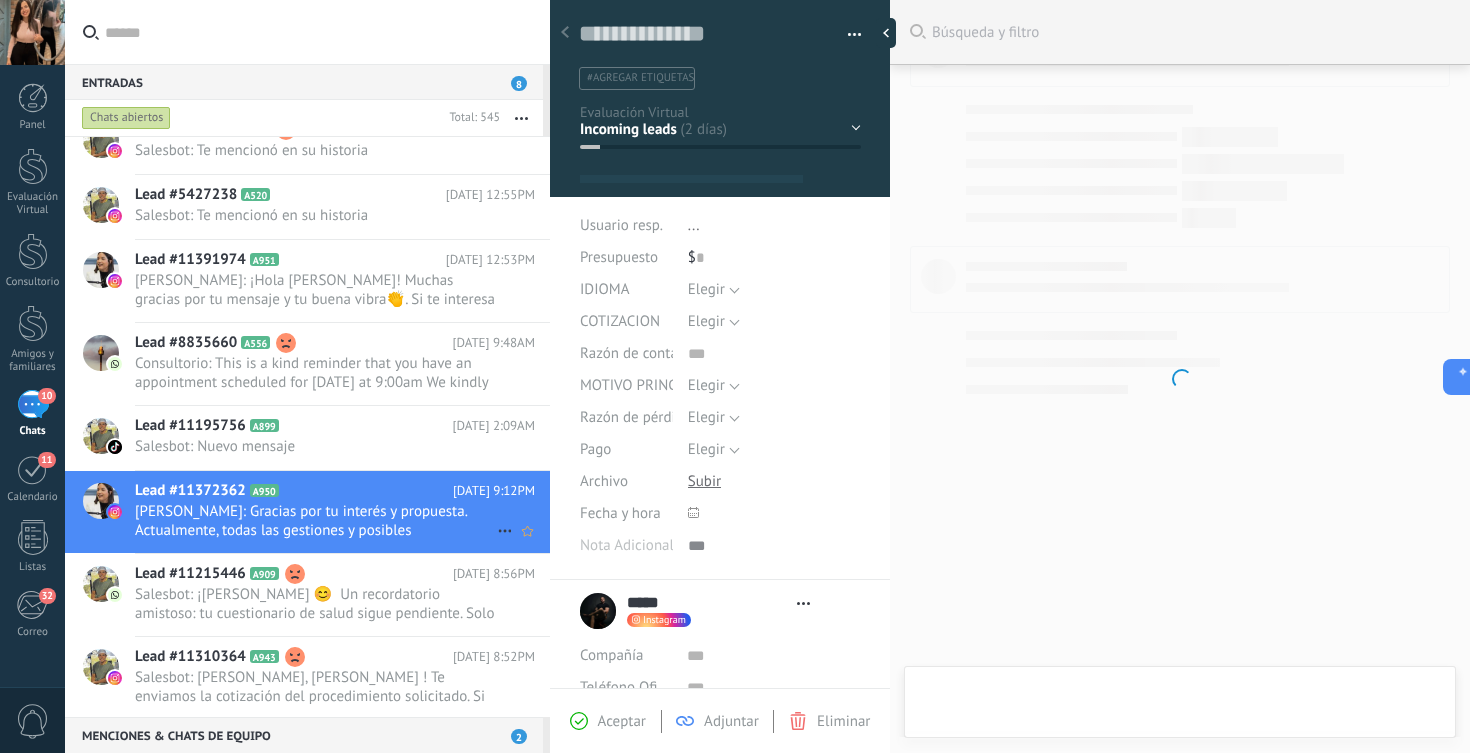 type on "***" 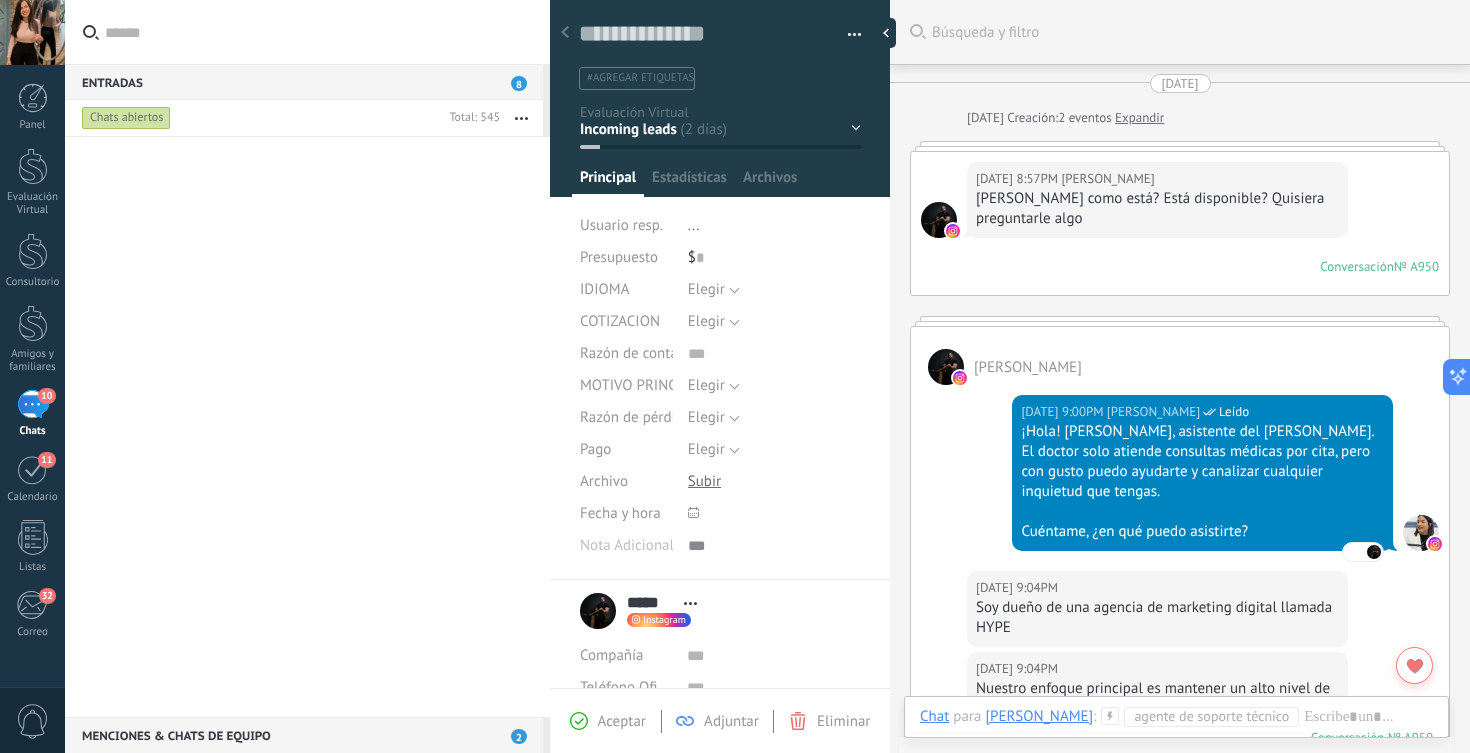 scroll, scrollTop: 0, scrollLeft: 0, axis: both 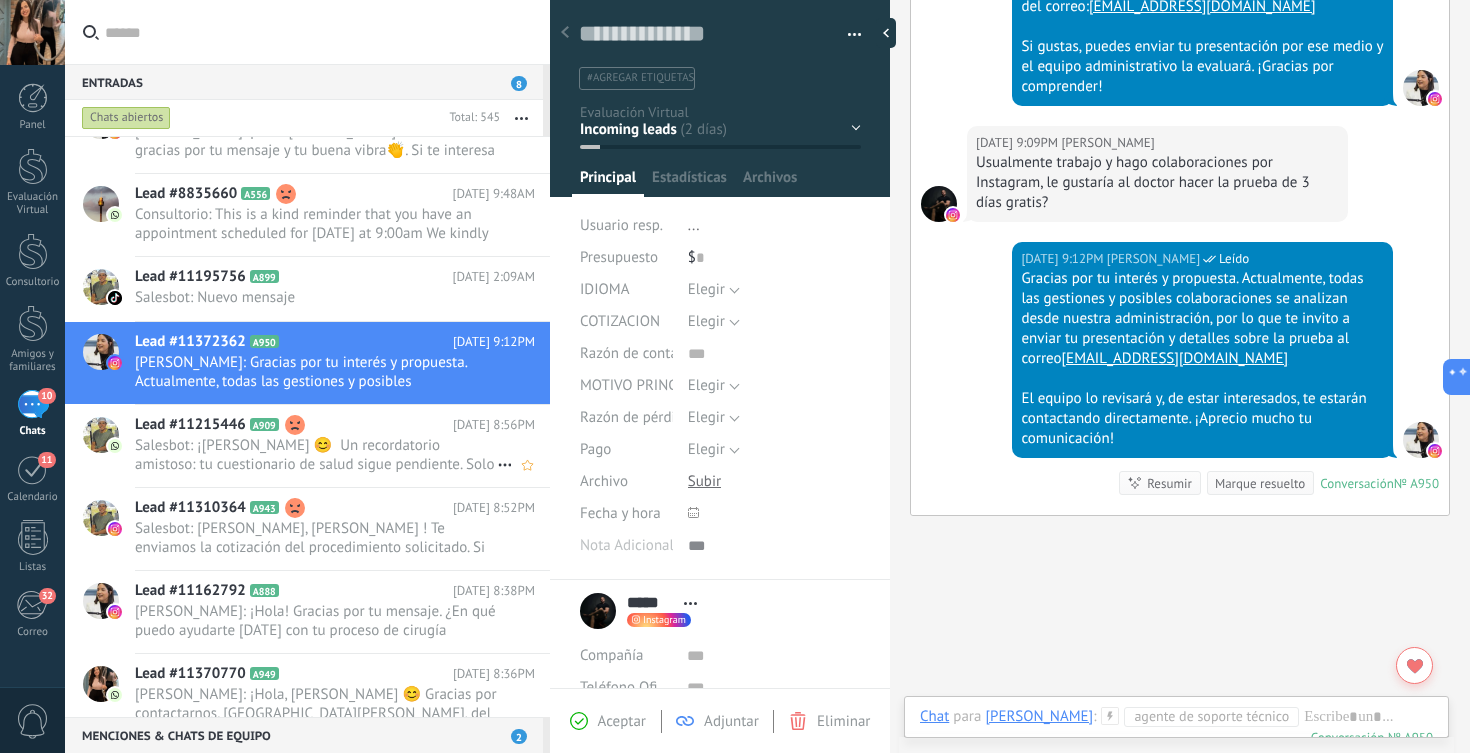click on "Salesbot: ¡Hola Sandra 😊
Un recordatorio amistoso: tu cuestionario de salud sigue pendiente. Solo te tomará 2 minutos y..." at bounding box center [316, 455] 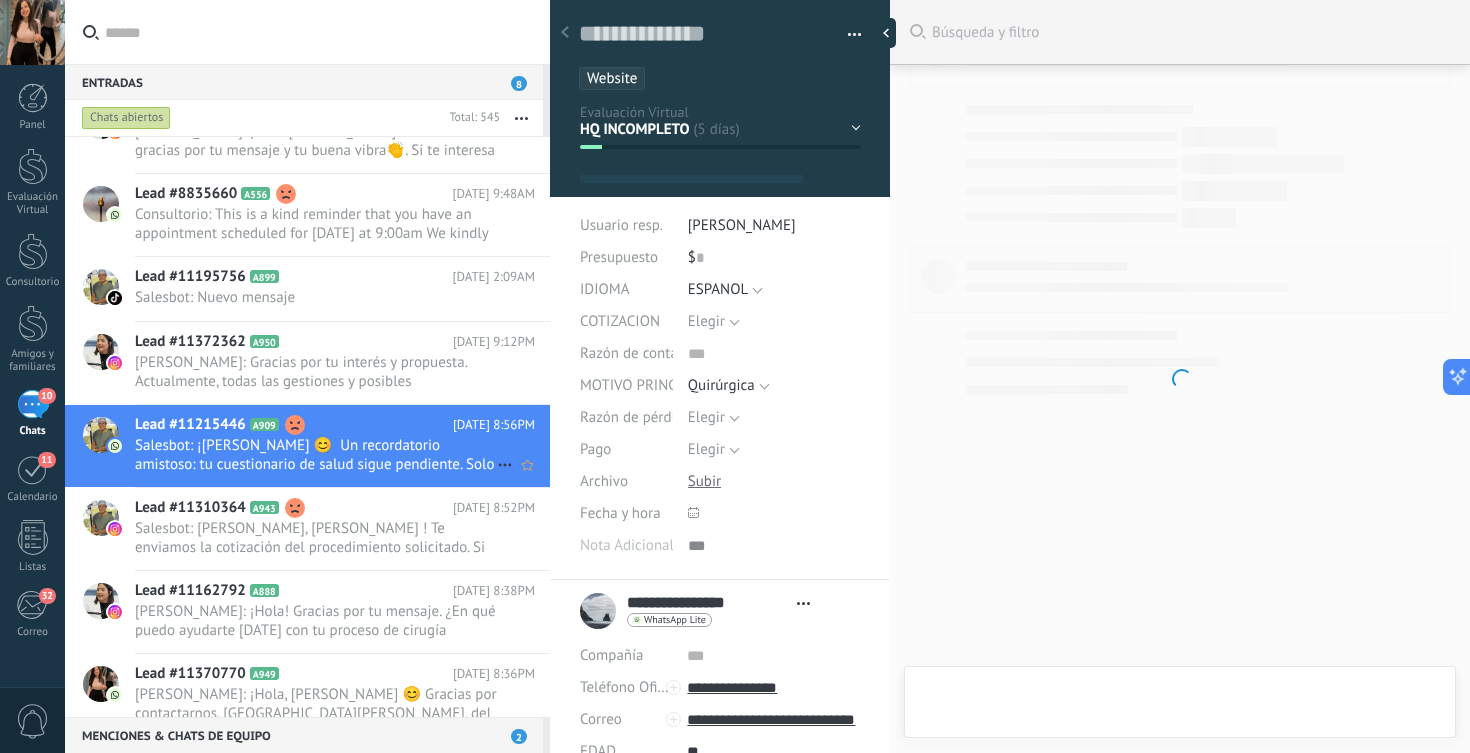 scroll, scrollTop: 3233, scrollLeft: 0, axis: vertical 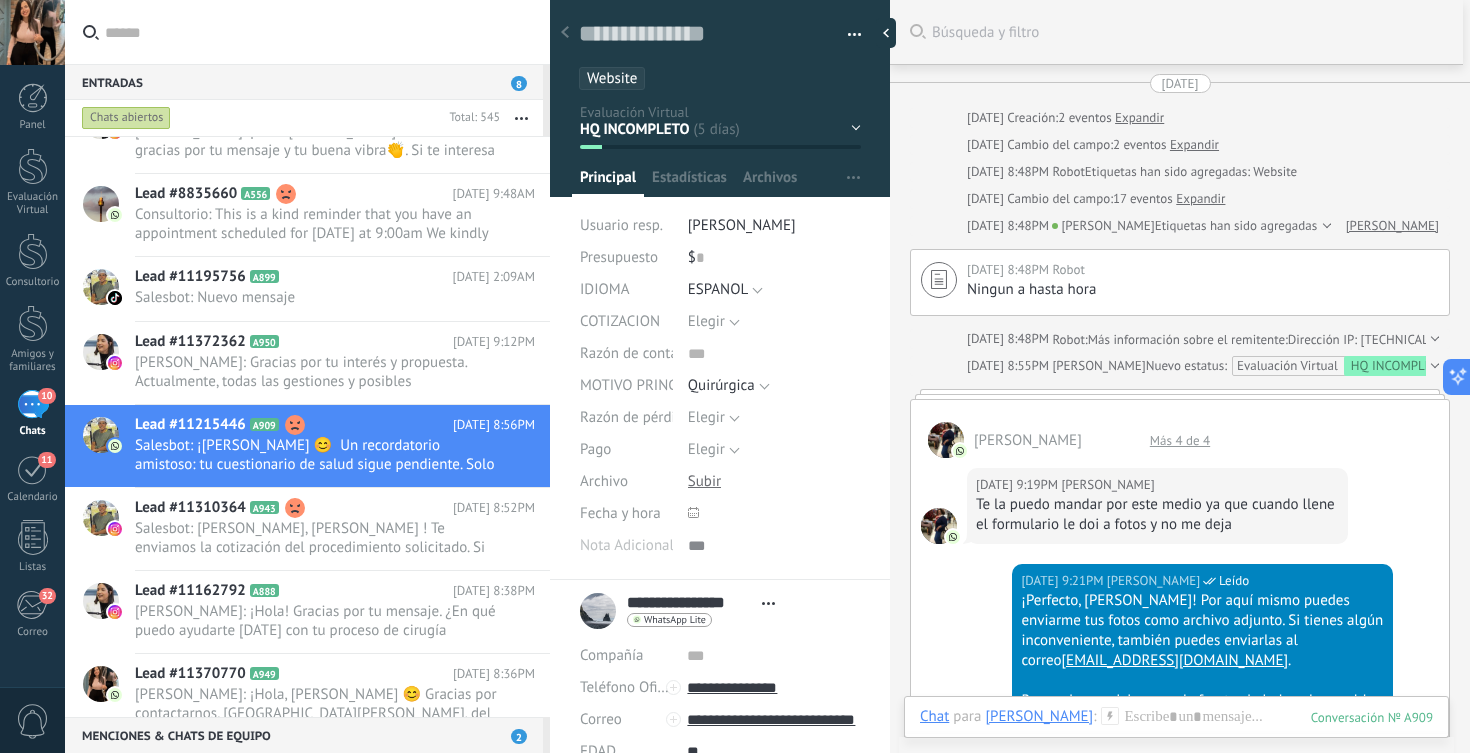 click on "Más 4 de 4" at bounding box center (1180, 440) 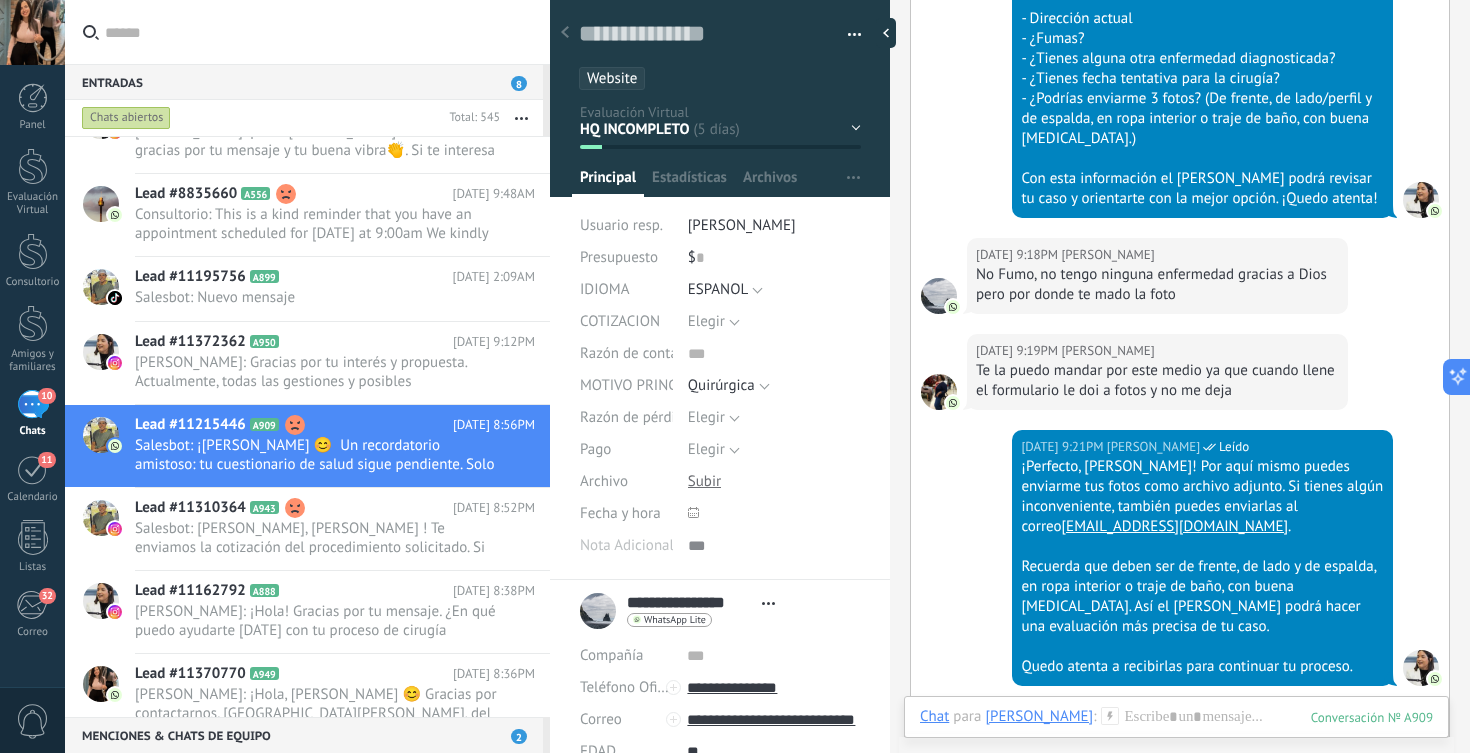 scroll, scrollTop: 1147, scrollLeft: 0, axis: vertical 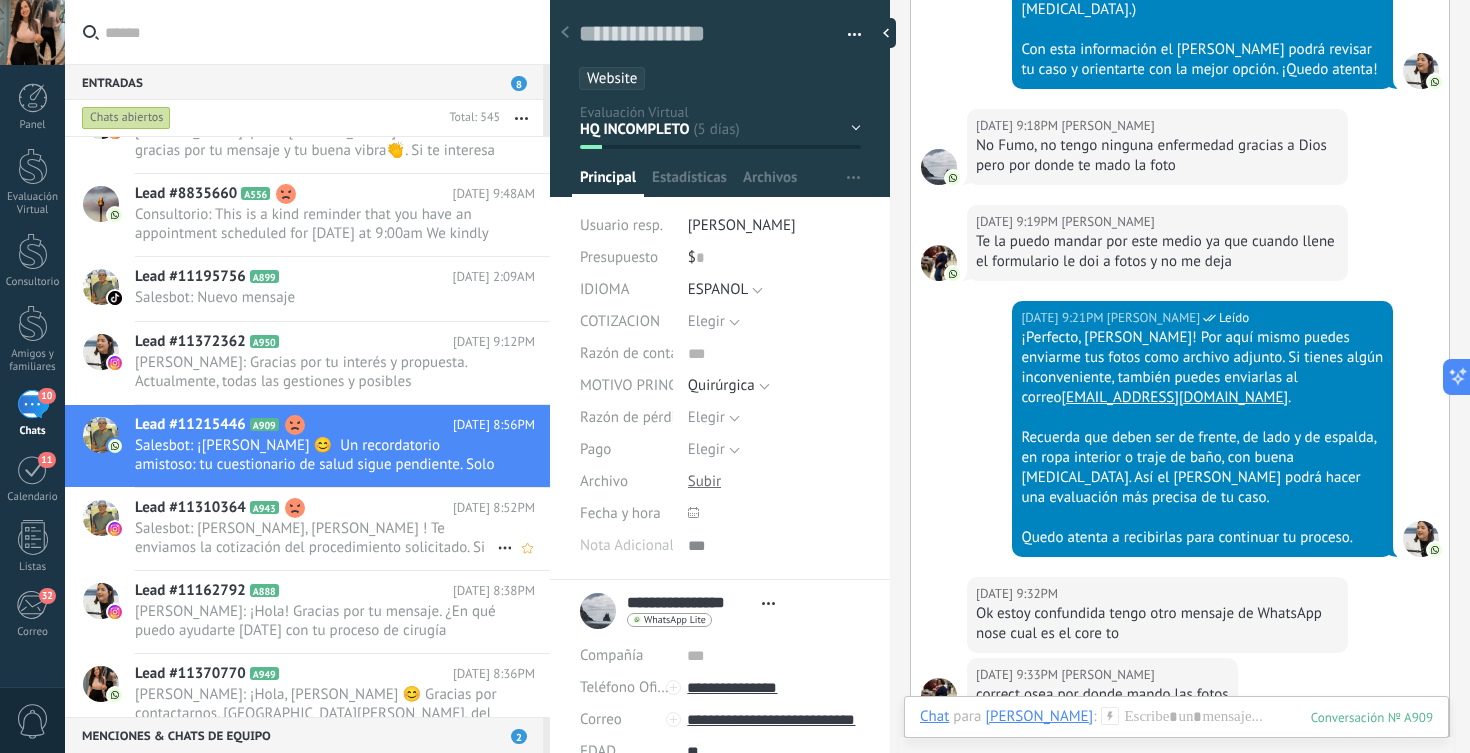 click on "Salesbot: Hola, Piera Lynch !
Te enviamos la cotización del procedimiento solicitado.
Si tienes alguna pregunta sobre lo..." at bounding box center [316, 538] 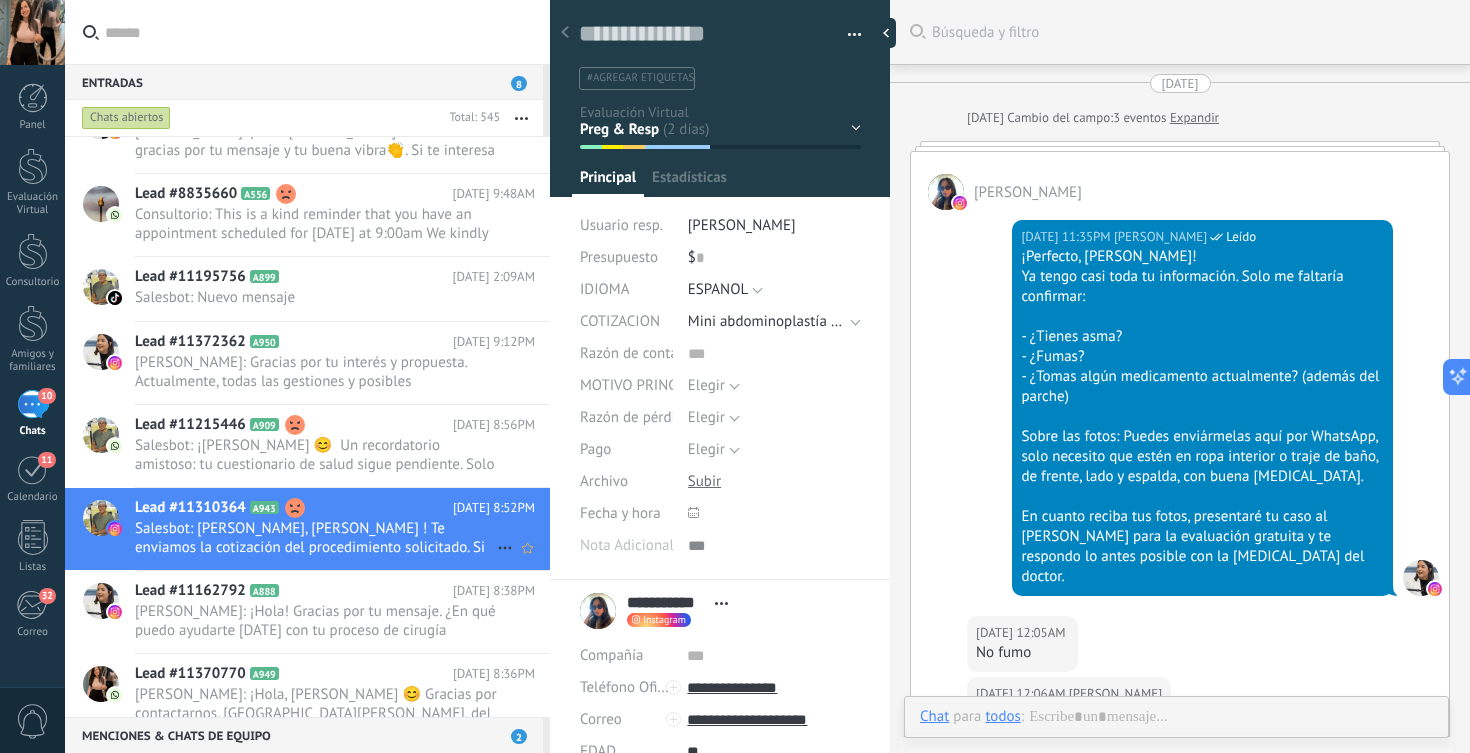 scroll, scrollTop: 30, scrollLeft: 0, axis: vertical 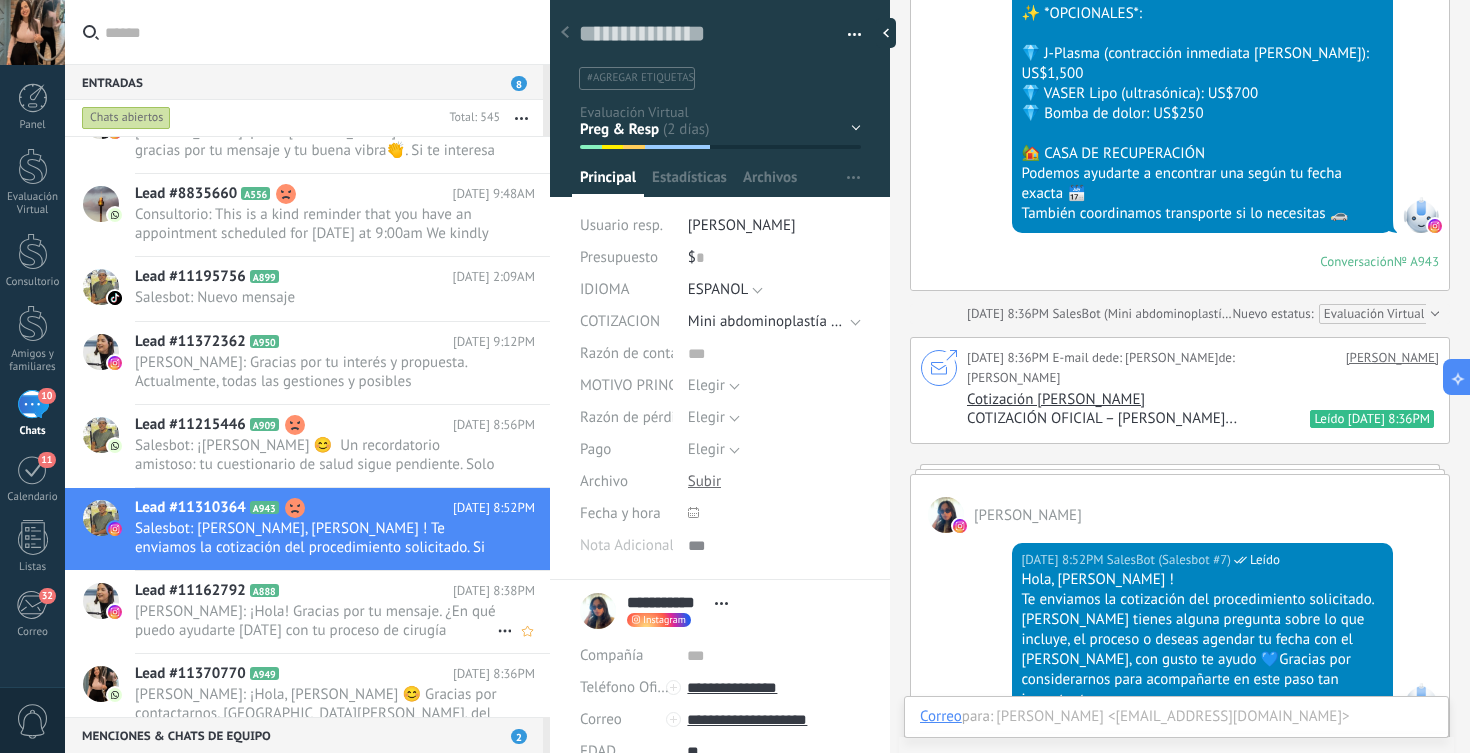 click on "Laura Rodriguez: ¡Hola! Gracias por tu mensaje. ¿En qué puedo ayudarte hoy con tu proceso de cirugía plástica?" at bounding box center [316, 621] 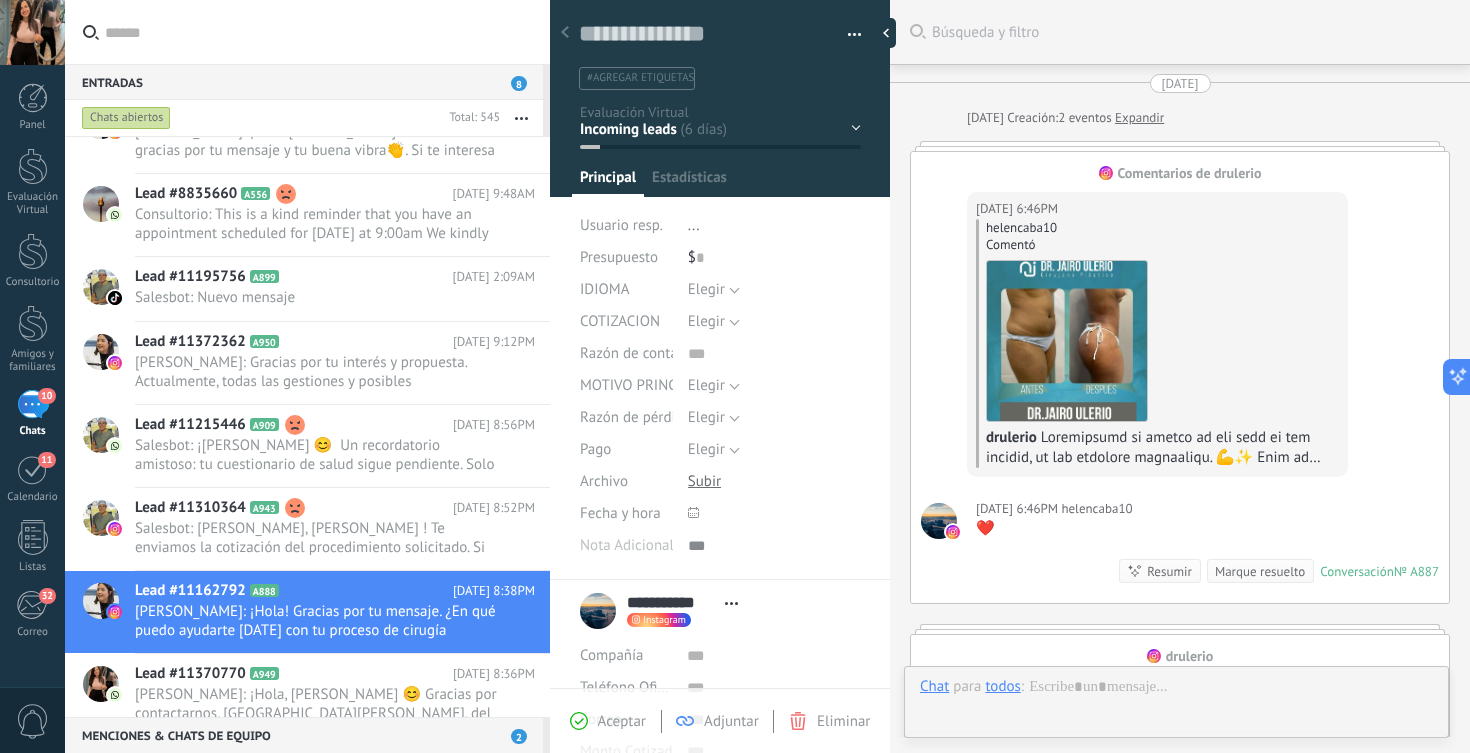 scroll, scrollTop: 20, scrollLeft: 0, axis: vertical 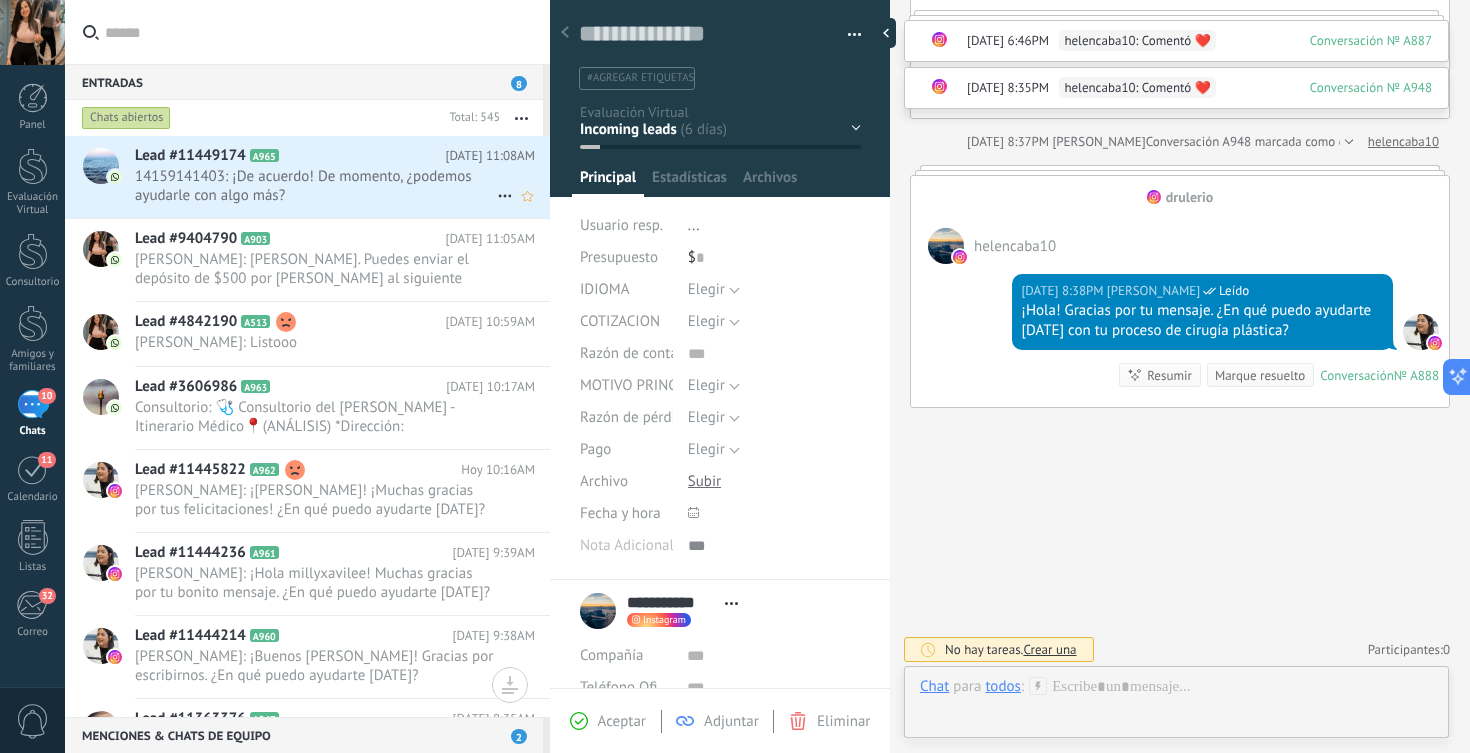 click on "14159141403: ¡De acuerdo! De momento, ¿podemos ayudarle con algo más?" at bounding box center (316, 186) 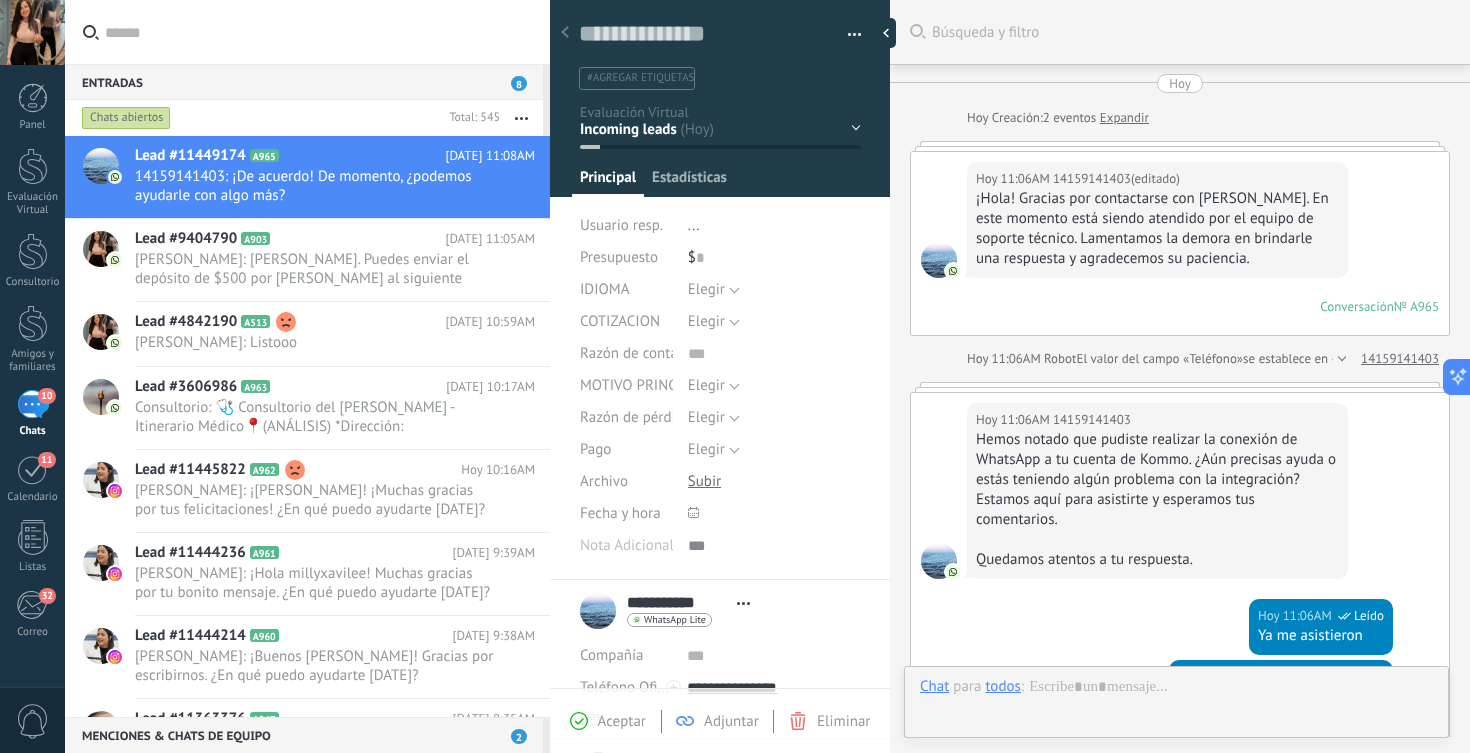 scroll, scrollTop: 472, scrollLeft: 0, axis: vertical 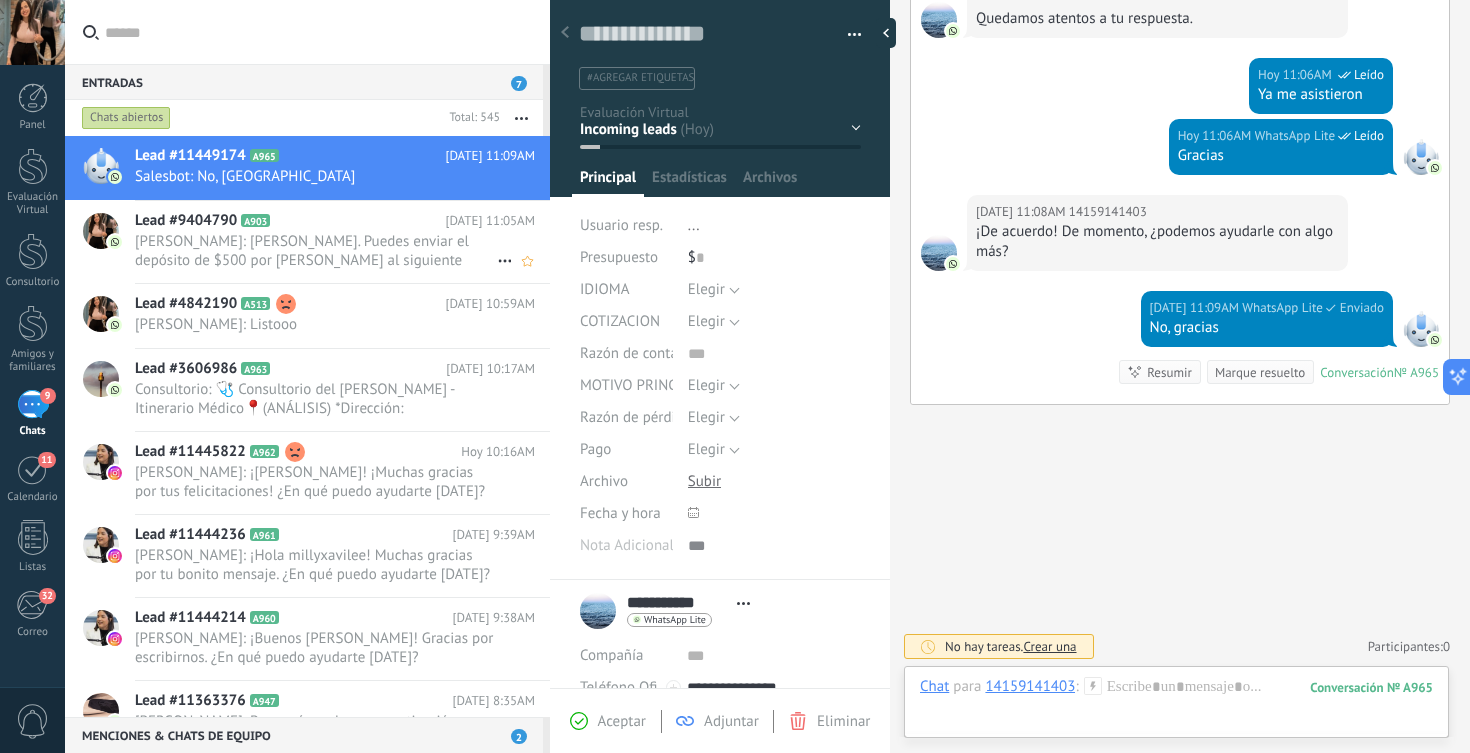 click on "Lead #9404790
A903
Hoy 11:05AM
Maria Elena: Perfecto, Jennifer. Puedes enviar el depósito de $500 por Zelle al siguiente correo:
drjairouleriovargas@gmail.com
Por favor, una vez realices el envío, mándame el comprobante para verificarlo y asegurar tu fecha.
Si necesitas ayuda adicional, dime." at bounding box center (342, 242) 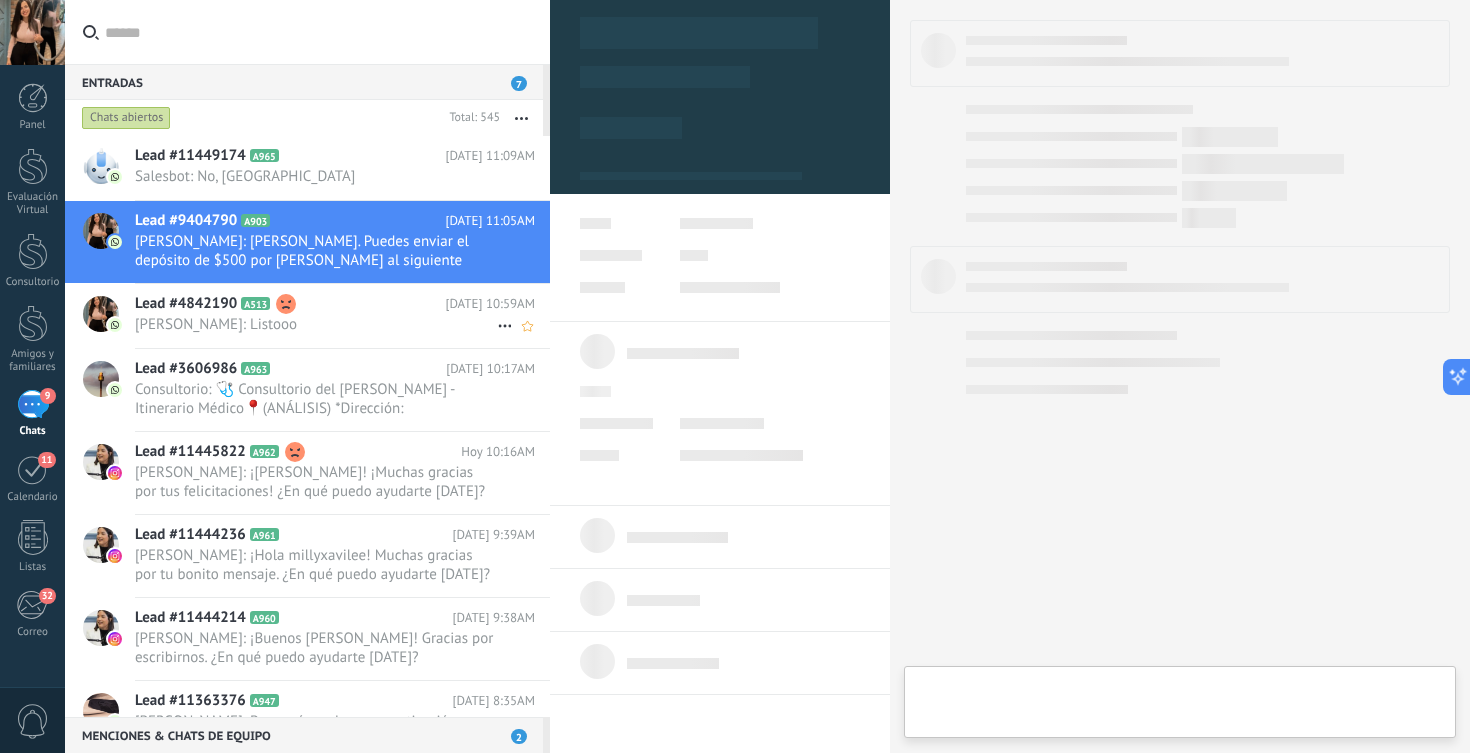 click on "[PERSON_NAME]: Listooo" at bounding box center [316, 324] 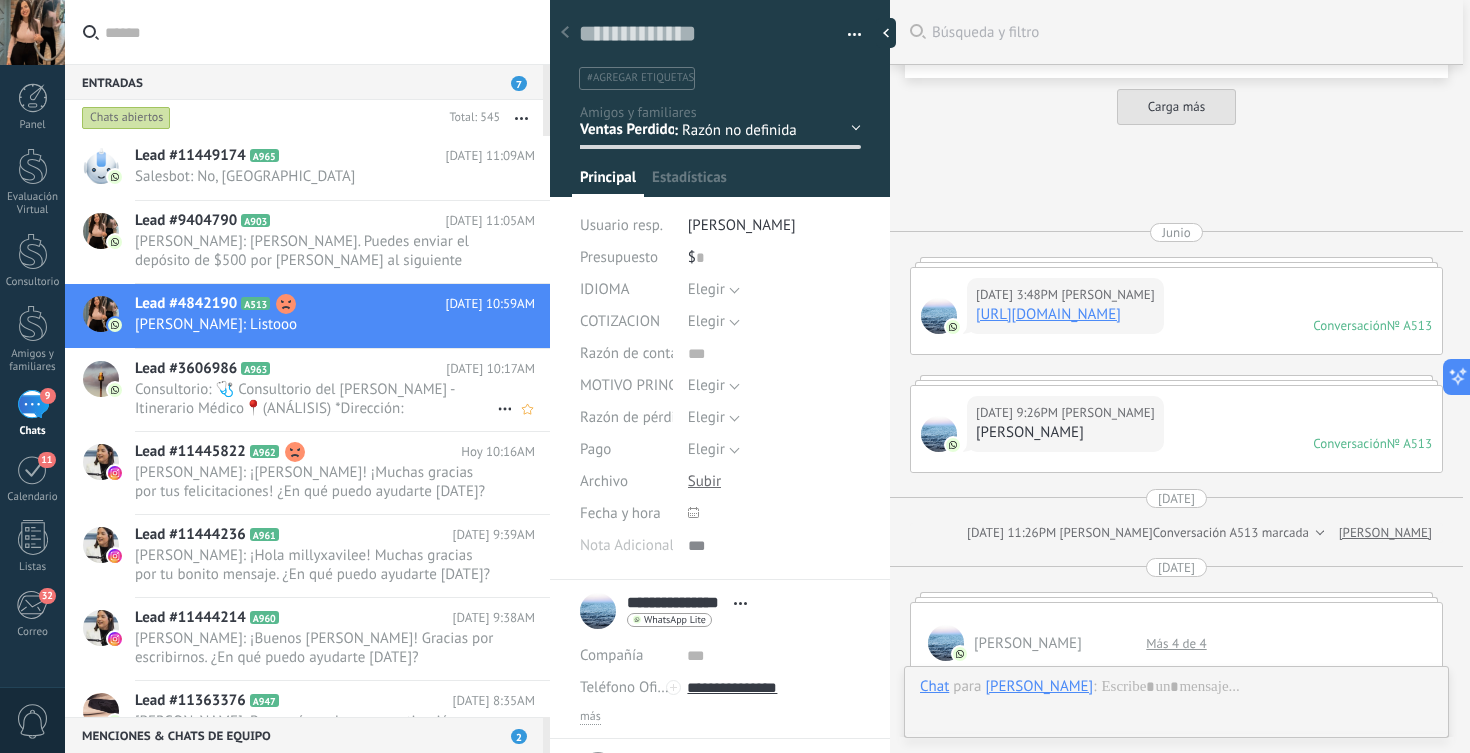 scroll 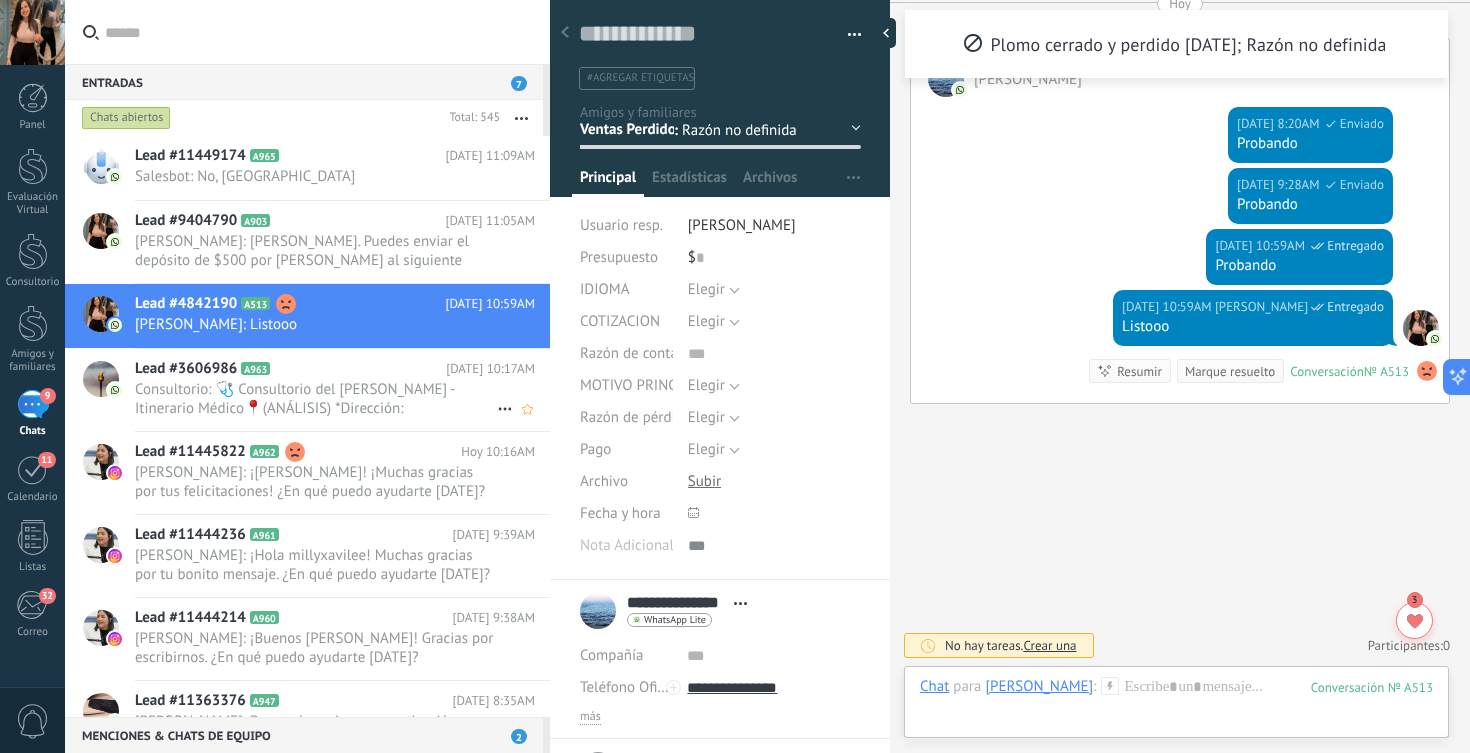 click on "Consultorio: 🩺 Consultorio del [PERSON_NAME] - Itinerario Médico📍(ANÁLISIS)  *Dirección: [PERSON_NAME][STREET_ADDRESS]..." at bounding box center (316, 399) 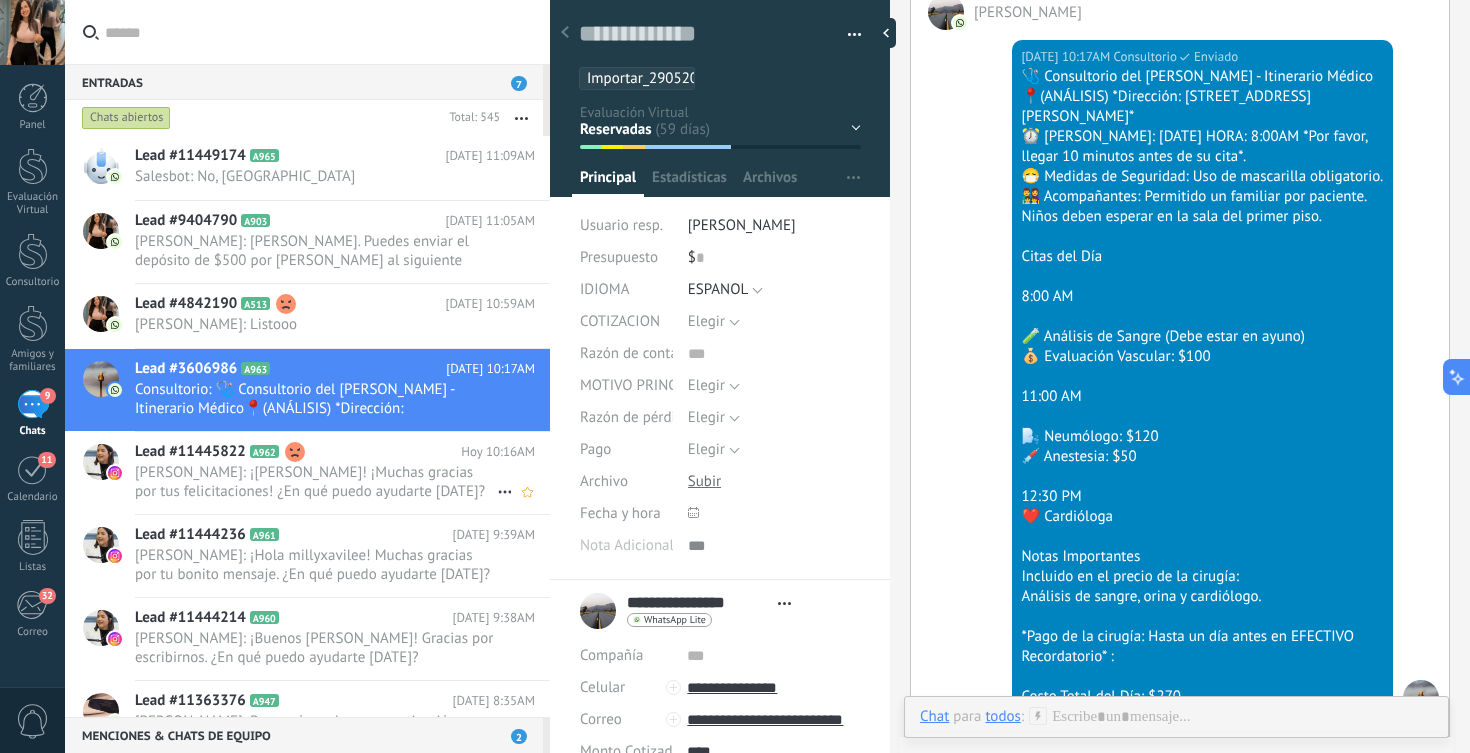 click on "[PERSON_NAME]: ¡[PERSON_NAME]!
¡Muchas gracias por tus felicitaciones! ¿En qué puedo ayudarte [DATE]? Si necesitas apoyo con algu..." at bounding box center (316, 482) 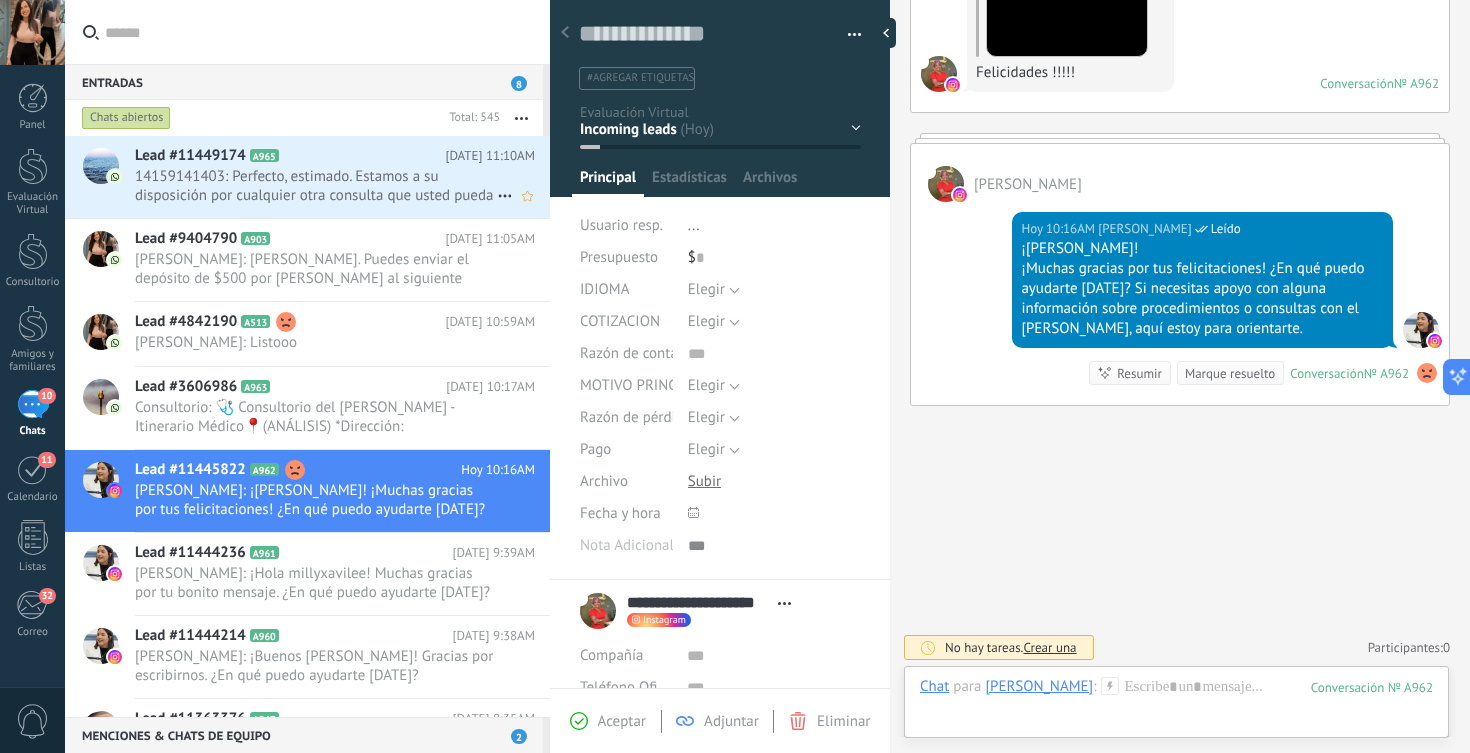 click on "14159141403: Perfecto, estimado. Estamos a su disposición por cualquier otra consulta que usted pueda tener.
Dicho esto, gracias por su colaboración. ¡Que tenga un buen día!" at bounding box center (316, 186) 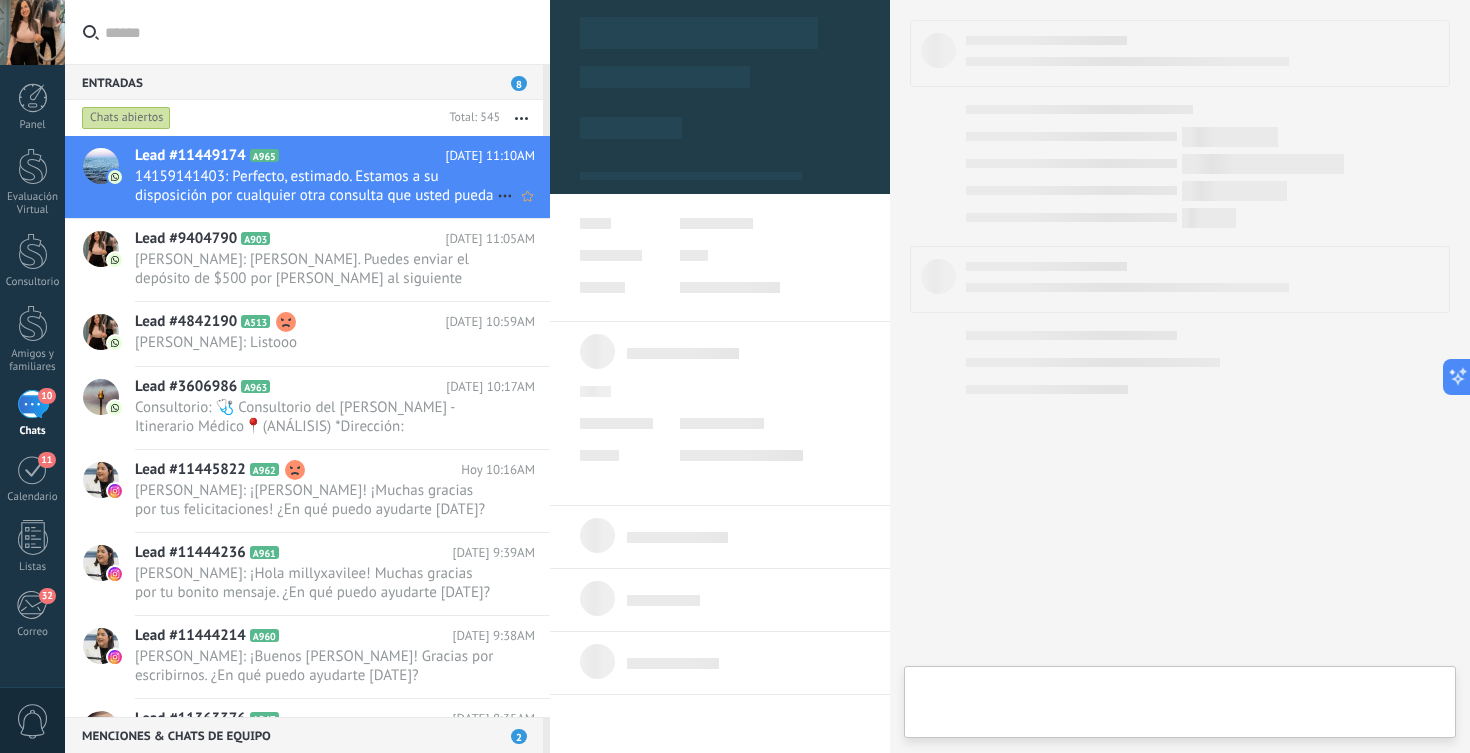 type on "**********" 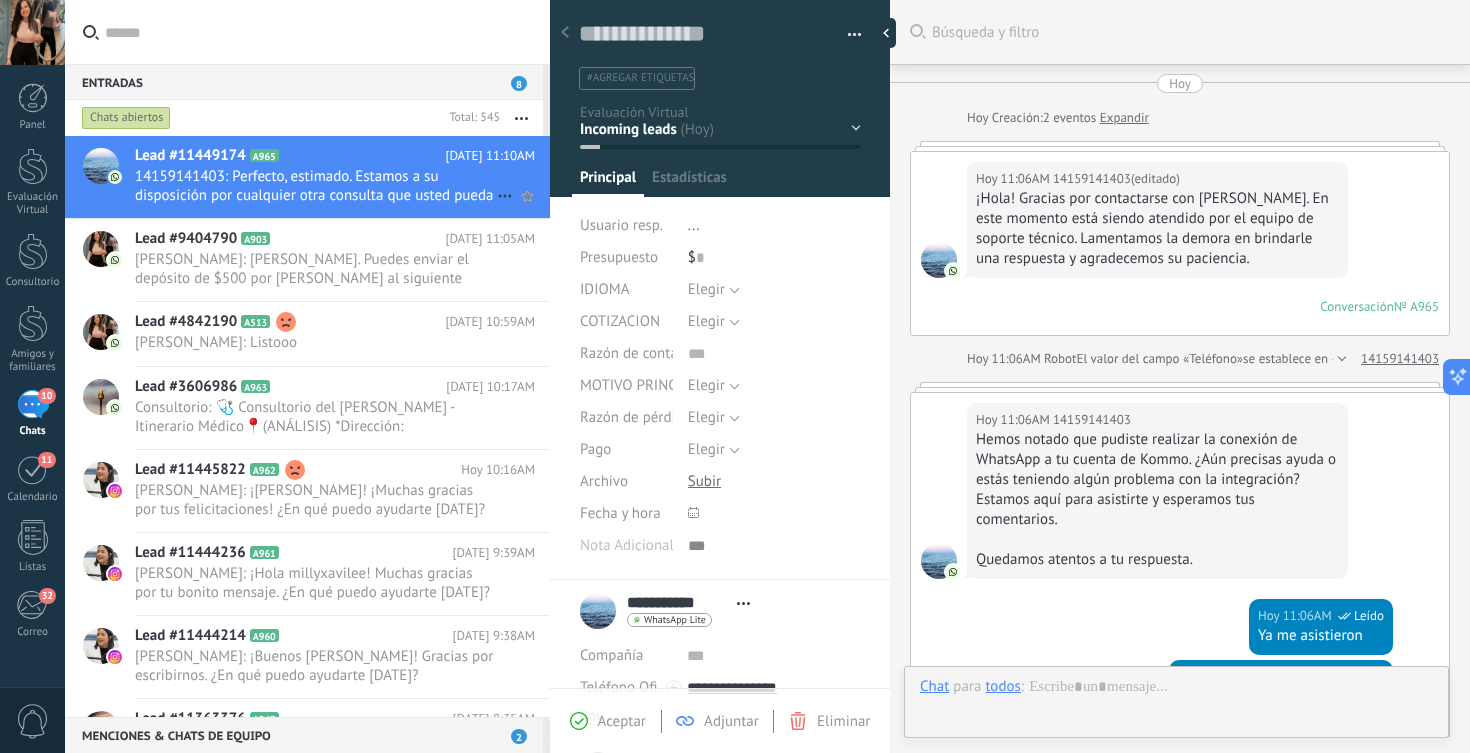 scroll, scrollTop: 30, scrollLeft: 0, axis: vertical 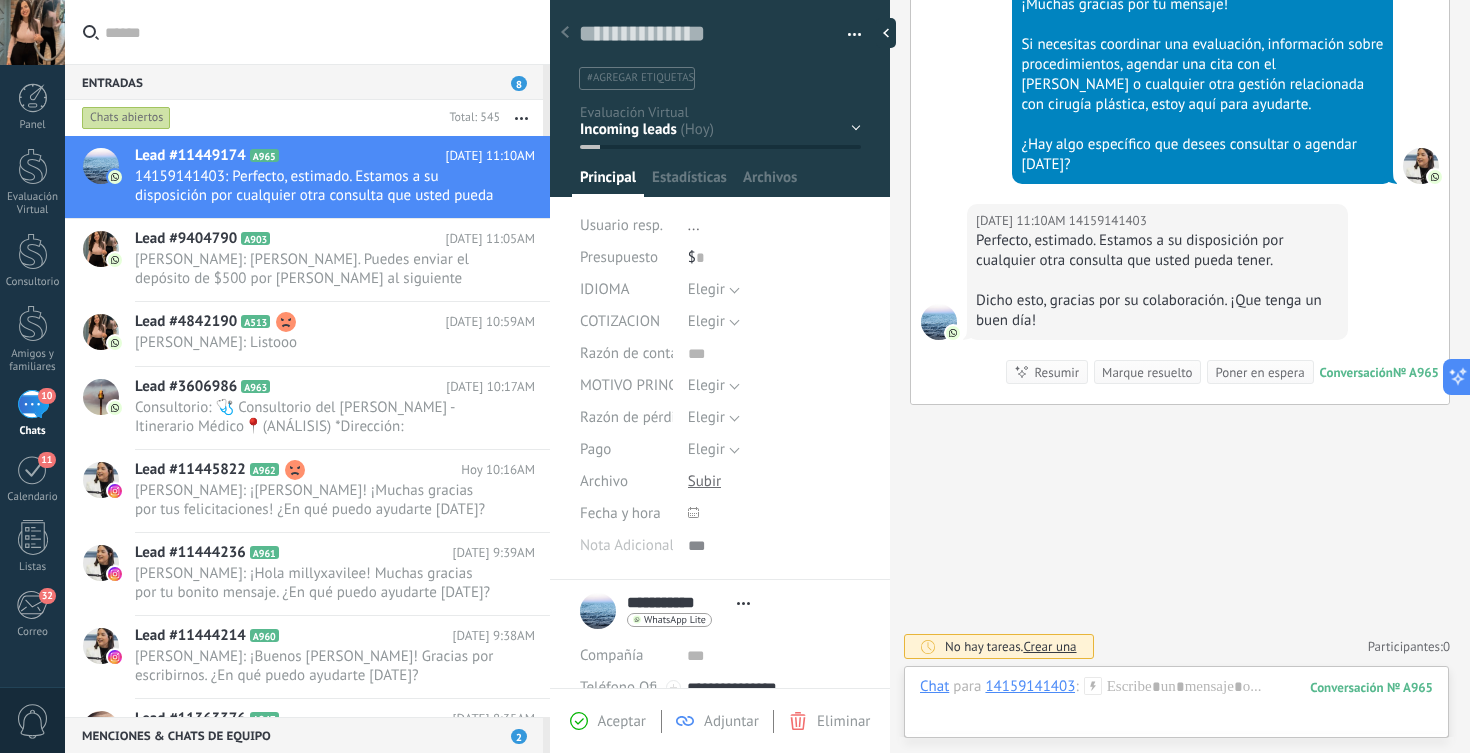 click at bounding box center (319, 32) 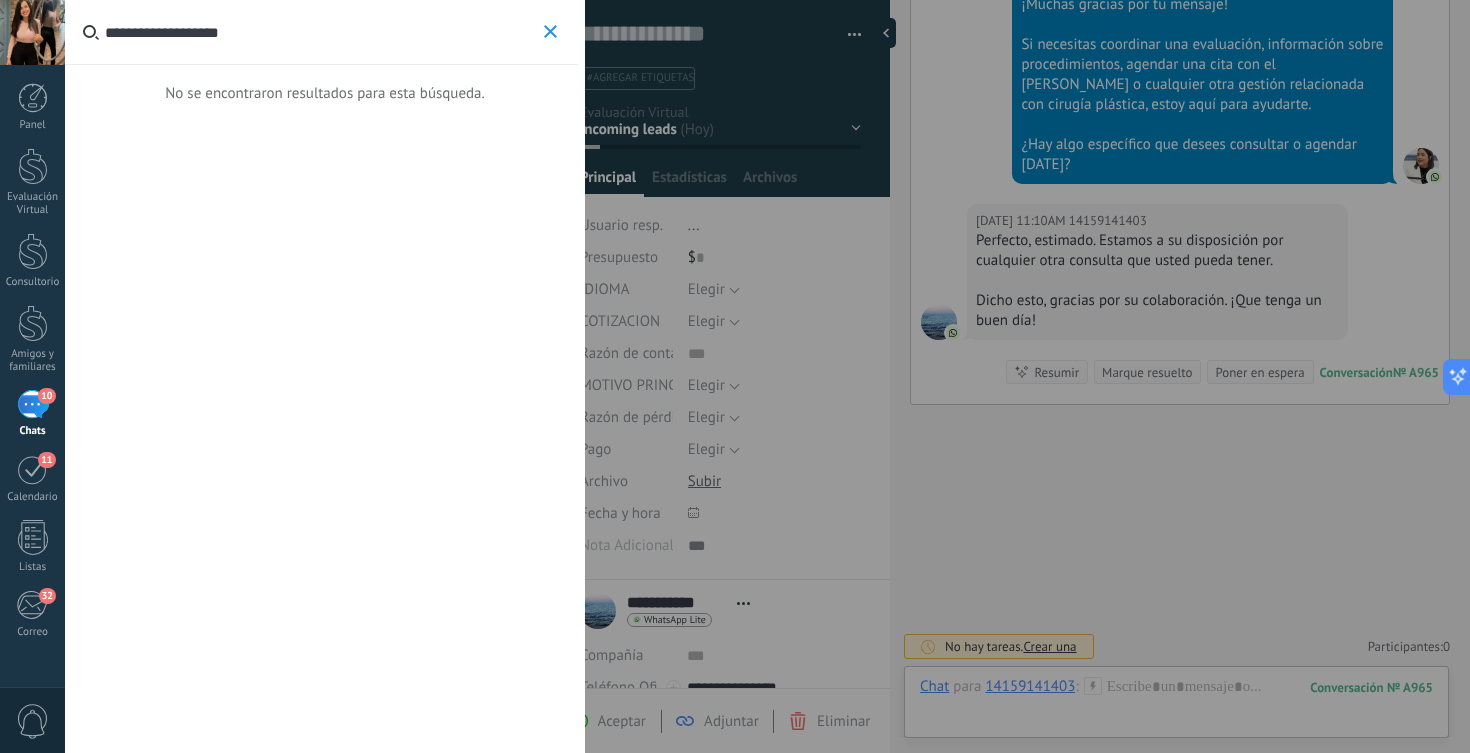 click on "**********" at bounding box center [322, 32] 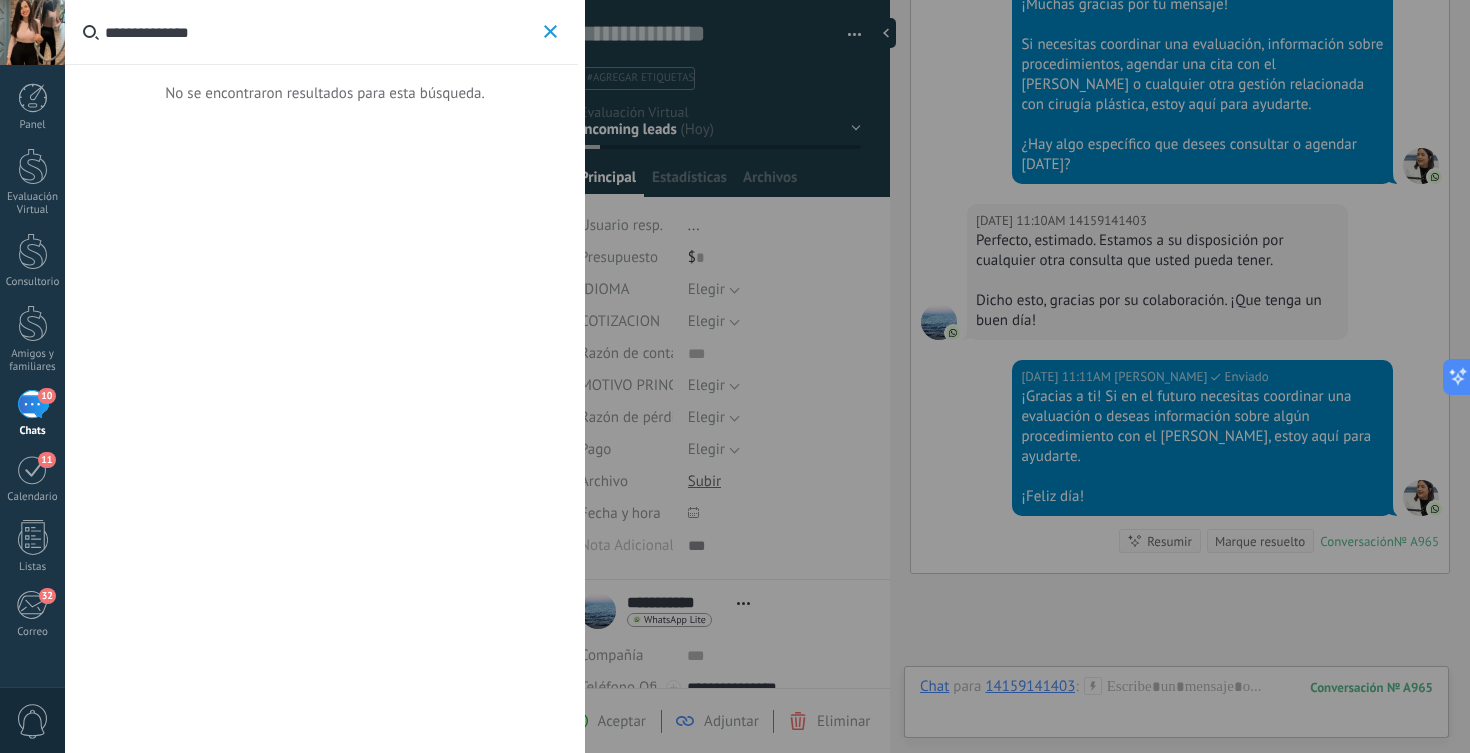 scroll, scrollTop: 1109, scrollLeft: 0, axis: vertical 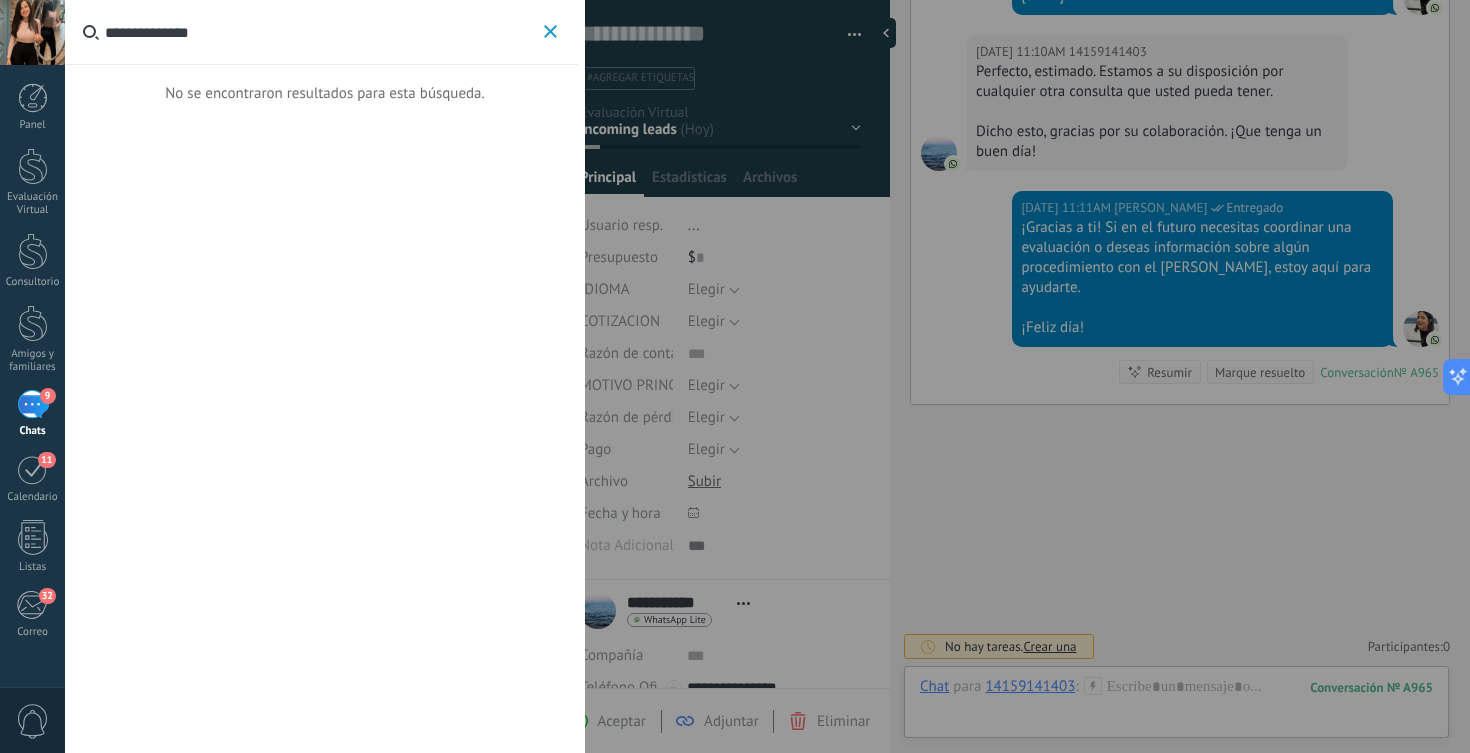 click on "**********" at bounding box center [322, 32] 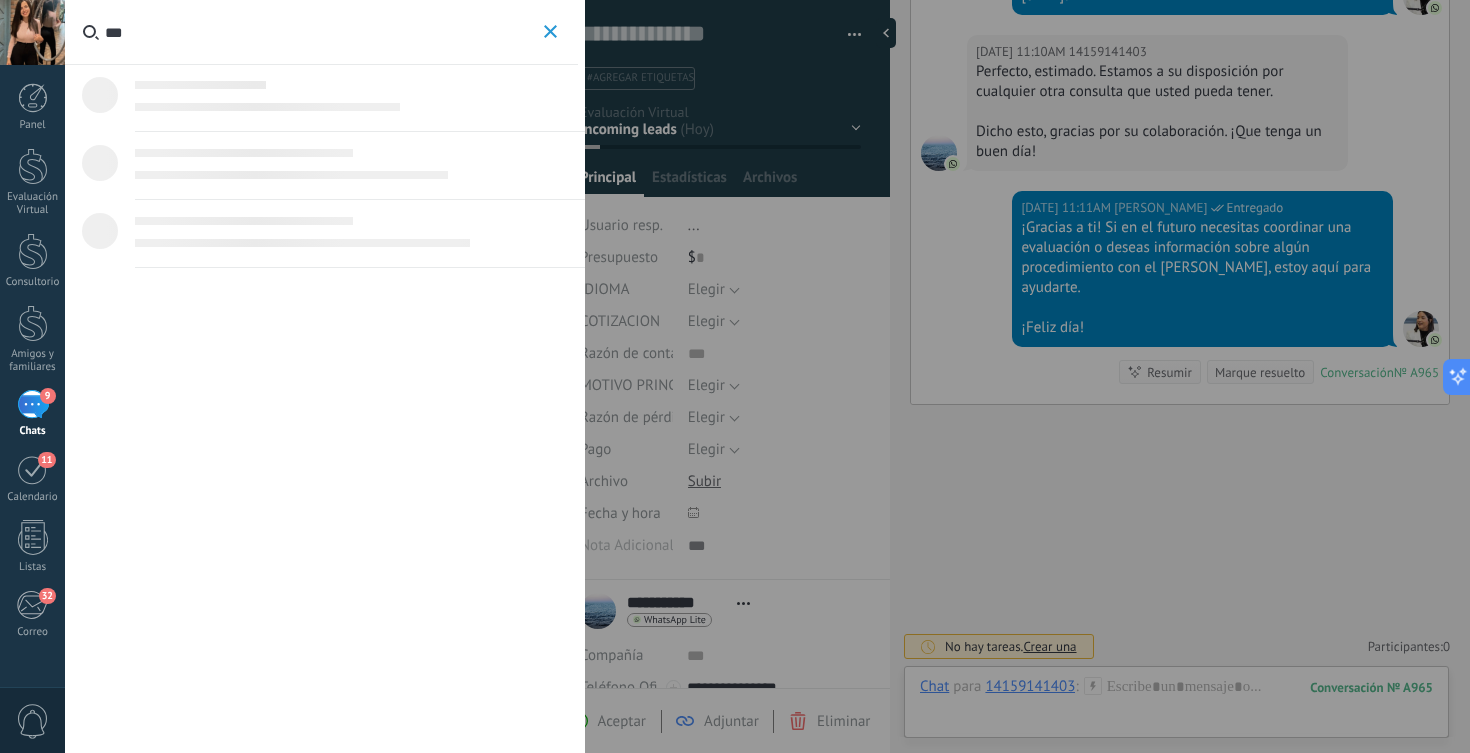 type on "***" 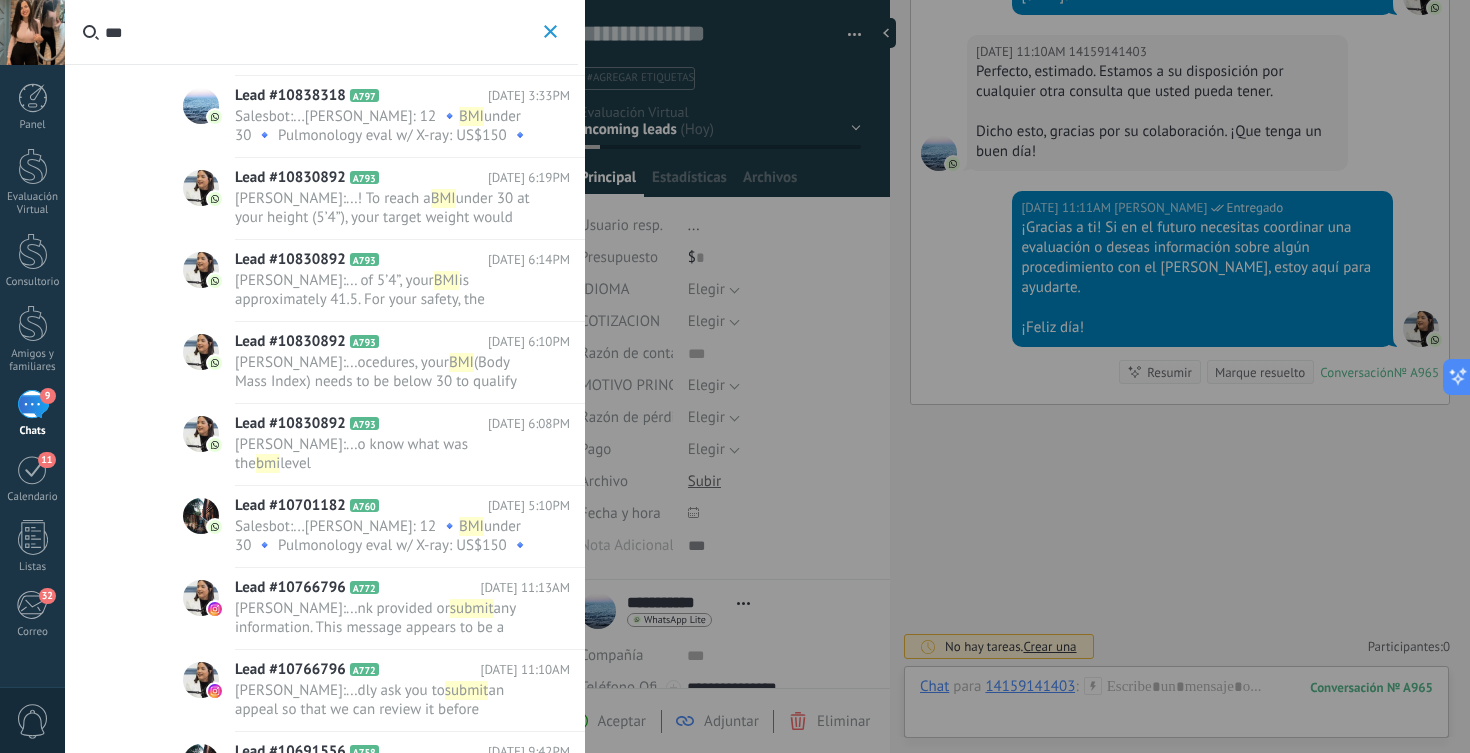 scroll, scrollTop: 724, scrollLeft: 0, axis: vertical 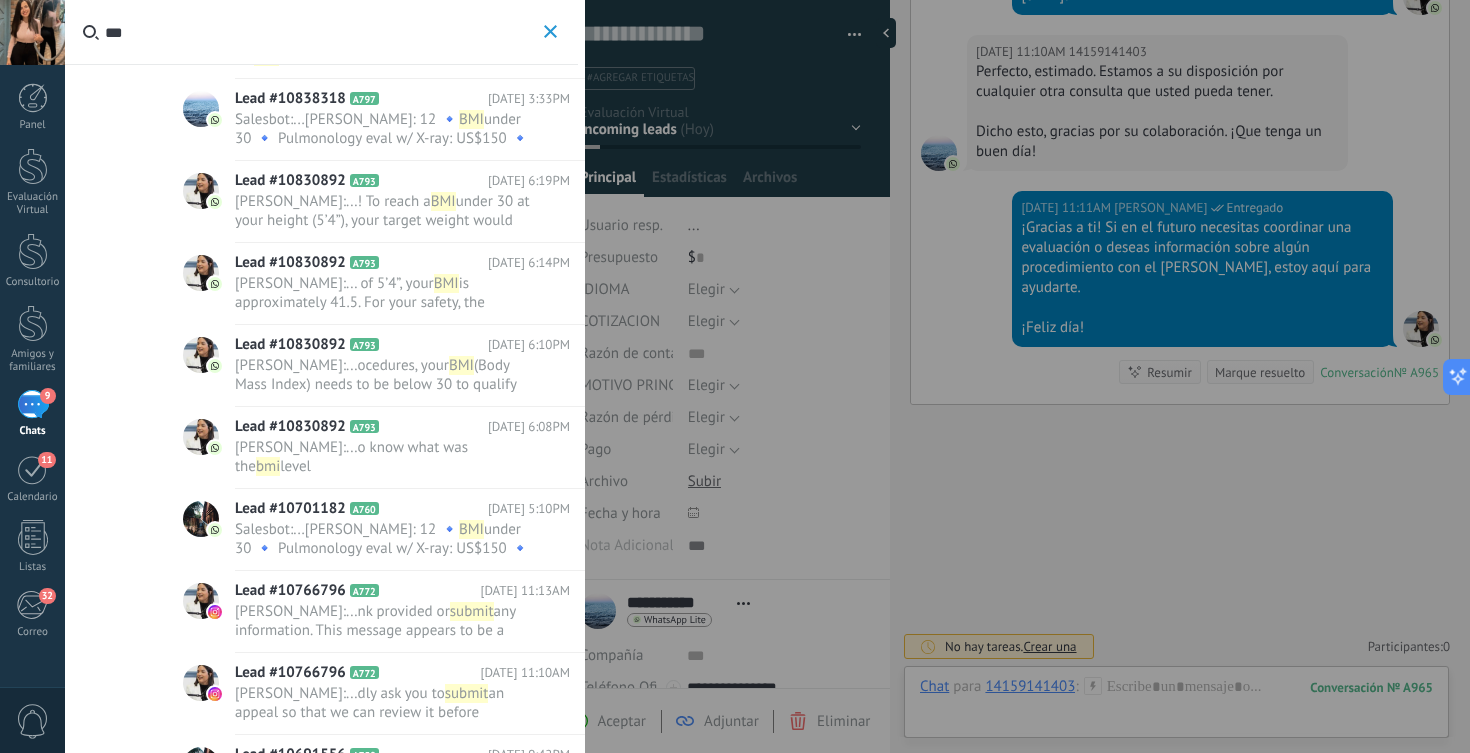 click on "... of 5’4”, your" at bounding box center [390, 283] 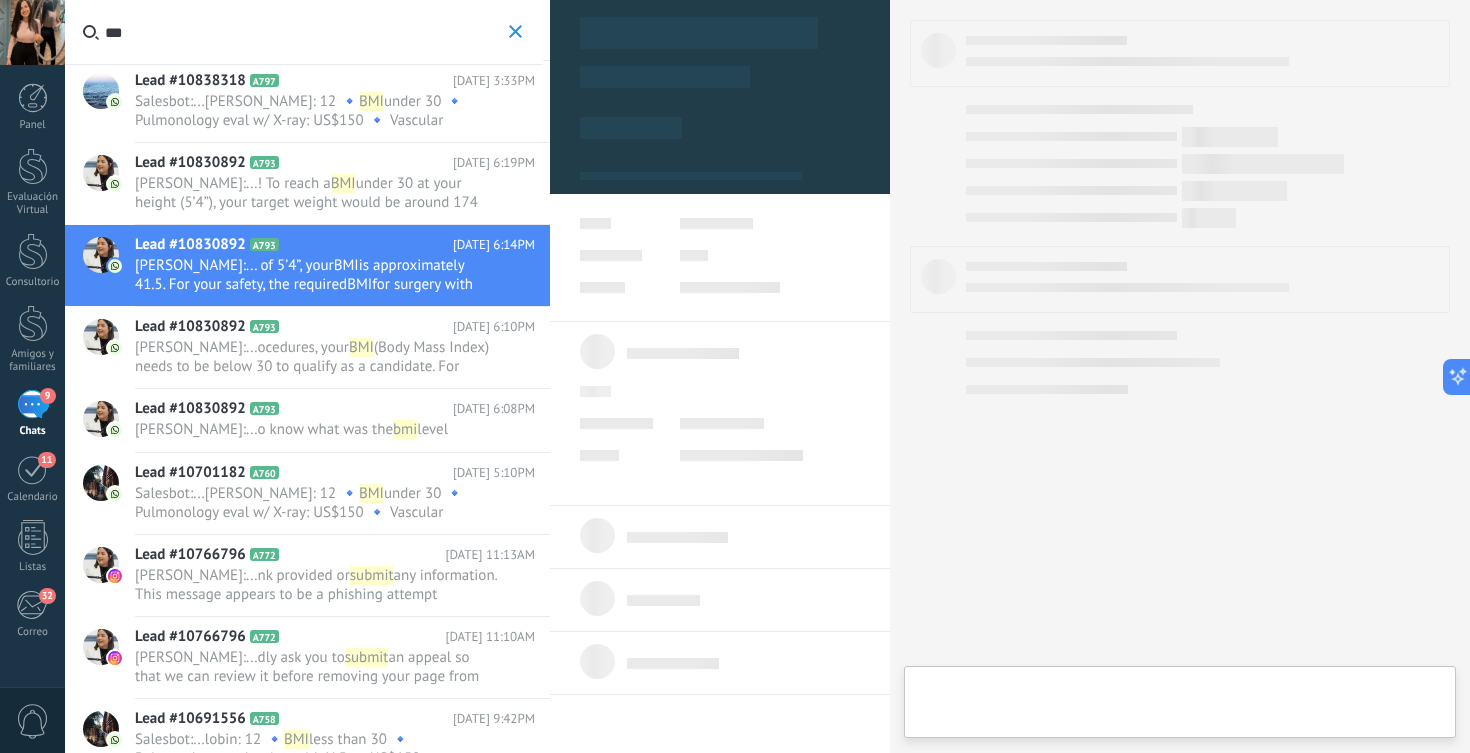 scroll, scrollTop: 742, scrollLeft: 0, axis: vertical 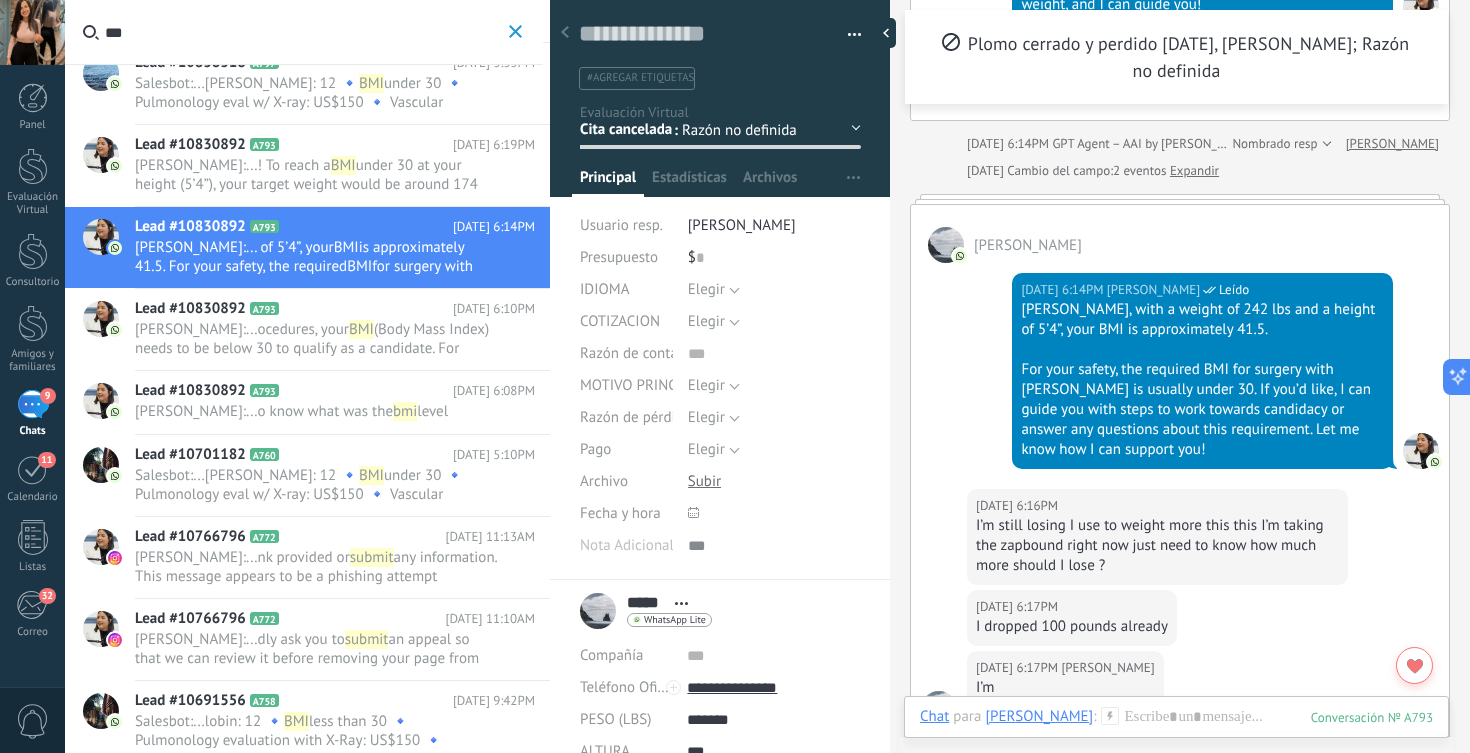 drag, startPoint x: 1022, startPoint y: 313, endPoint x: 1213, endPoint y: 449, distance: 234.47174 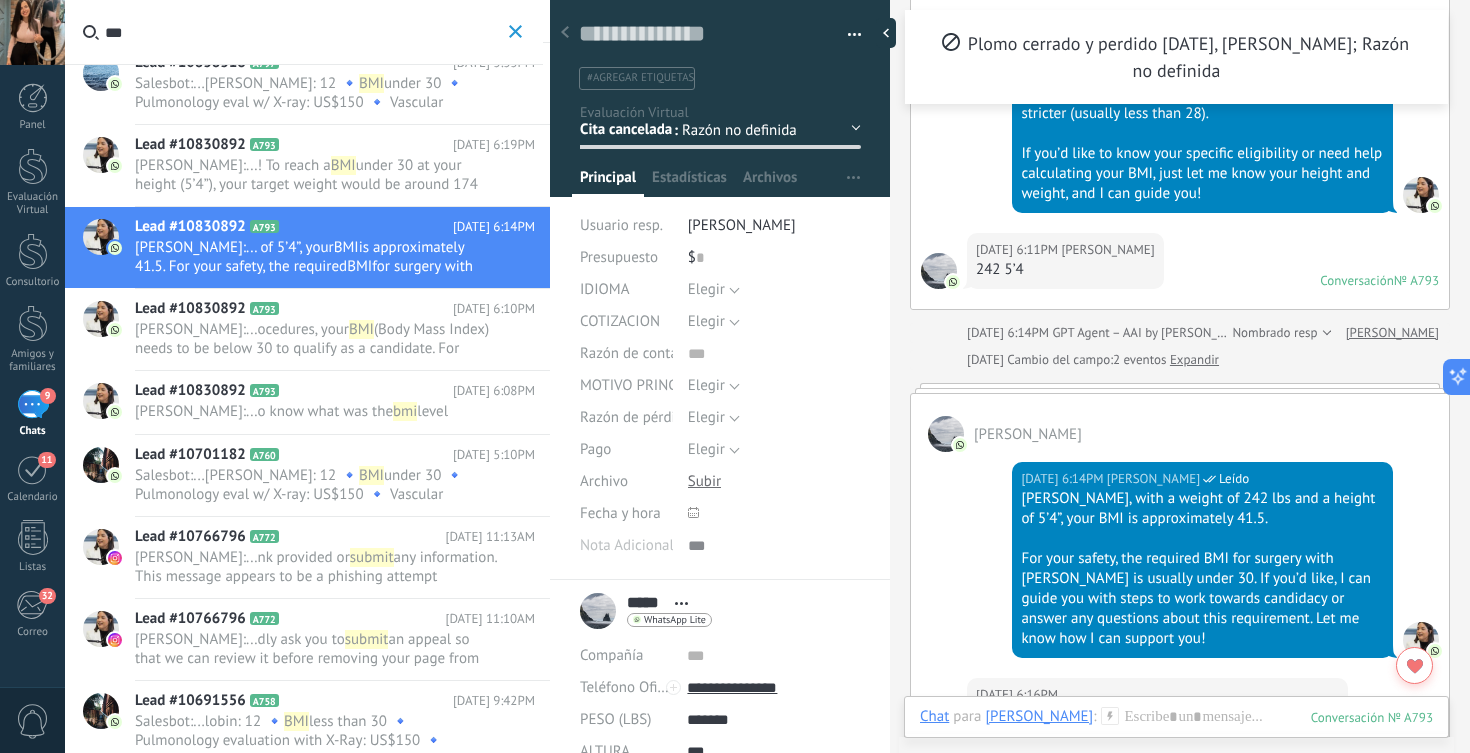 scroll, scrollTop: 534, scrollLeft: 0, axis: vertical 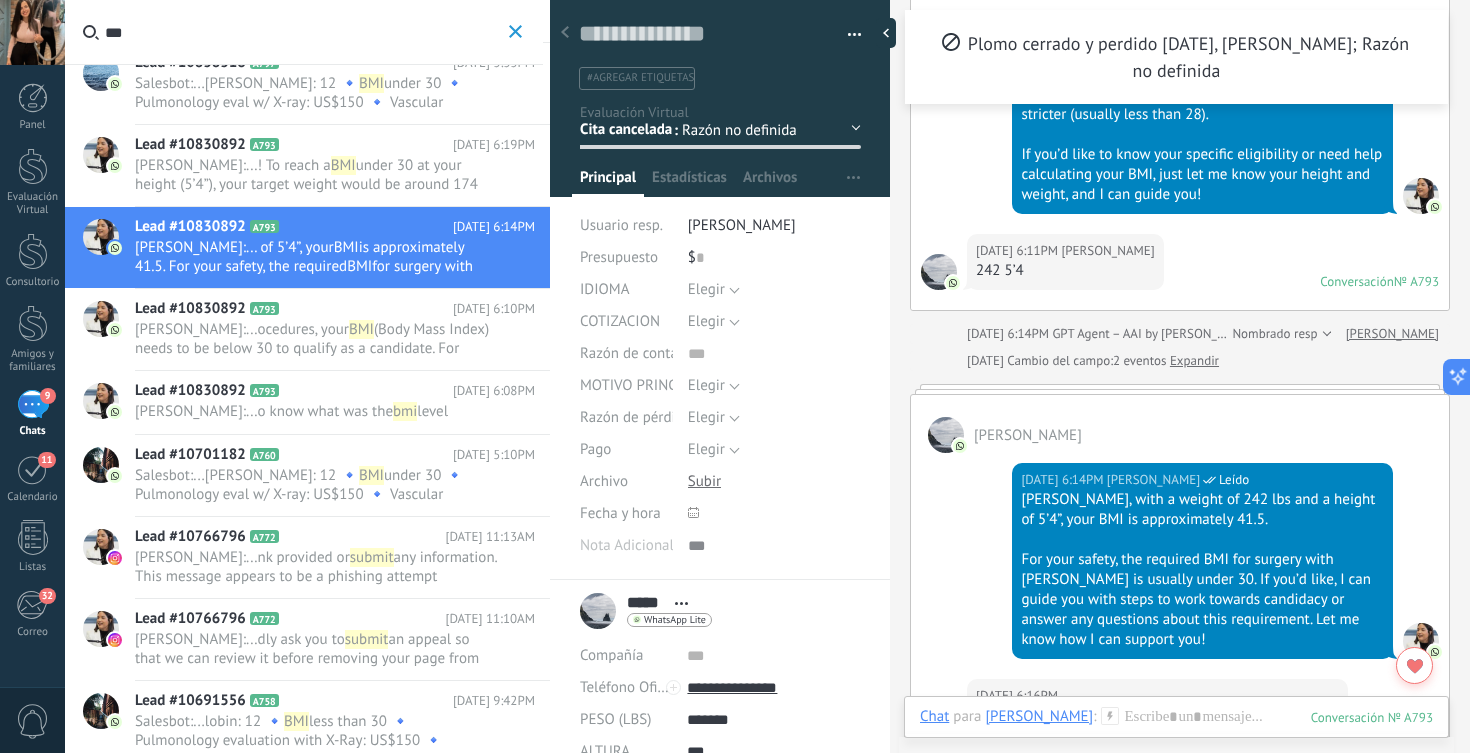 click on "Emily" at bounding box center (1180, 424) 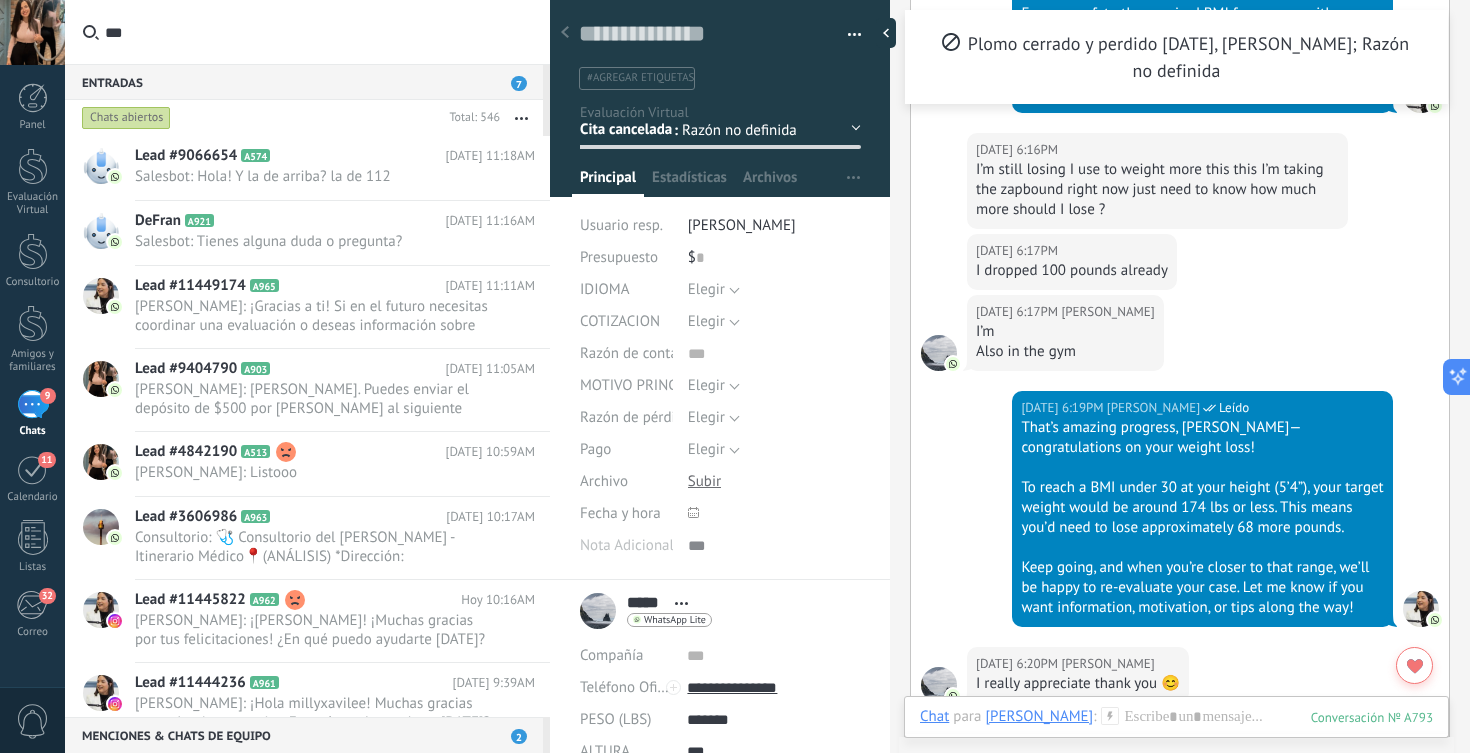 scroll, scrollTop: 1085, scrollLeft: 0, axis: vertical 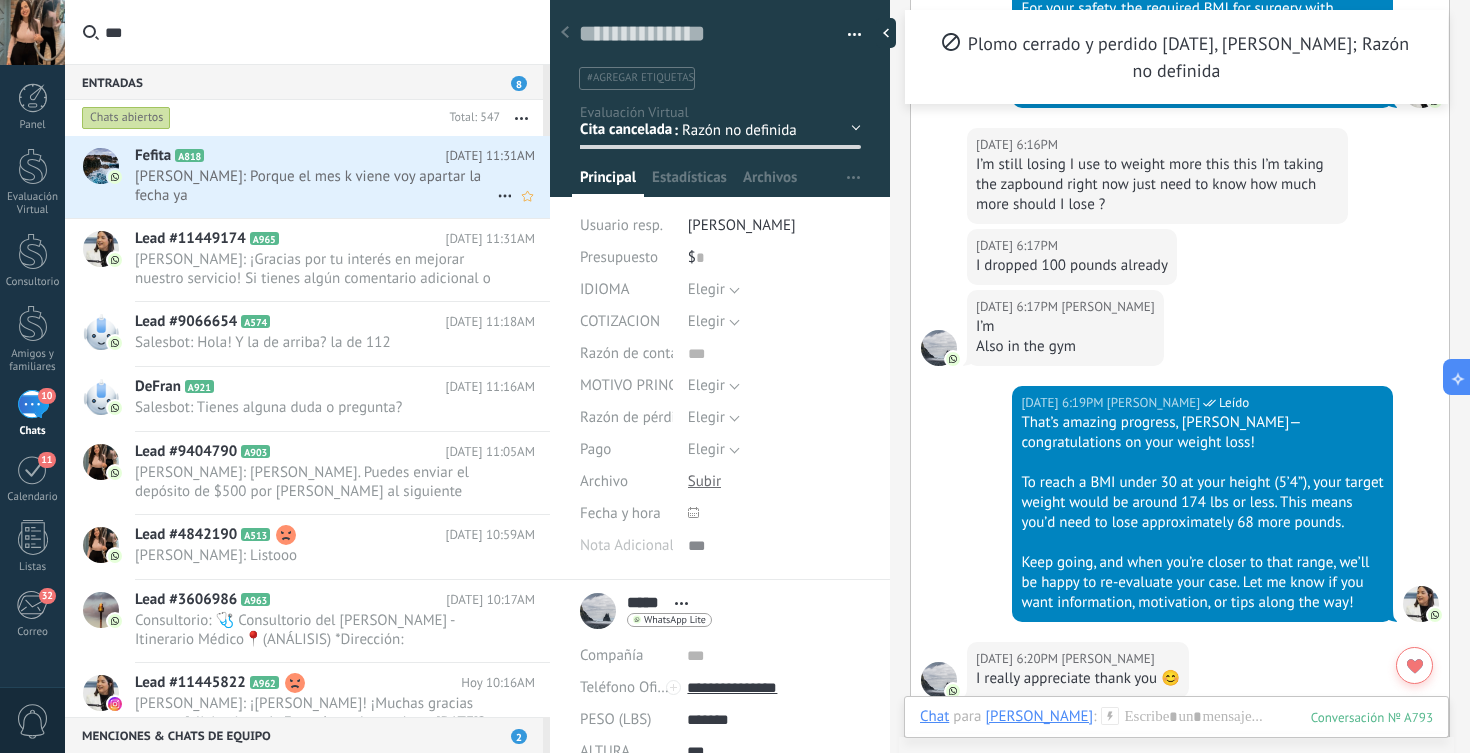 click on "Helen Caba Gómez: Porque el mes k viene voy apartar la fecha ya" at bounding box center (316, 186) 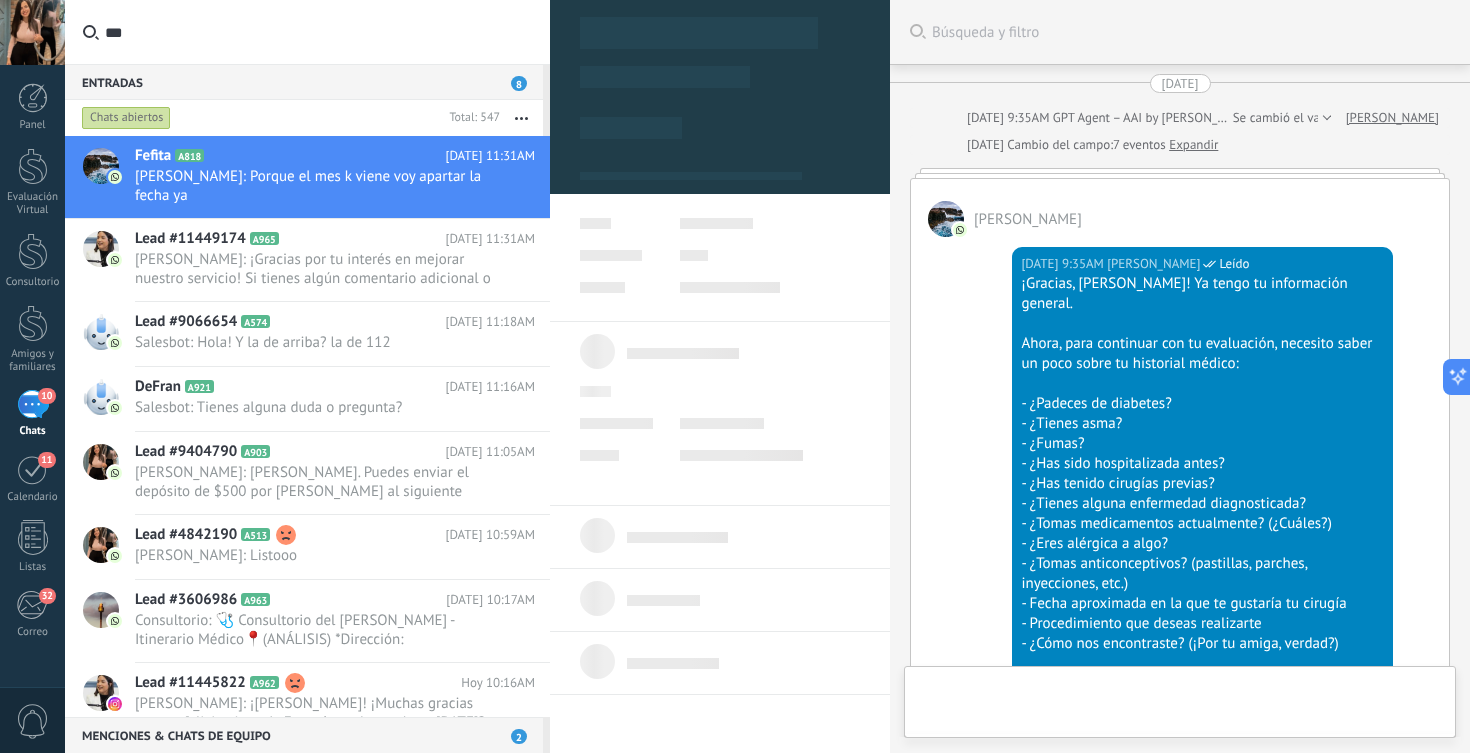 scroll, scrollTop: 6941, scrollLeft: 0, axis: vertical 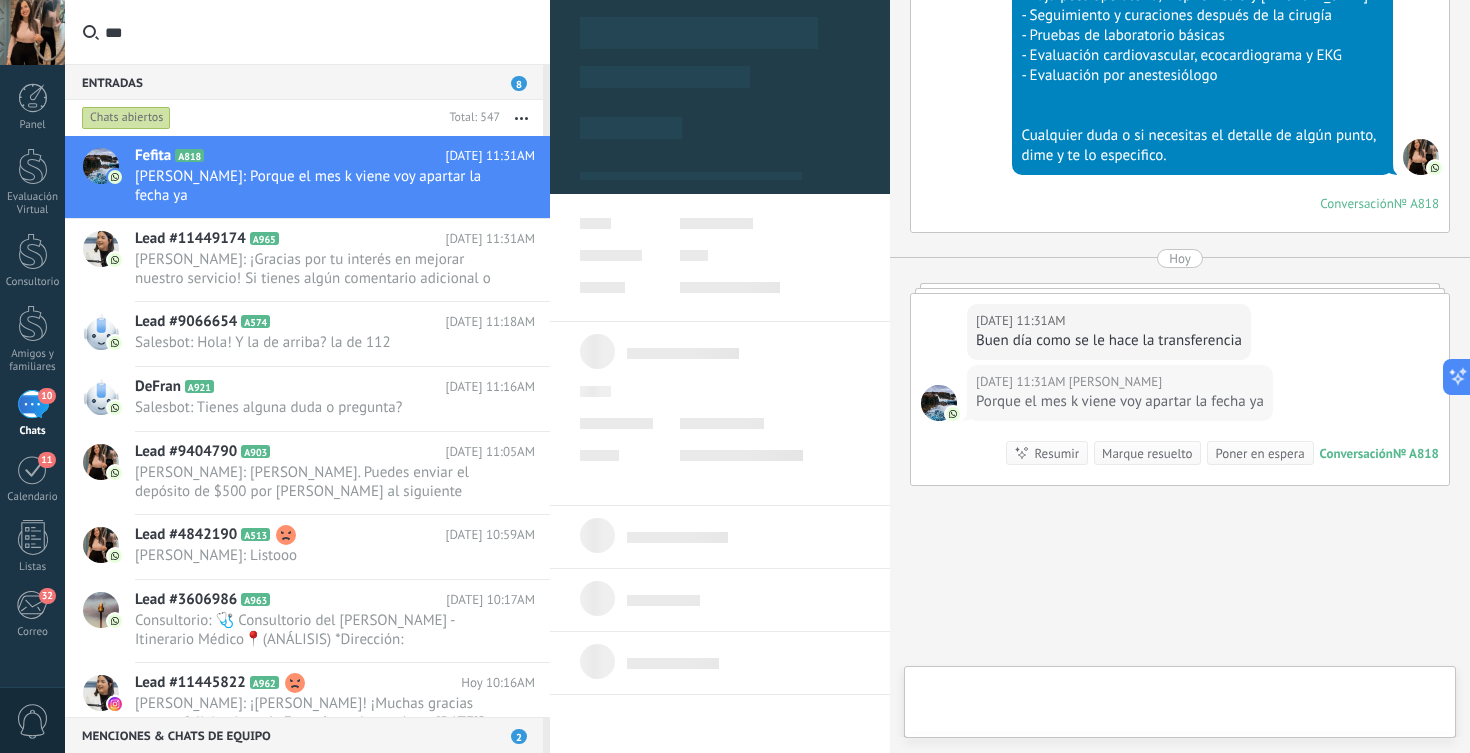 type on "******" 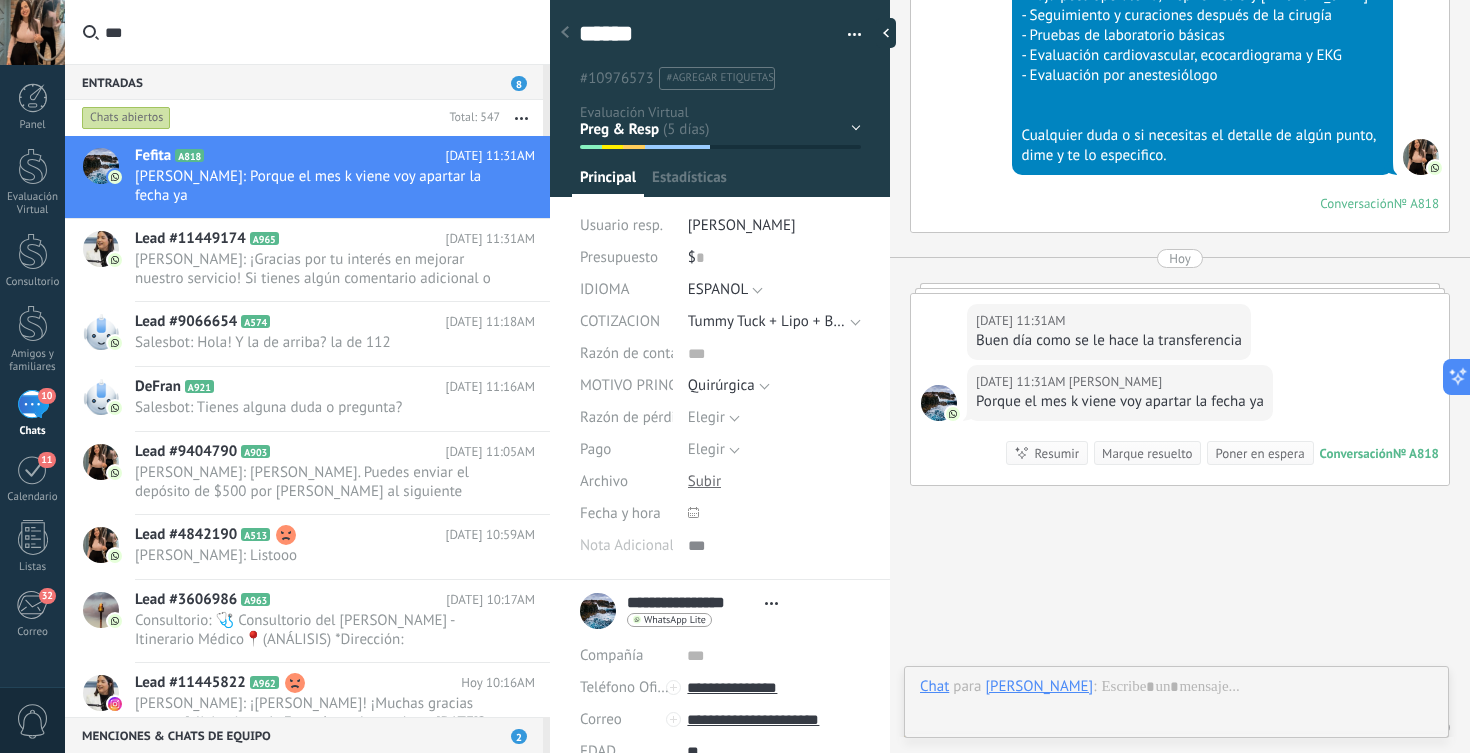 scroll, scrollTop: 30, scrollLeft: 0, axis: vertical 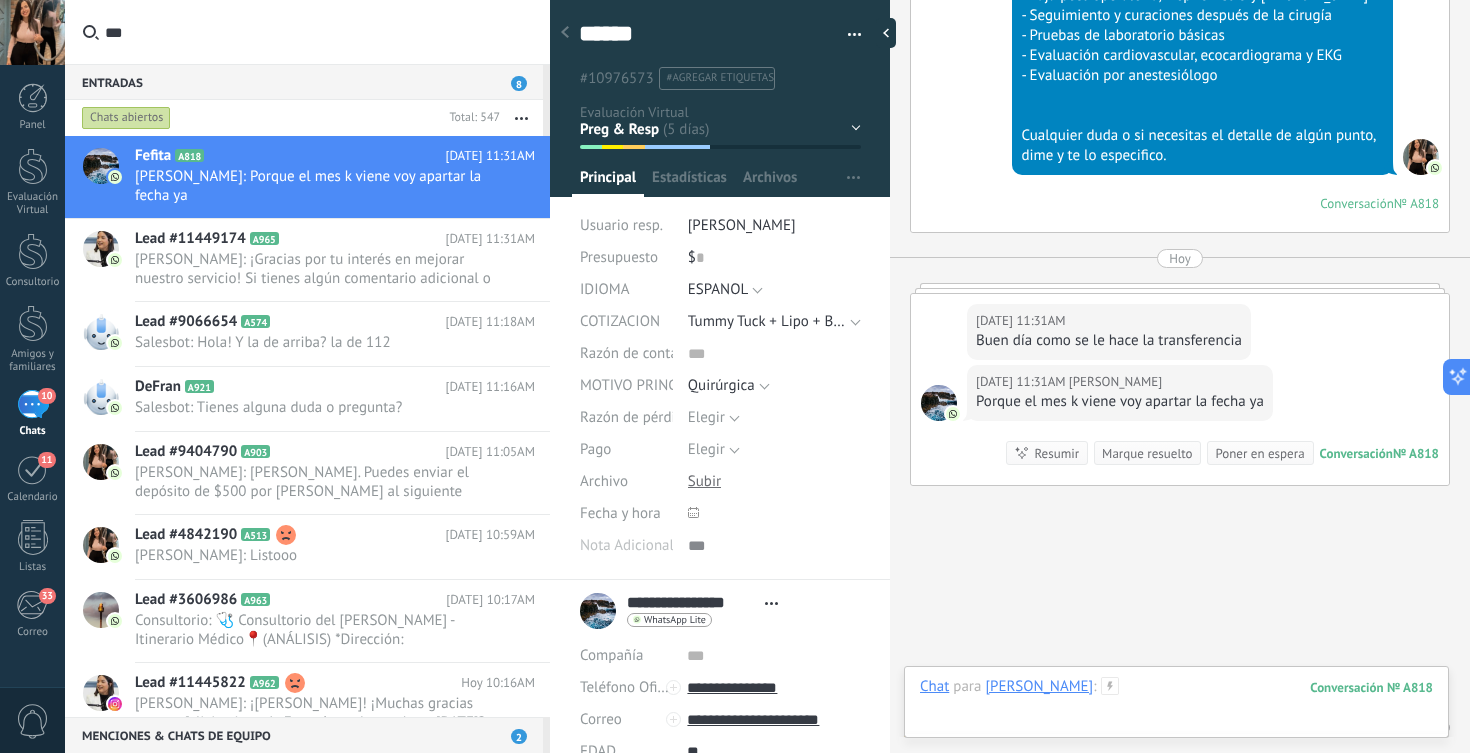 click at bounding box center [1176, 707] 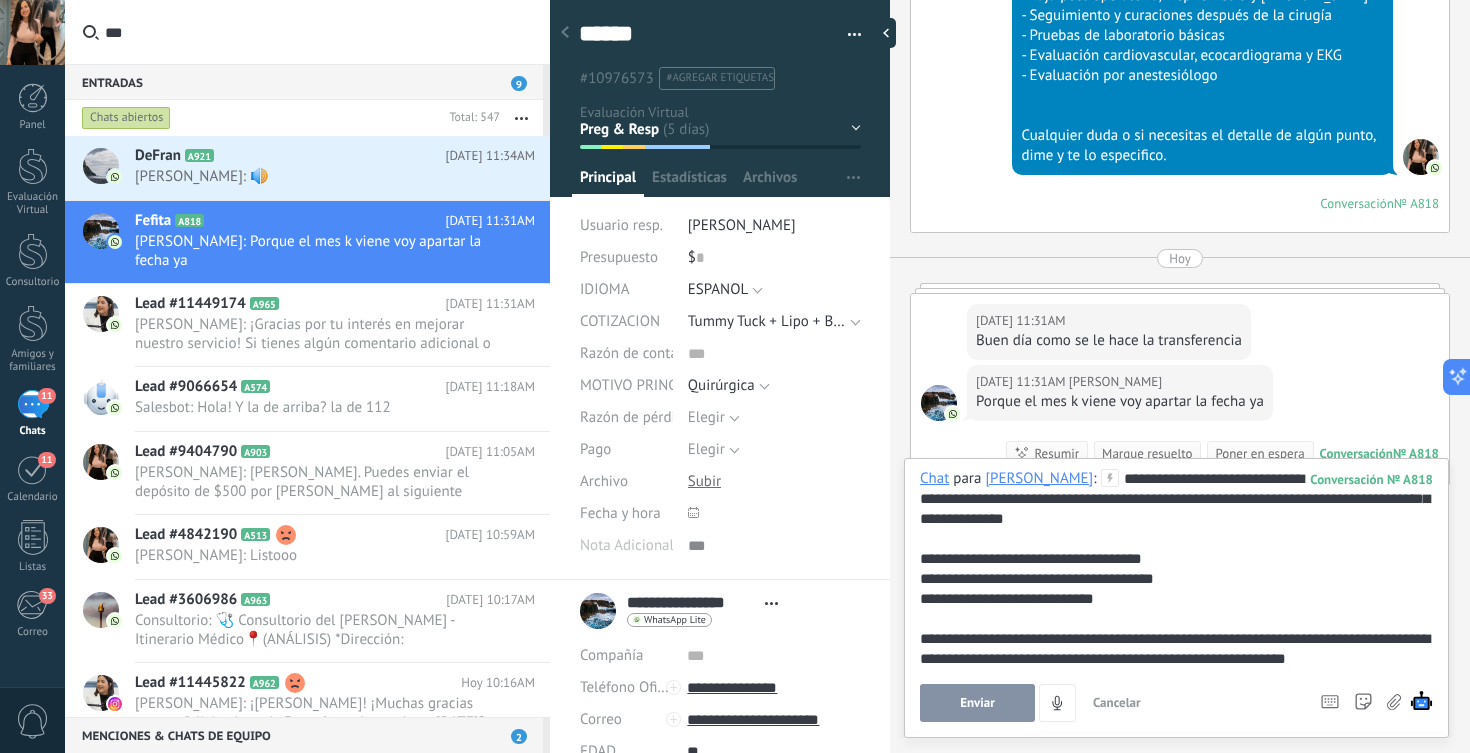 drag, startPoint x: 985, startPoint y: 702, endPoint x: 994, endPoint y: 606, distance: 96.42095 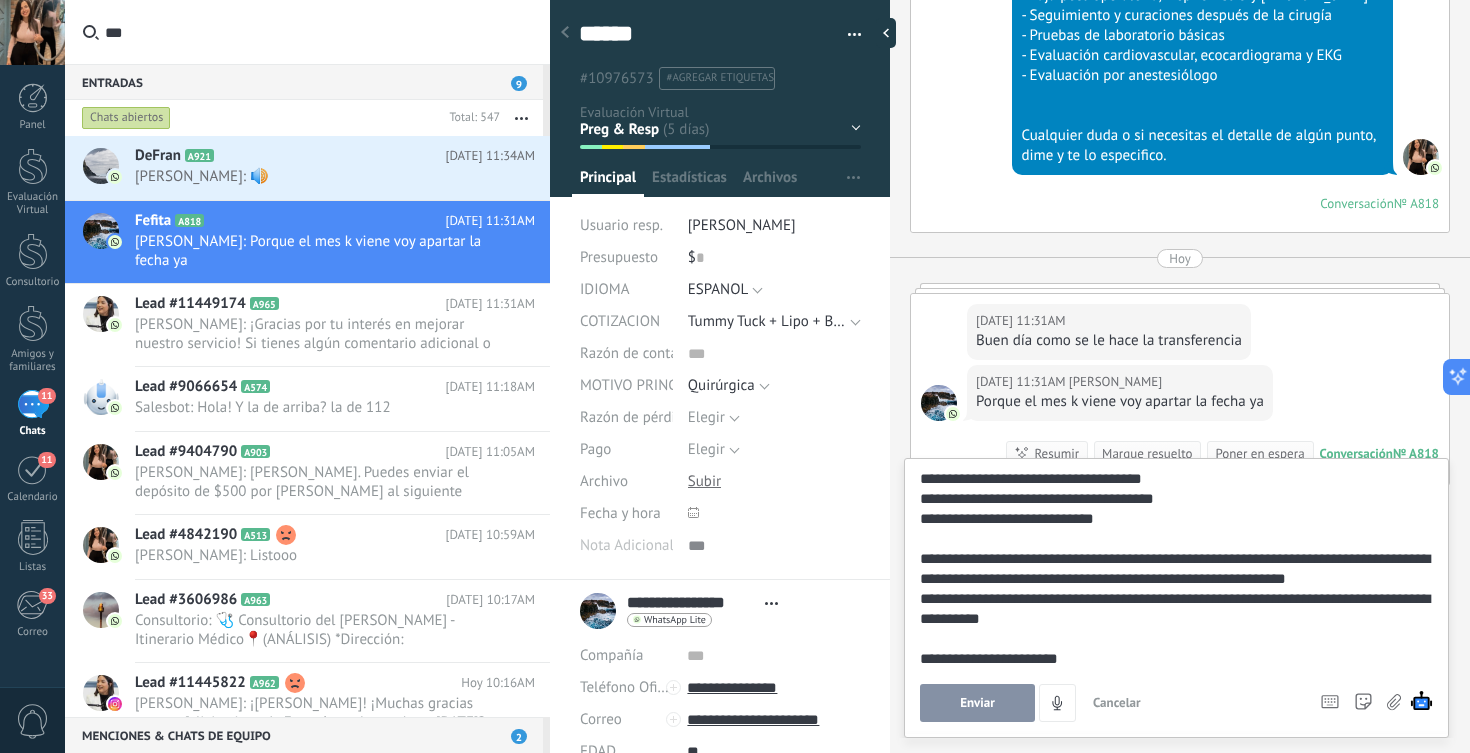 scroll, scrollTop: 79, scrollLeft: 0, axis: vertical 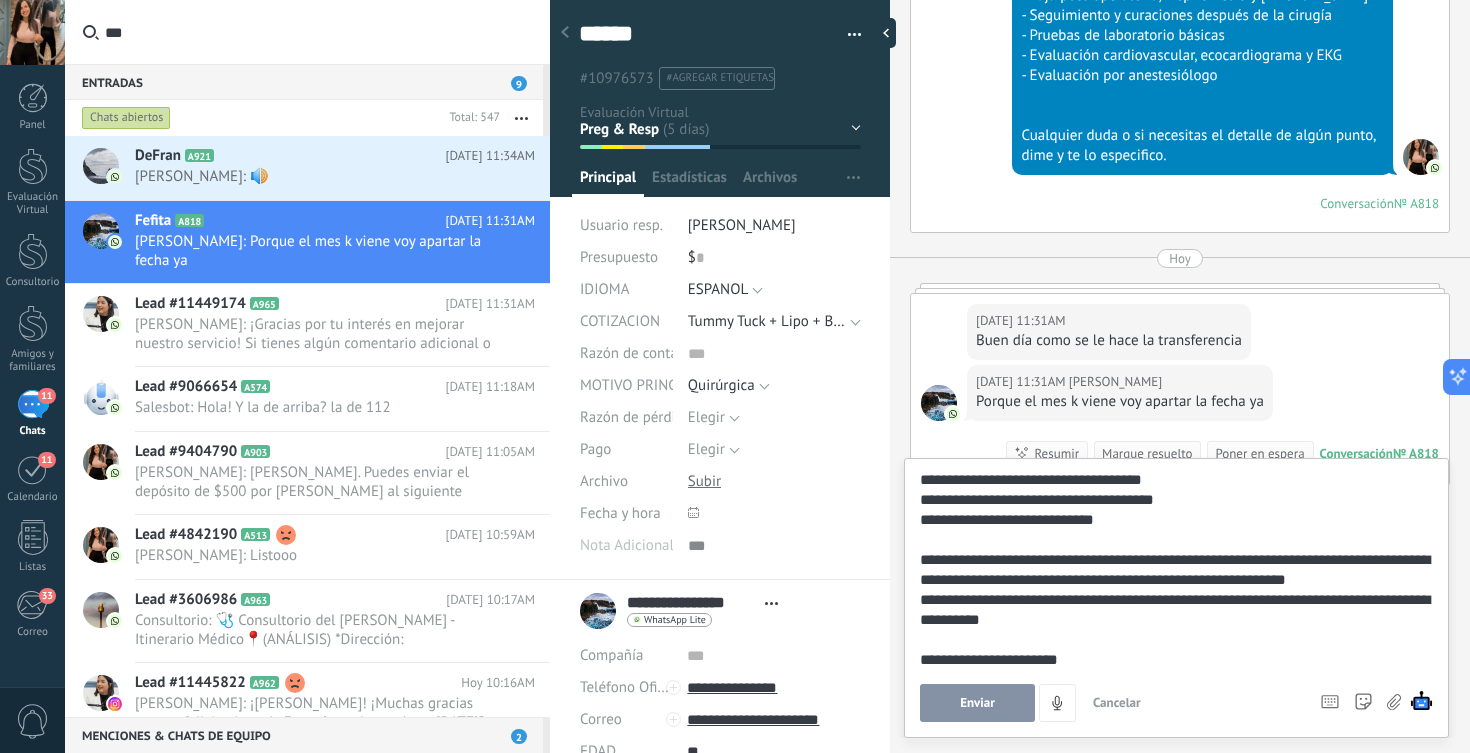 click on "**********" at bounding box center [1173, 530] 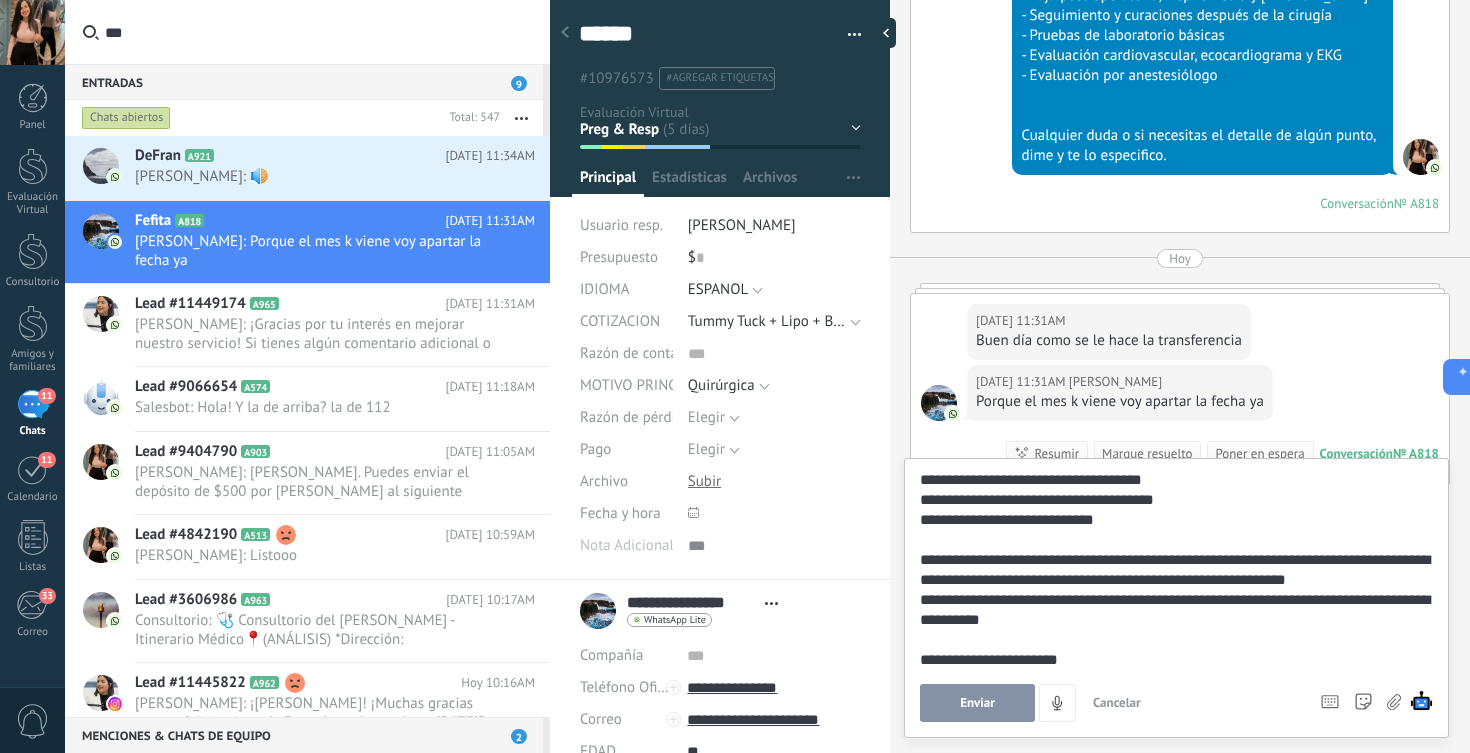 click on "**********" at bounding box center (1173, 530) 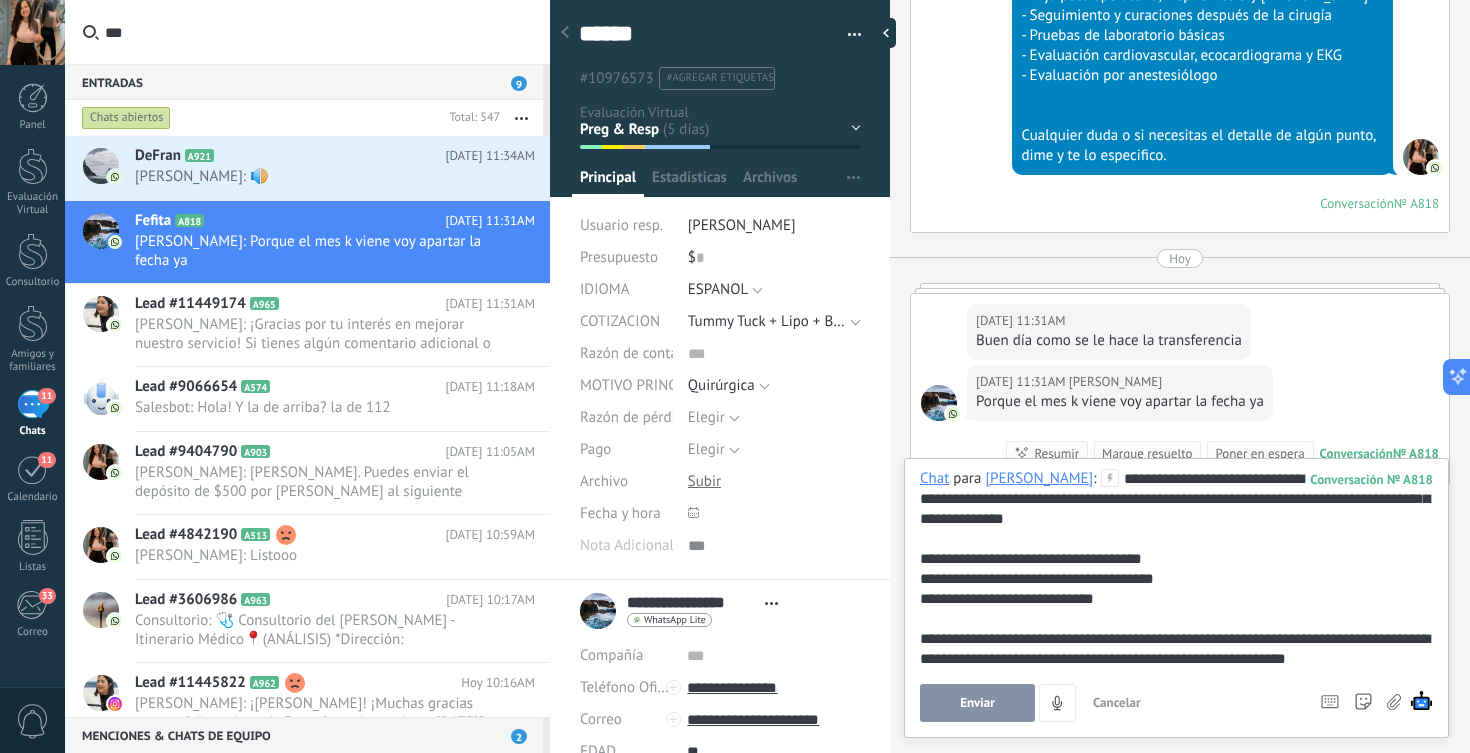 scroll, scrollTop: 80, scrollLeft: 0, axis: vertical 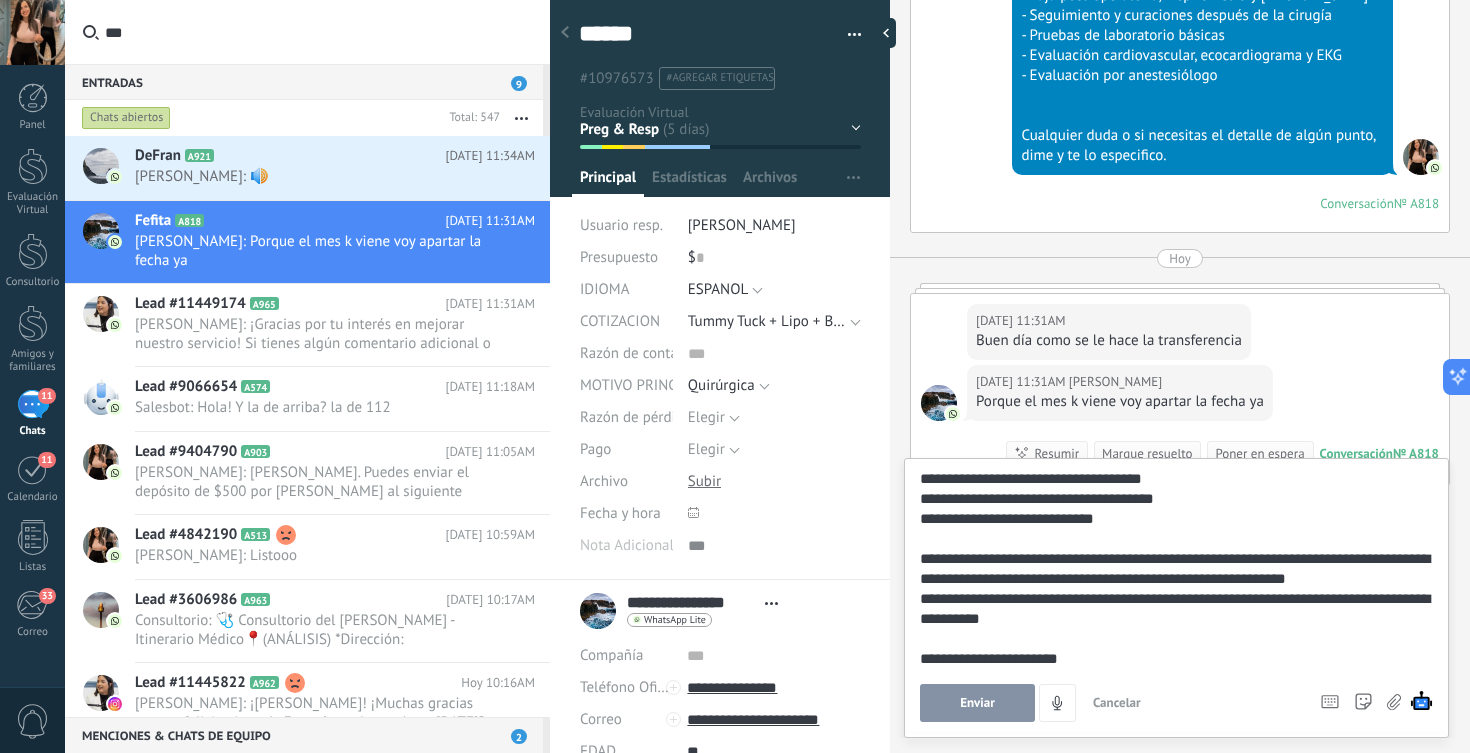 click on "**********" at bounding box center [1173, 529] 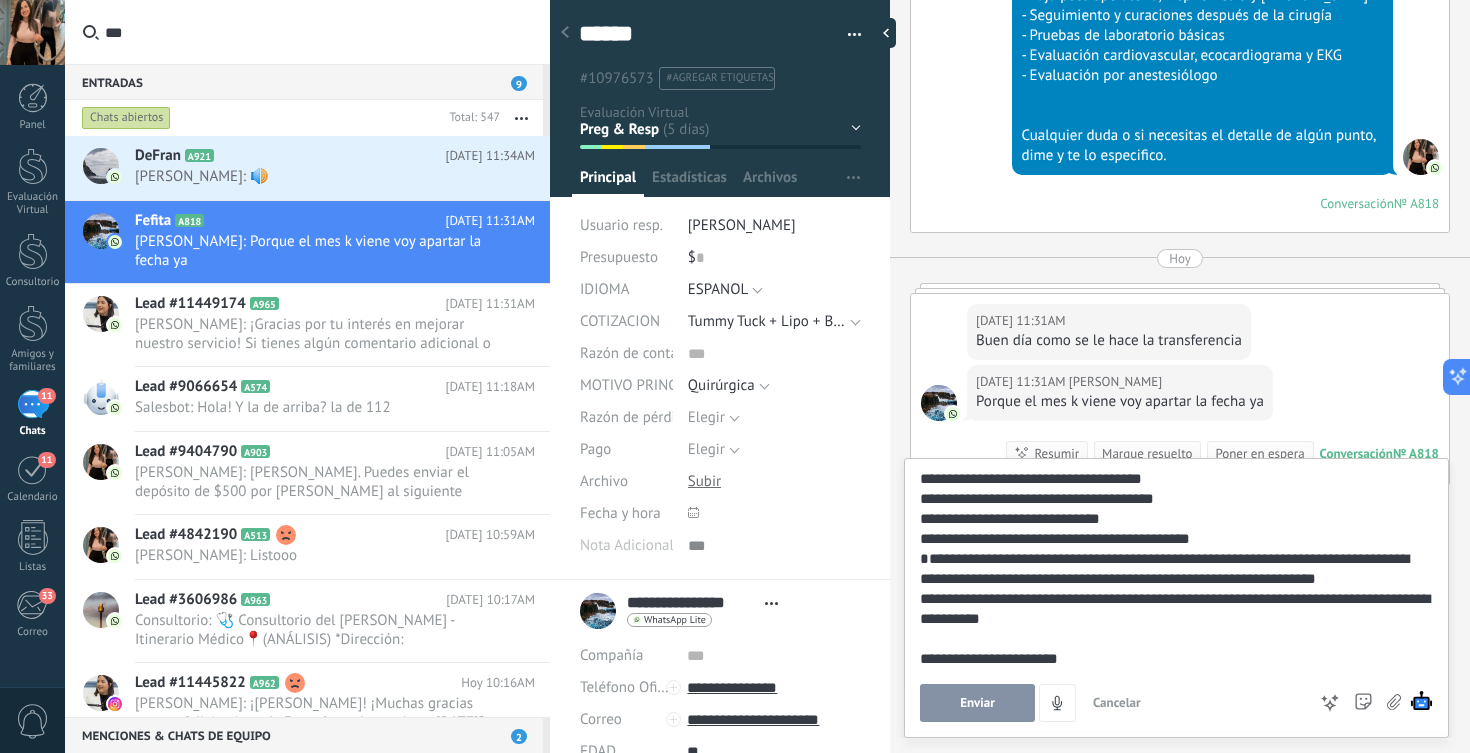 scroll, scrollTop: 120, scrollLeft: 0, axis: vertical 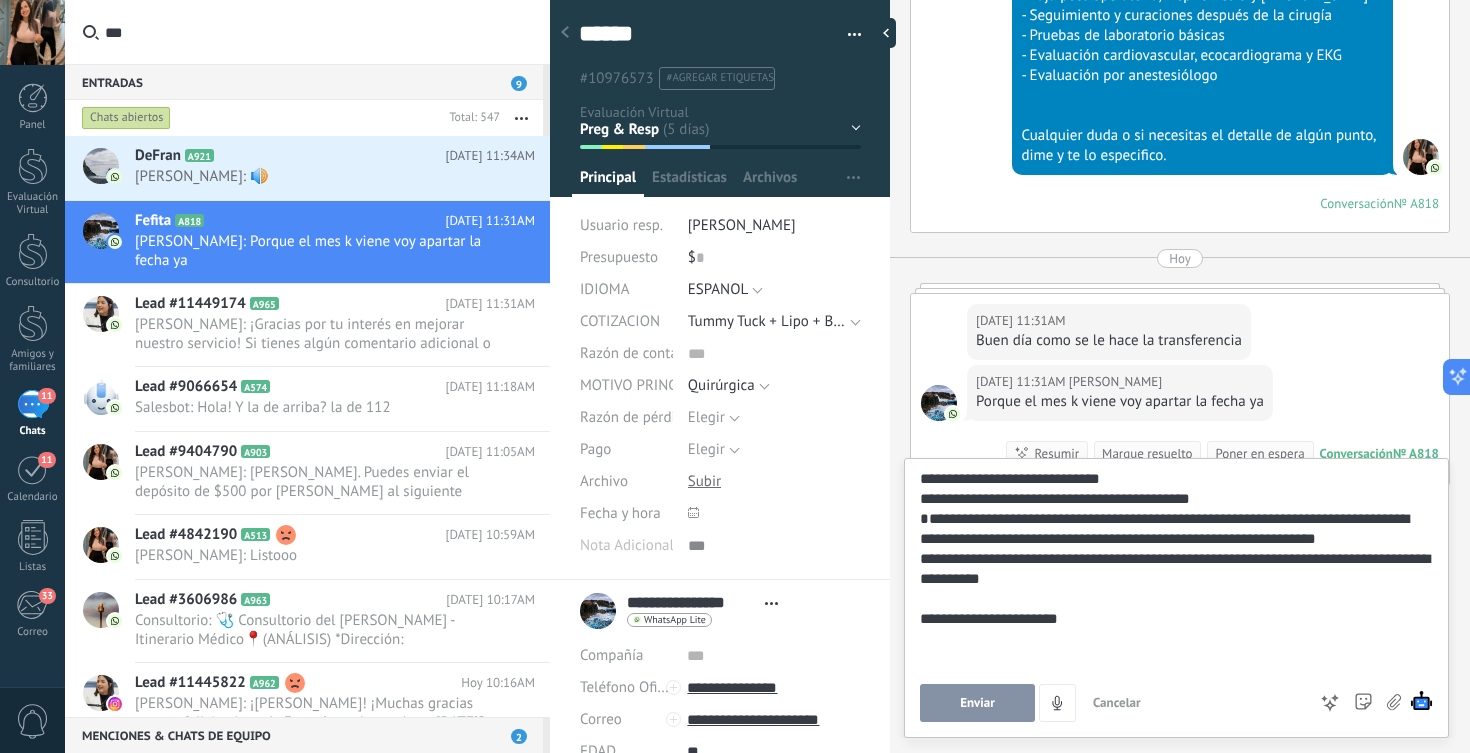 click on "Enviar" at bounding box center (977, 703) 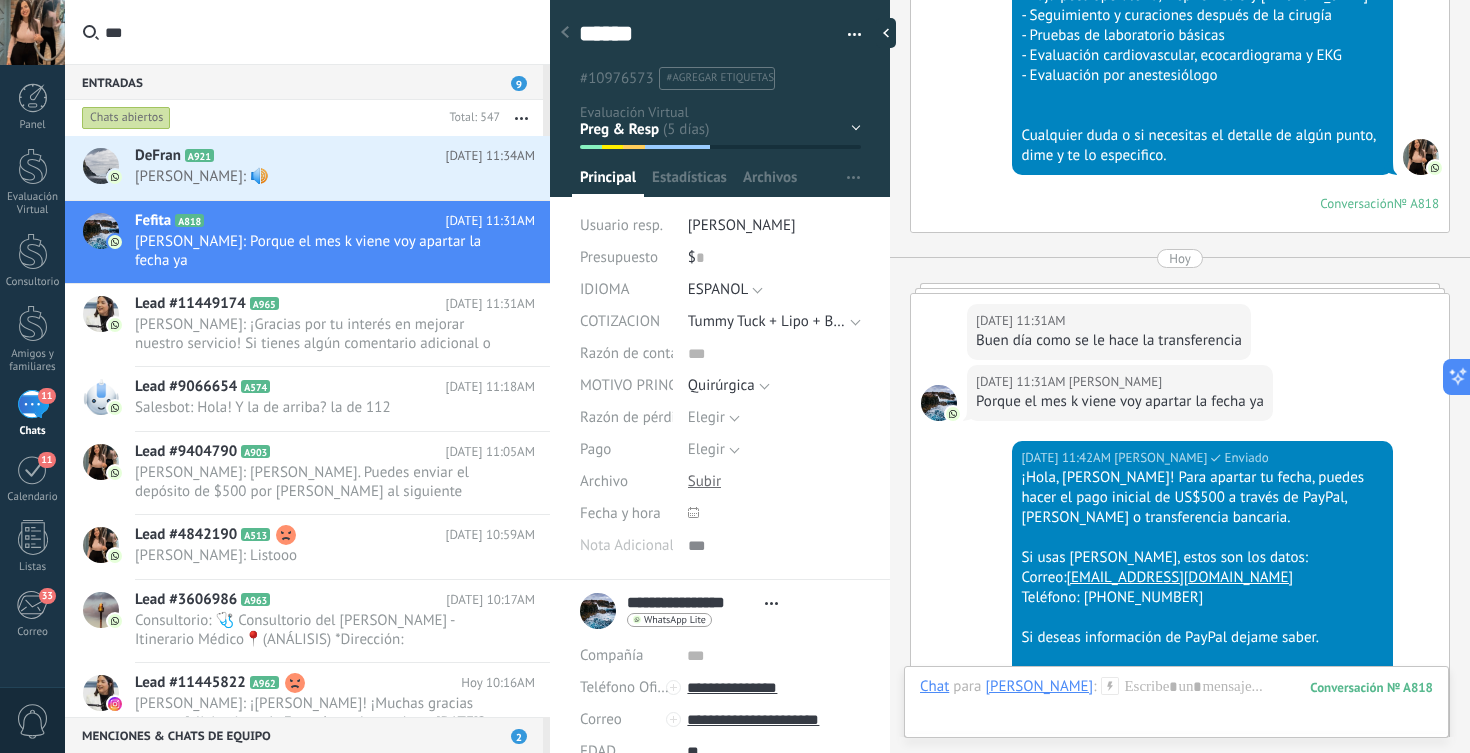 scroll, scrollTop: 7330, scrollLeft: 0, axis: vertical 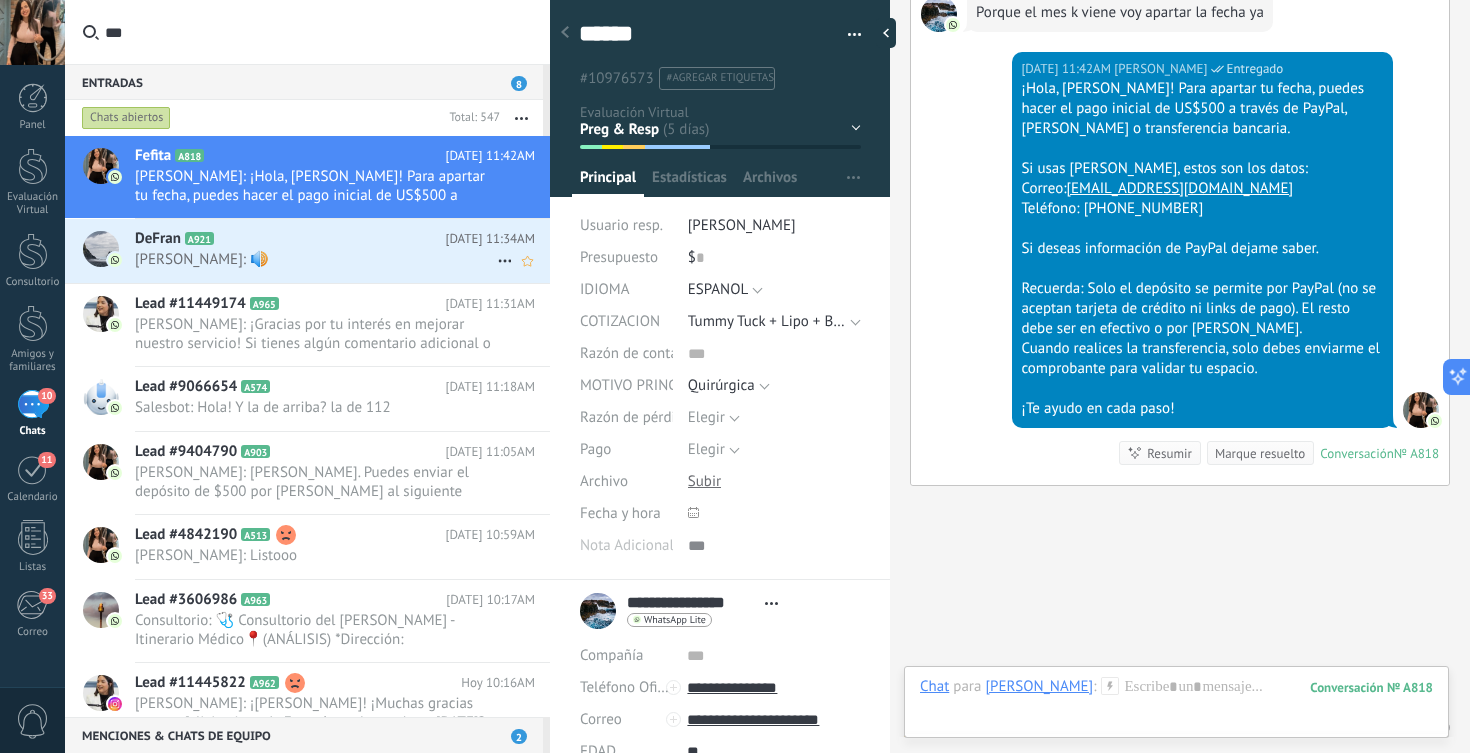 click on "Denise Ferreiras: 🔊" at bounding box center (316, 259) 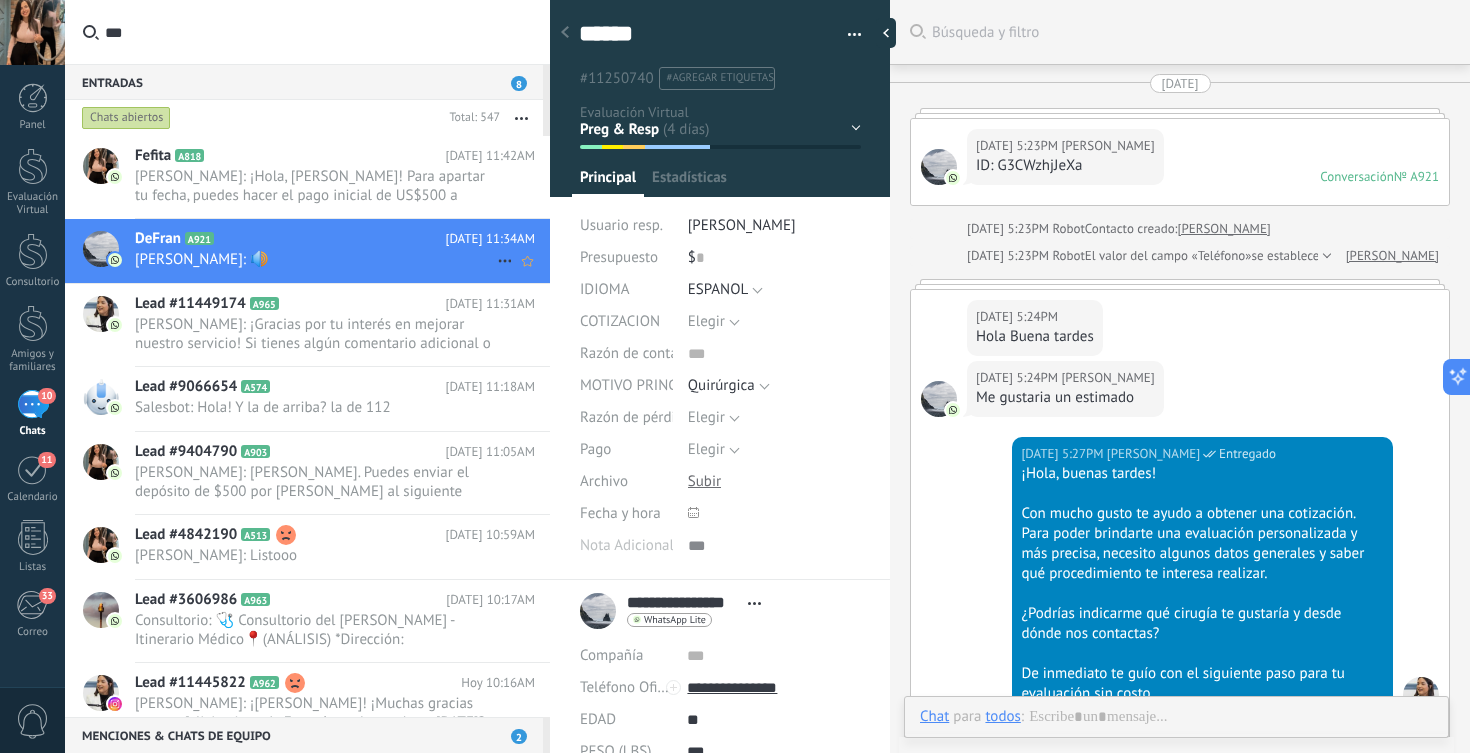 scroll, scrollTop: 30, scrollLeft: 0, axis: vertical 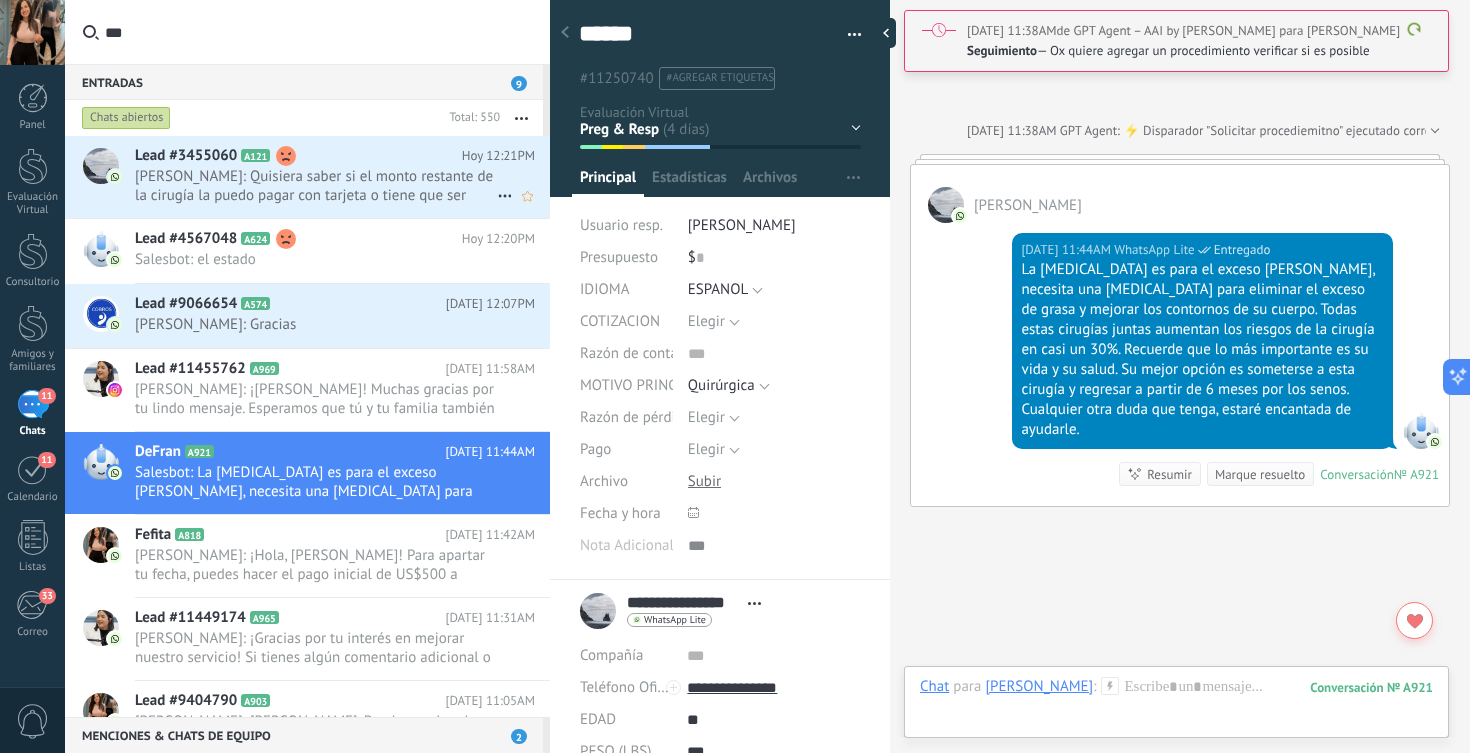 click on "Lead #3455060
A121" at bounding box center (298, 156) 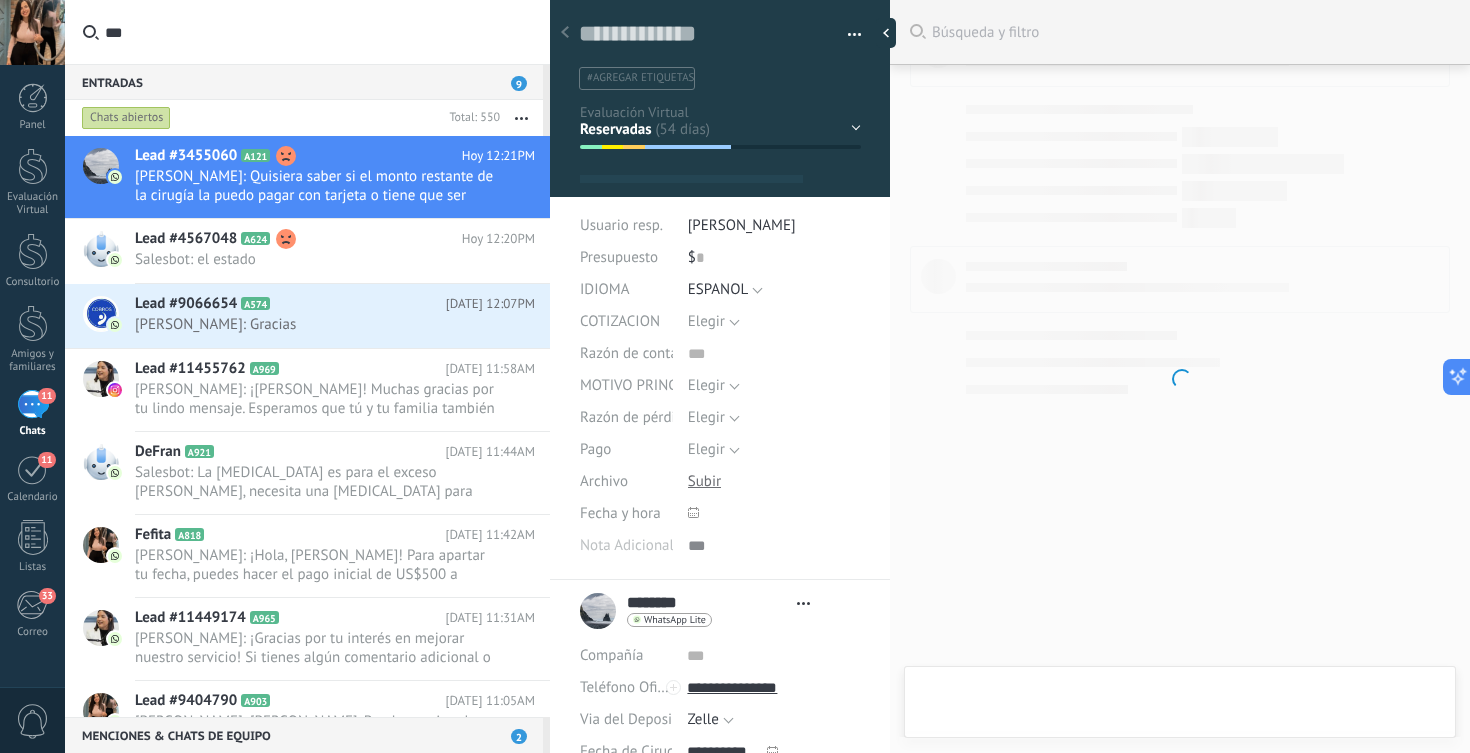 scroll, scrollTop: 1910, scrollLeft: 0, axis: vertical 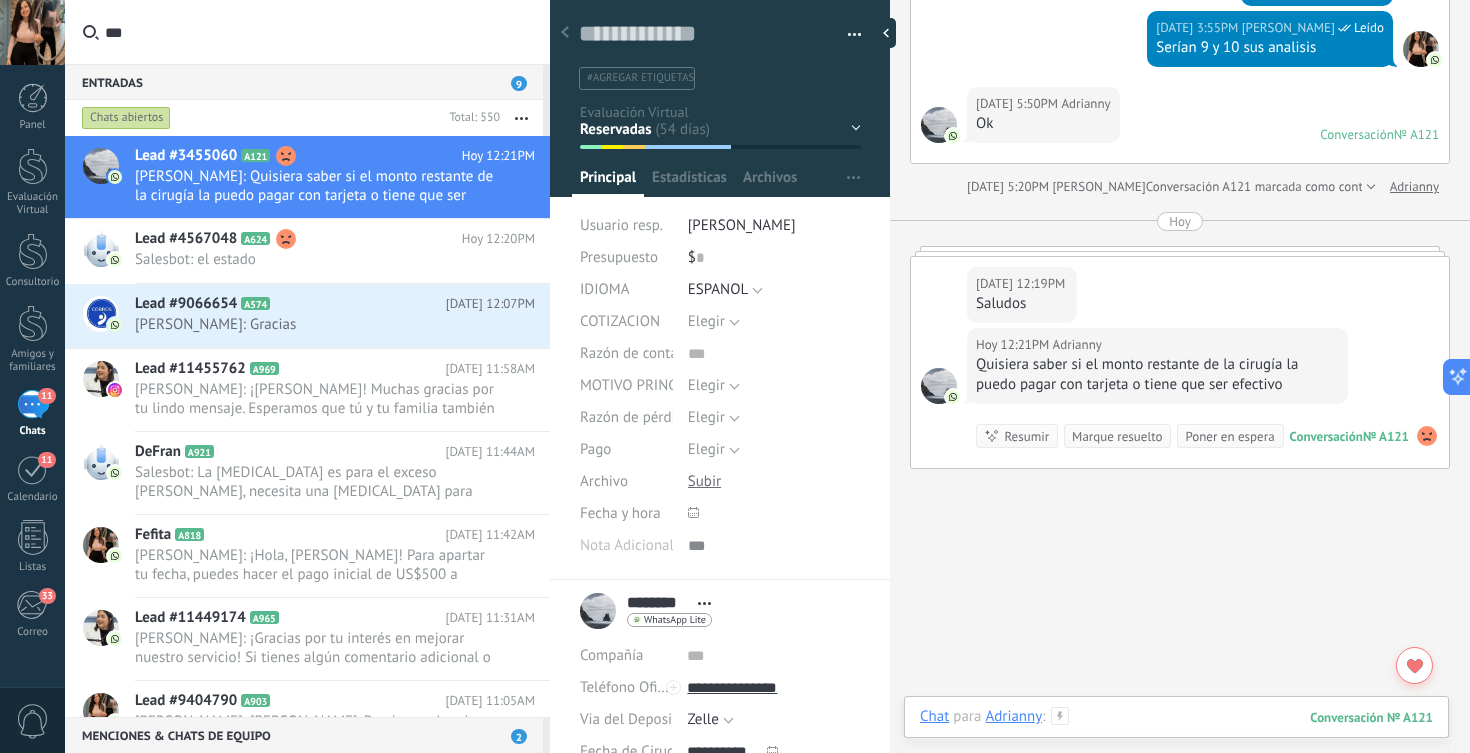 click at bounding box center [1176, 737] 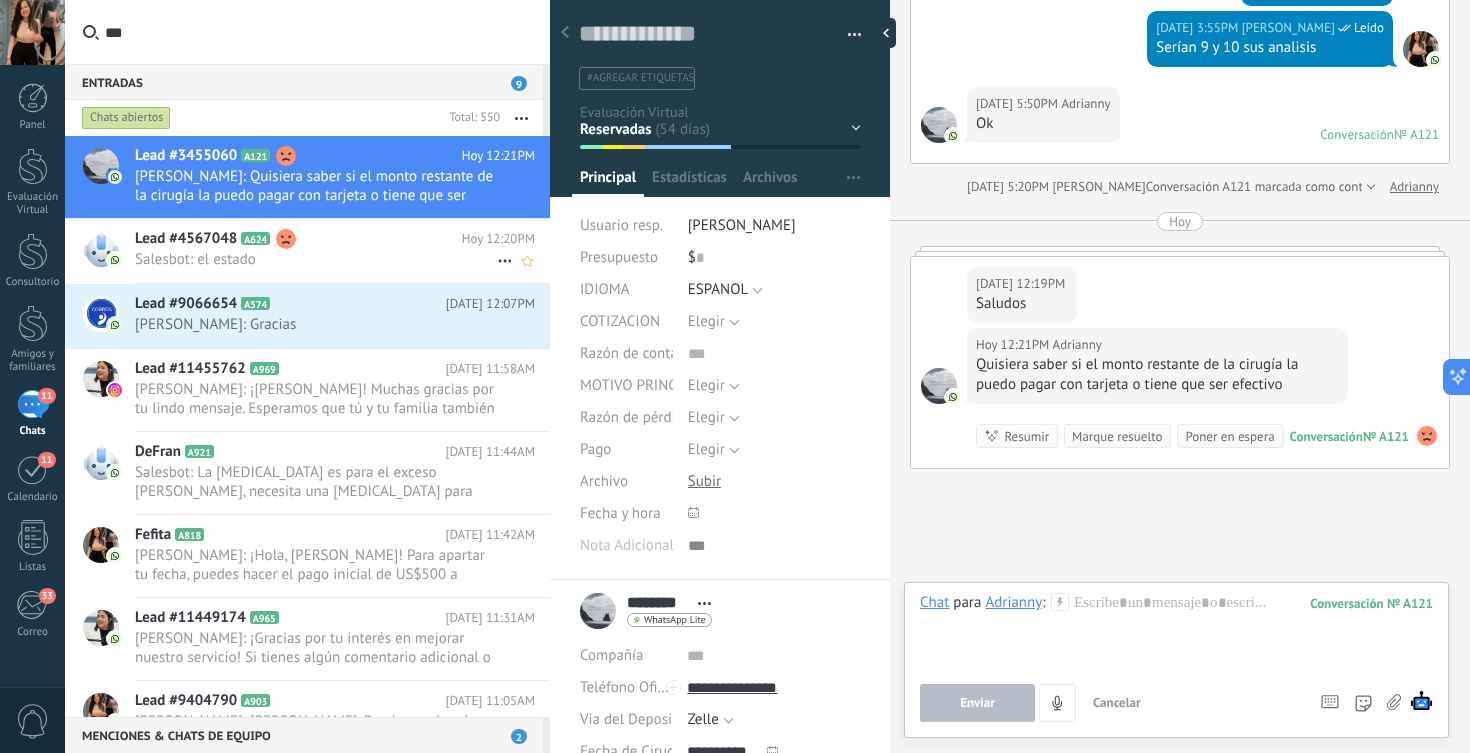 click on "Salesbot: el estado" at bounding box center (316, 259) 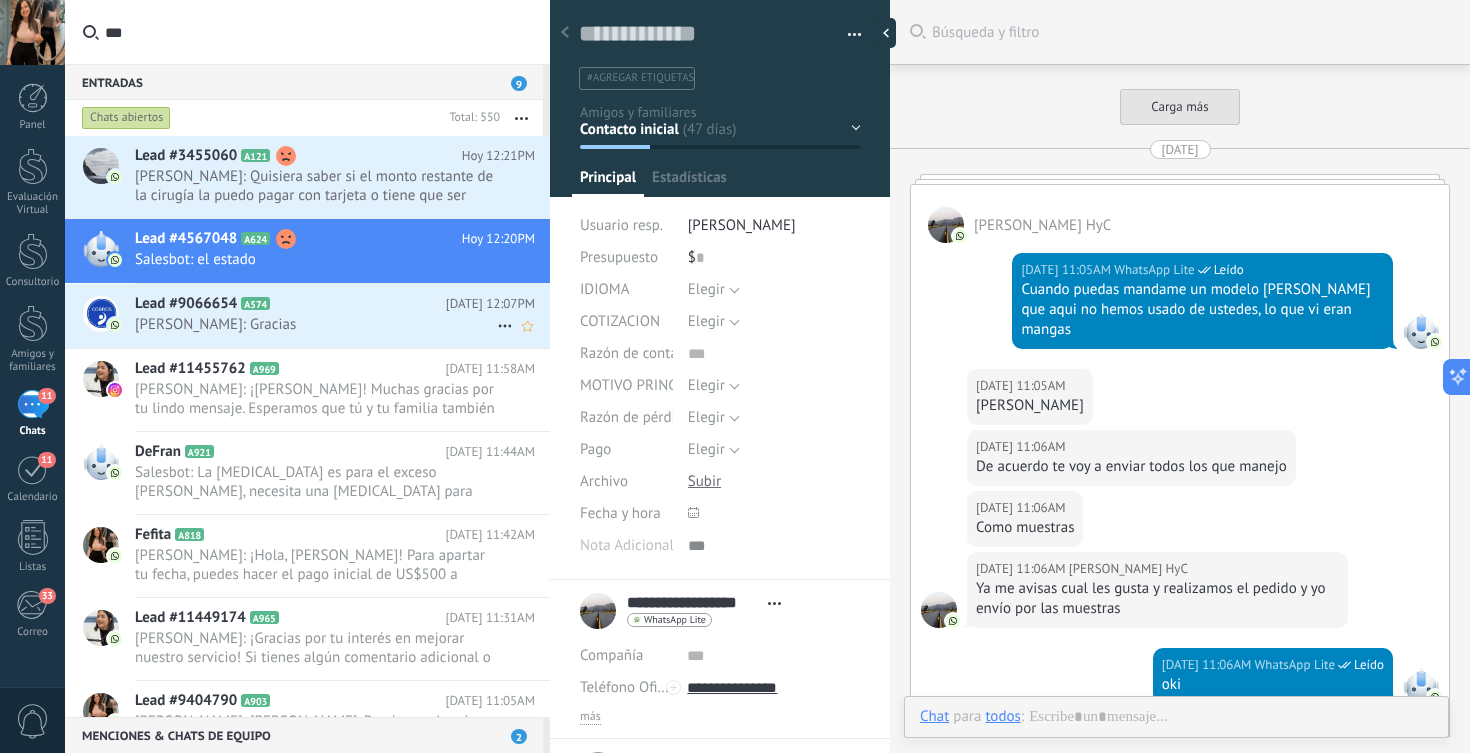 scroll, scrollTop: 30, scrollLeft: 0, axis: vertical 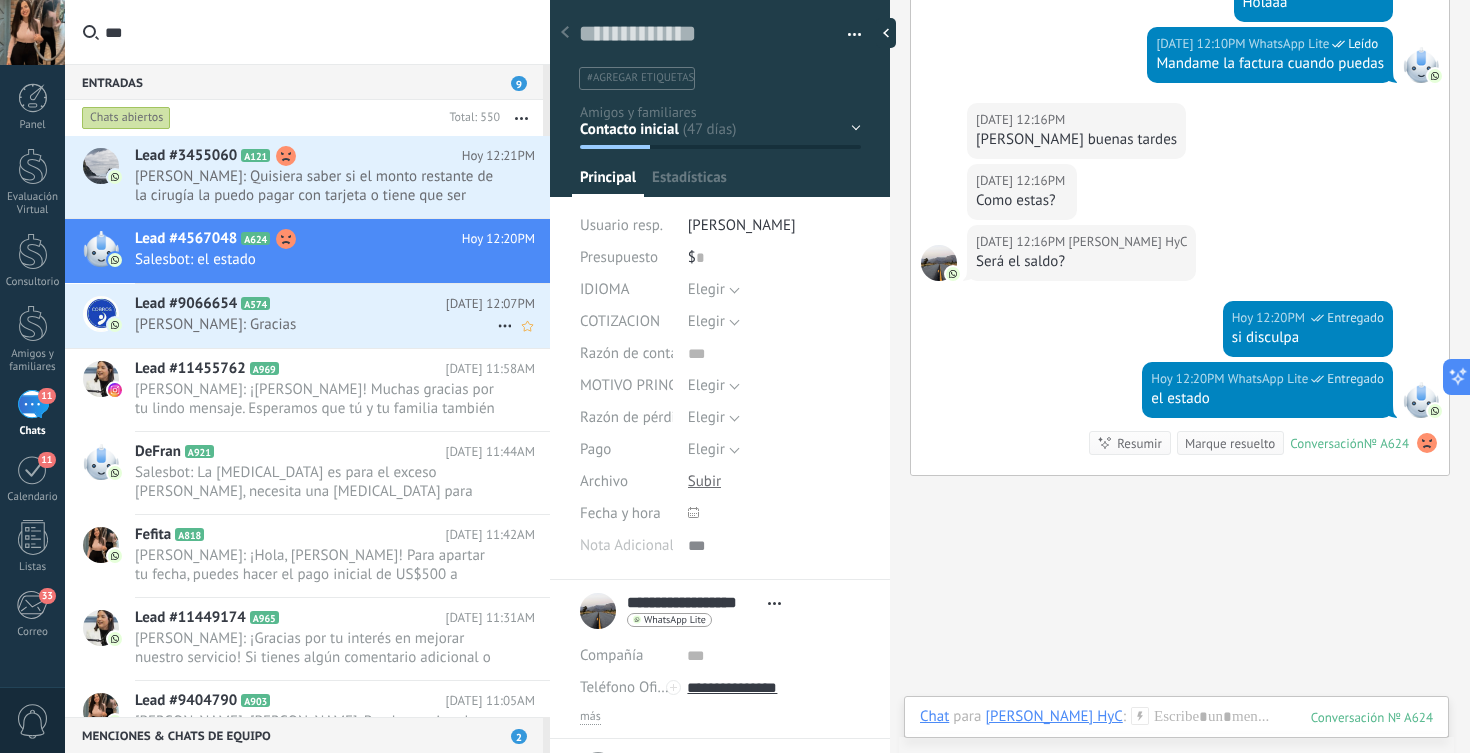 click on "Lead #9066654
A574" at bounding box center [290, 304] 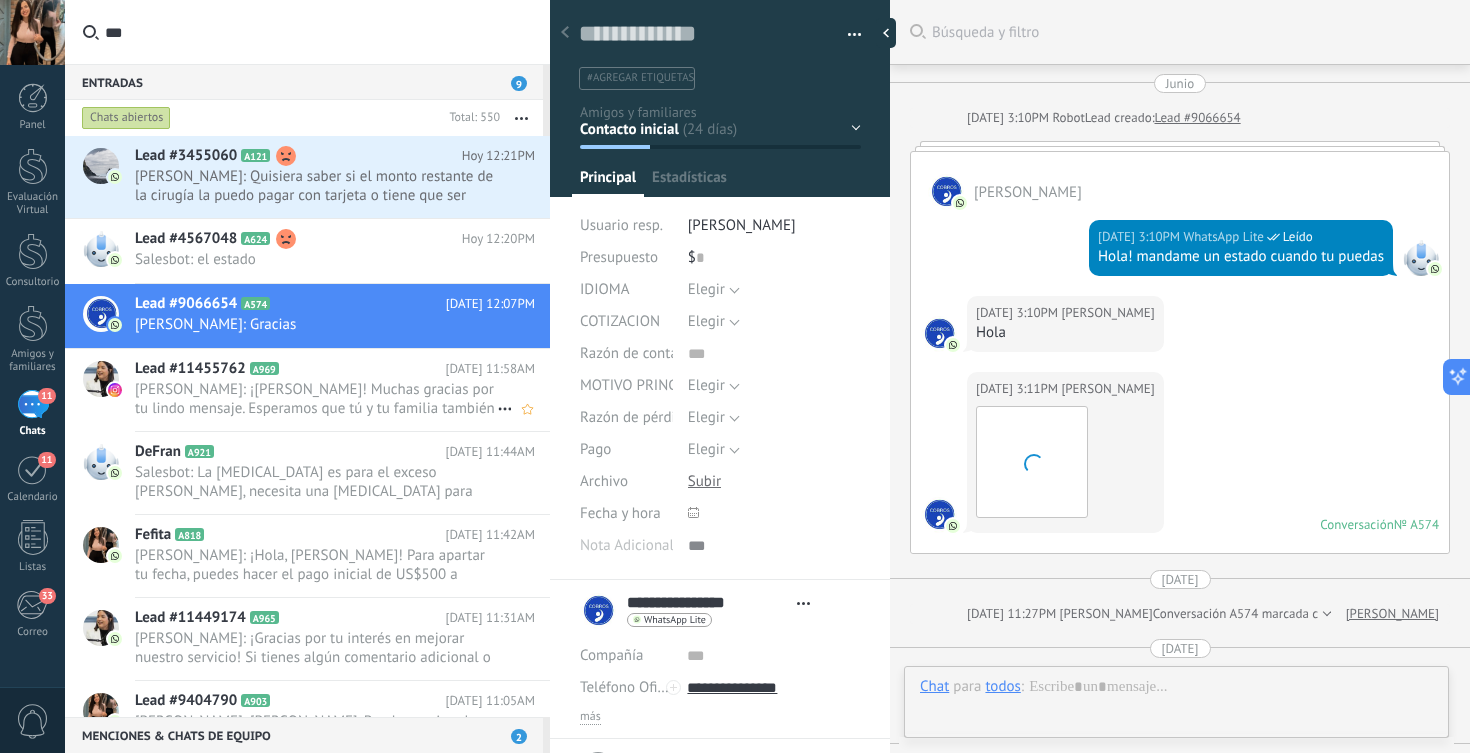 scroll, scrollTop: 30, scrollLeft: 0, axis: vertical 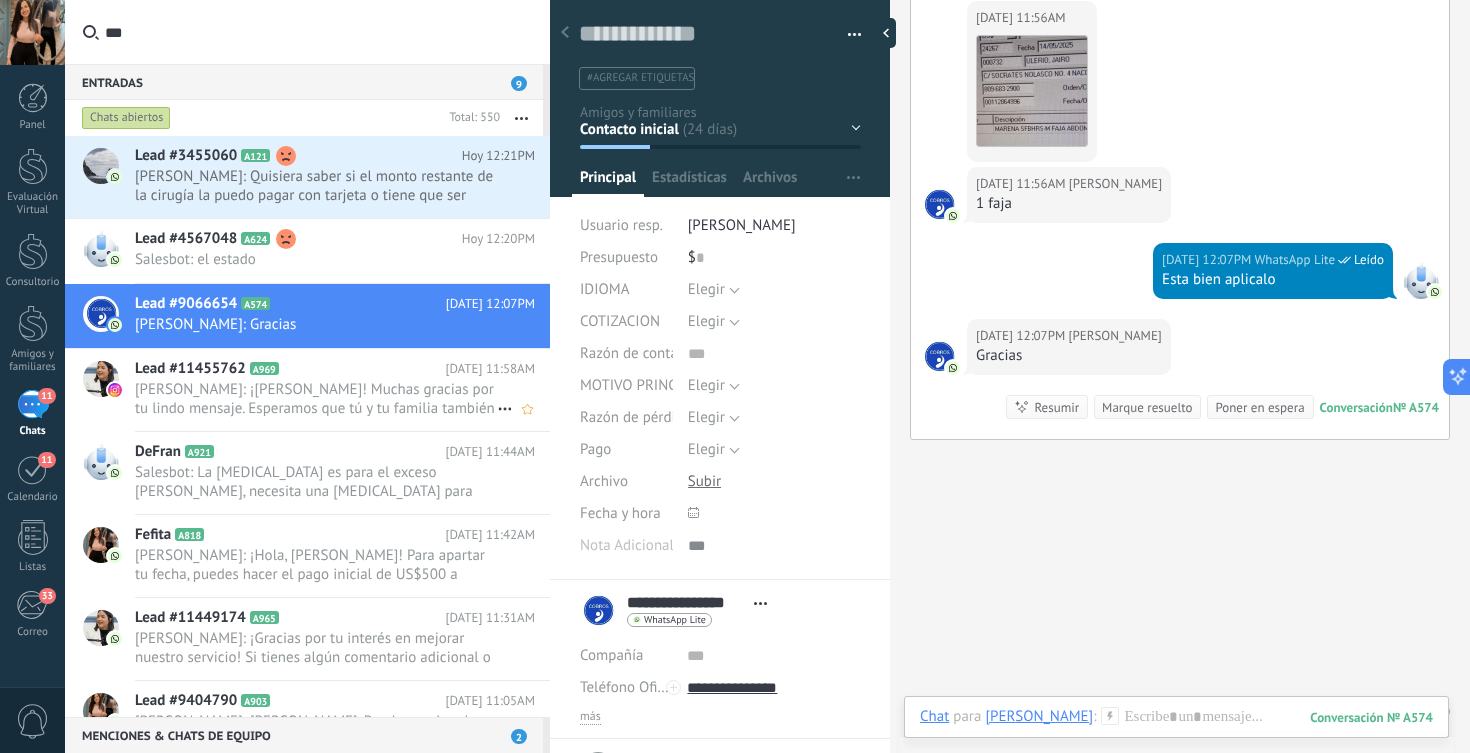 click on "Laura Rodriguez: ¡Hola Esmeralda! Muchas gracias por tu lindo mensaje. Esperamos que tú y tu familia también estén muy bien.
Si en algún momento deseas información sobre procedimientos, consultas o necesitas apoyo, aquí estoy para ayudarte con lo que necesites.
¡Que tengas un excelente día!" at bounding box center [316, 399] 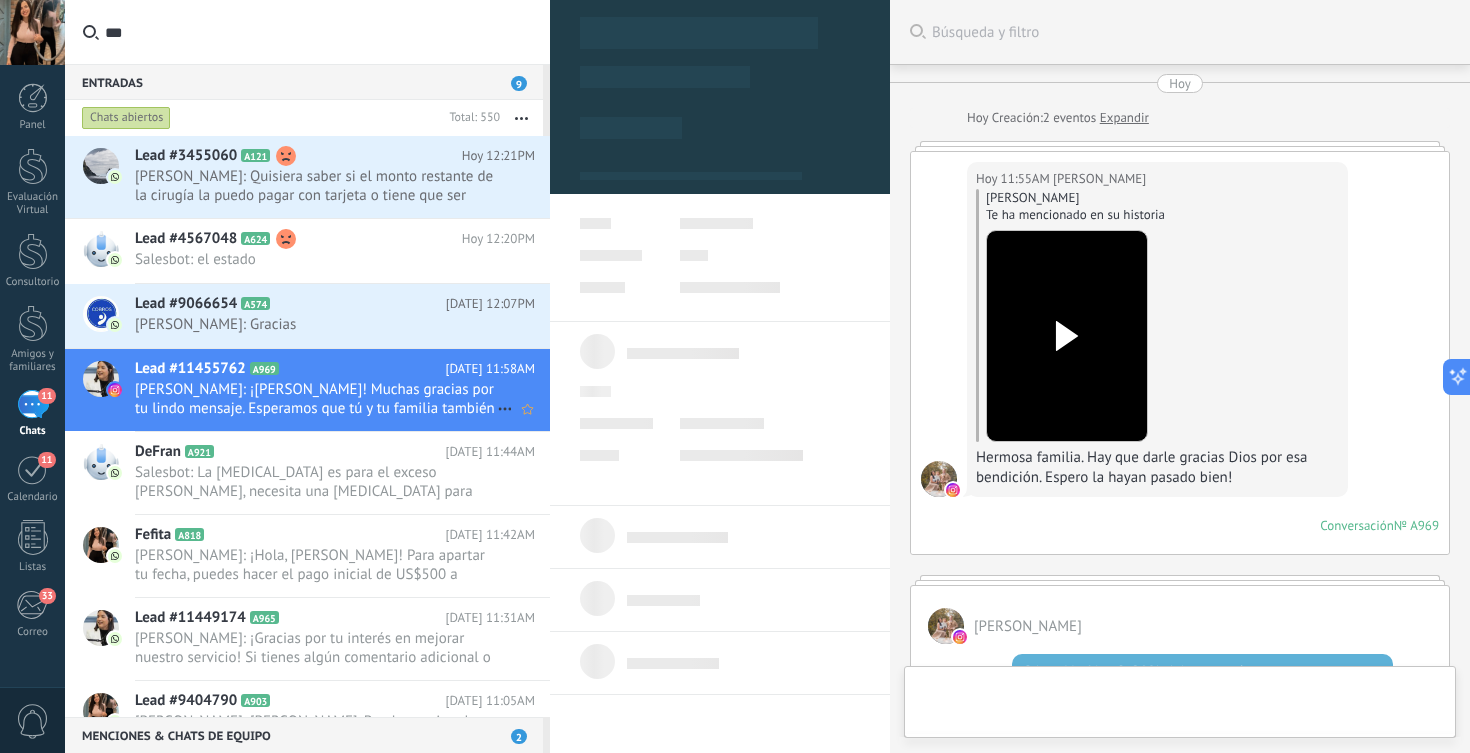 type on "***" 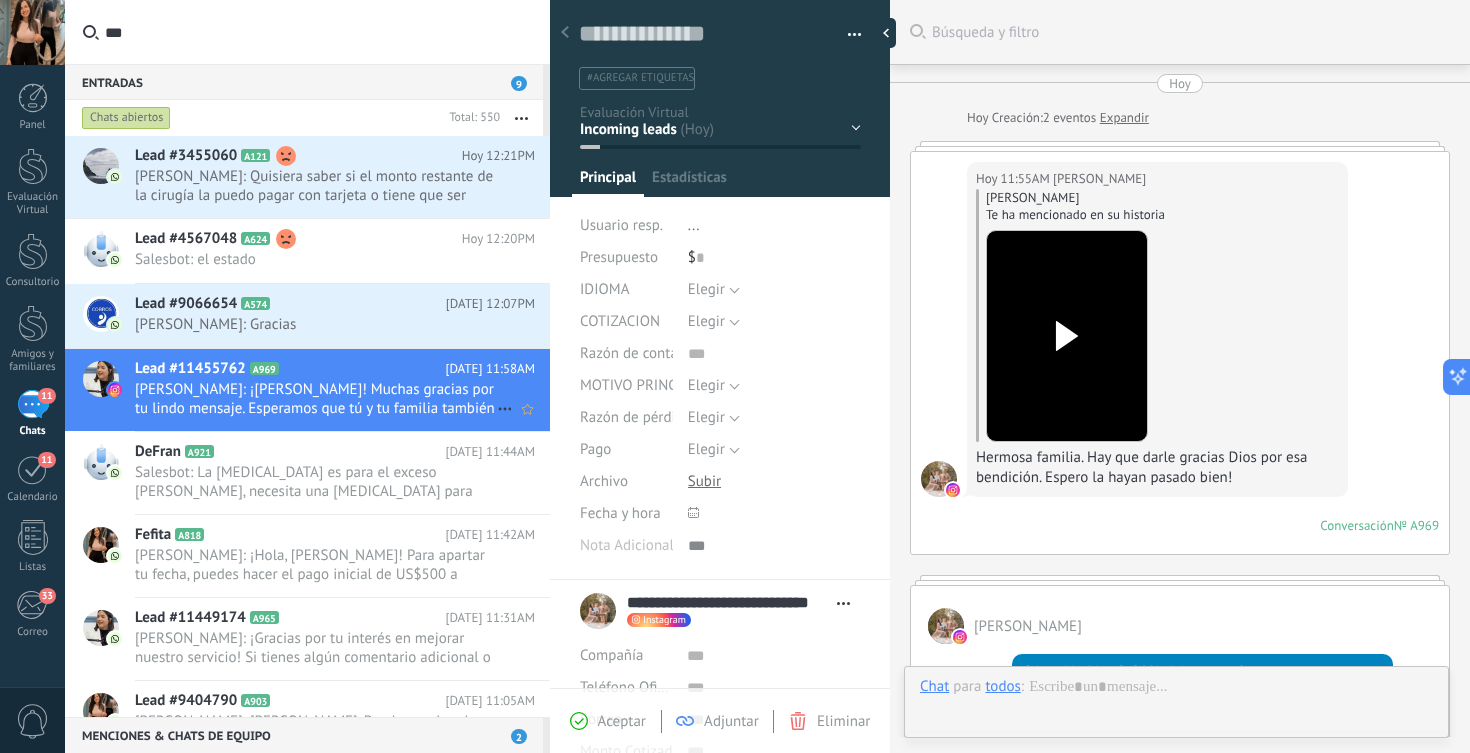 scroll, scrollTop: 502, scrollLeft: 0, axis: vertical 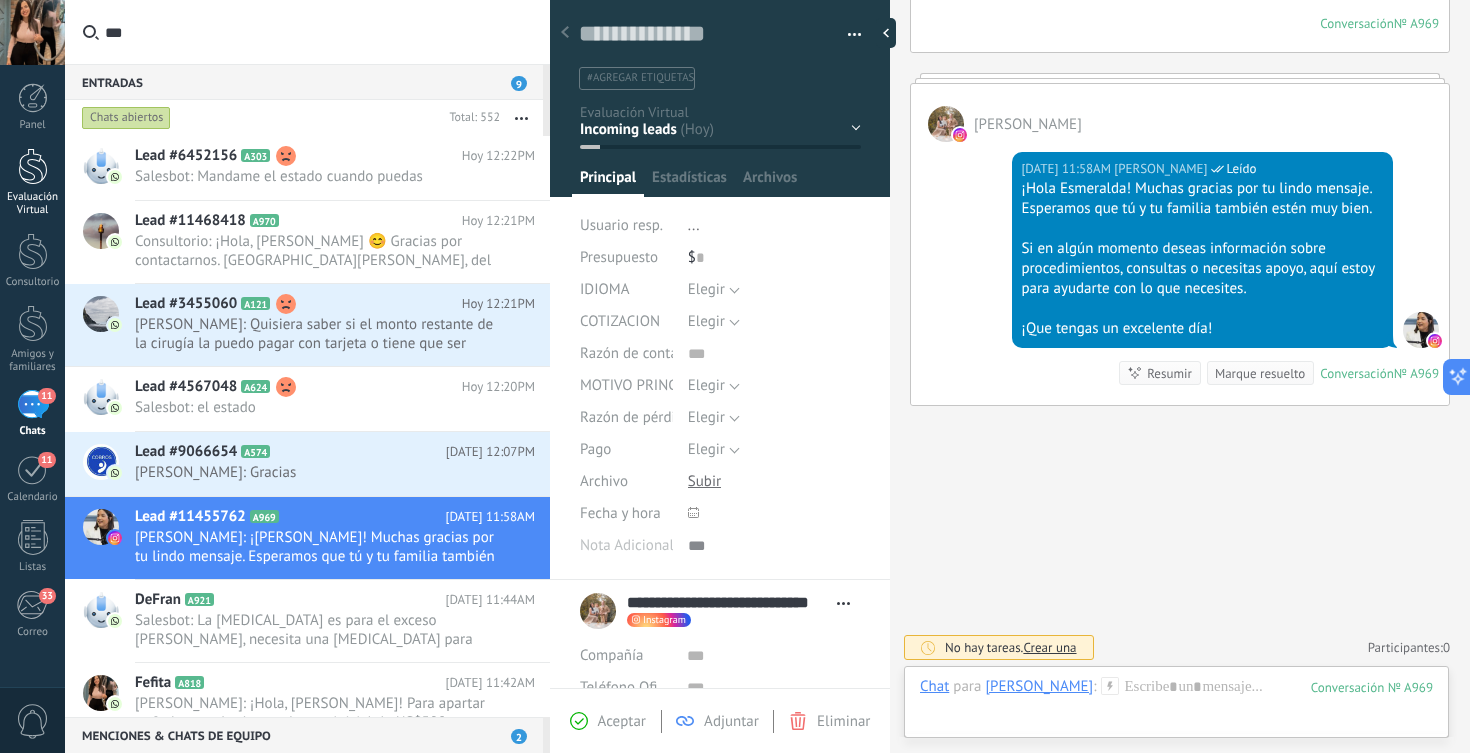 click at bounding box center (33, 166) 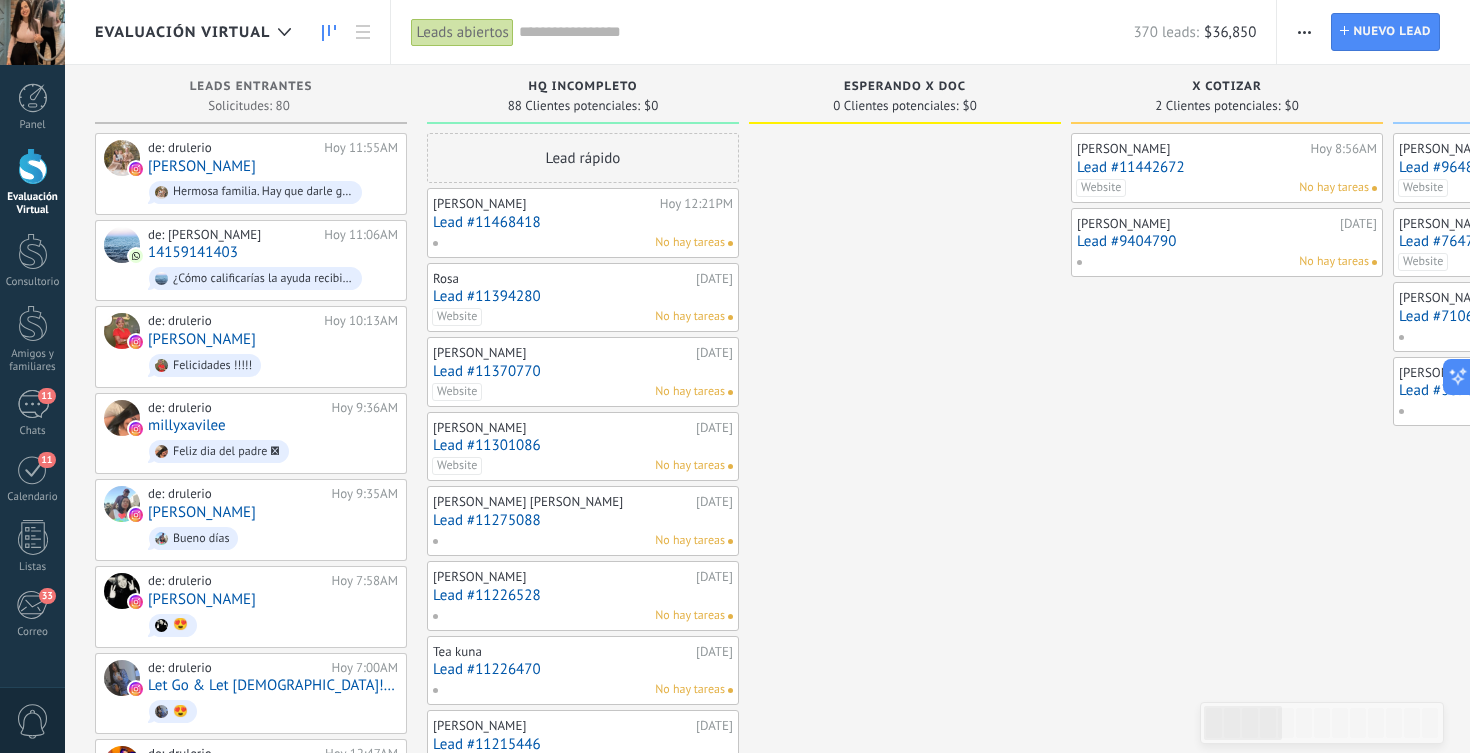 click on "370  leads:  $36,850" at bounding box center (888, 32) 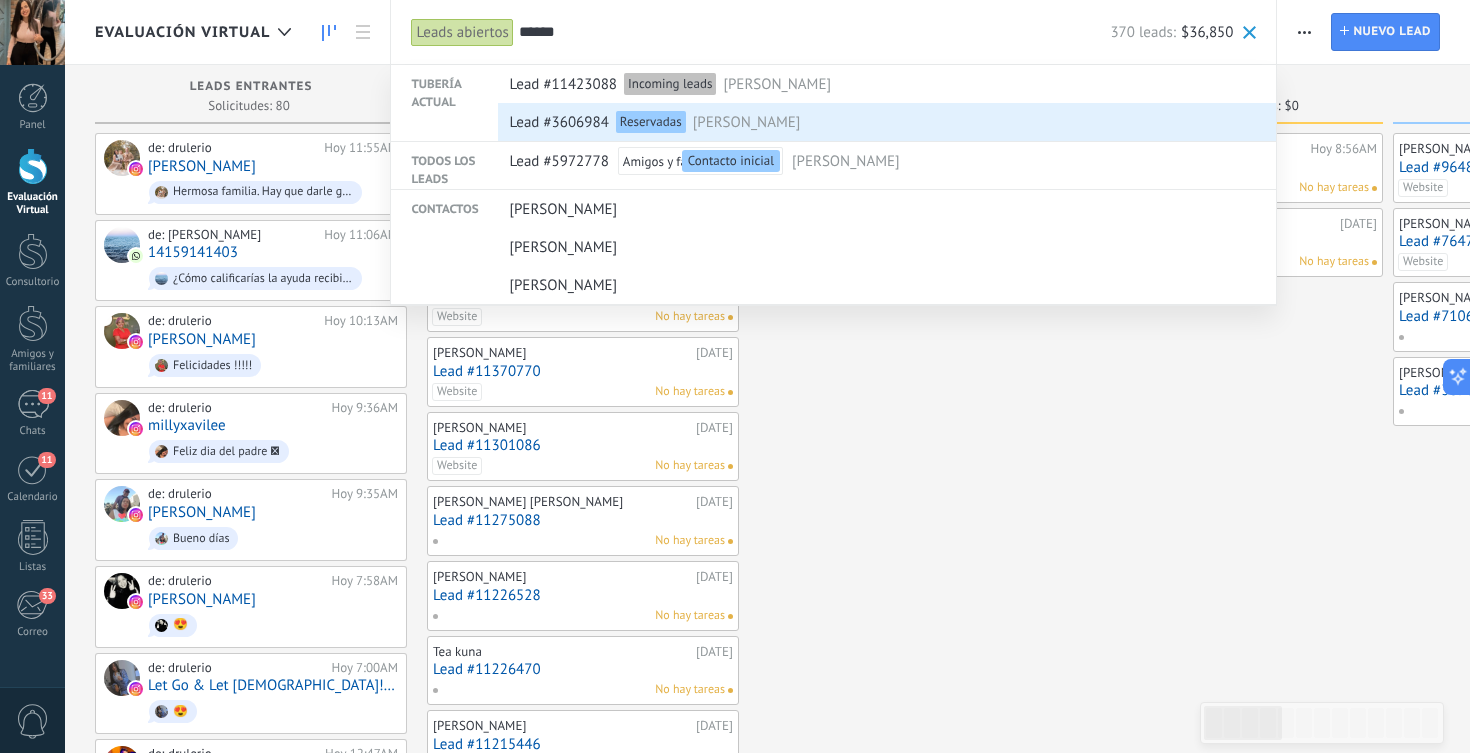 type on "******" 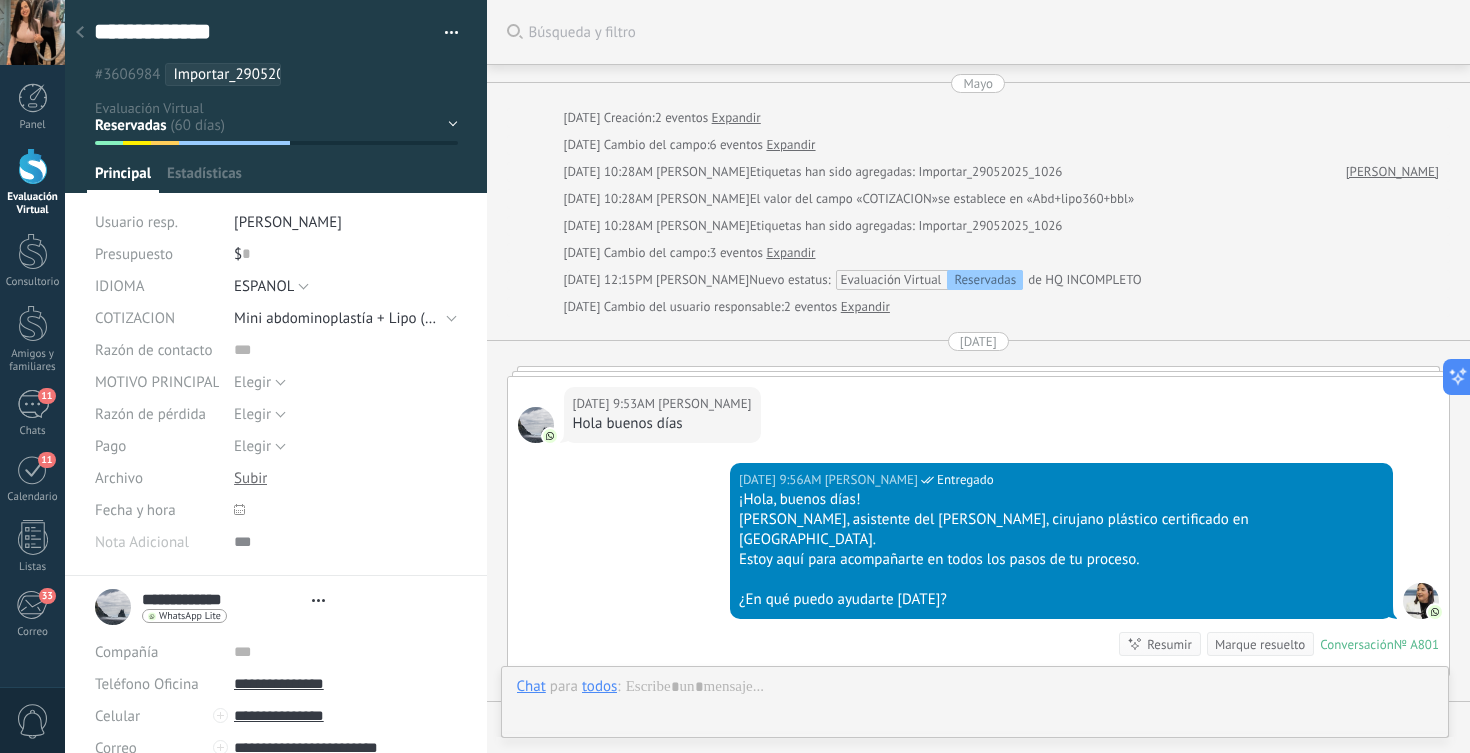scroll, scrollTop: 30, scrollLeft: 0, axis: vertical 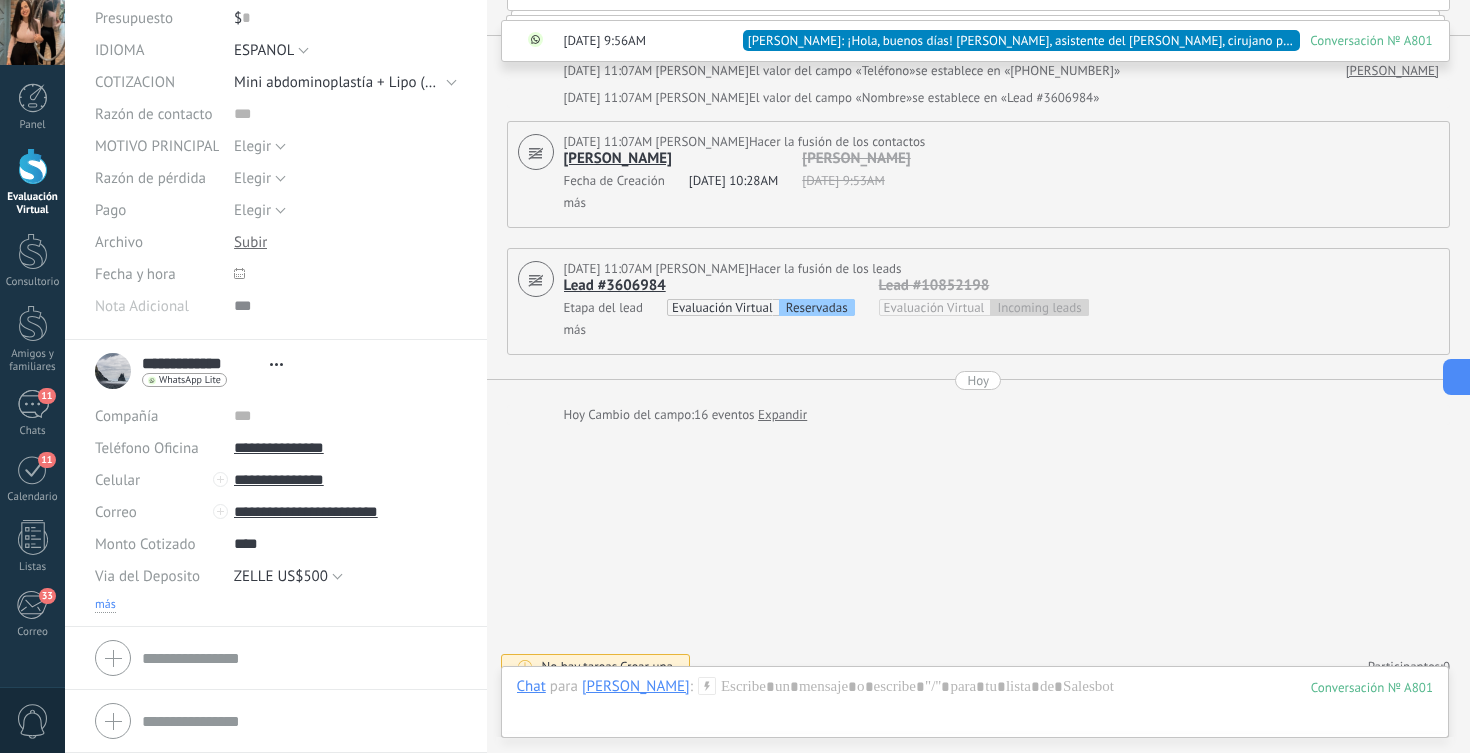 click on "más" at bounding box center [105, 605] 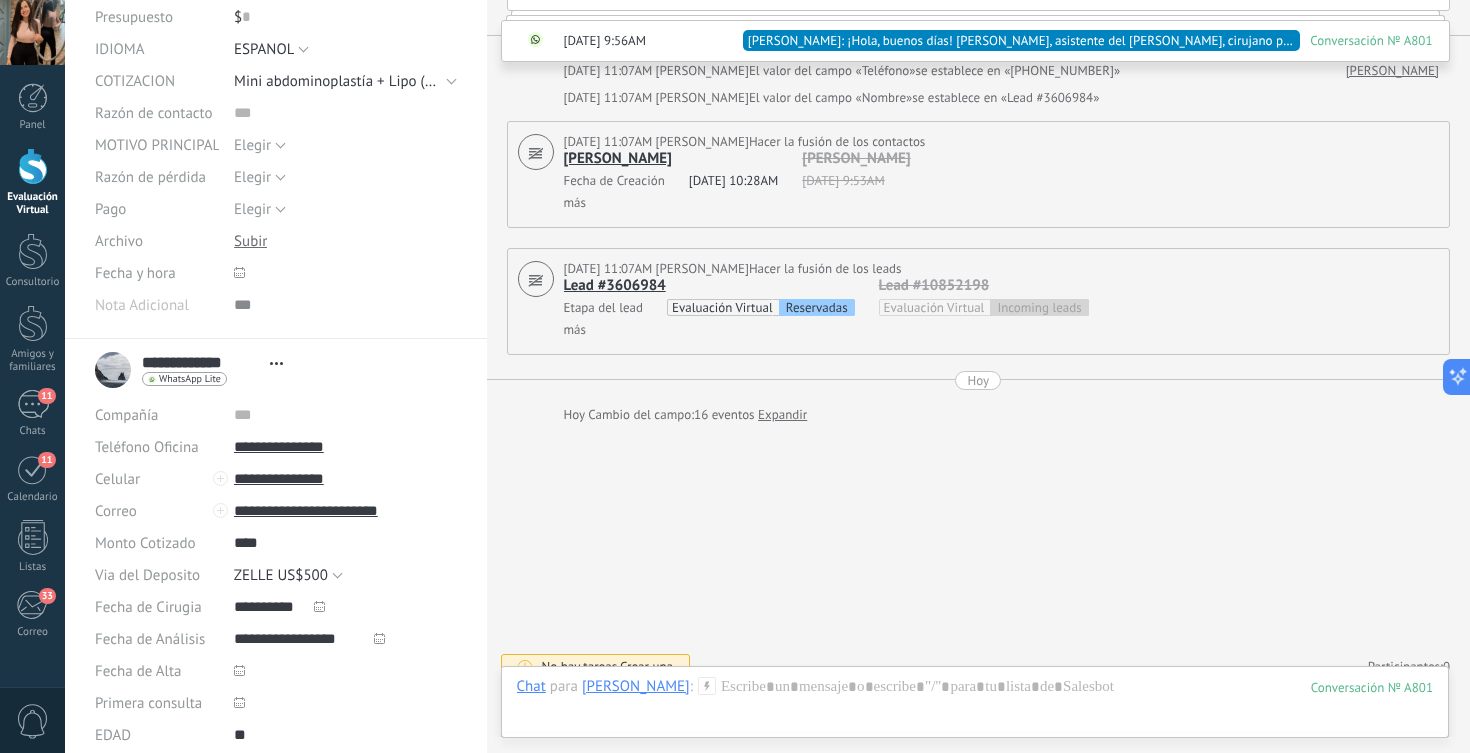 scroll, scrollTop: 20, scrollLeft: 0, axis: vertical 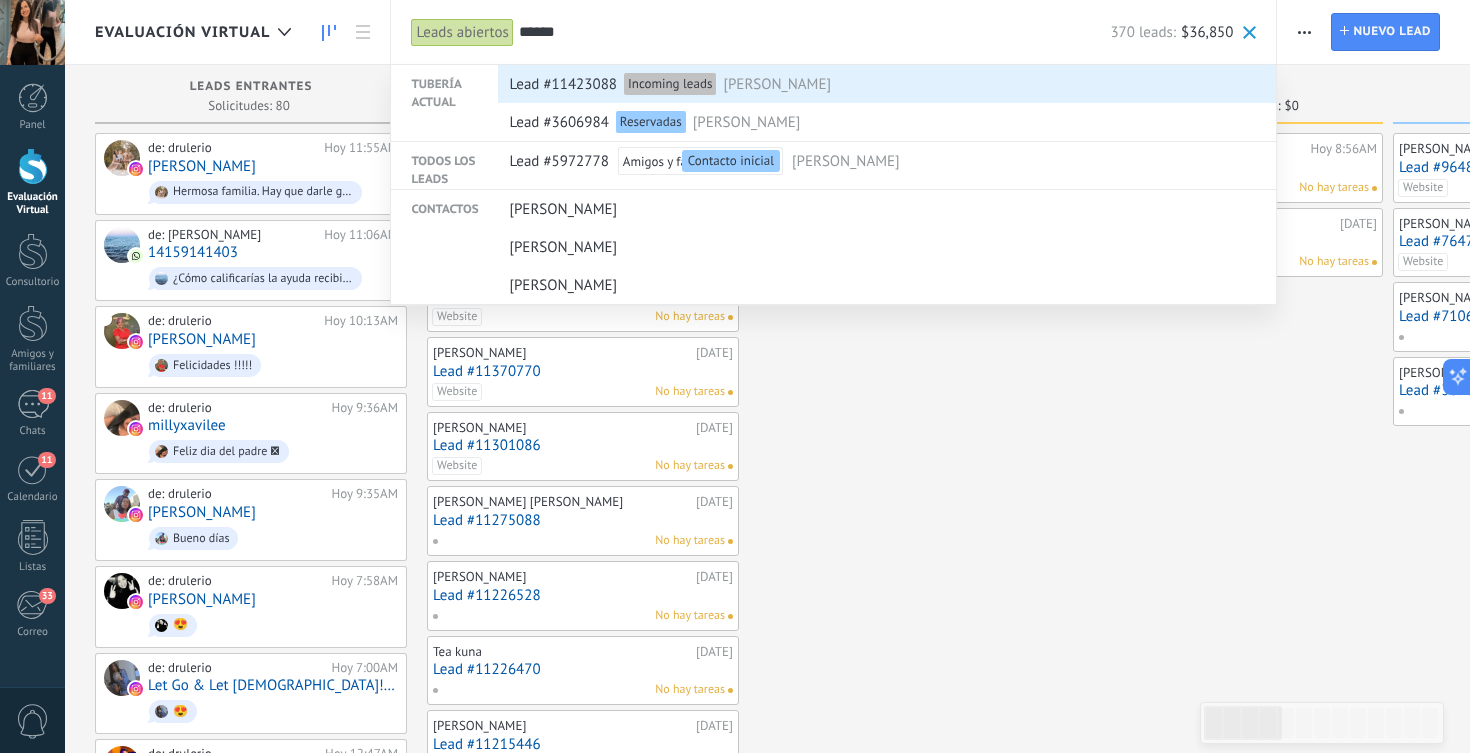 click on "Lead #11423088    Incoming leads    Gladys" at bounding box center [882, 85] 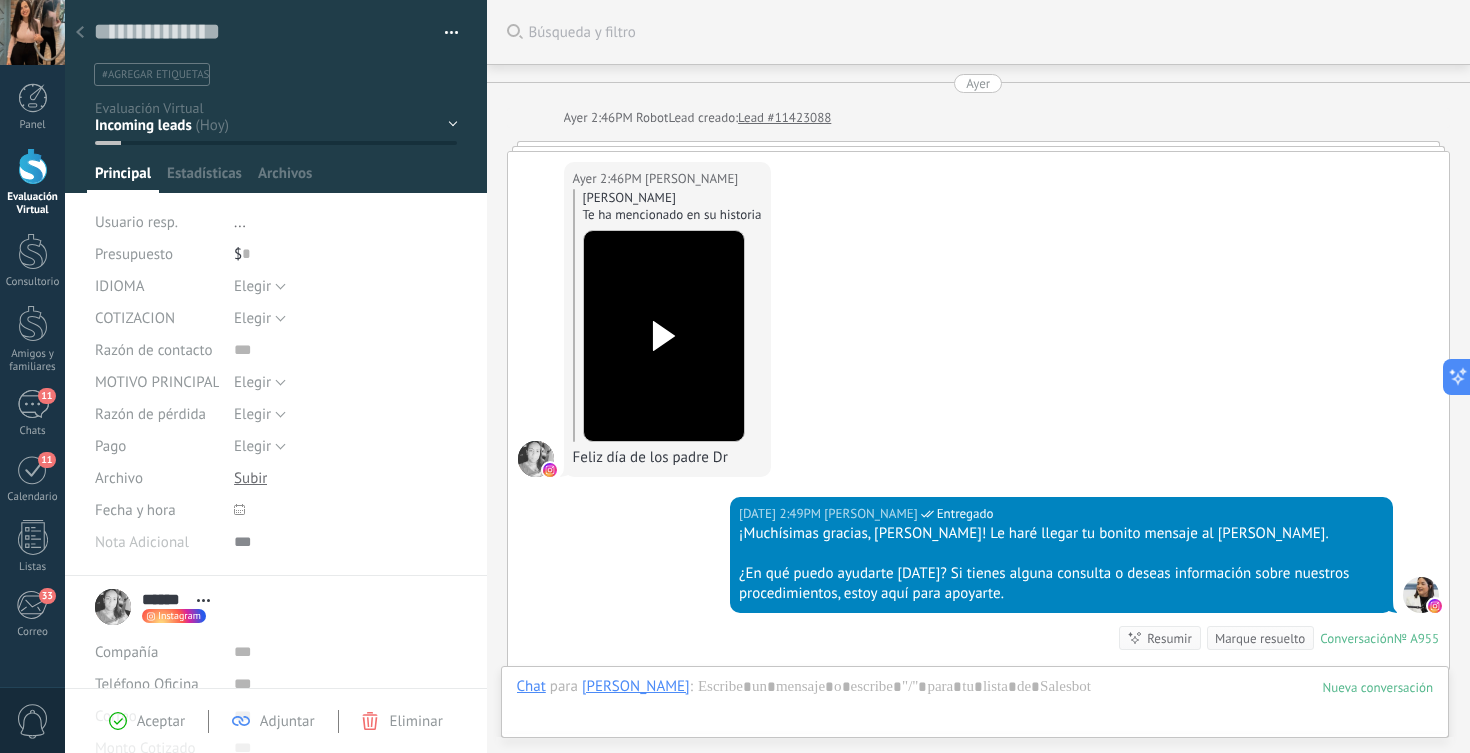 scroll, scrollTop: 20, scrollLeft: 0, axis: vertical 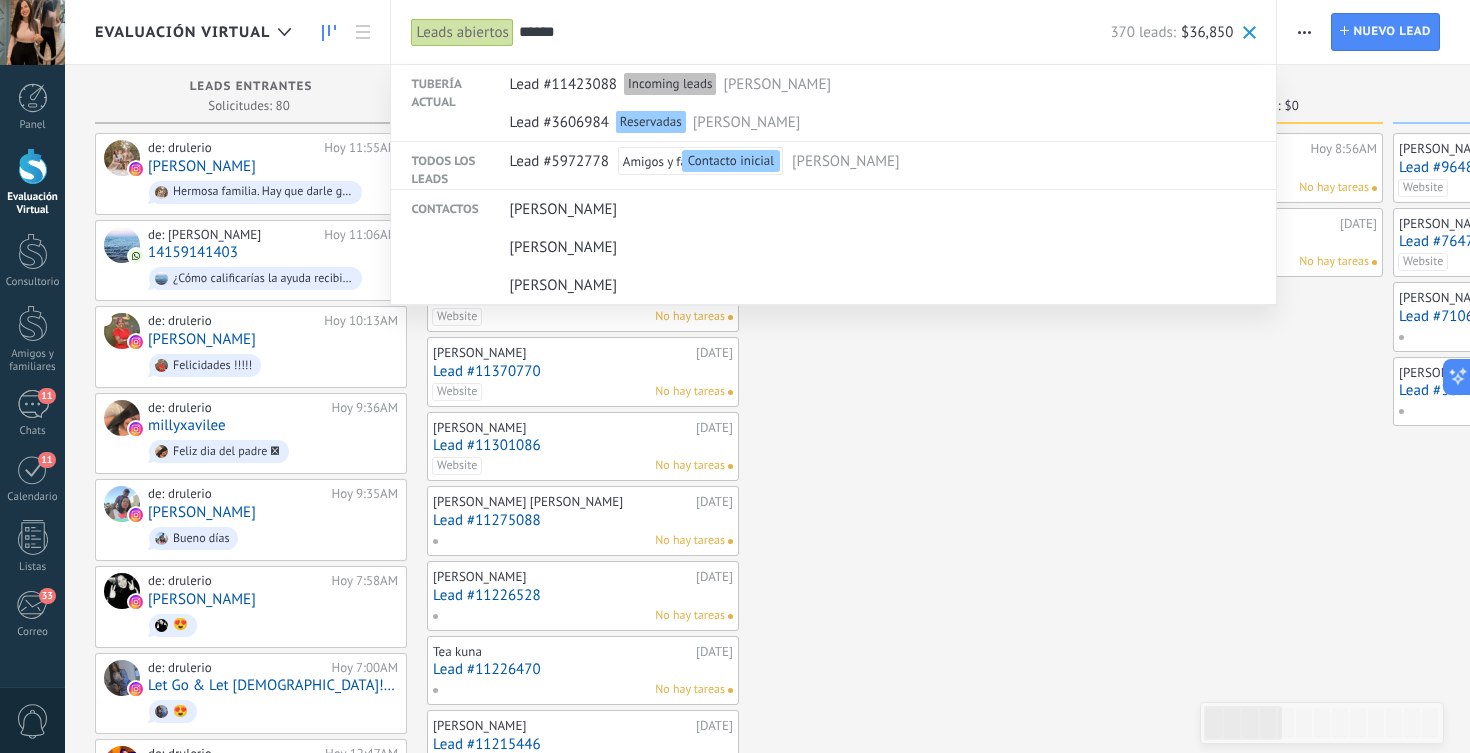 click on "******" at bounding box center [815, 32] 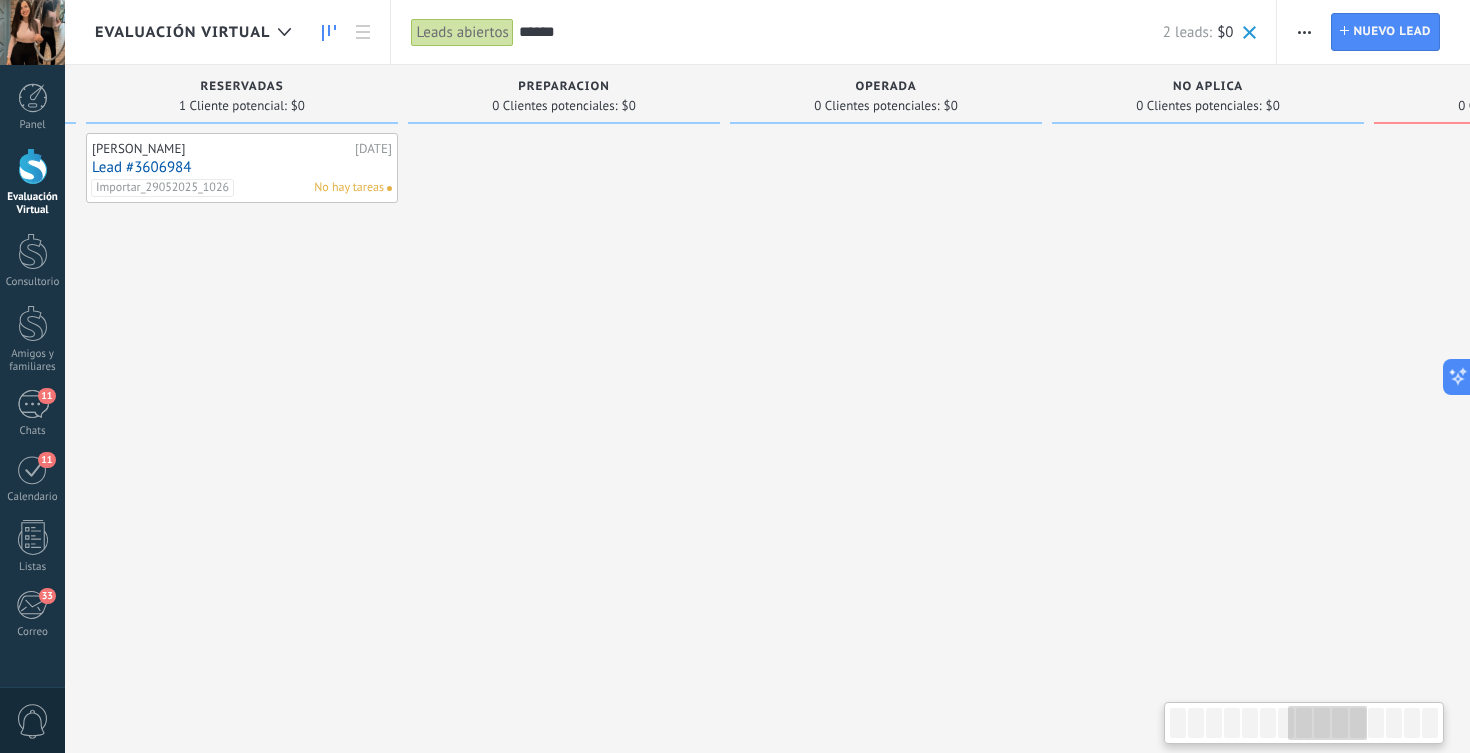 scroll, scrollTop: 0, scrollLeft: 2127, axis: horizontal 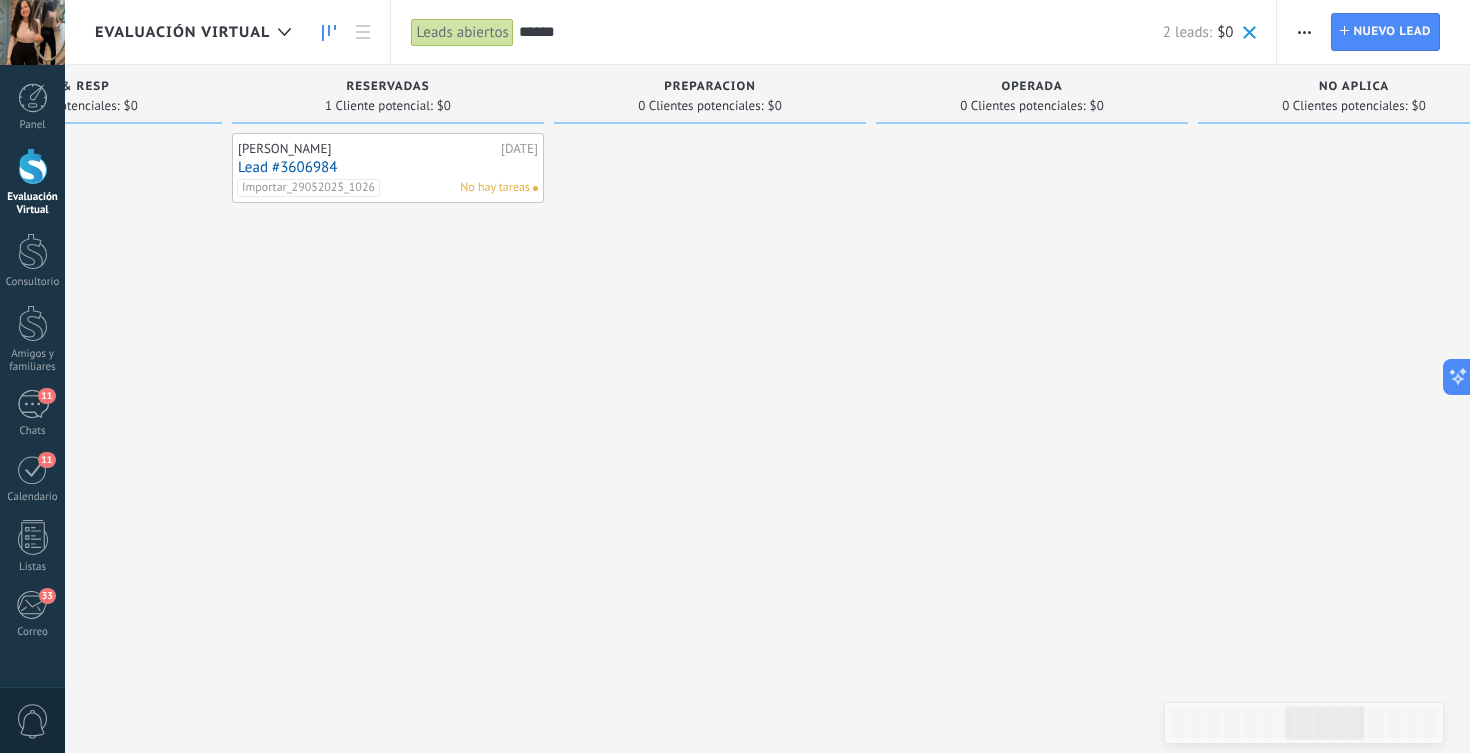 click on "Lead #3606984" at bounding box center (388, 167) 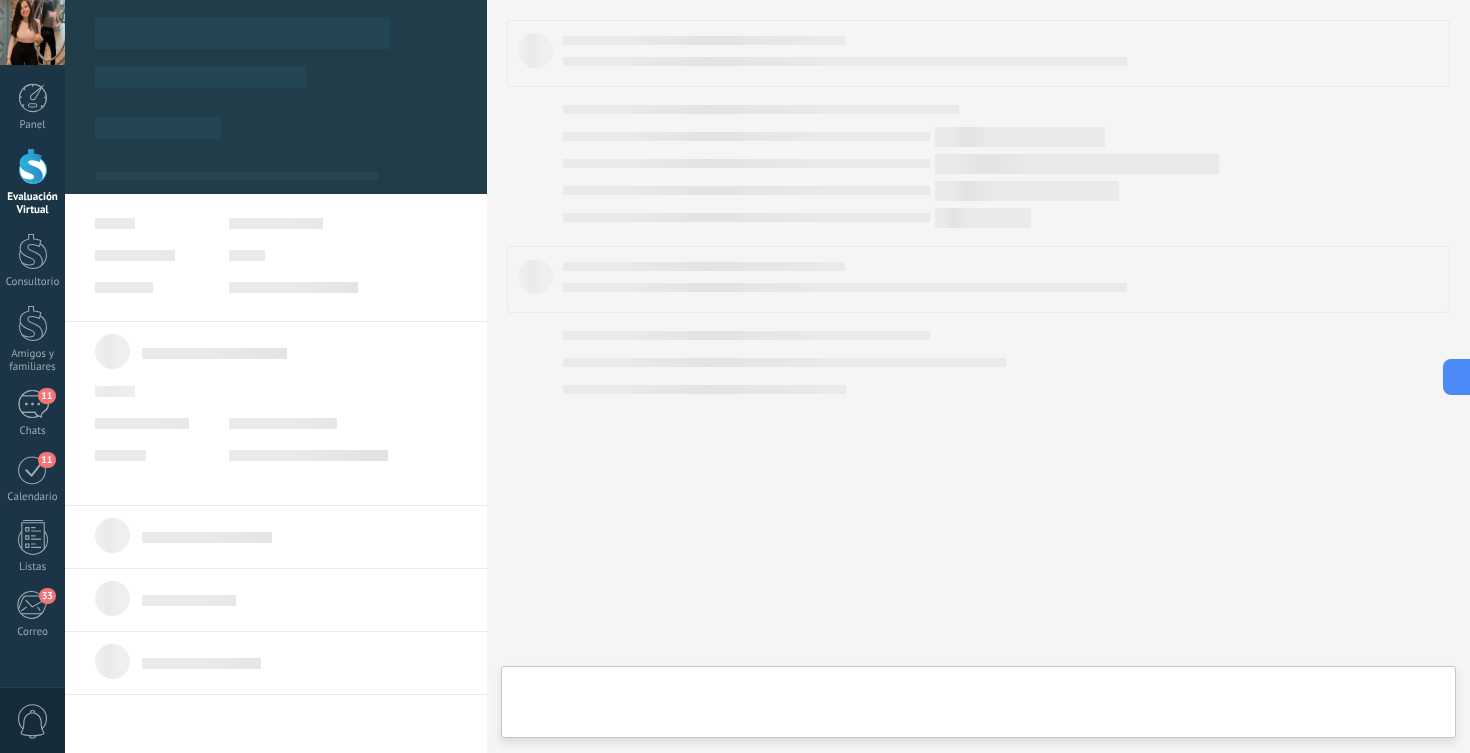 type on "**********" 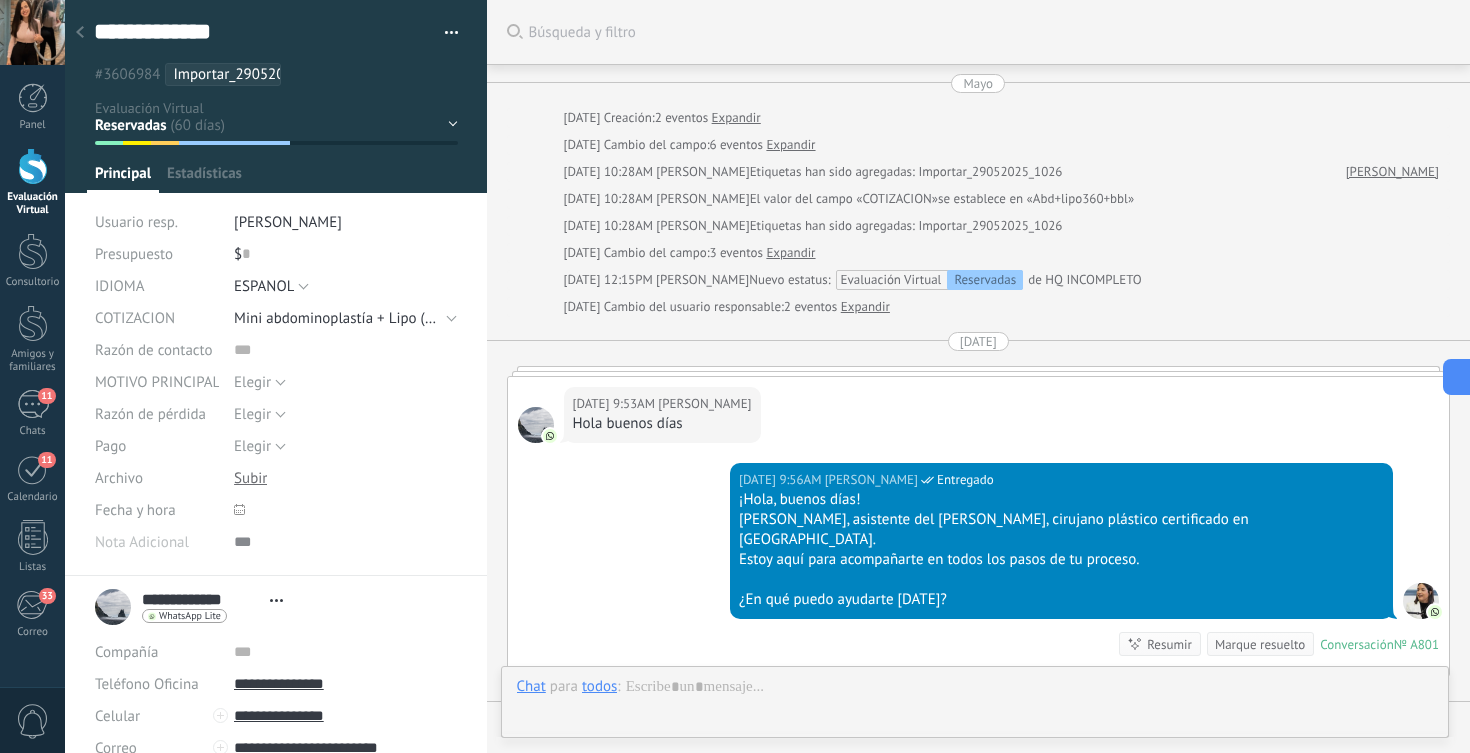 scroll, scrollTop: 30, scrollLeft: 0, axis: vertical 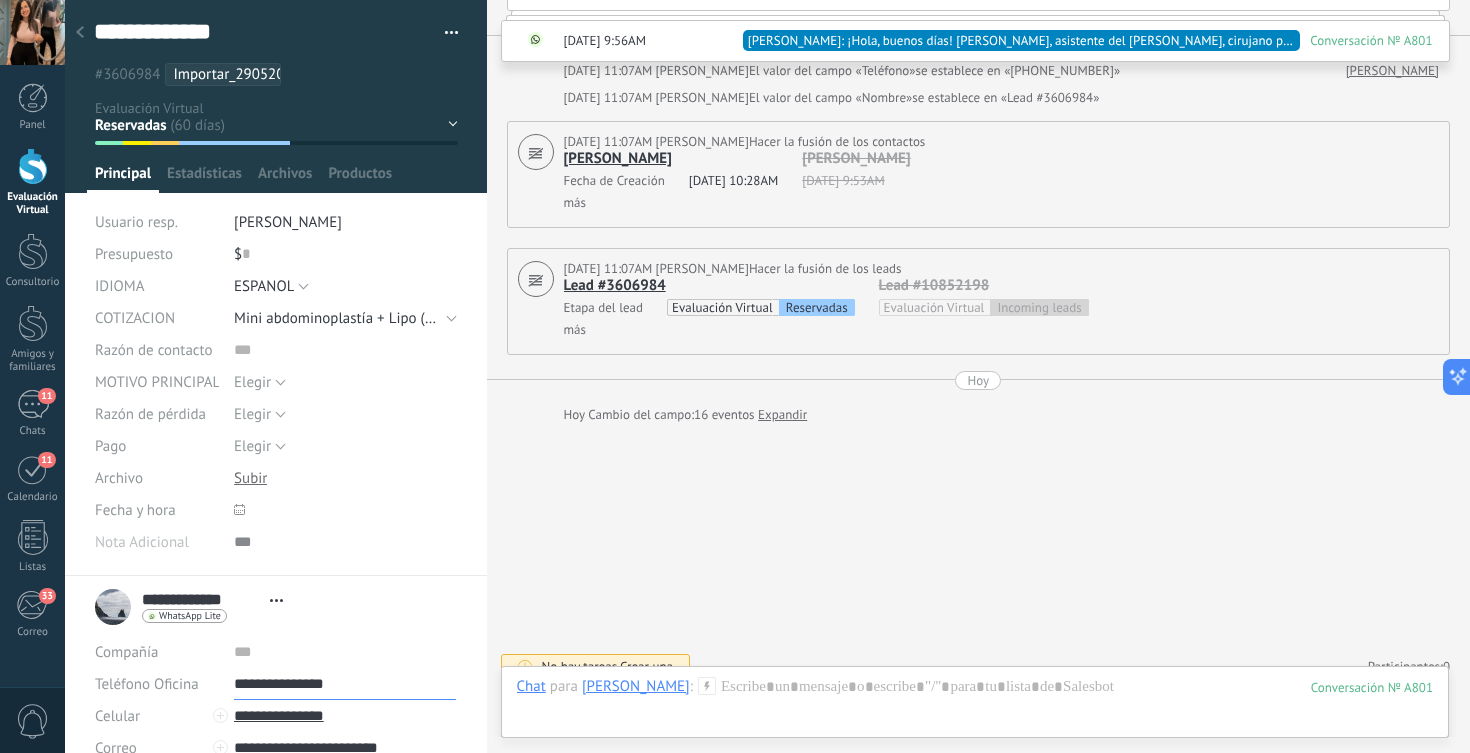 click on "**********" at bounding box center (345, 684) 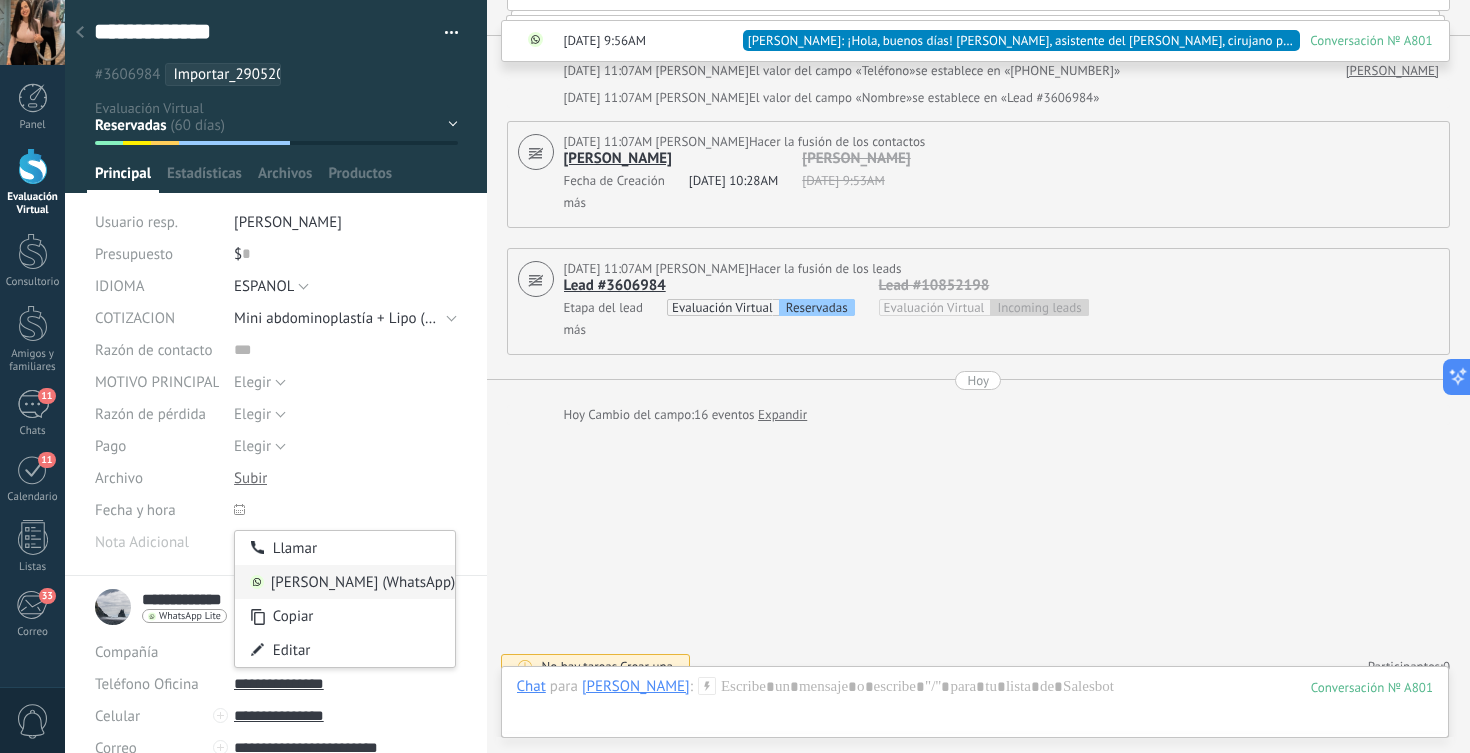 type on "**********" 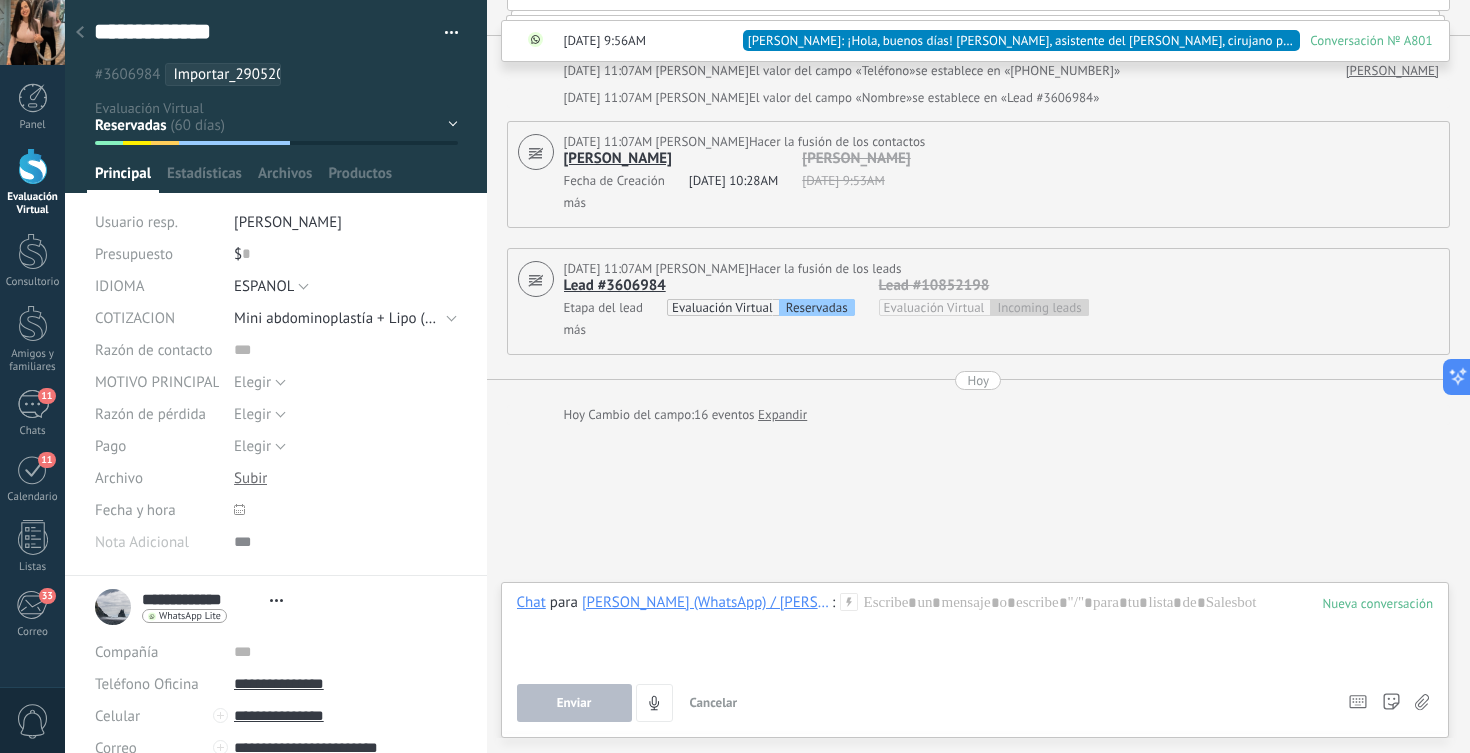 click at bounding box center [33, 166] 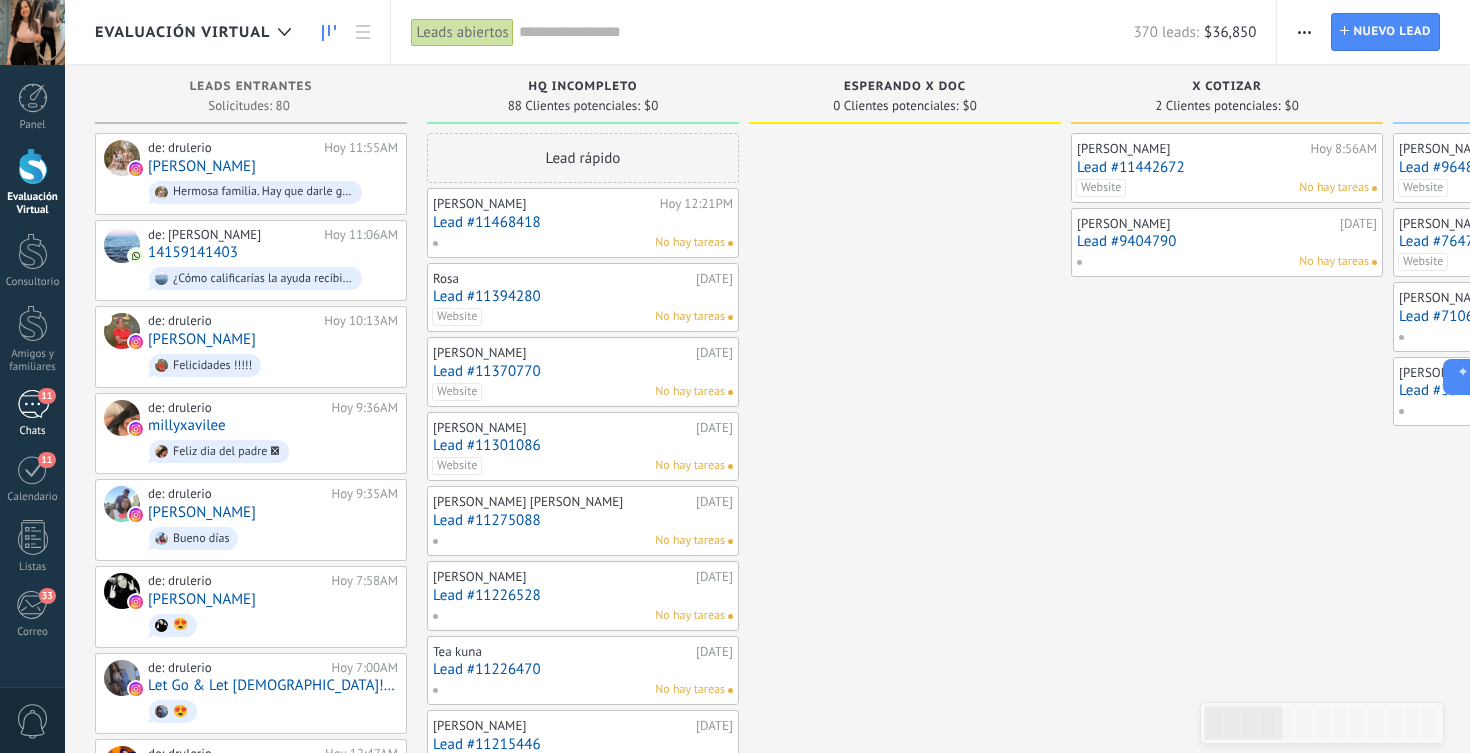 click on "Chats" at bounding box center [33, 431] 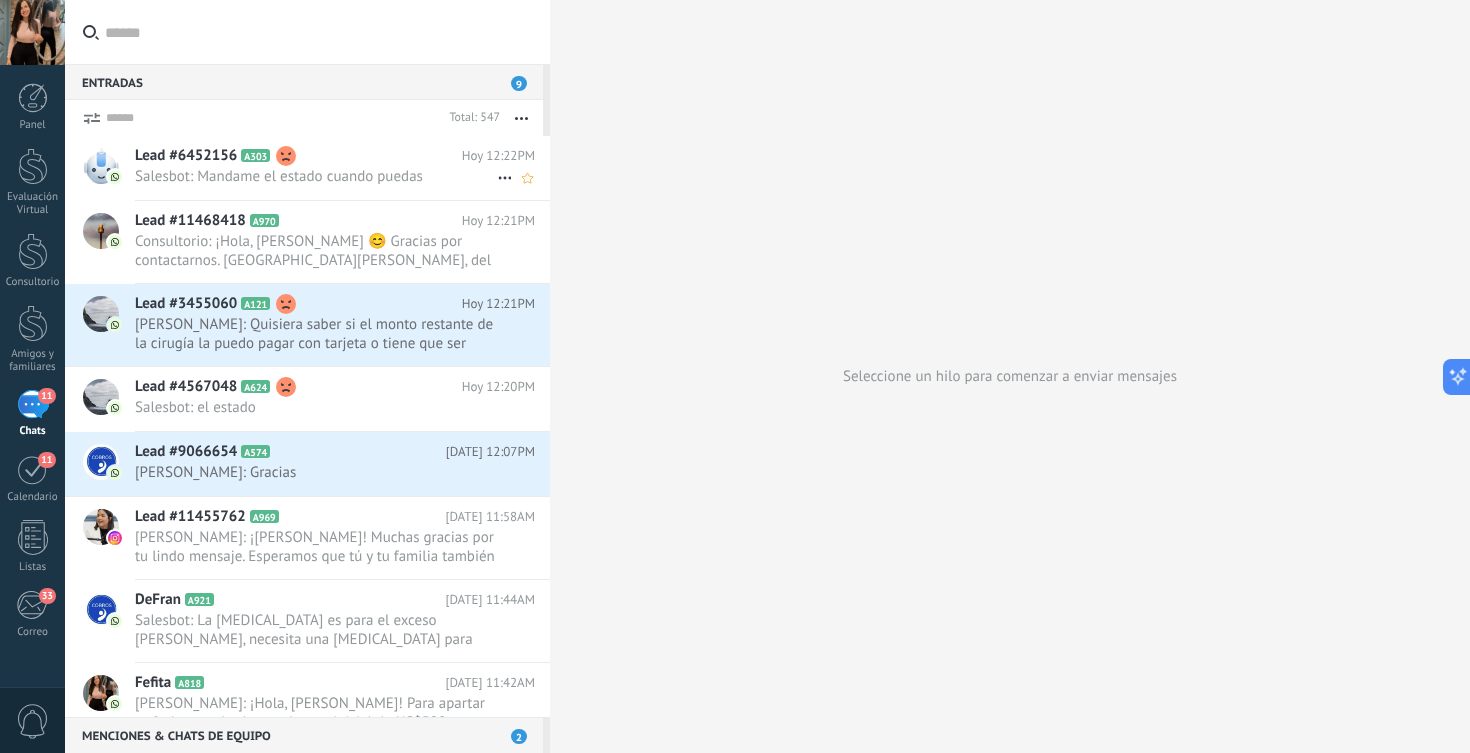 click on "Lead #6452156
A303" at bounding box center (298, 156) 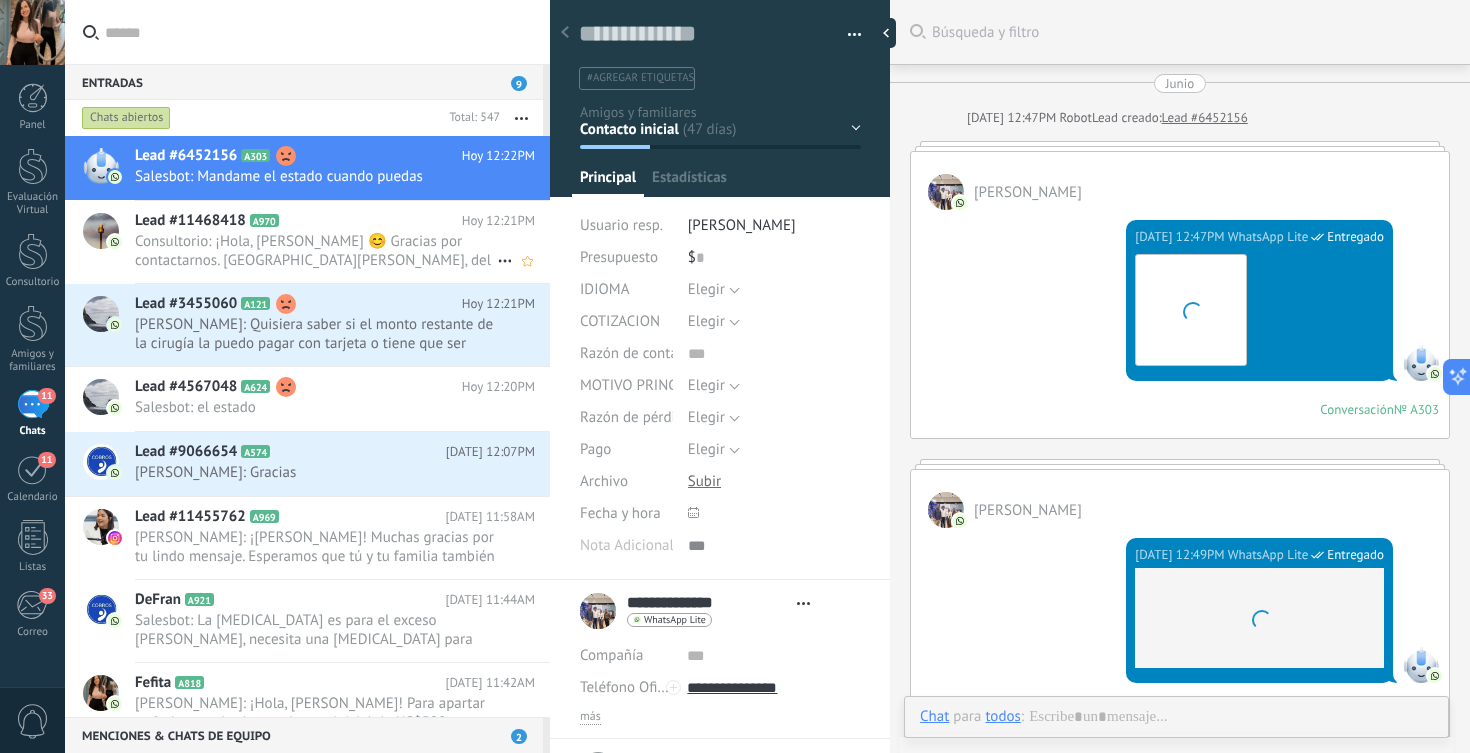 click on "Consultorio: ¡Hola, [PERSON_NAME]  😊
Gracias por contactarnos.
[GEOGRAPHIC_DATA][PERSON_NAME], del centro de cirugía plástica y estetica ..." at bounding box center (316, 251) 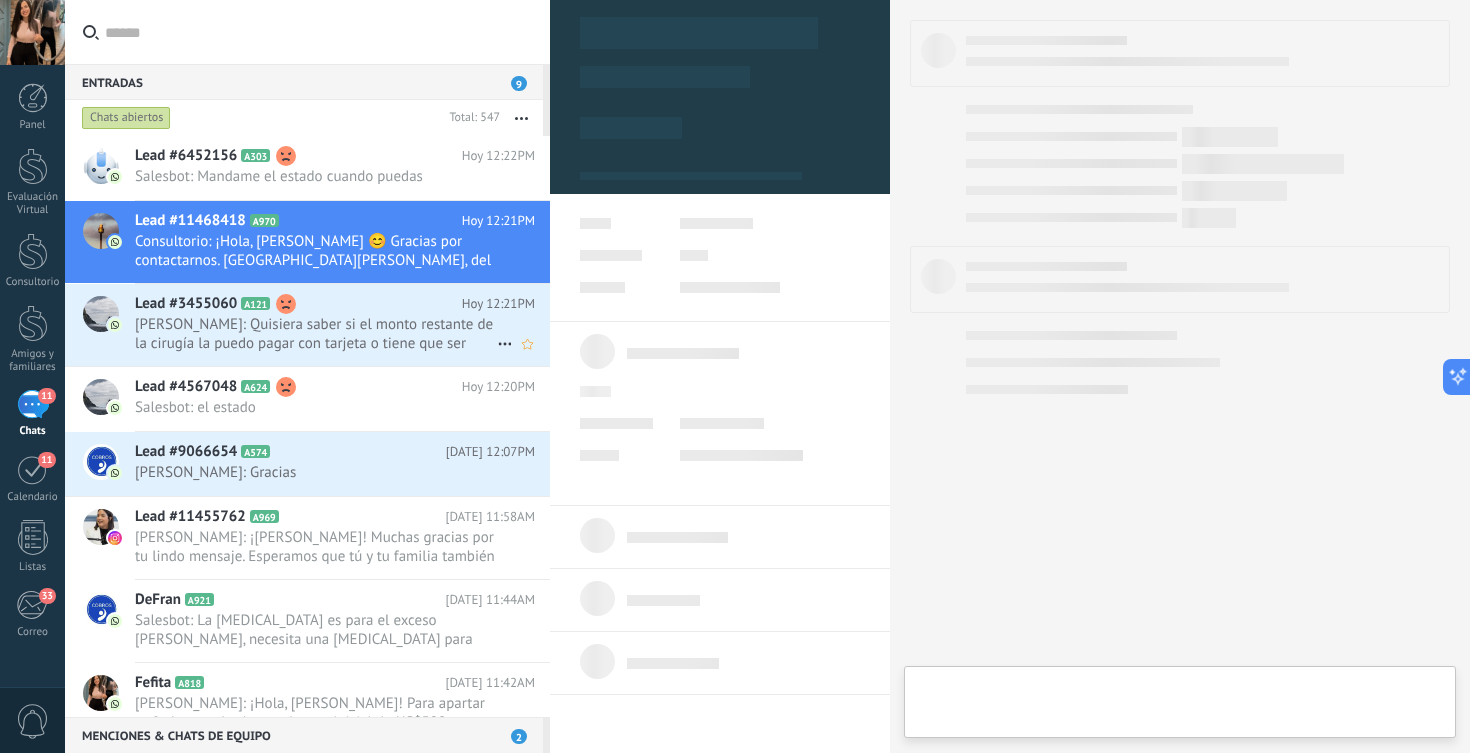 click on "Lead #3455060
A121
Hoy 12:21PM
Adrianny: Quisiera saber si el monto restante de la cirugía la puedo pagar con tarjeta o tiene que ser efectivo" at bounding box center [342, 325] 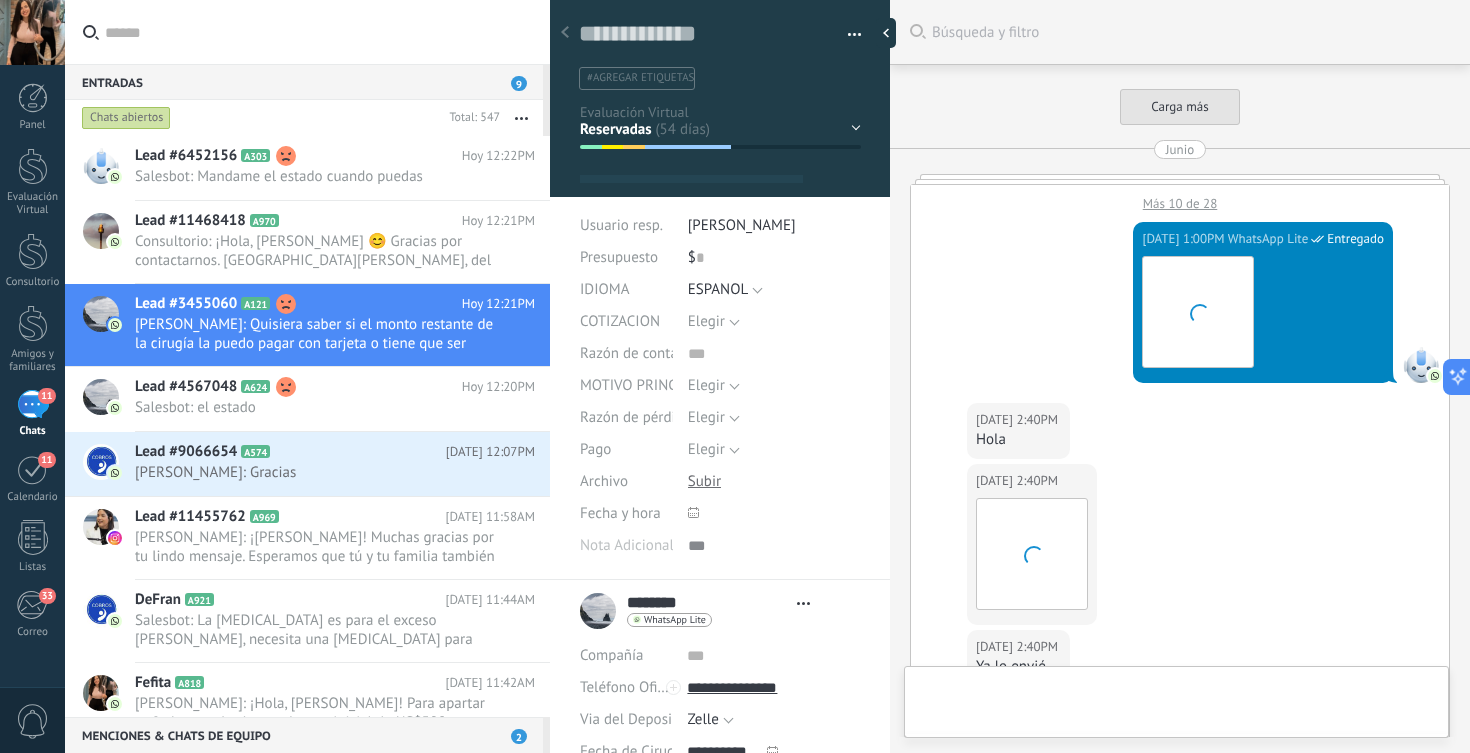scroll, scrollTop: 30, scrollLeft: 0, axis: vertical 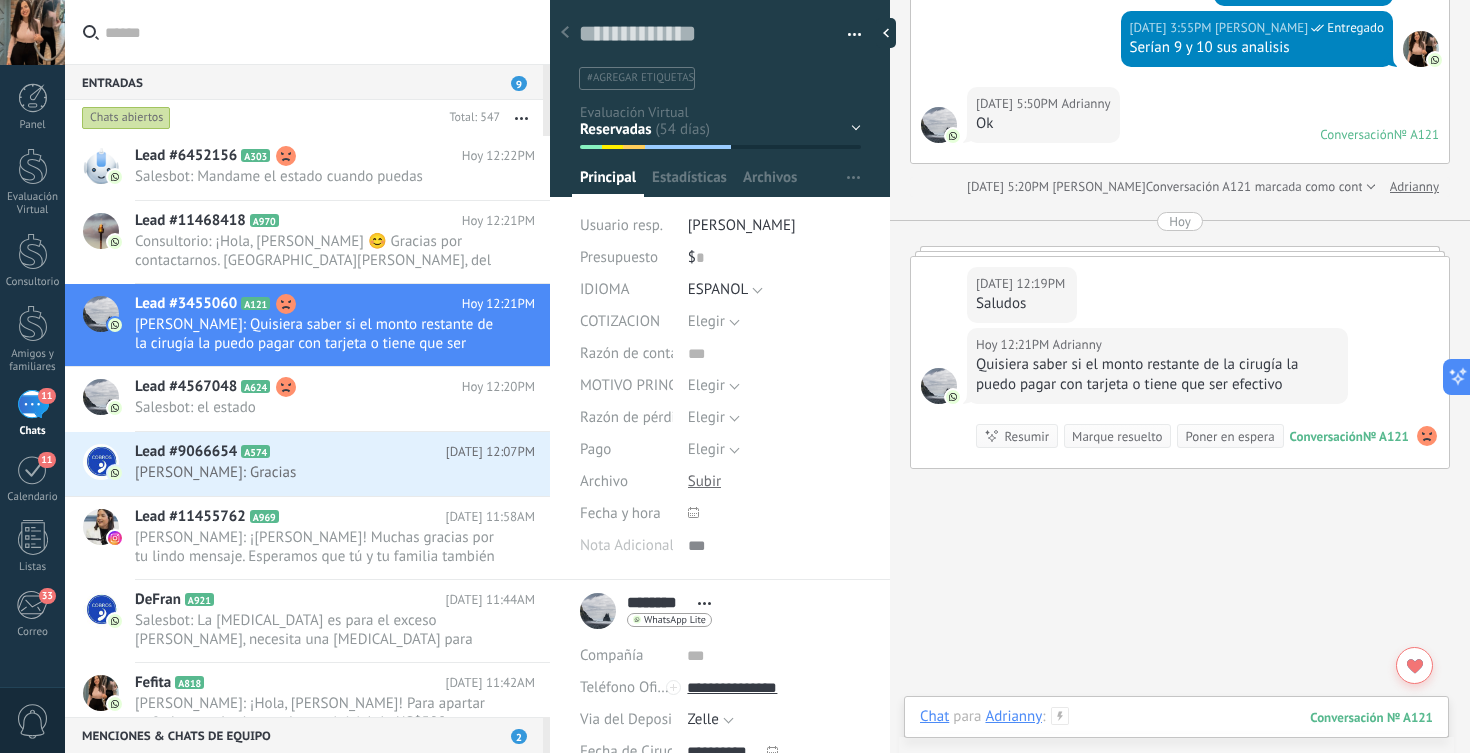 click at bounding box center [1176, 737] 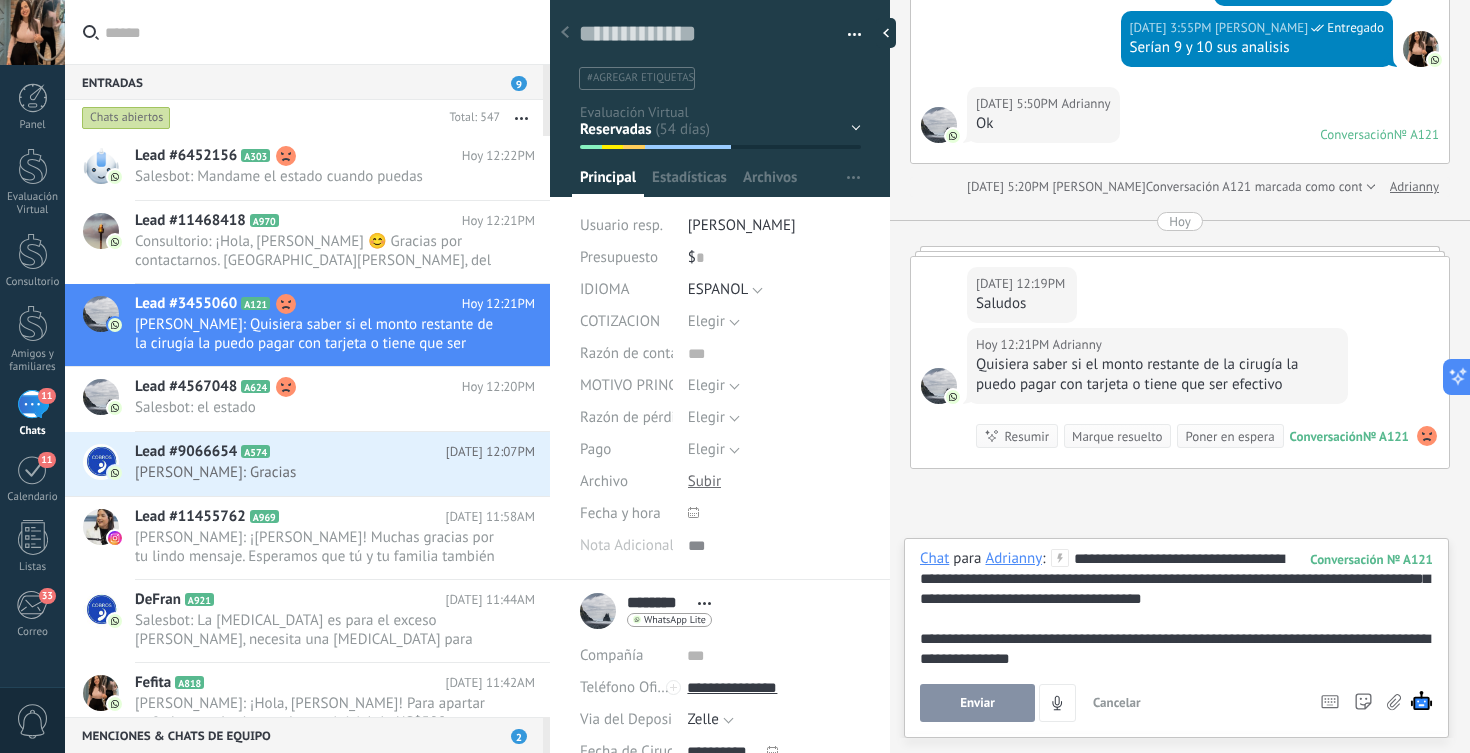 click on "Enviar" at bounding box center [977, 703] 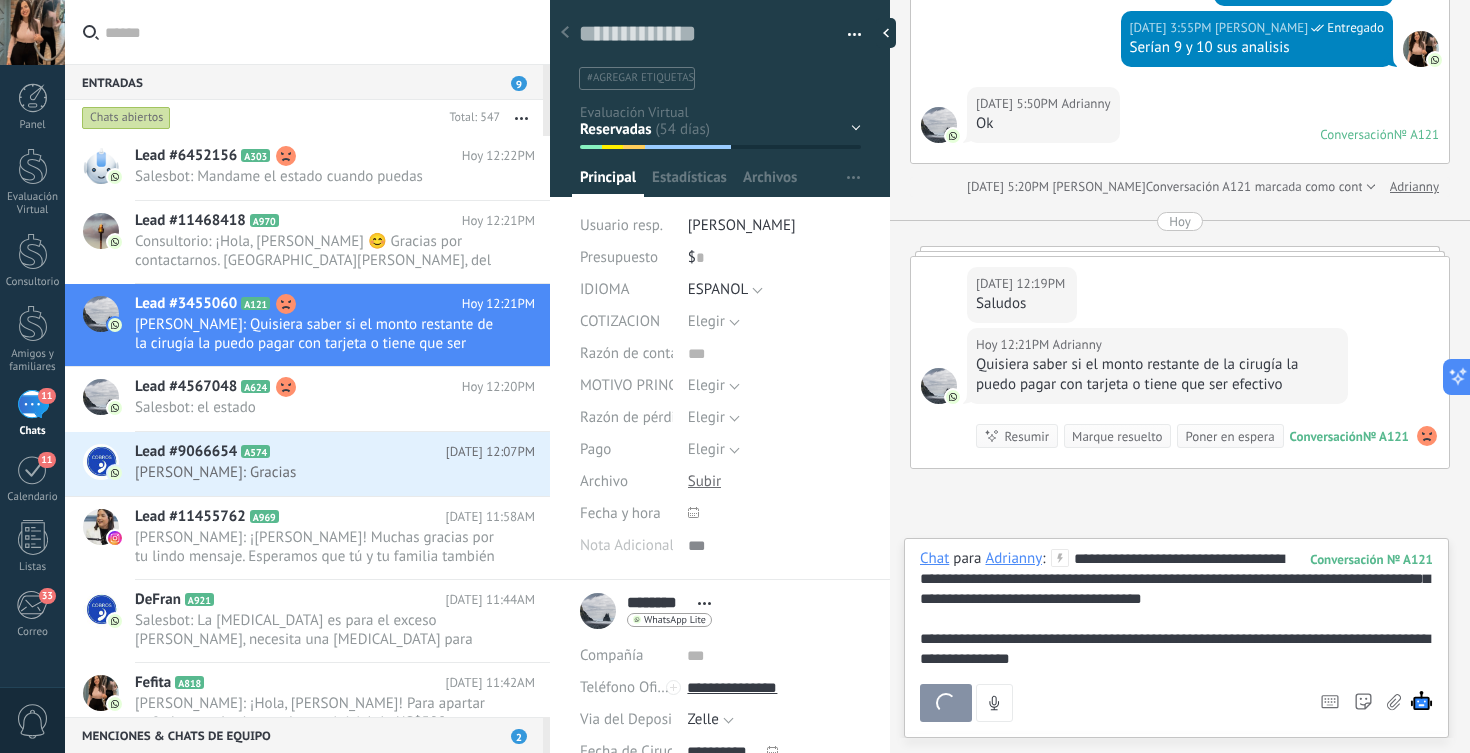 scroll, scrollTop: 2122, scrollLeft: 0, axis: vertical 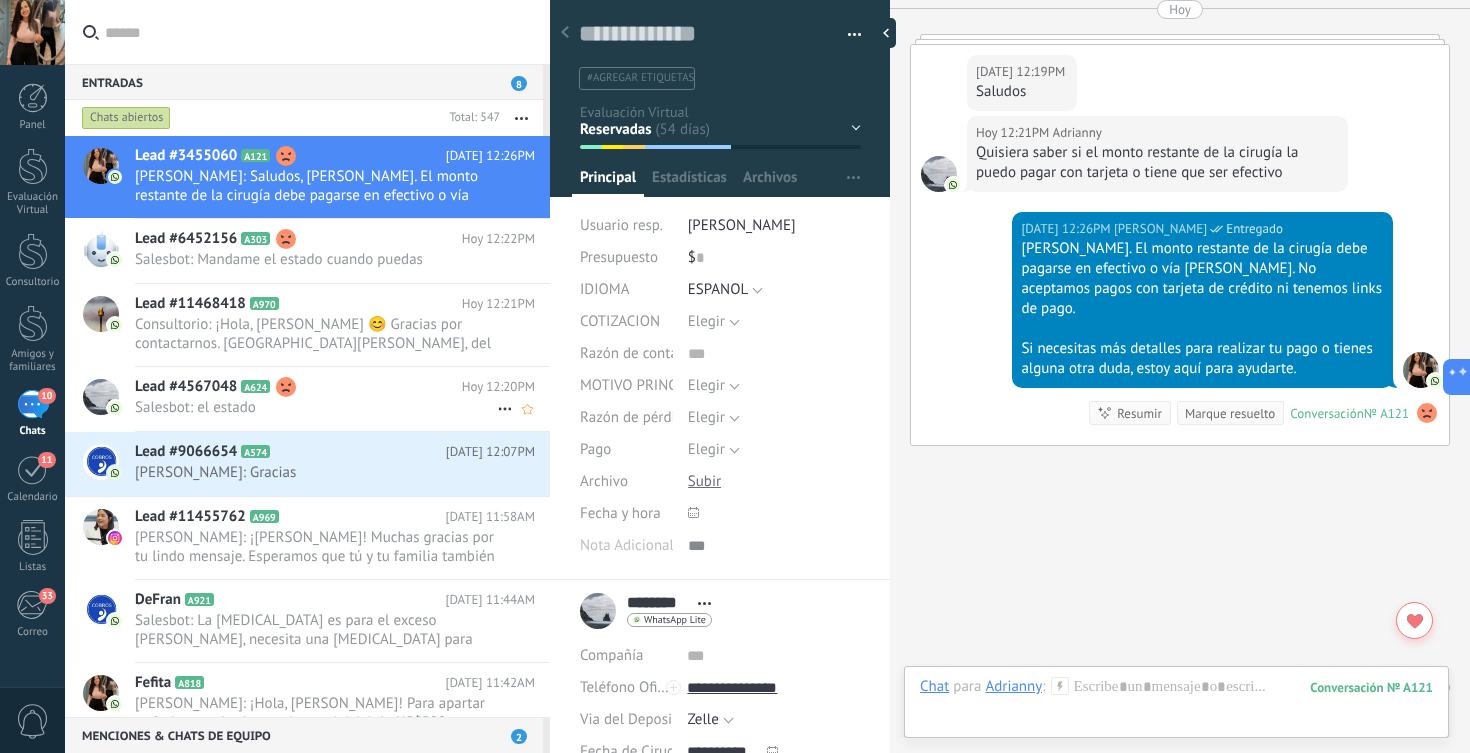 click on "Lead #4567048
A624
Hoy 12:20PM
Salesbot: el estado" at bounding box center (342, 398) 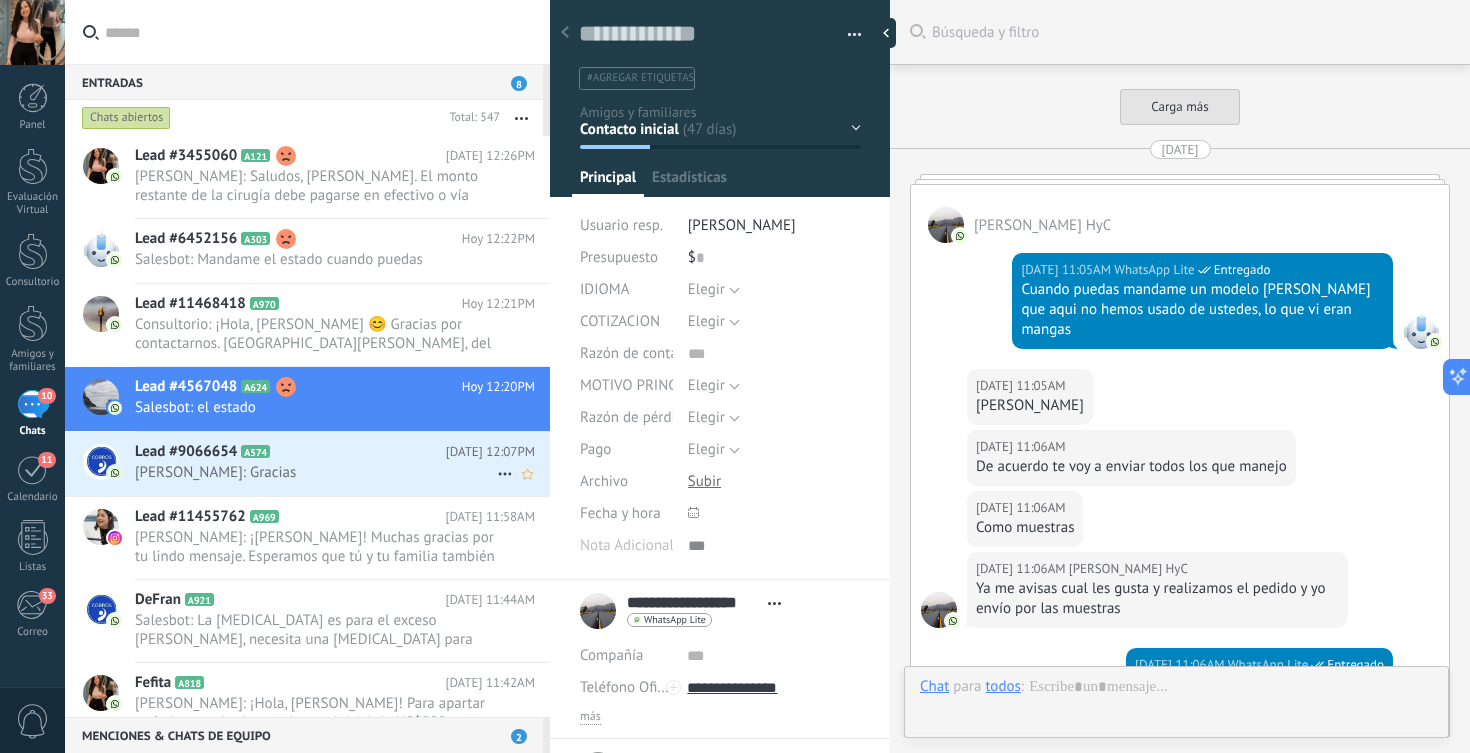 scroll, scrollTop: 30, scrollLeft: 0, axis: vertical 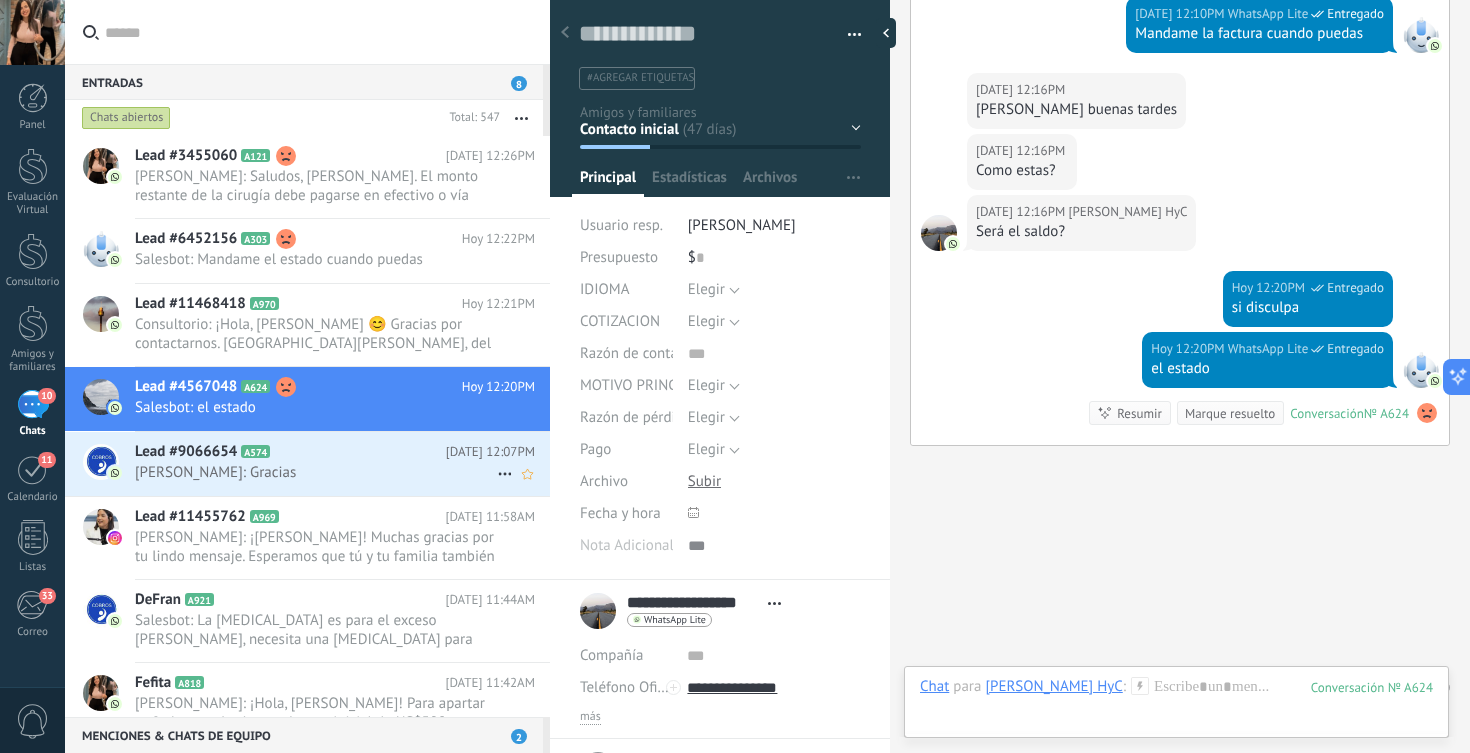 click on "Lead #9066654
A574" at bounding box center (290, 452) 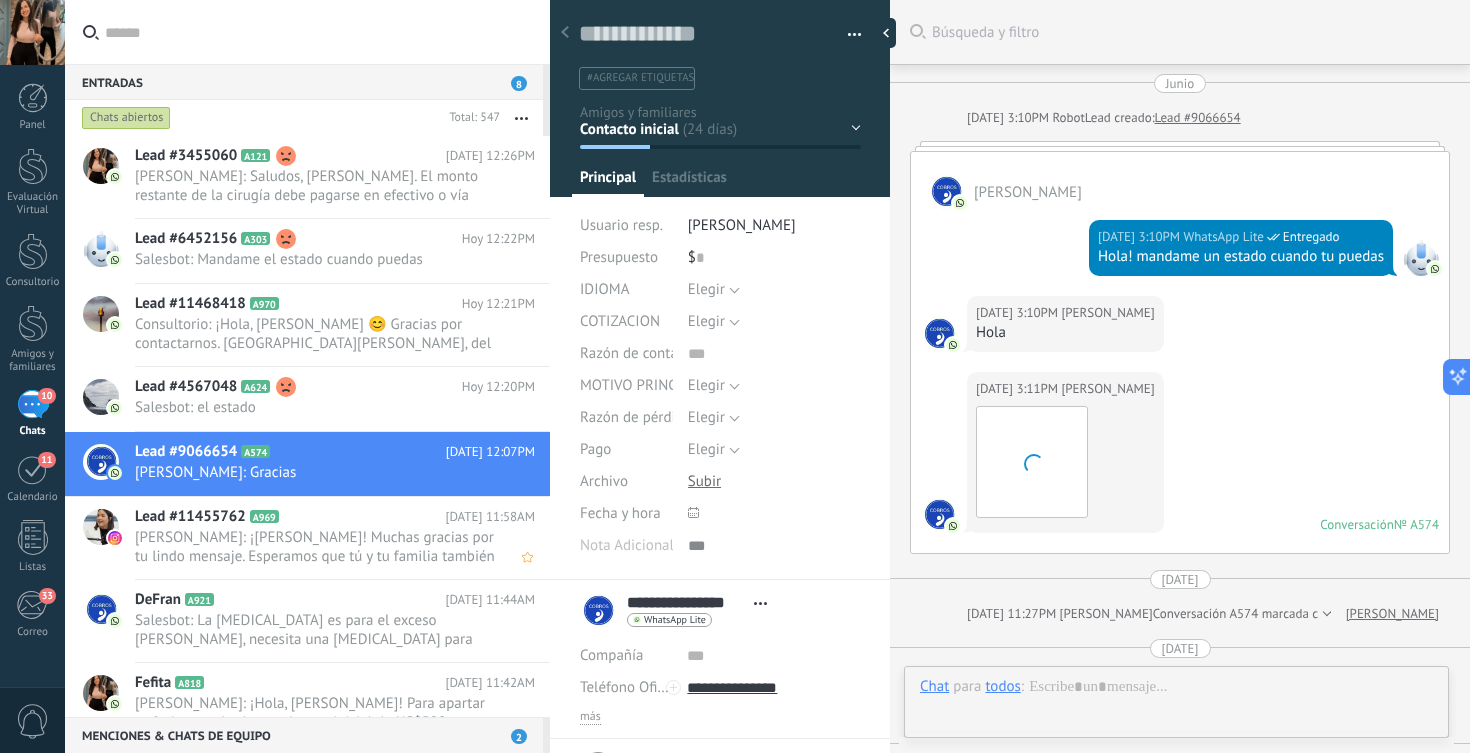 scroll, scrollTop: 30, scrollLeft: 0, axis: vertical 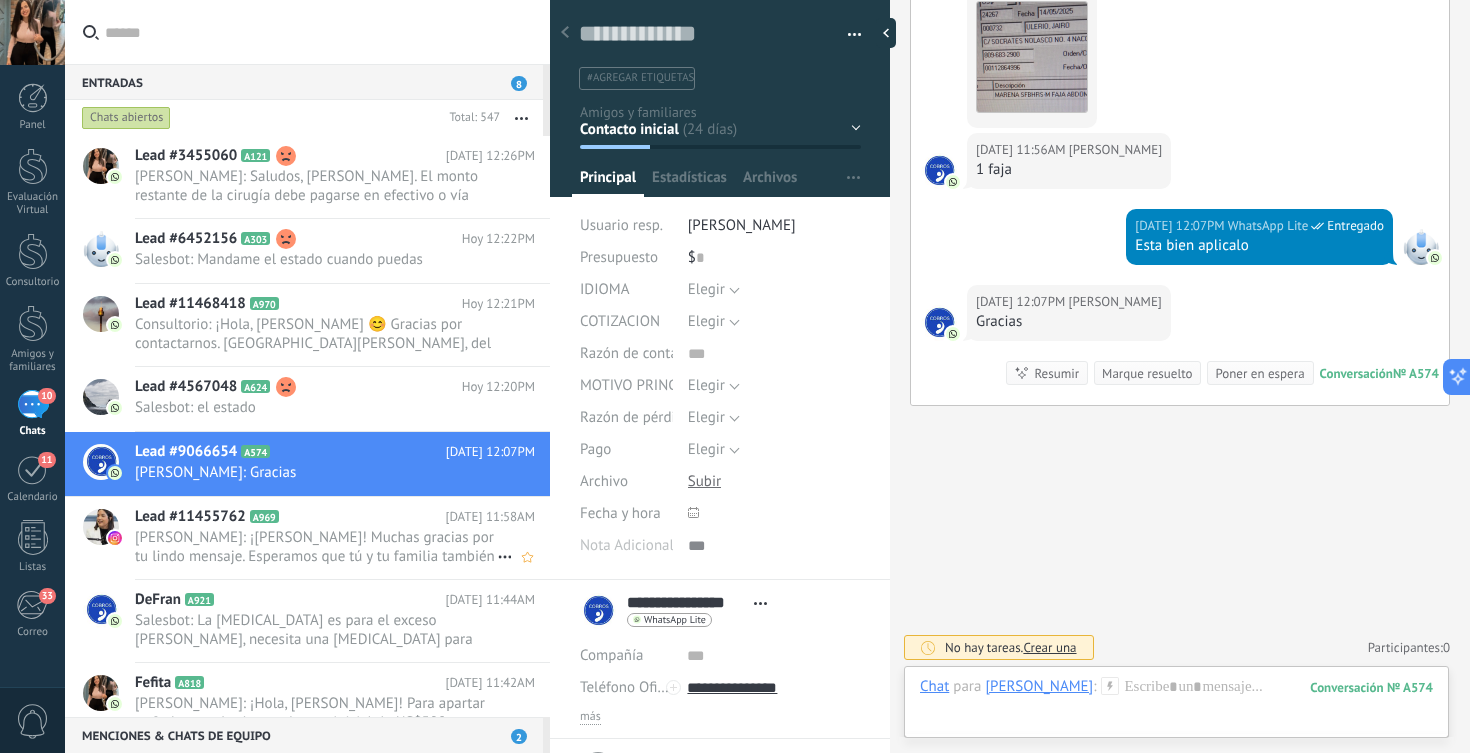 click on "[PERSON_NAME]: ¡[PERSON_NAME]! Muchas gracias por tu lindo mensaje. Esperamos que tú y tu familia también estén muy bien.
S..." at bounding box center [316, 547] 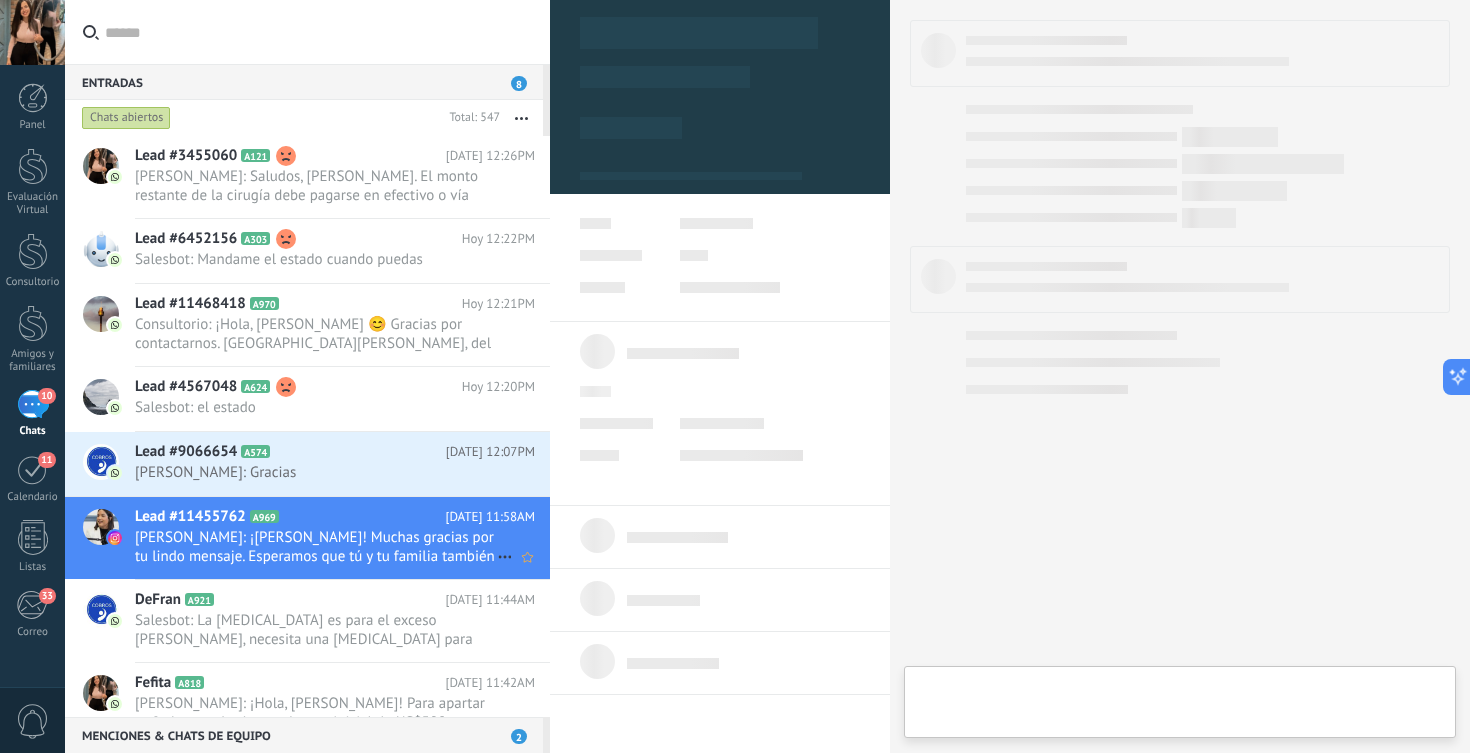 type on "***" 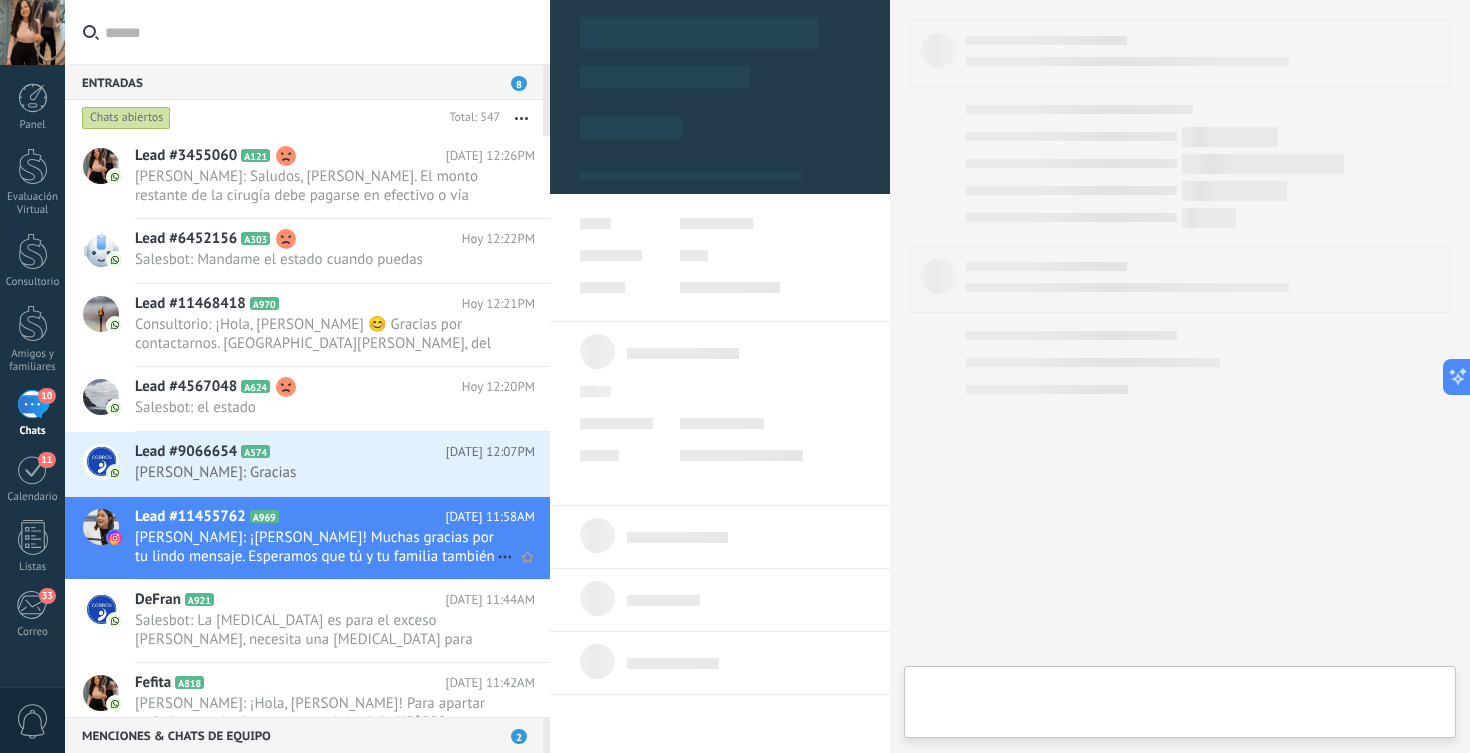 scroll, scrollTop: 20, scrollLeft: 0, axis: vertical 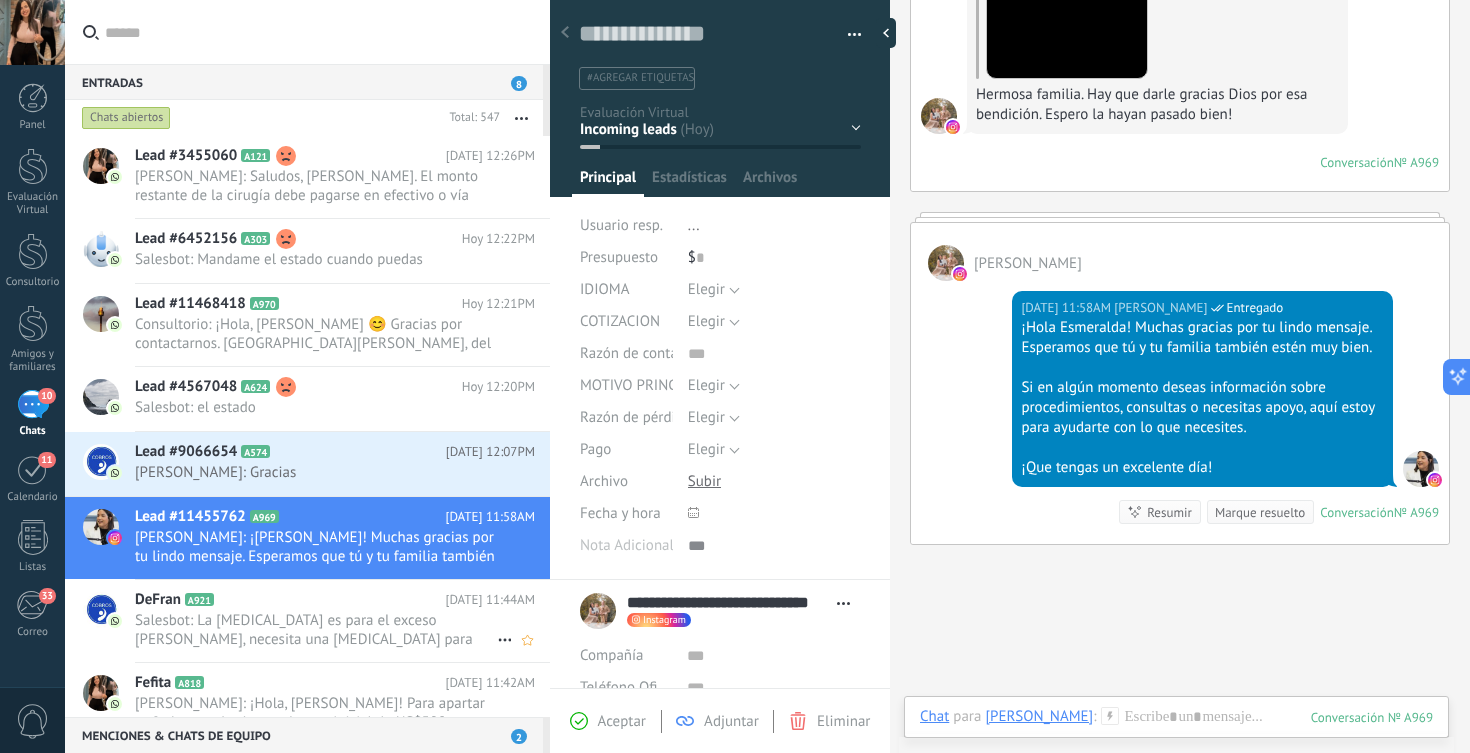 click on "Salesbot: La [MEDICAL_DATA] es para el exceso [PERSON_NAME], necesita una [MEDICAL_DATA] para eliminar el exceso de grasa y mejo..." at bounding box center [316, 630] 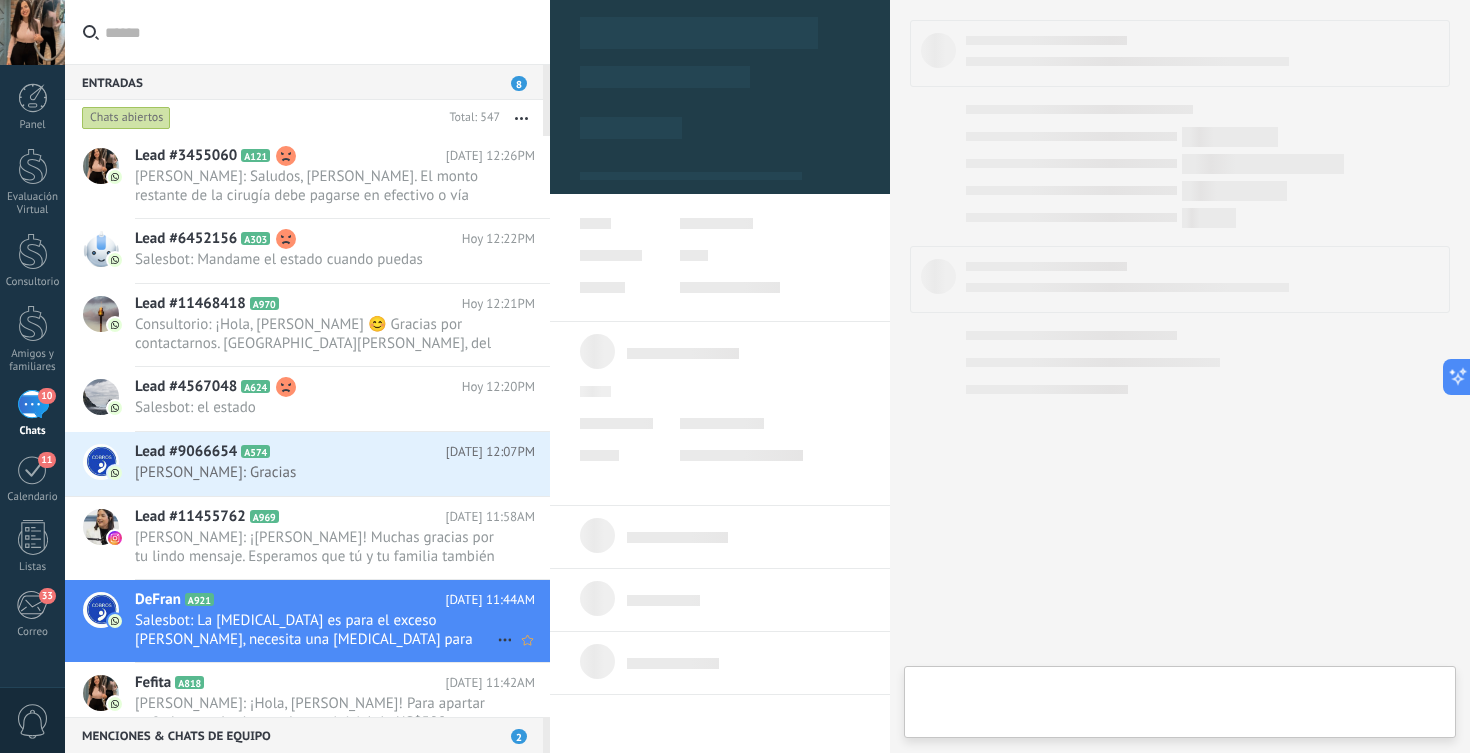 type on "******" 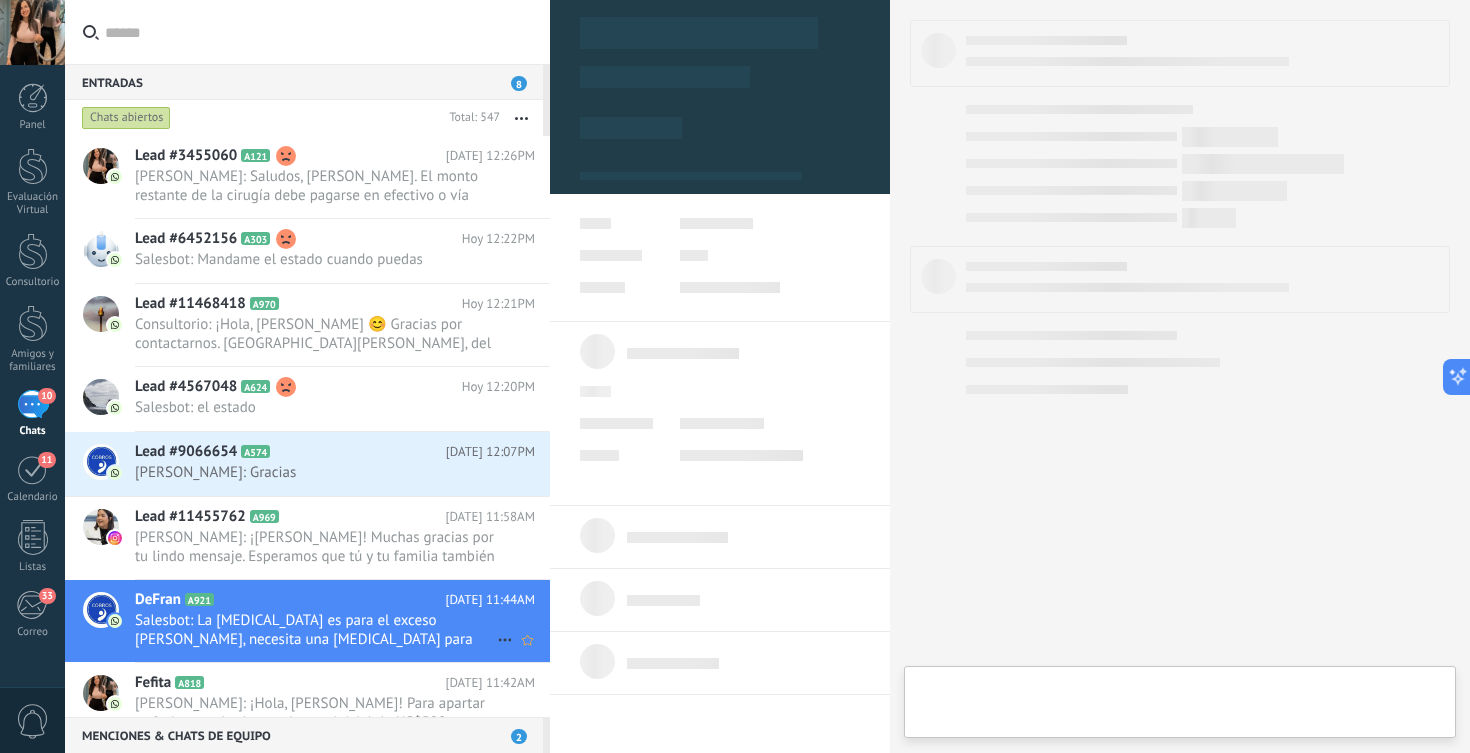 scroll, scrollTop: 30, scrollLeft: 0, axis: vertical 